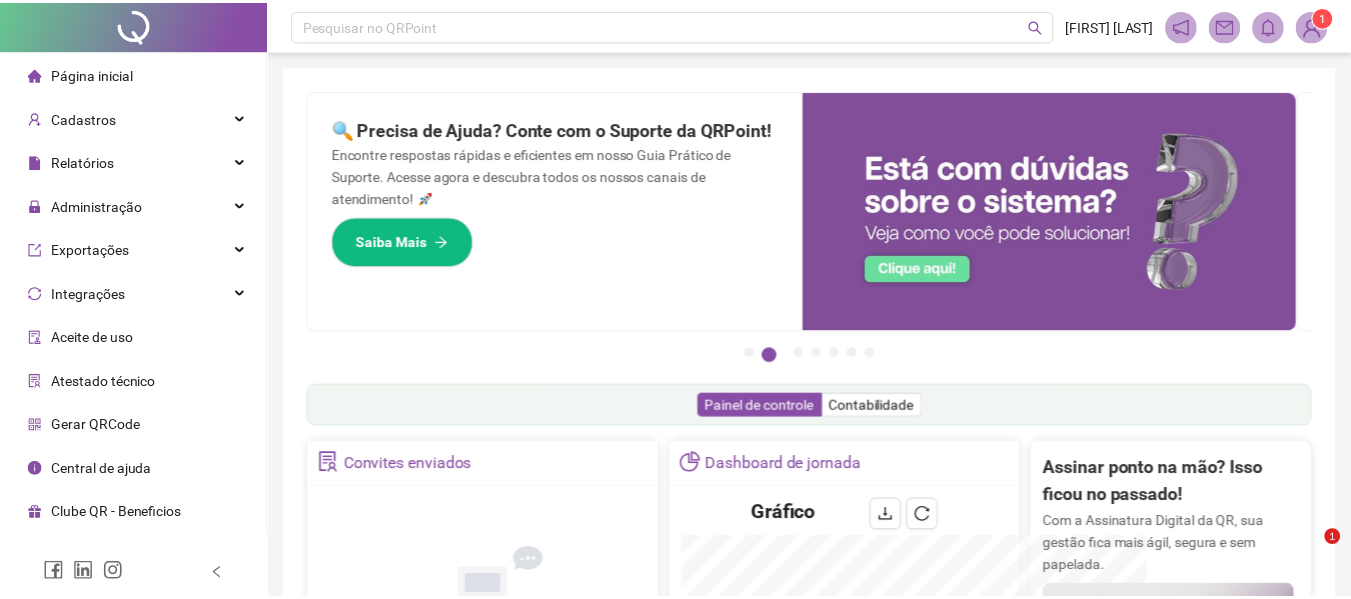 scroll, scrollTop: 0, scrollLeft: 0, axis: both 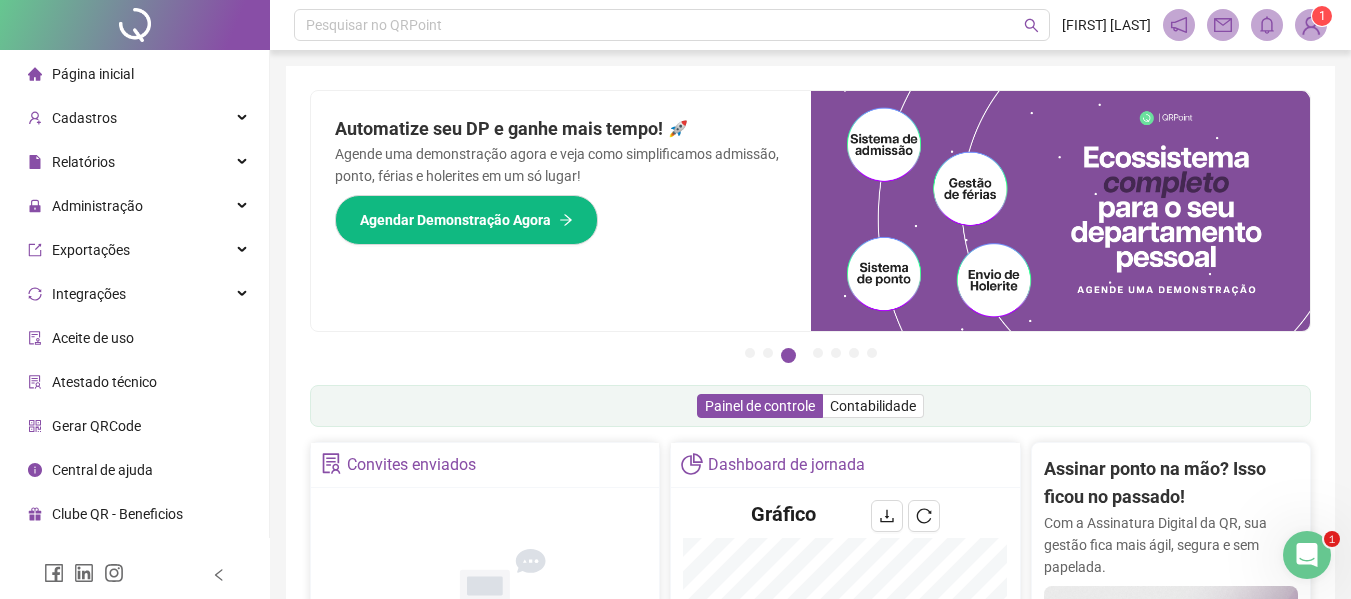 click on "Página inicial" at bounding box center (93, 74) 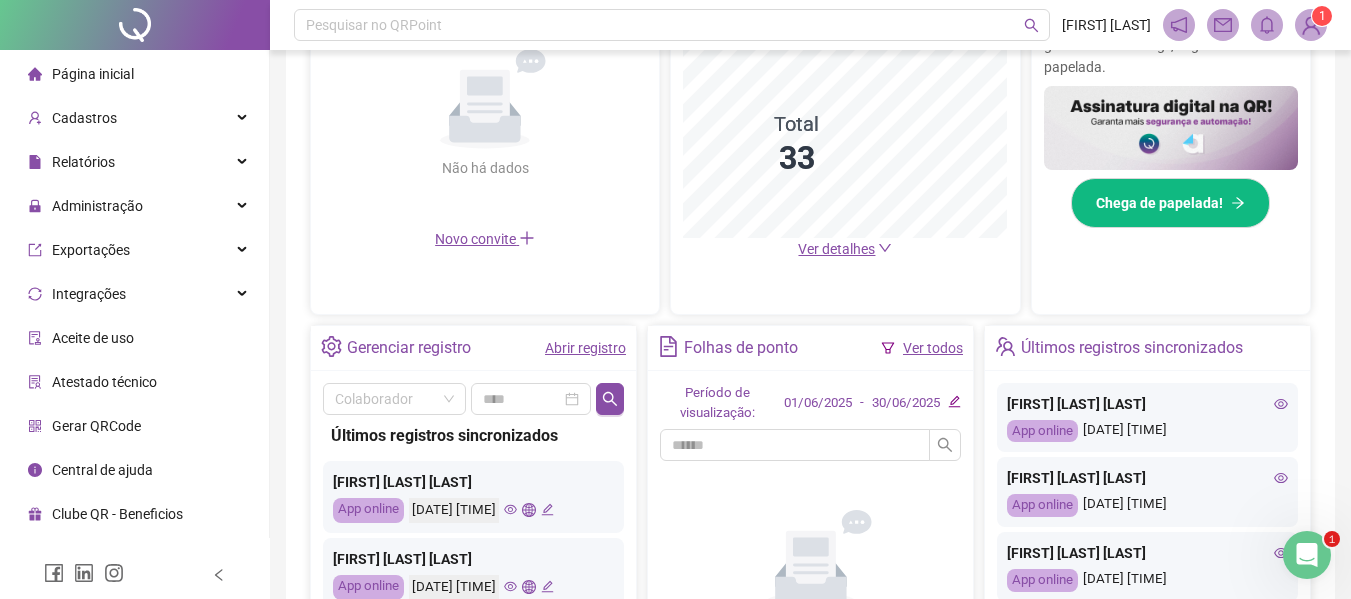 scroll, scrollTop: 600, scrollLeft: 0, axis: vertical 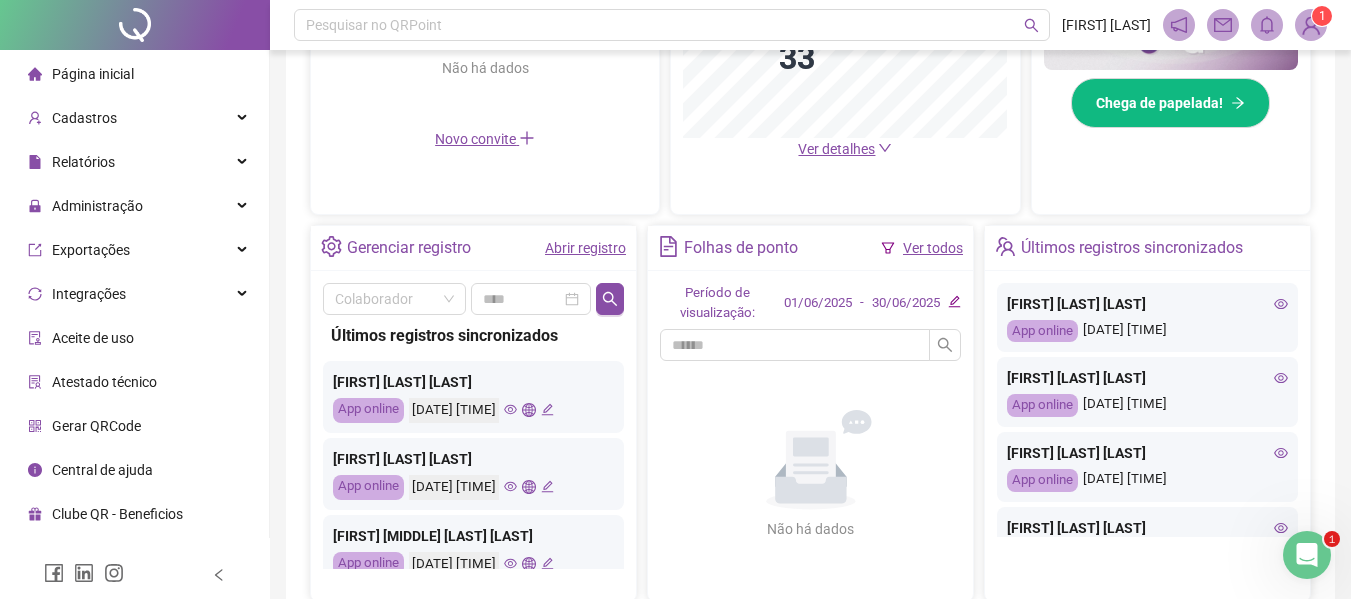 click on "Ver todos" at bounding box center [933, 248] 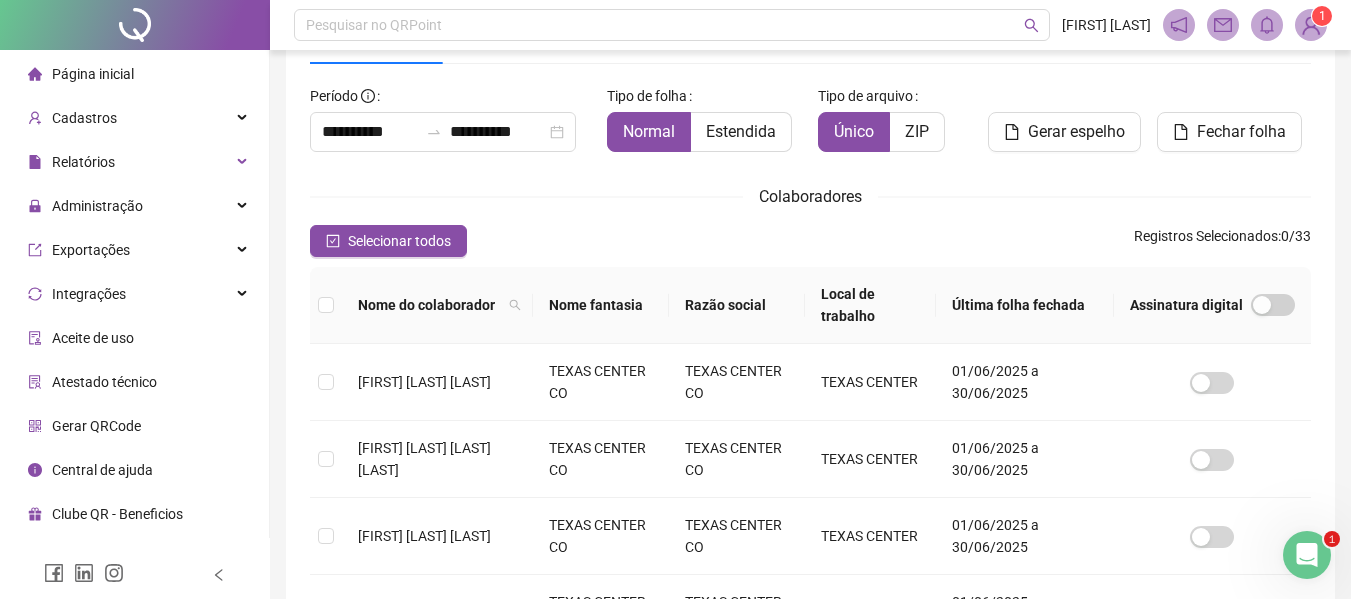 scroll, scrollTop: 110, scrollLeft: 0, axis: vertical 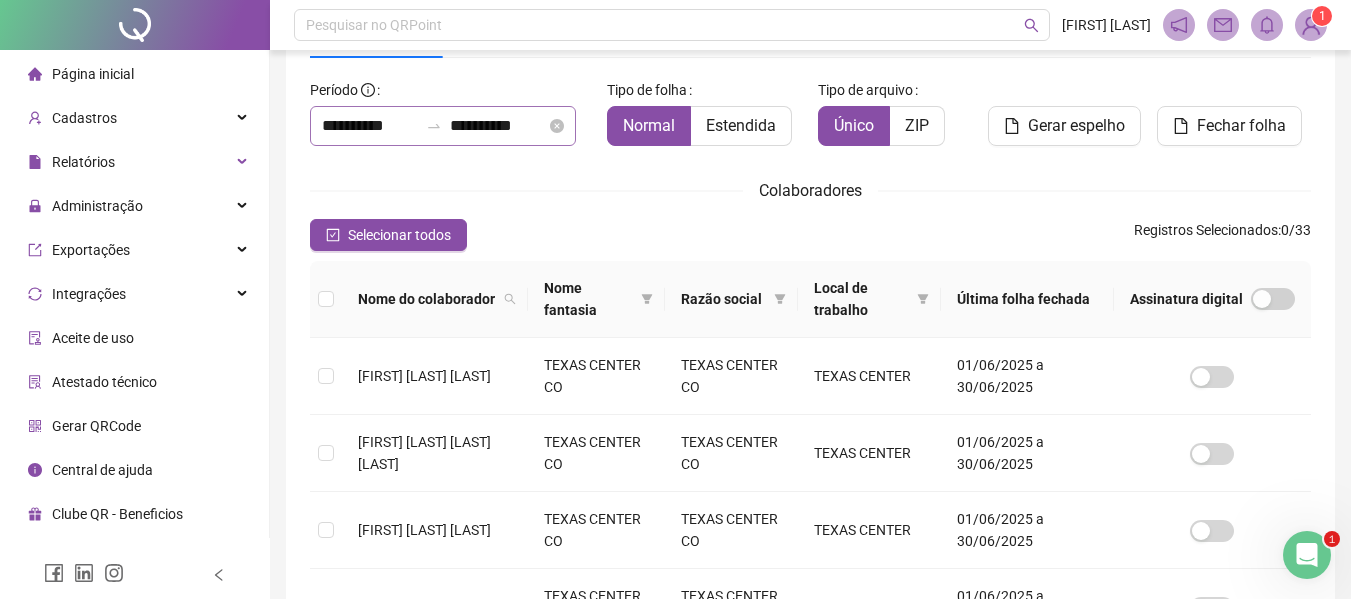 click on "**********" at bounding box center (443, 126) 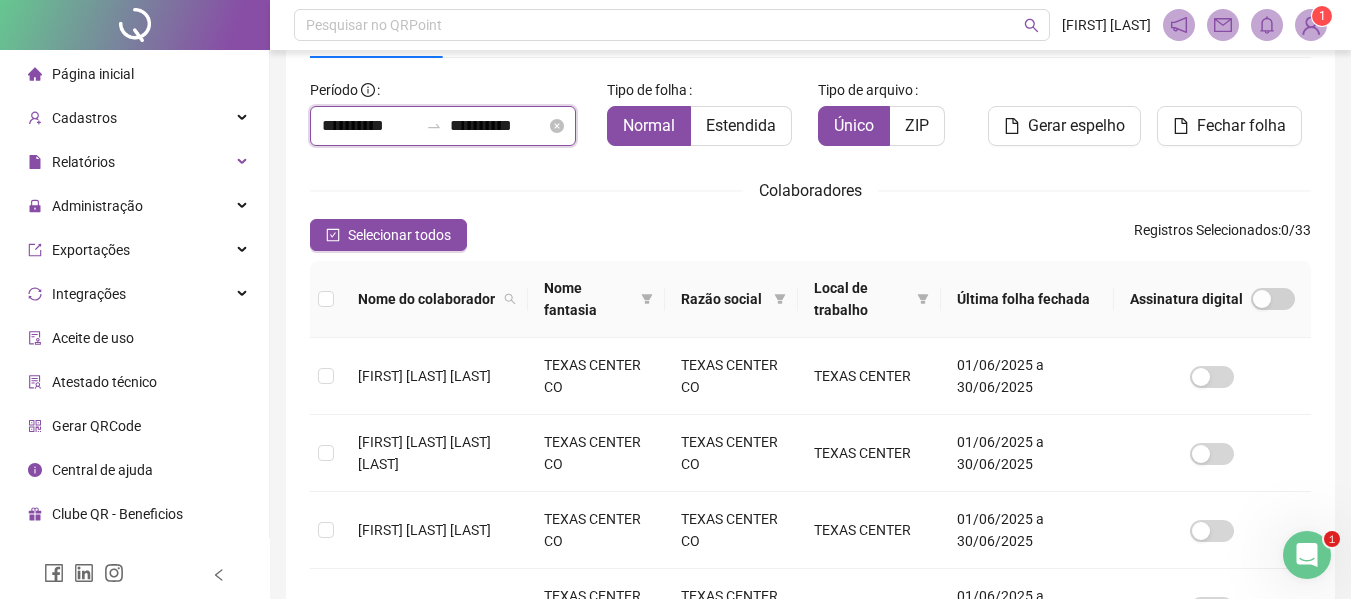 click on "**********" at bounding box center [370, 126] 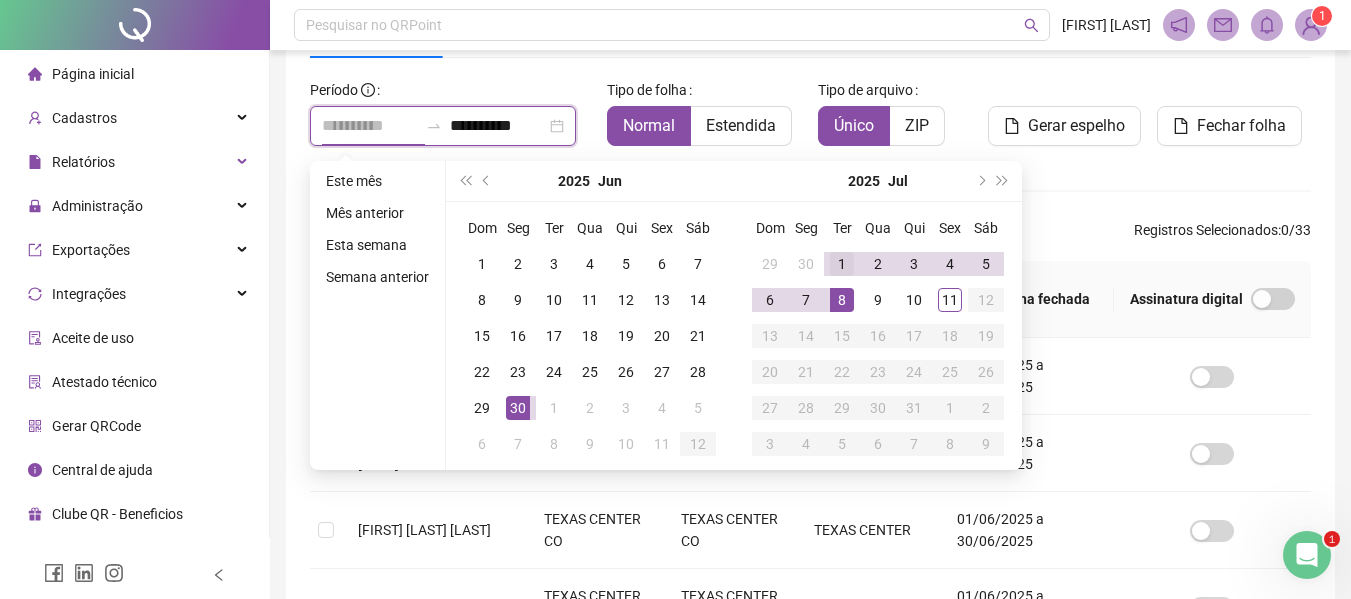 type on "**********" 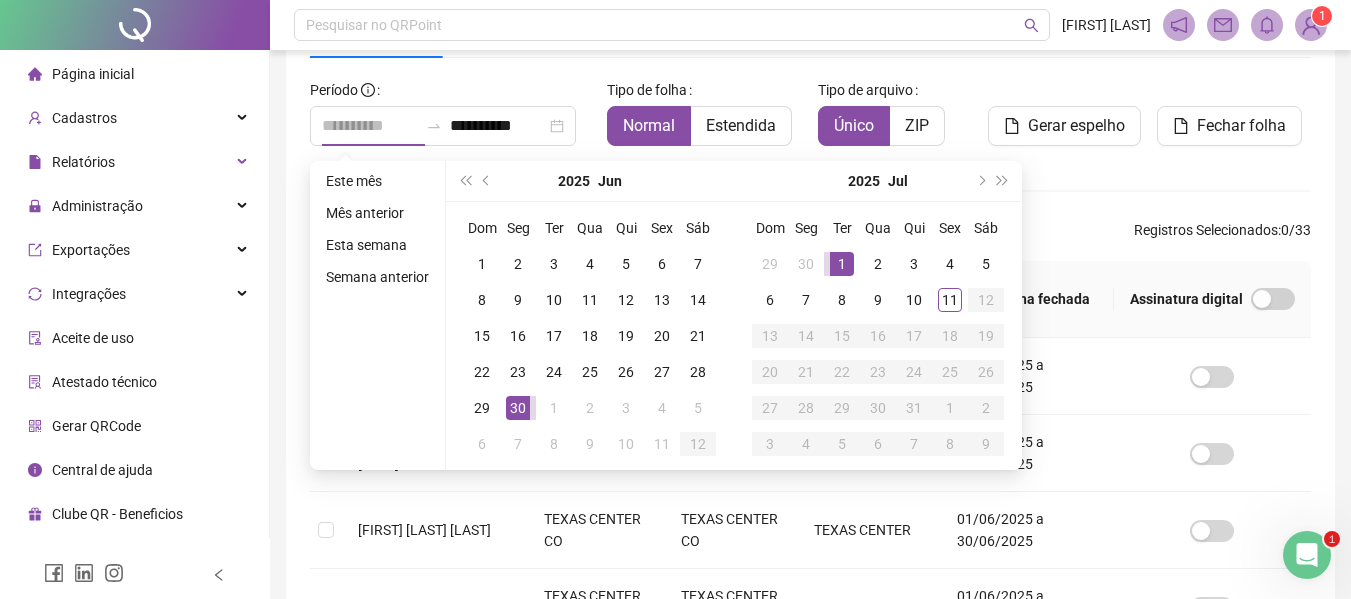 click on "1" at bounding box center (842, 264) 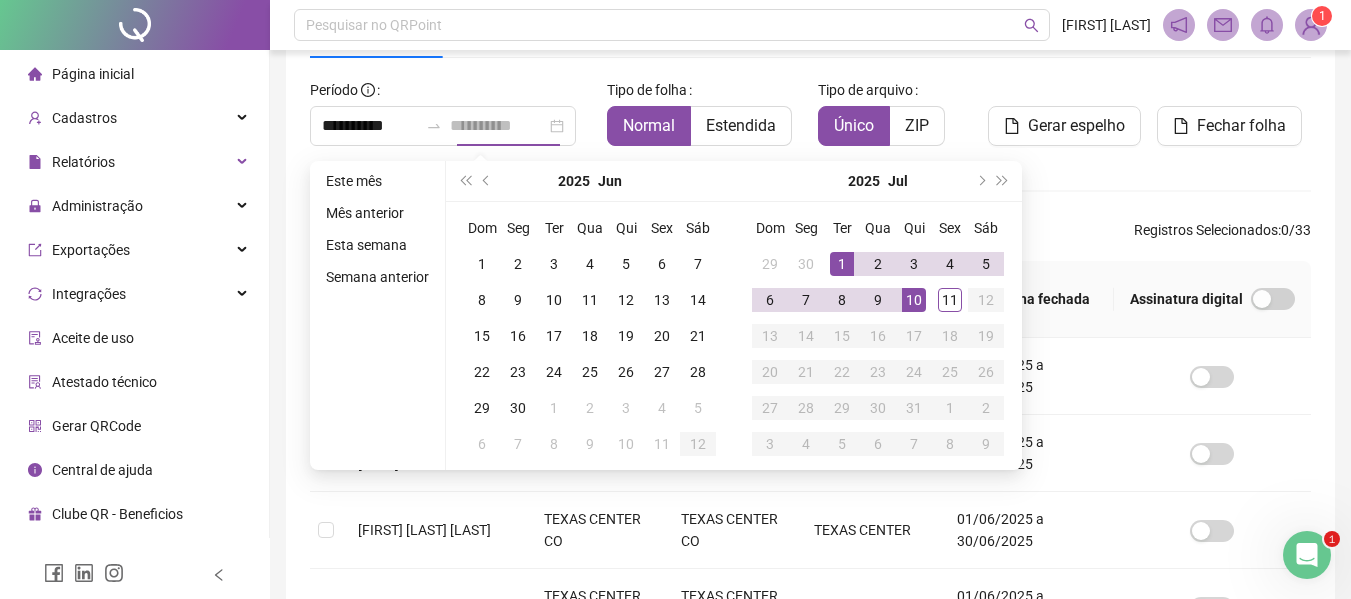 click on "10" at bounding box center [914, 300] 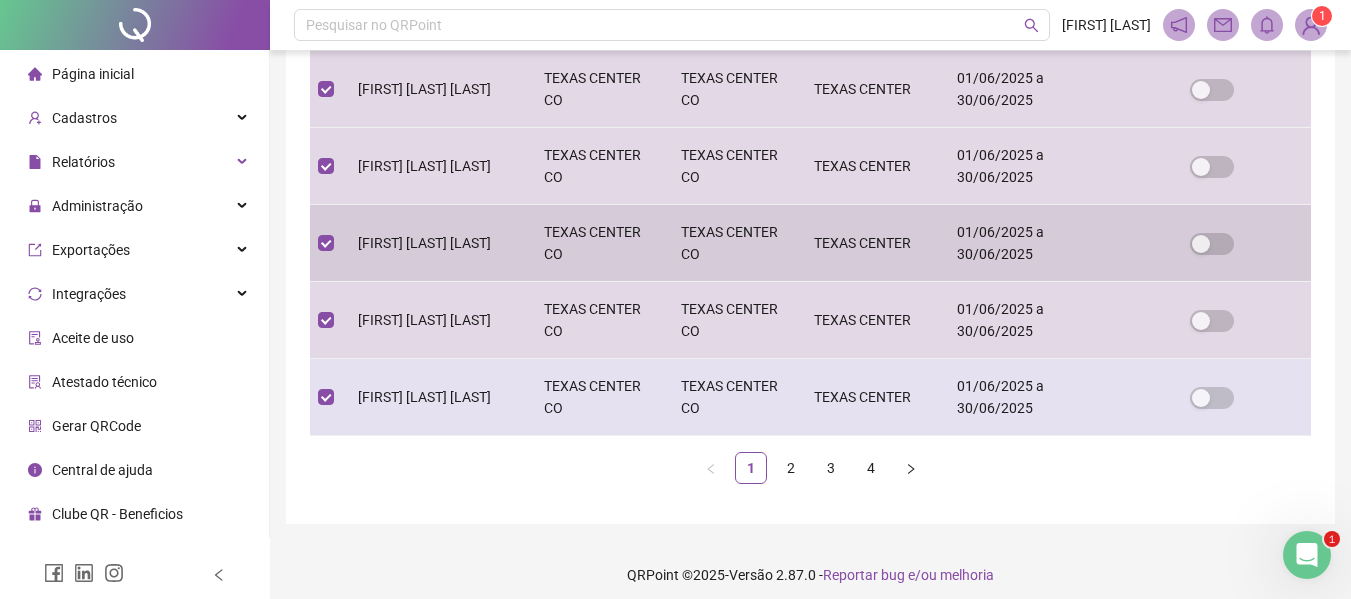 scroll, scrollTop: 793, scrollLeft: 0, axis: vertical 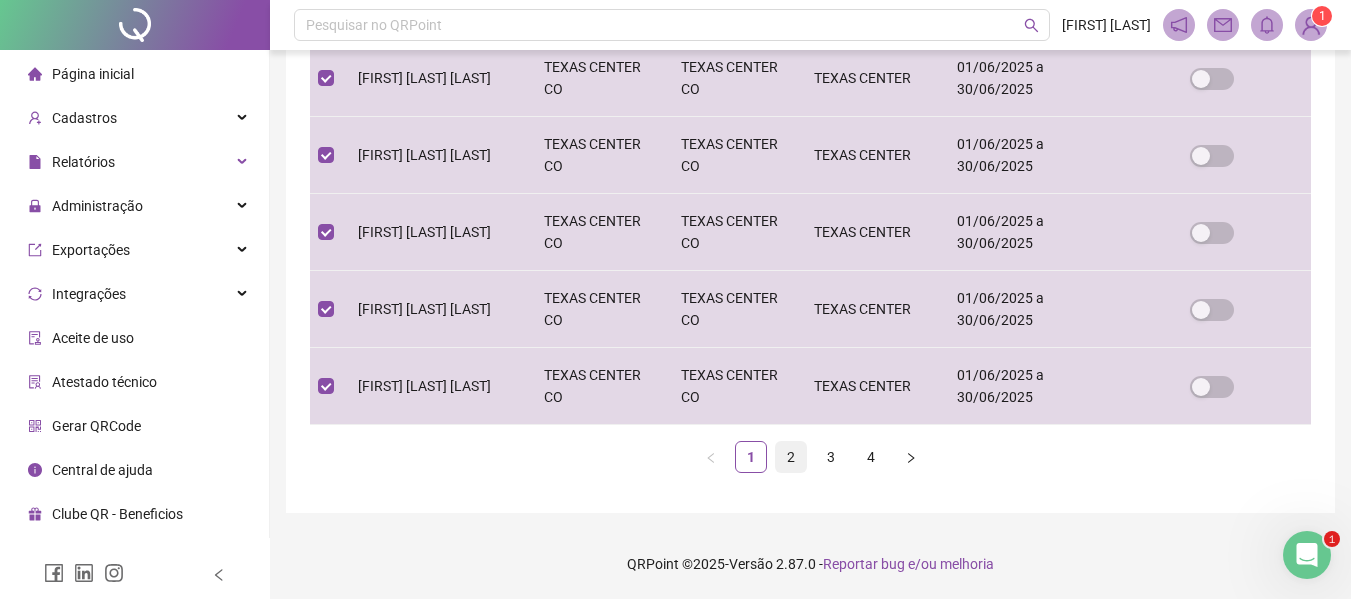 click on "2" at bounding box center (791, 457) 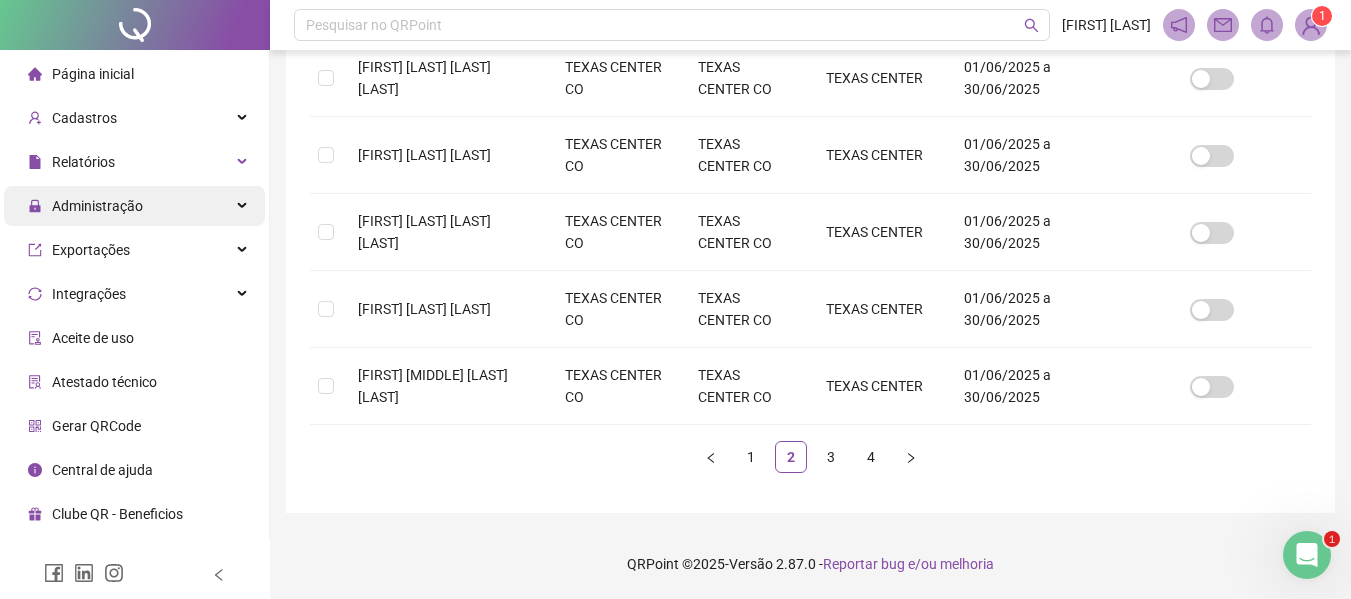 scroll, scrollTop: 110, scrollLeft: 0, axis: vertical 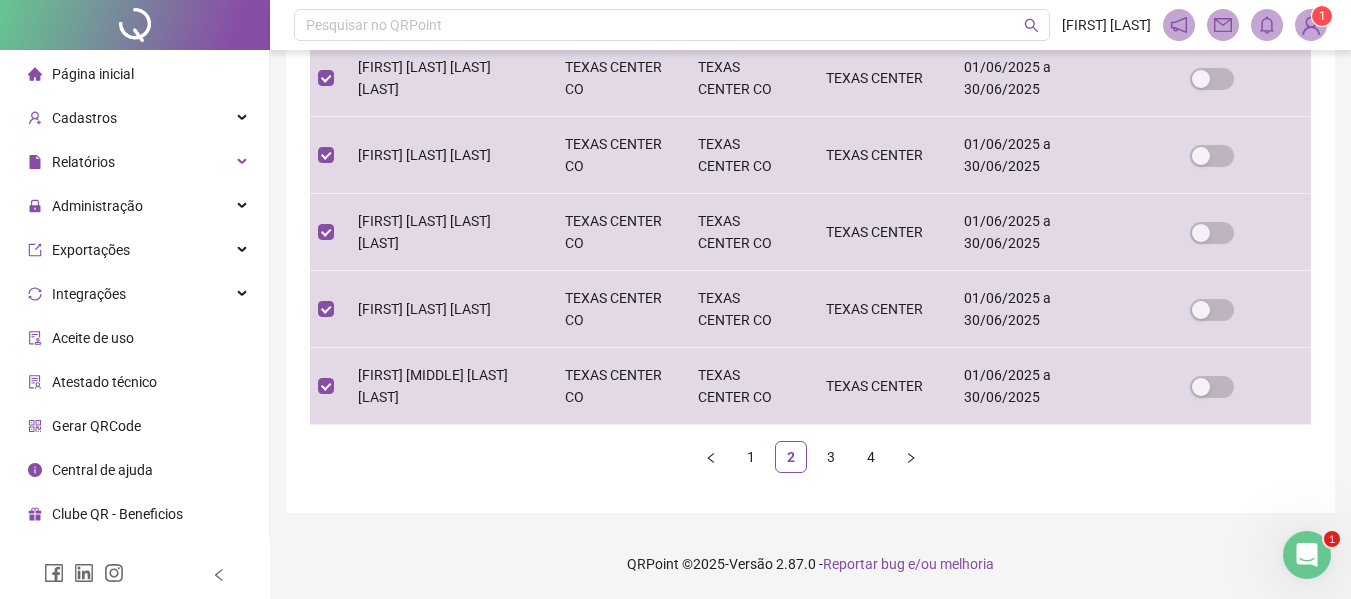 click on "3" at bounding box center [831, 457] 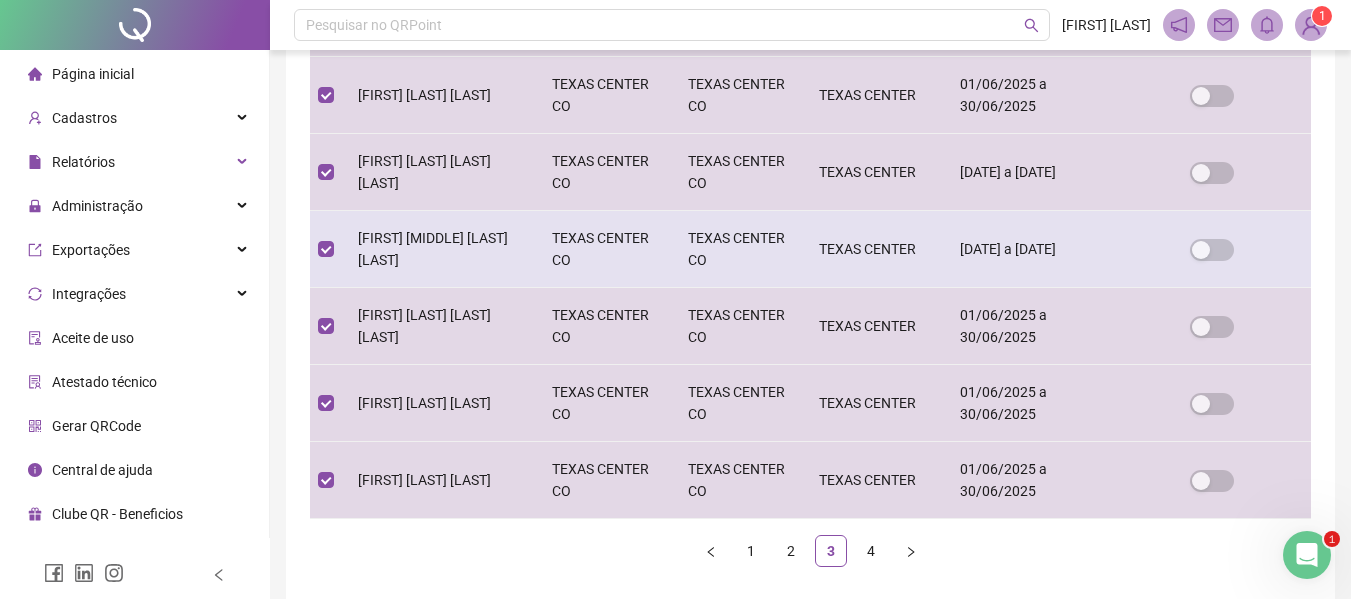 scroll, scrollTop: 793, scrollLeft: 0, axis: vertical 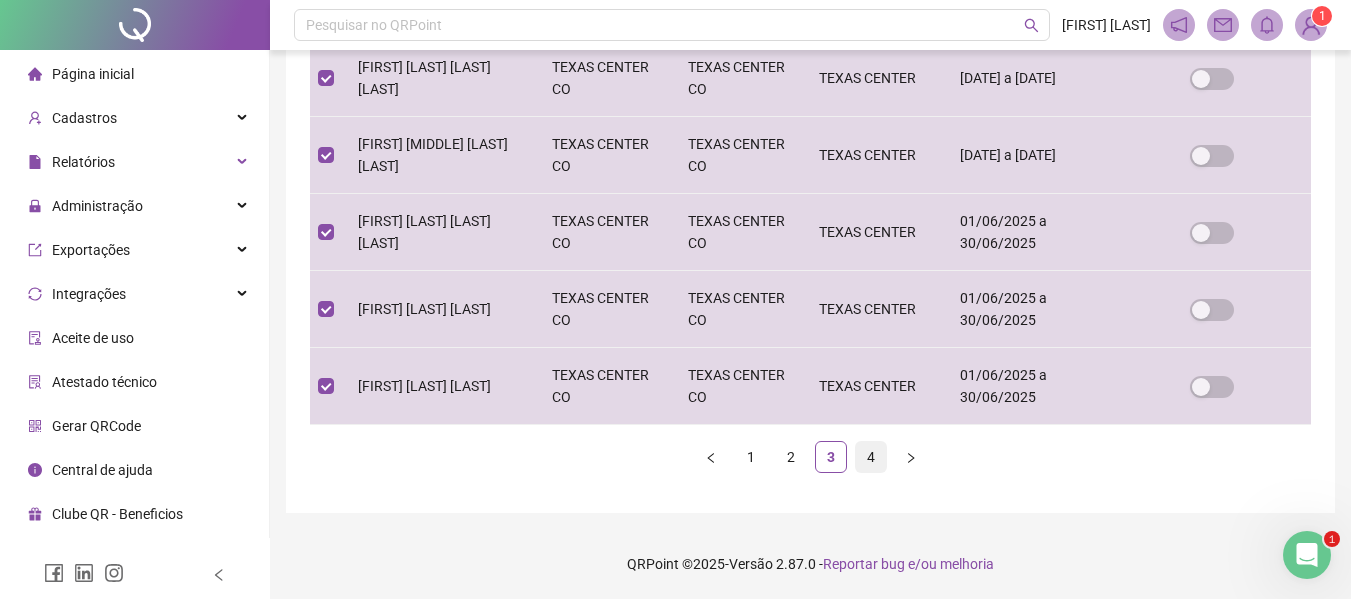 click on "4" at bounding box center (871, 457) 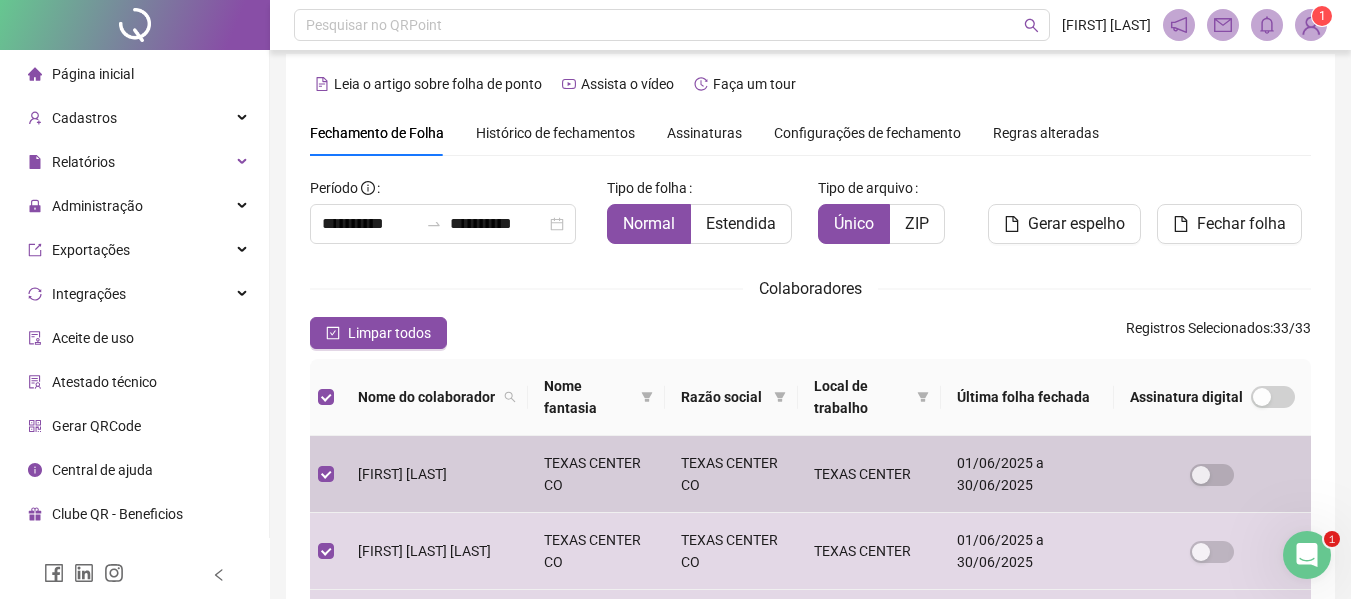 scroll, scrollTop: 0, scrollLeft: 0, axis: both 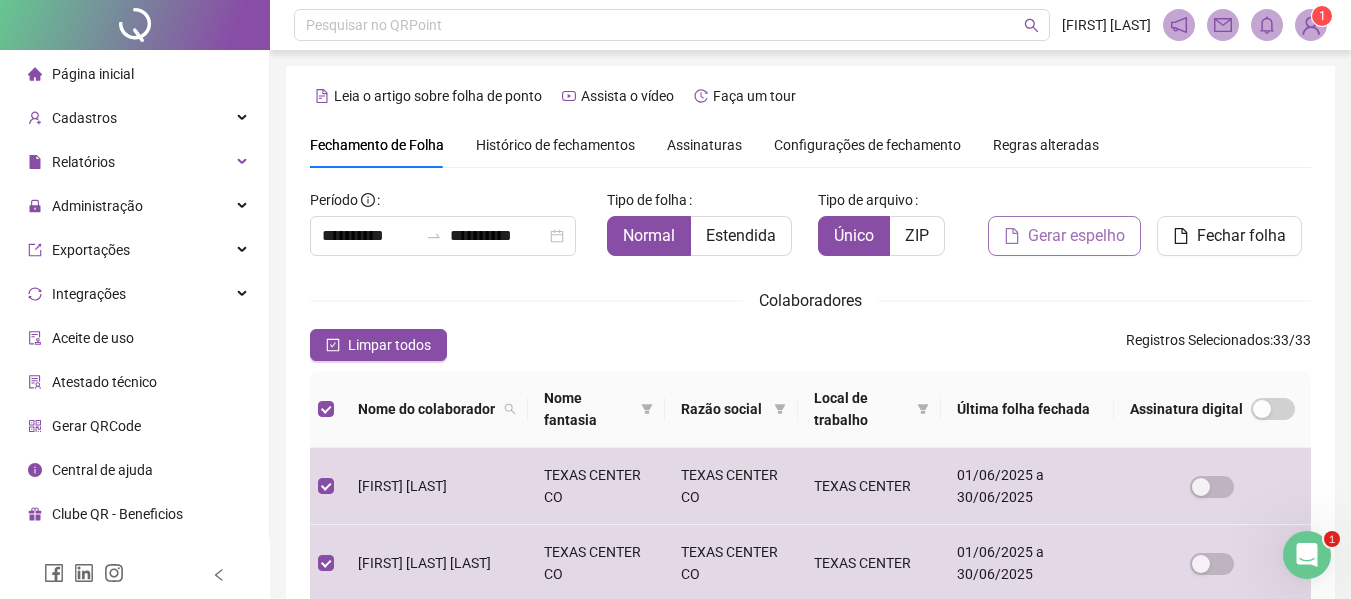 click on "Gerar espelho" at bounding box center (1076, 236) 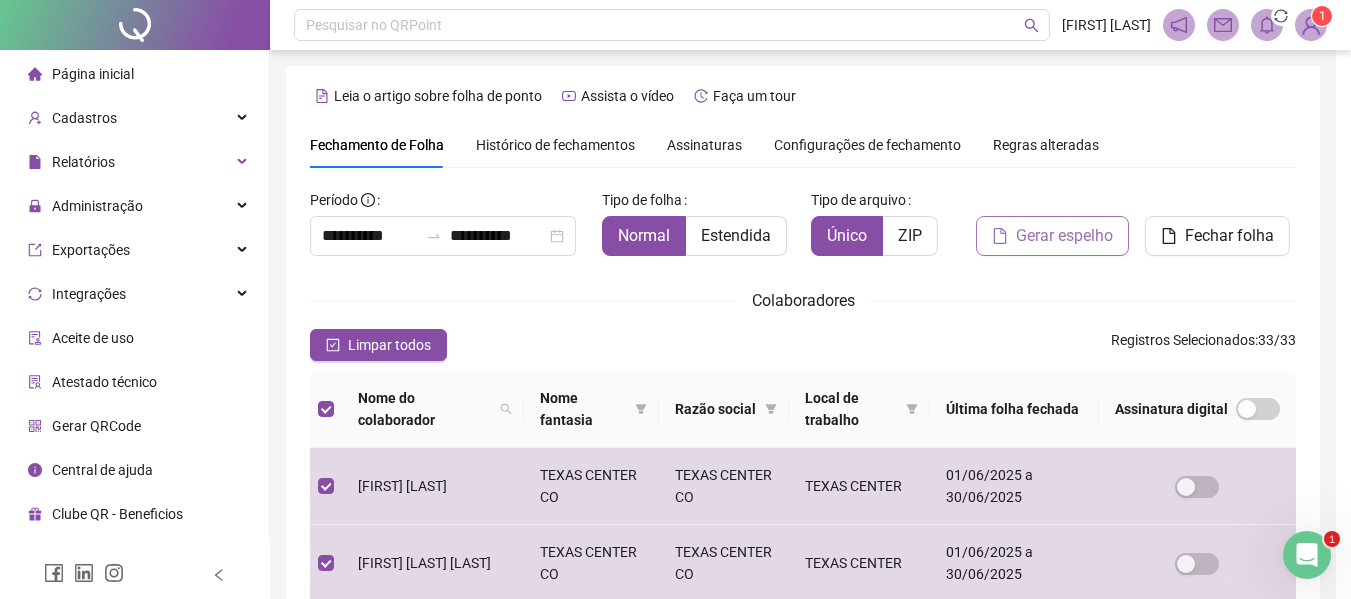 scroll, scrollTop: 110, scrollLeft: 0, axis: vertical 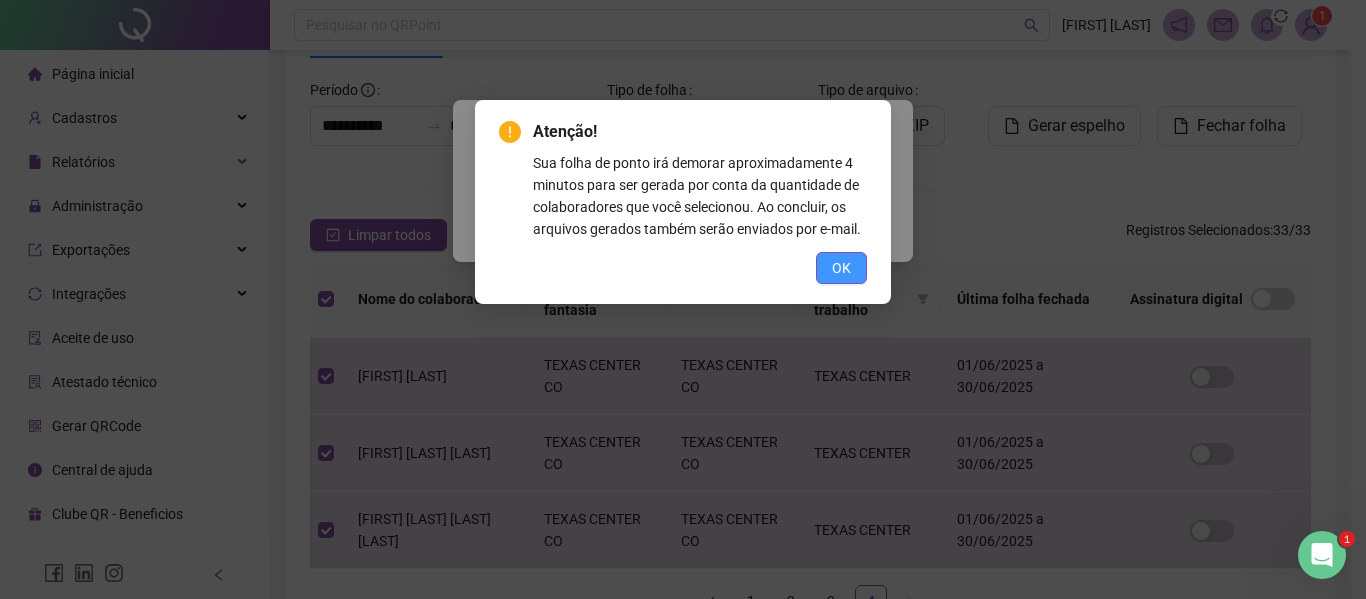 click on "OK" at bounding box center [841, 268] 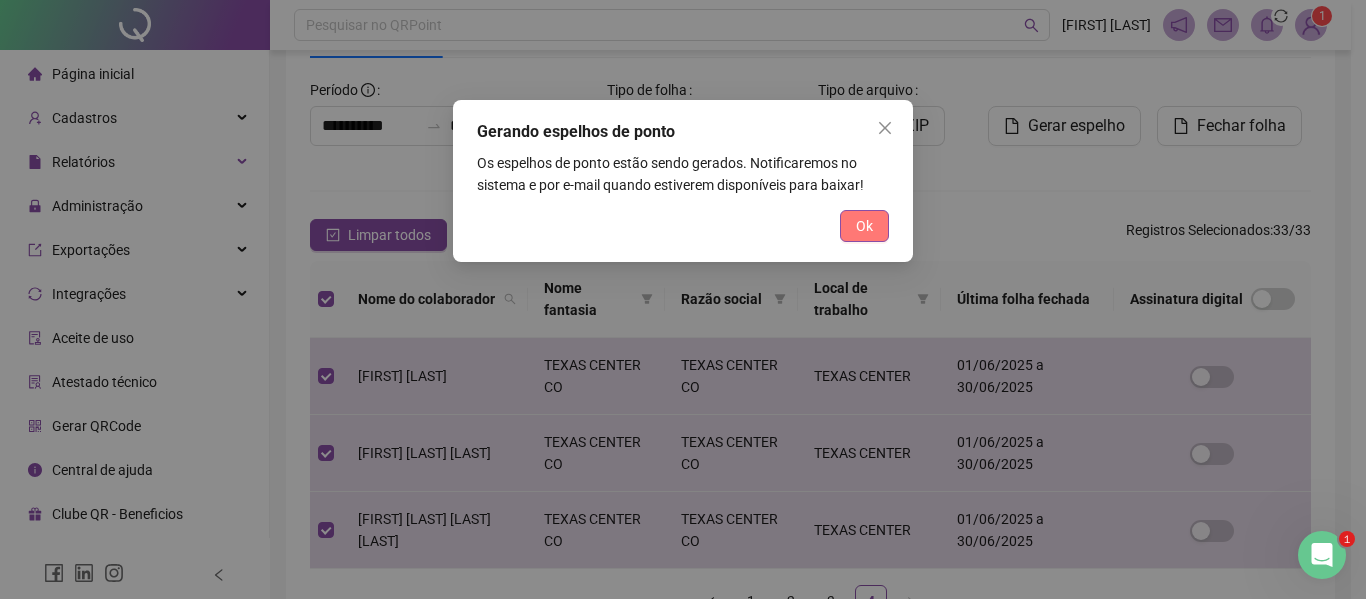 click on "Ok" at bounding box center (864, 226) 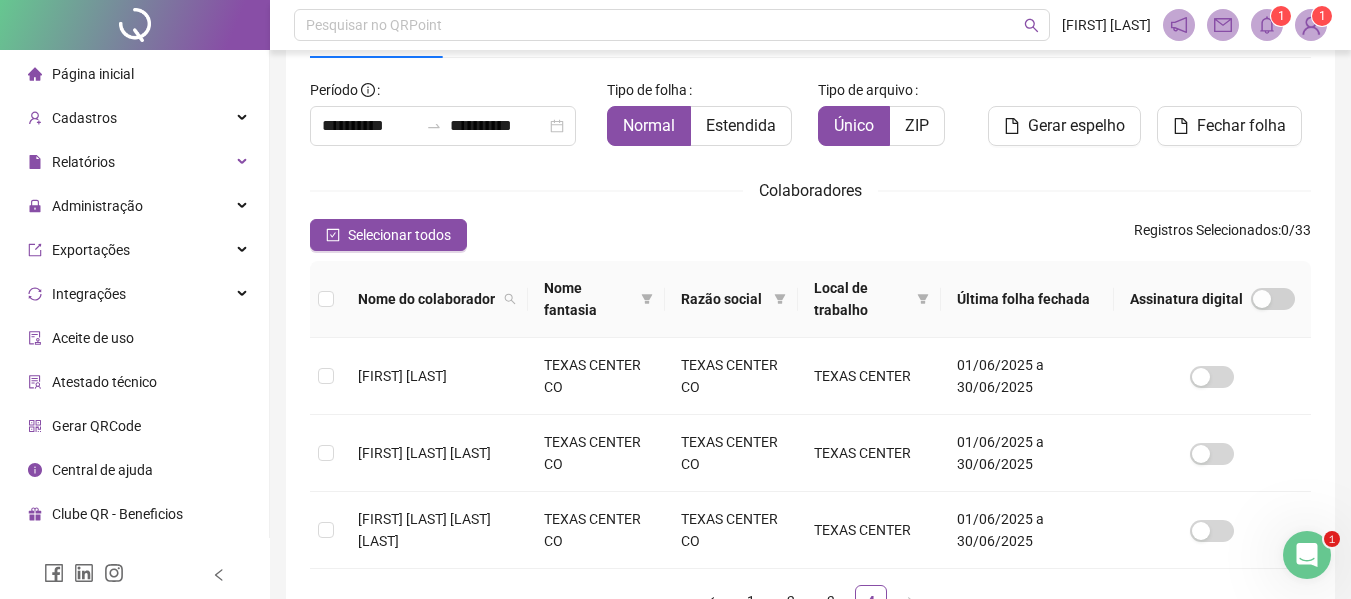 click 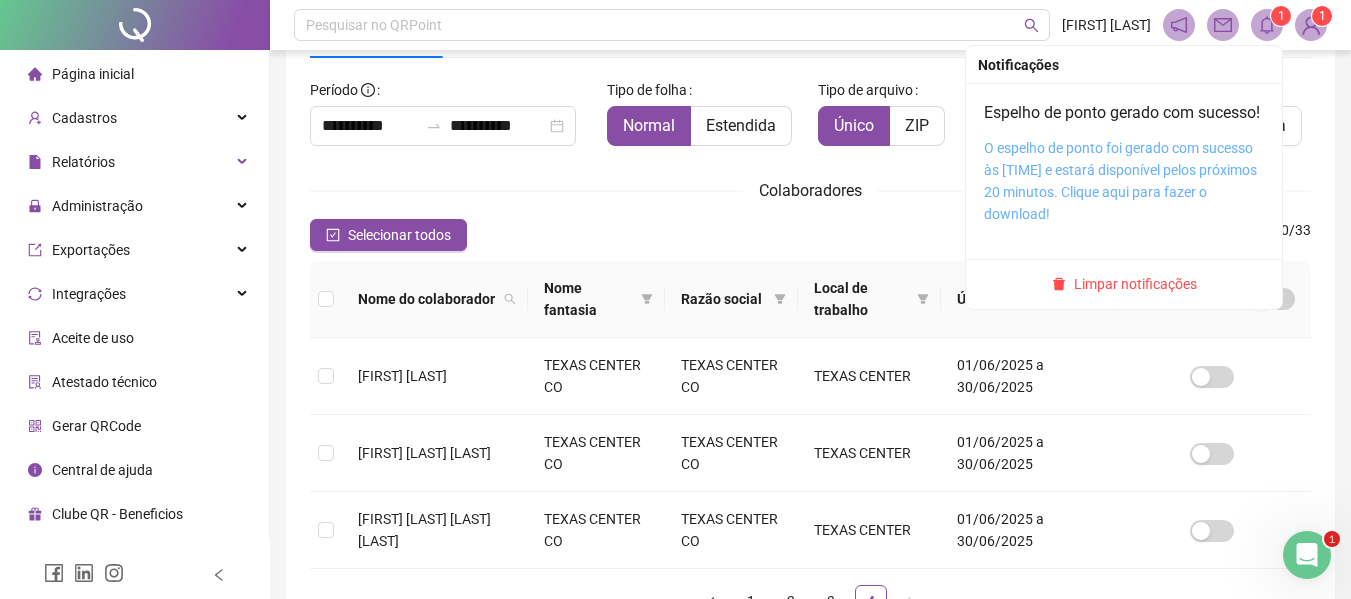 click on "O espelho de ponto foi gerado com sucesso às [TIME] e estará disponível pelos próximos 20 minutos.
Clique aqui para fazer o download!" at bounding box center [1120, 181] 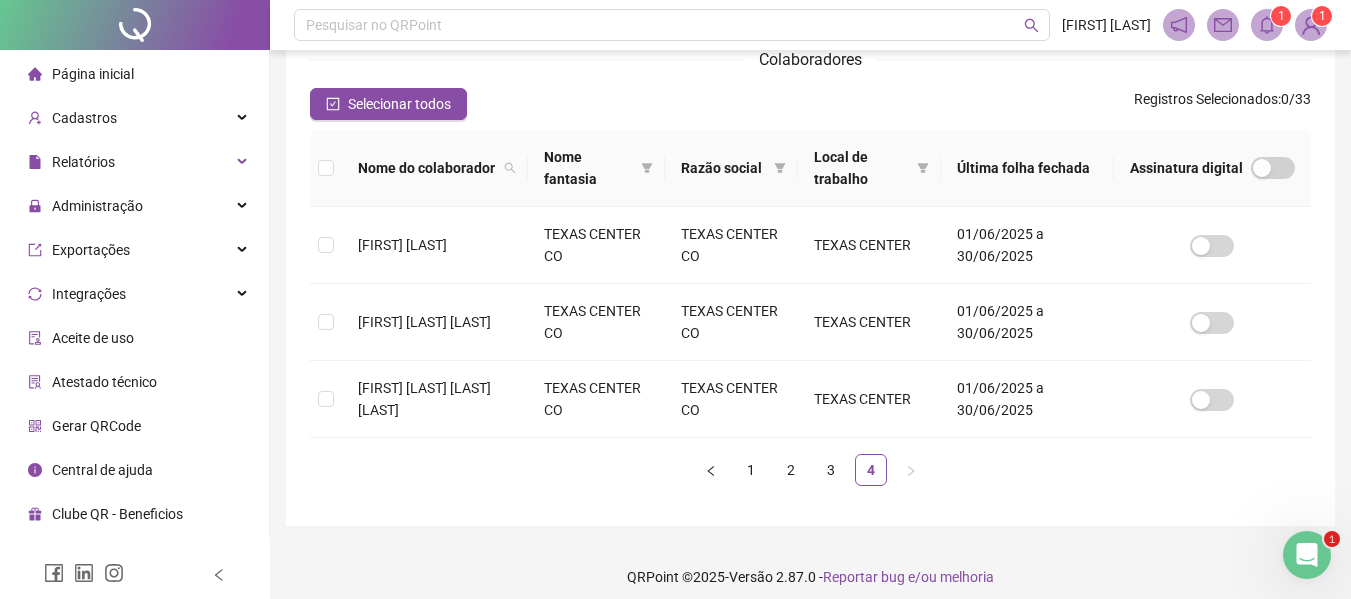 scroll, scrollTop: 254, scrollLeft: 0, axis: vertical 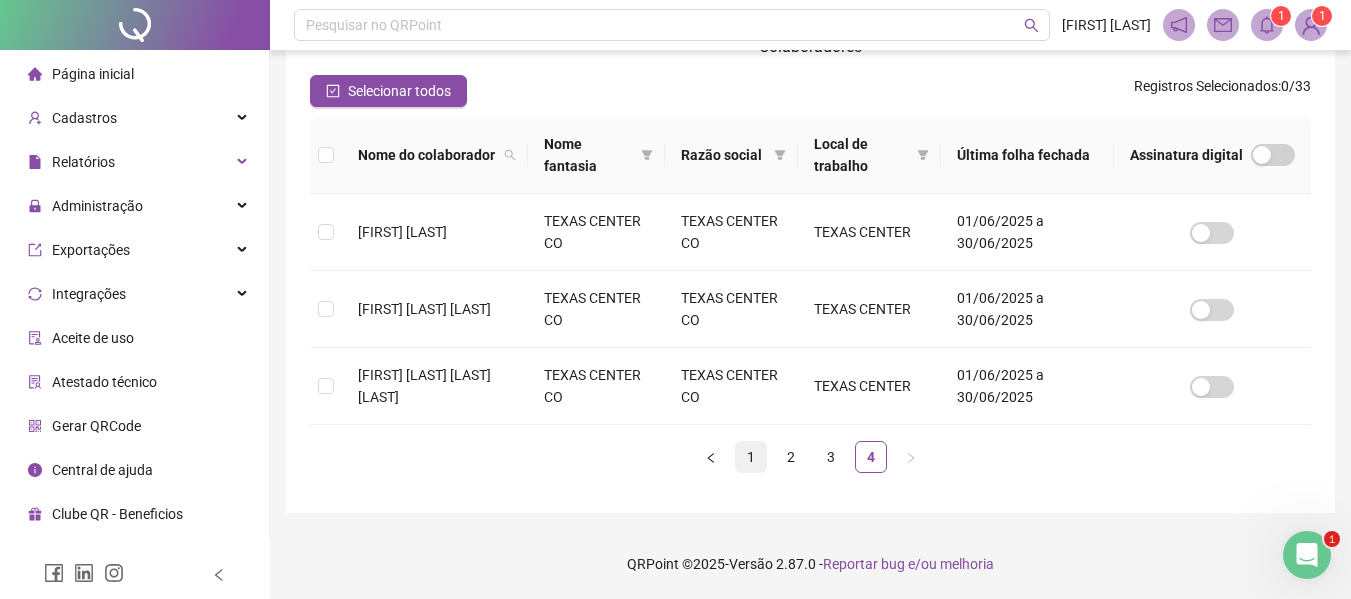 click on "1" at bounding box center [751, 457] 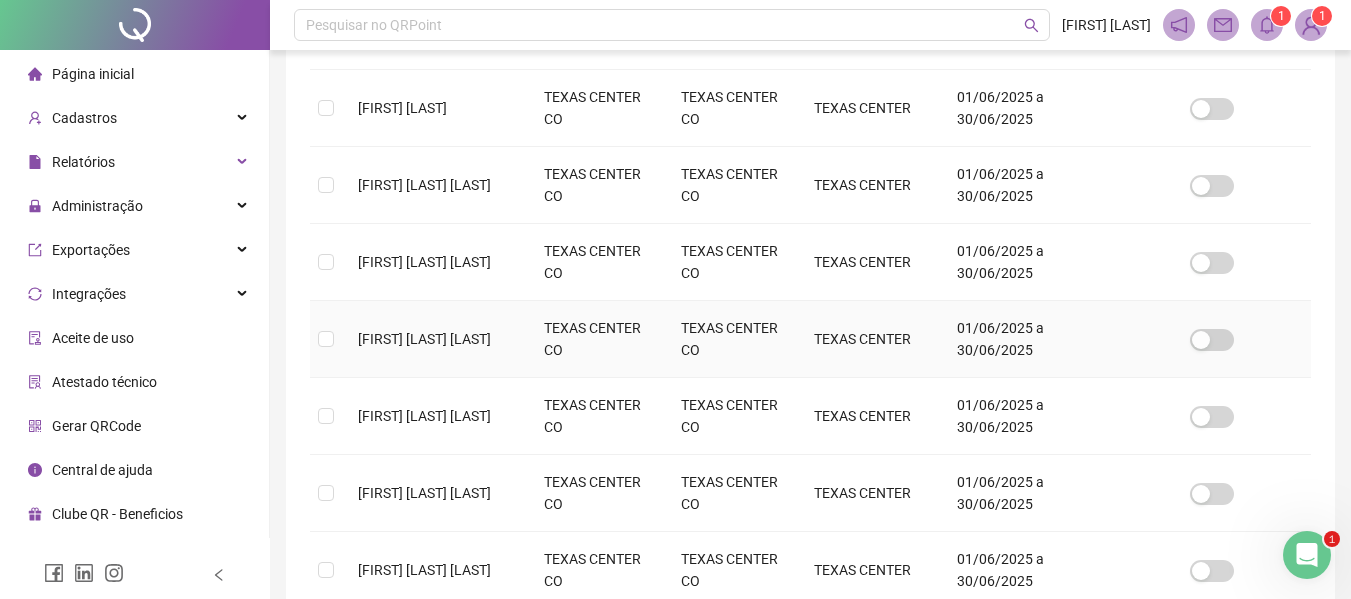 scroll, scrollTop: 610, scrollLeft: 0, axis: vertical 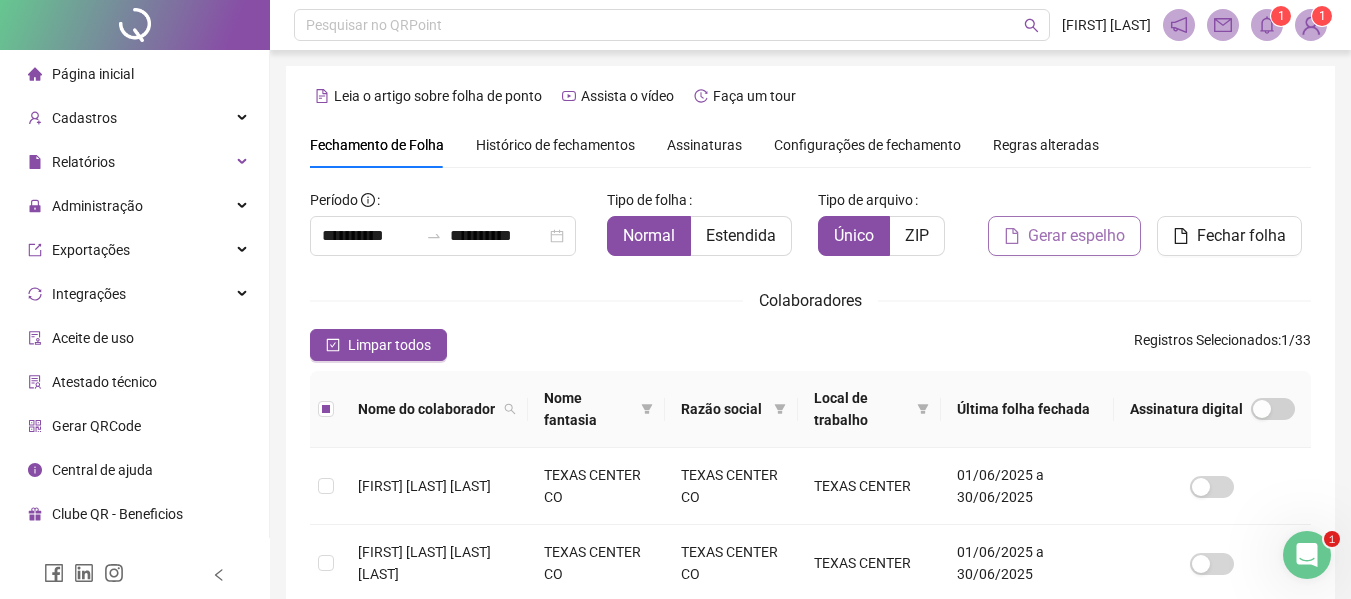 click on "Gerar espelho" at bounding box center [1076, 236] 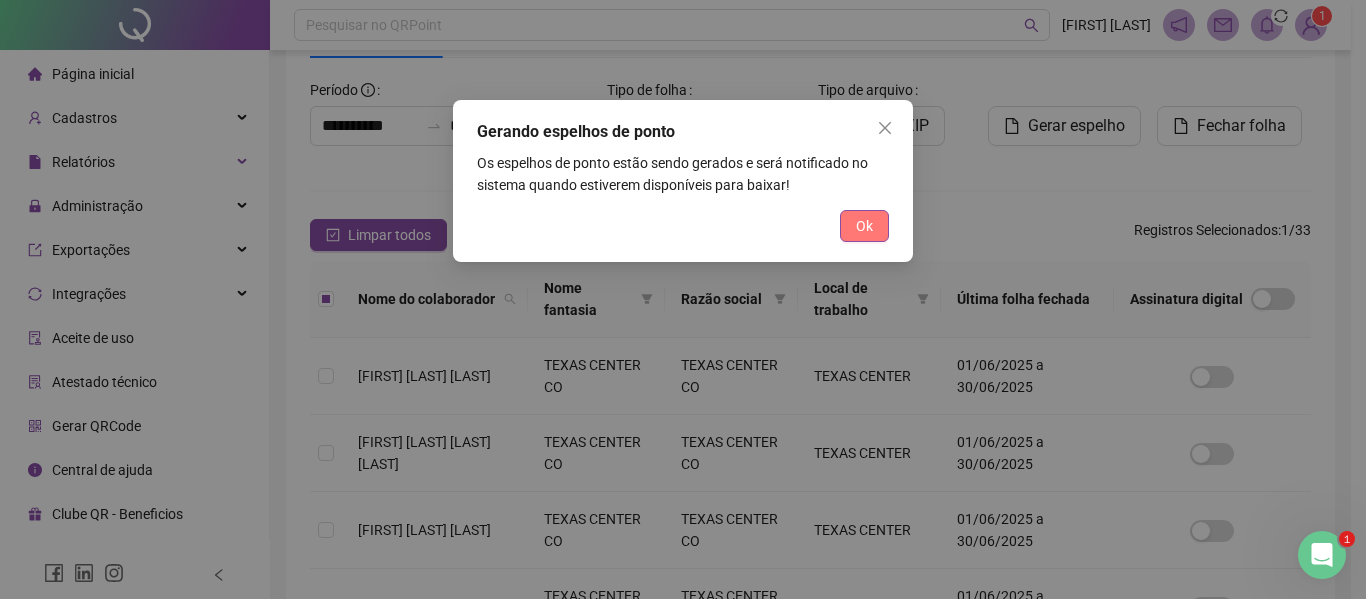 click on "Ok" at bounding box center (864, 226) 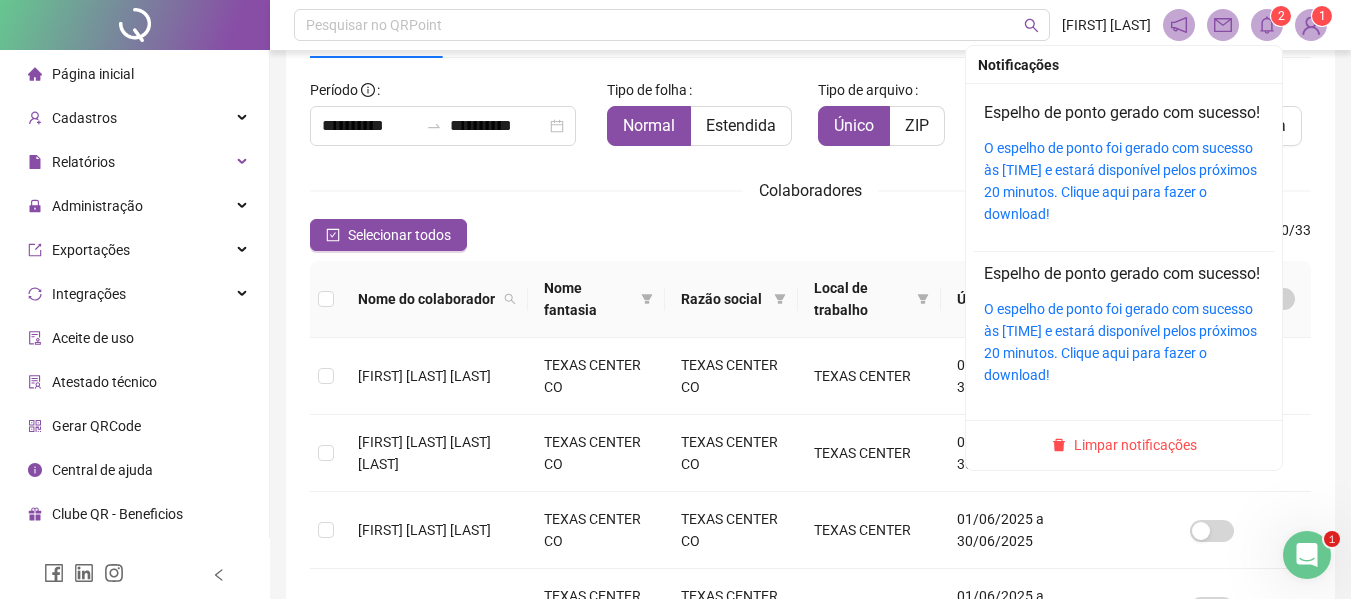 click 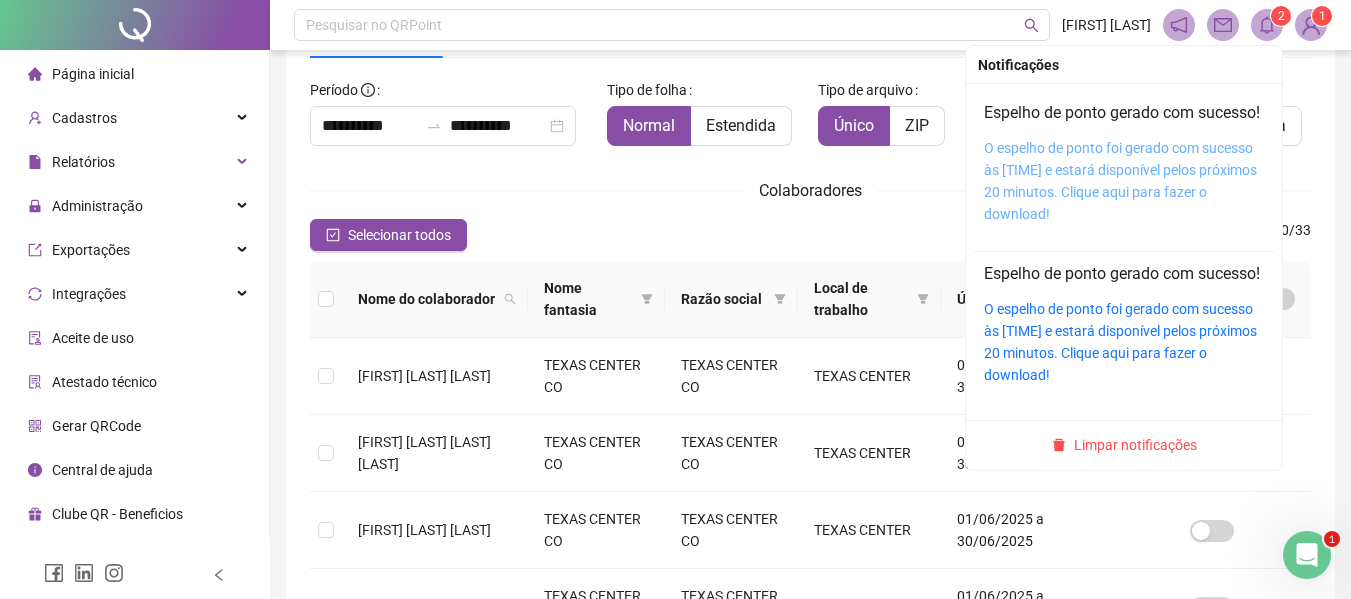 click on "O espelho de ponto foi gerado com sucesso às [TIME] e estará disponível pelos próximos 20 minutos. Clique aqui para fazer o download!" at bounding box center [1120, 181] 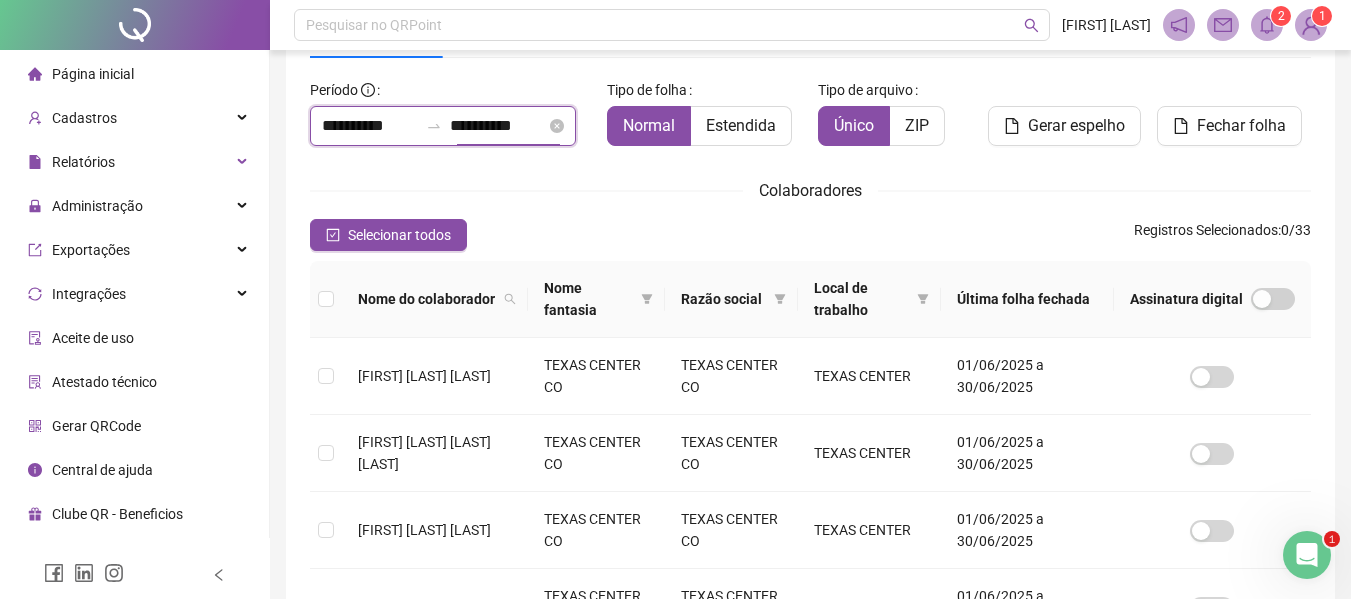 click on "**********" at bounding box center (498, 126) 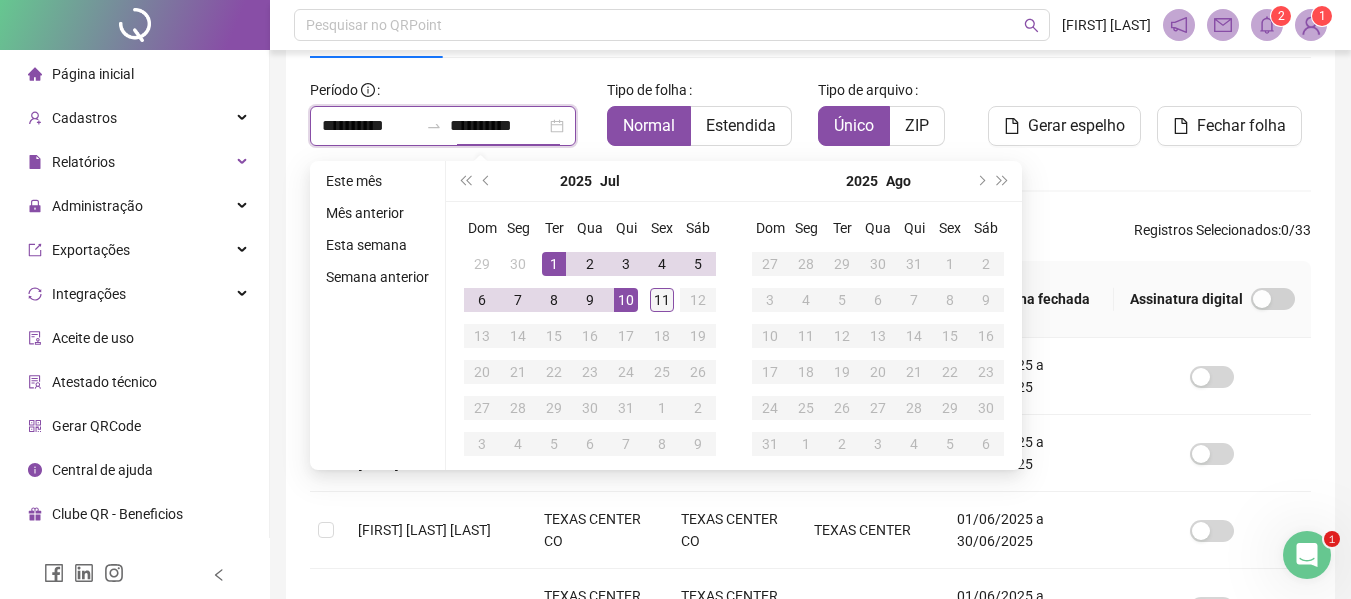 type on "**********" 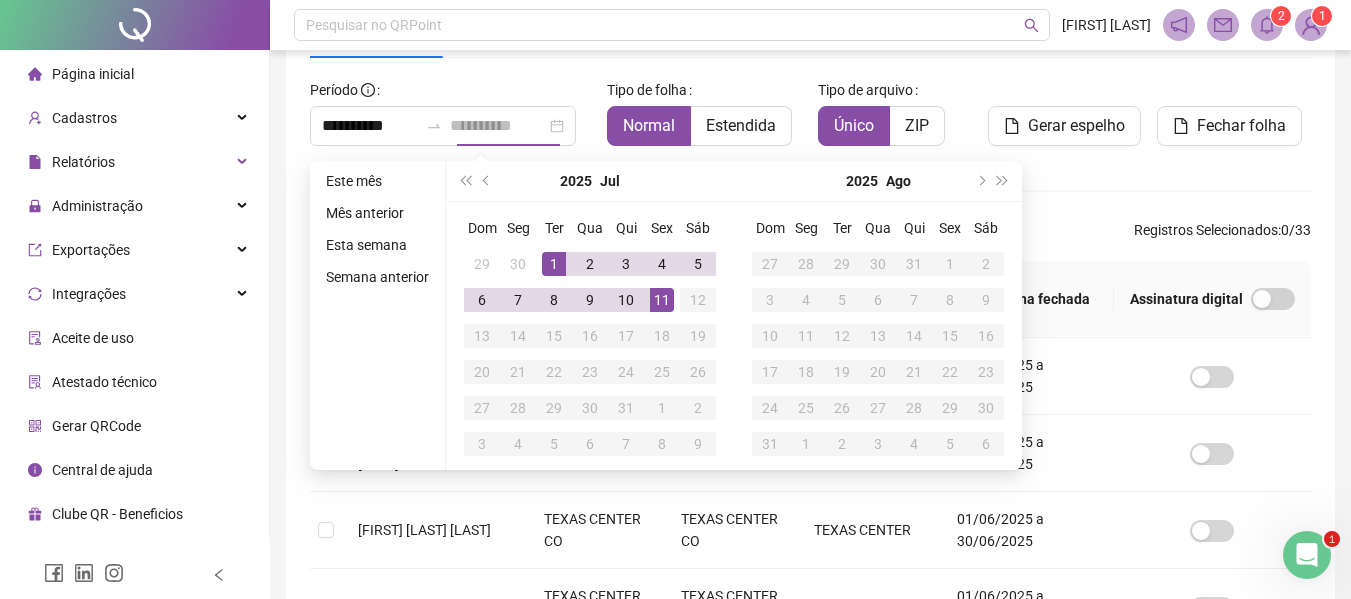 click on "11" at bounding box center (662, 300) 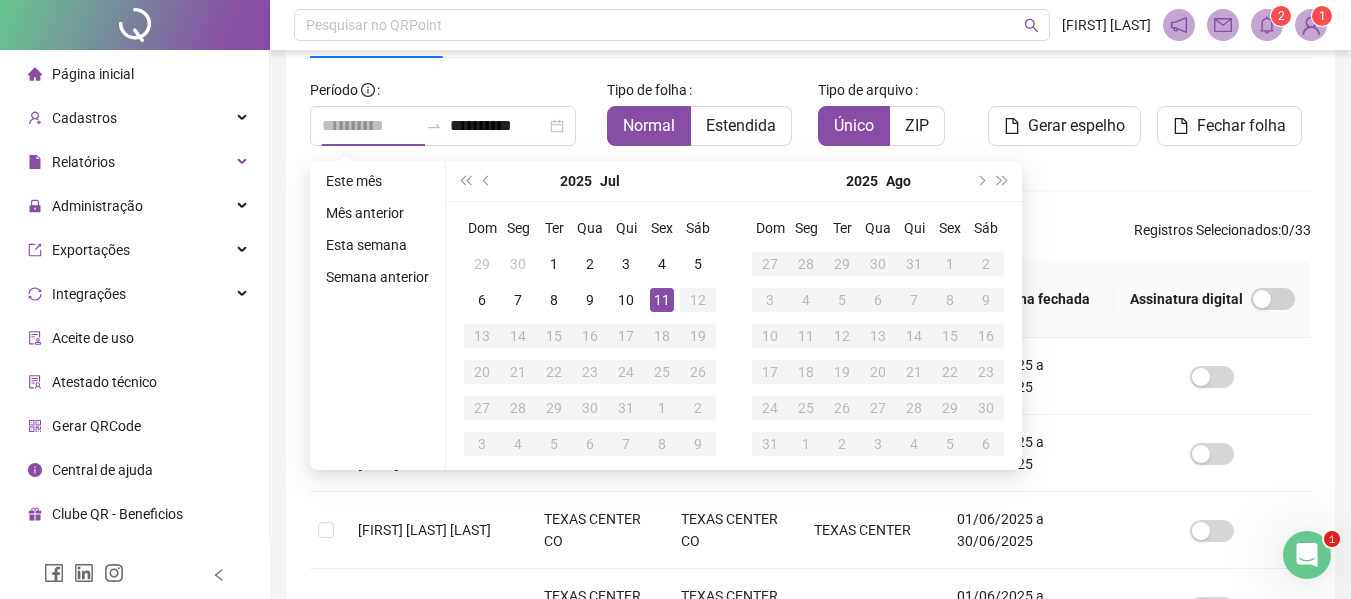 click on "11" at bounding box center (662, 300) 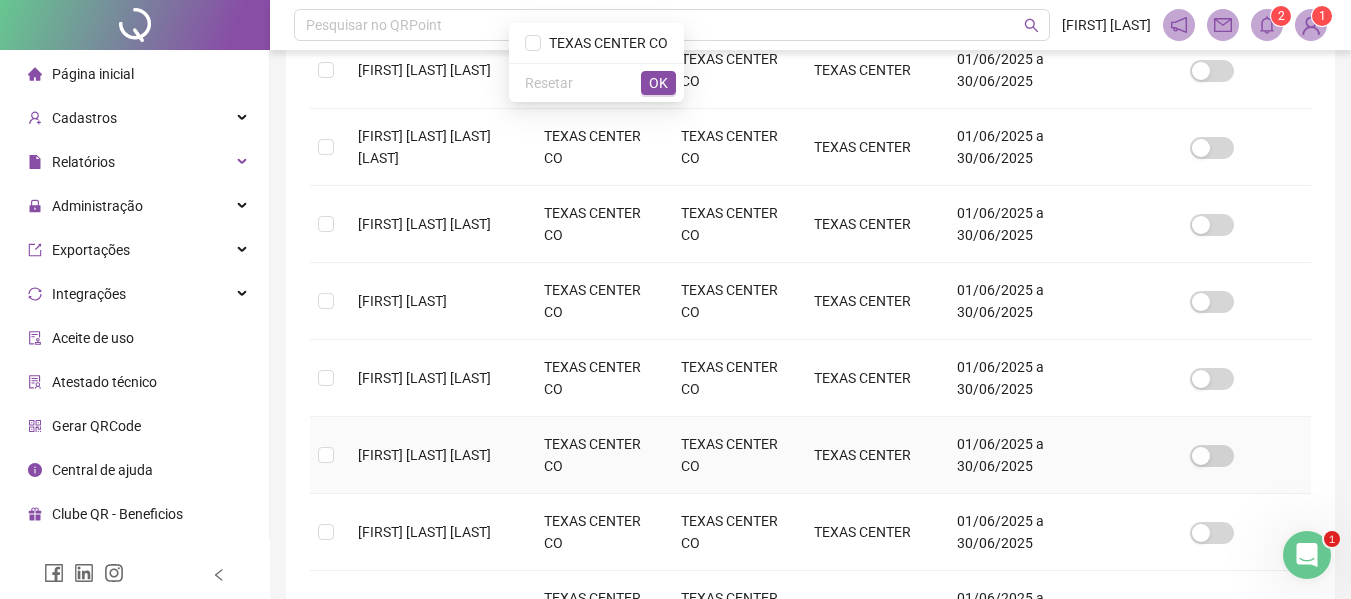 scroll, scrollTop: 510, scrollLeft: 0, axis: vertical 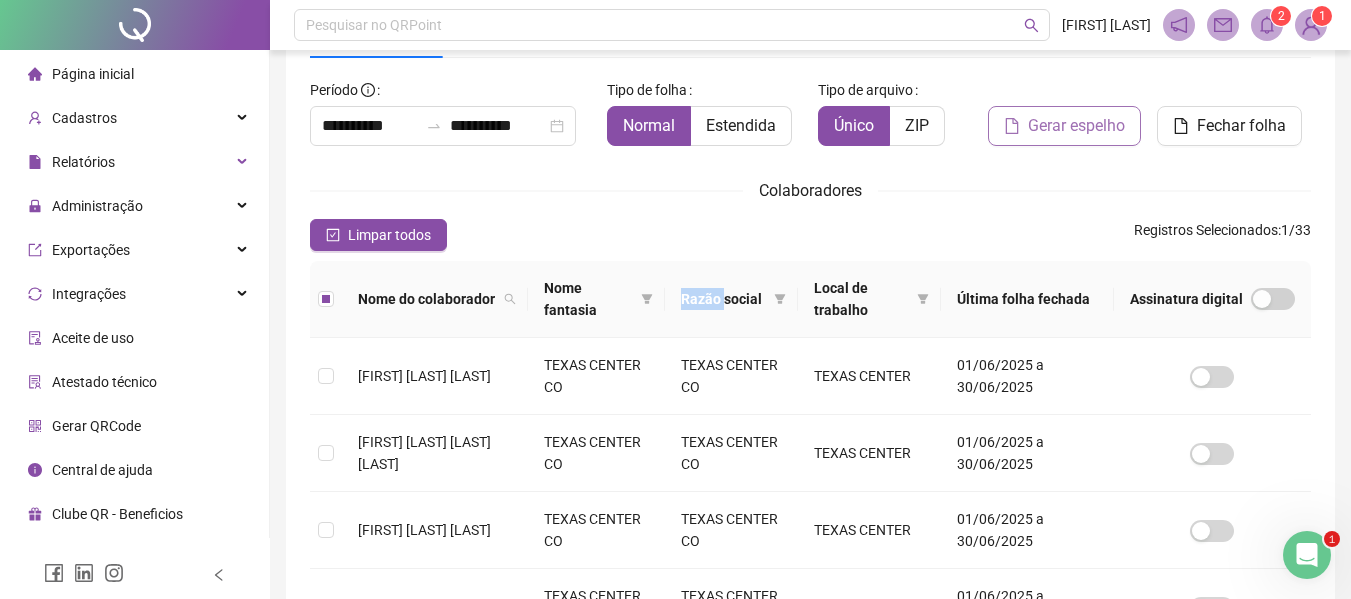 click on "Gerar espelho" at bounding box center [1076, 126] 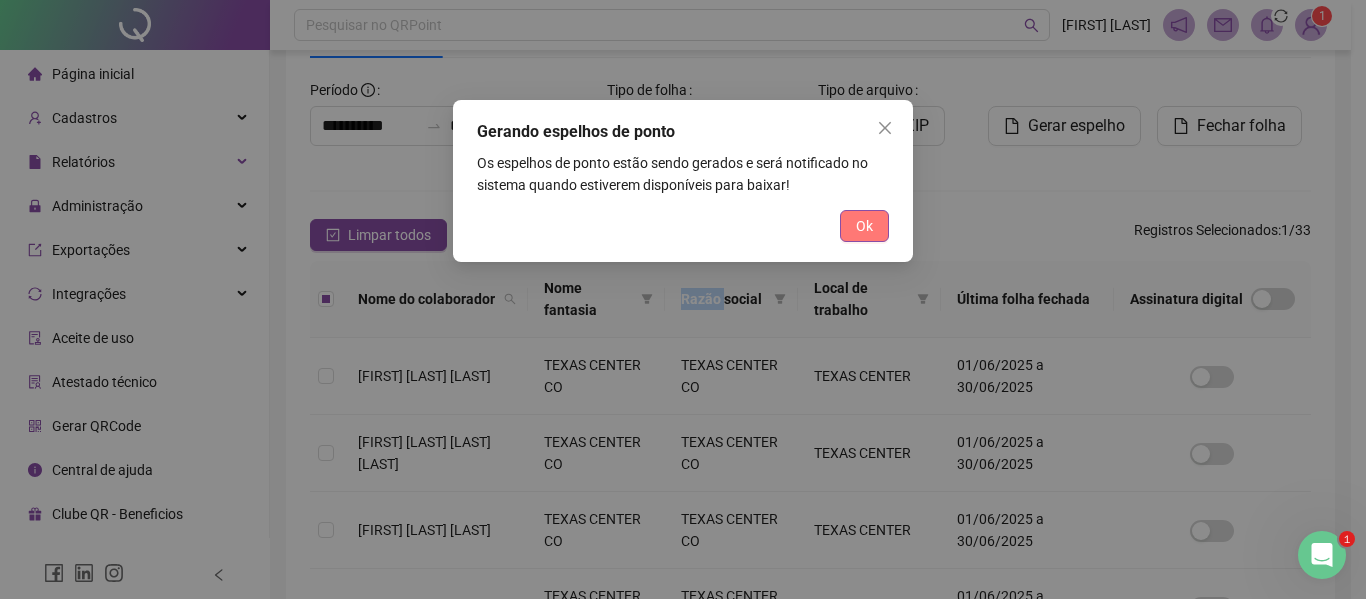 click on "Ok" at bounding box center [864, 226] 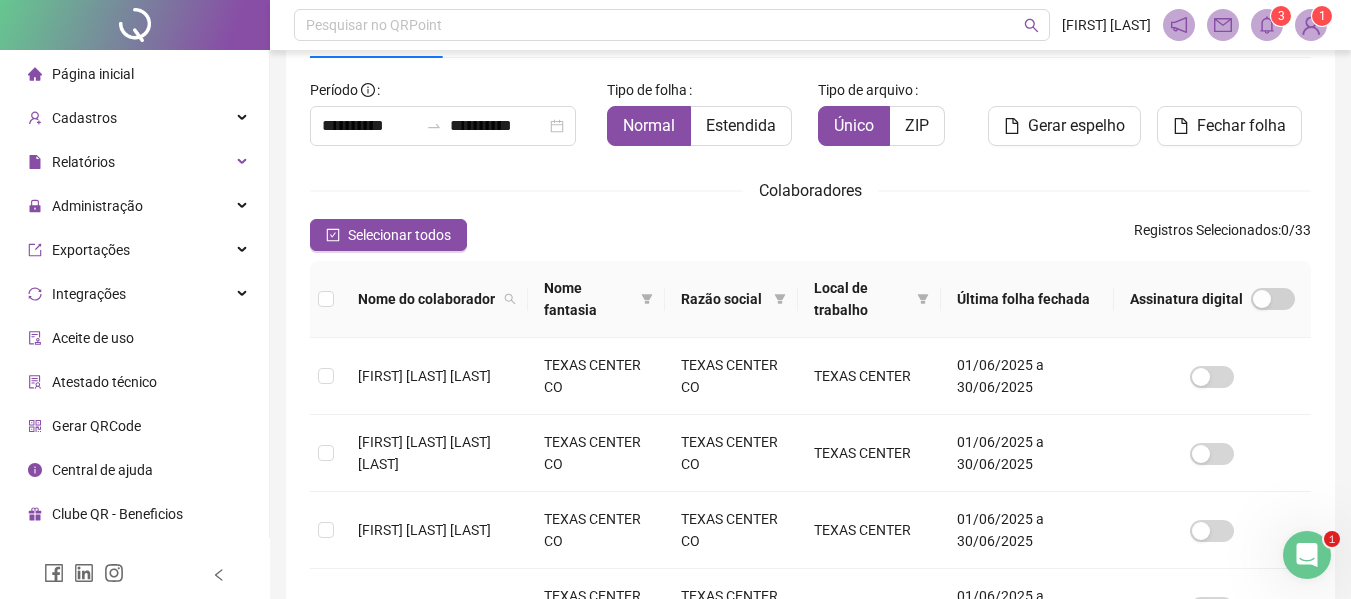 click 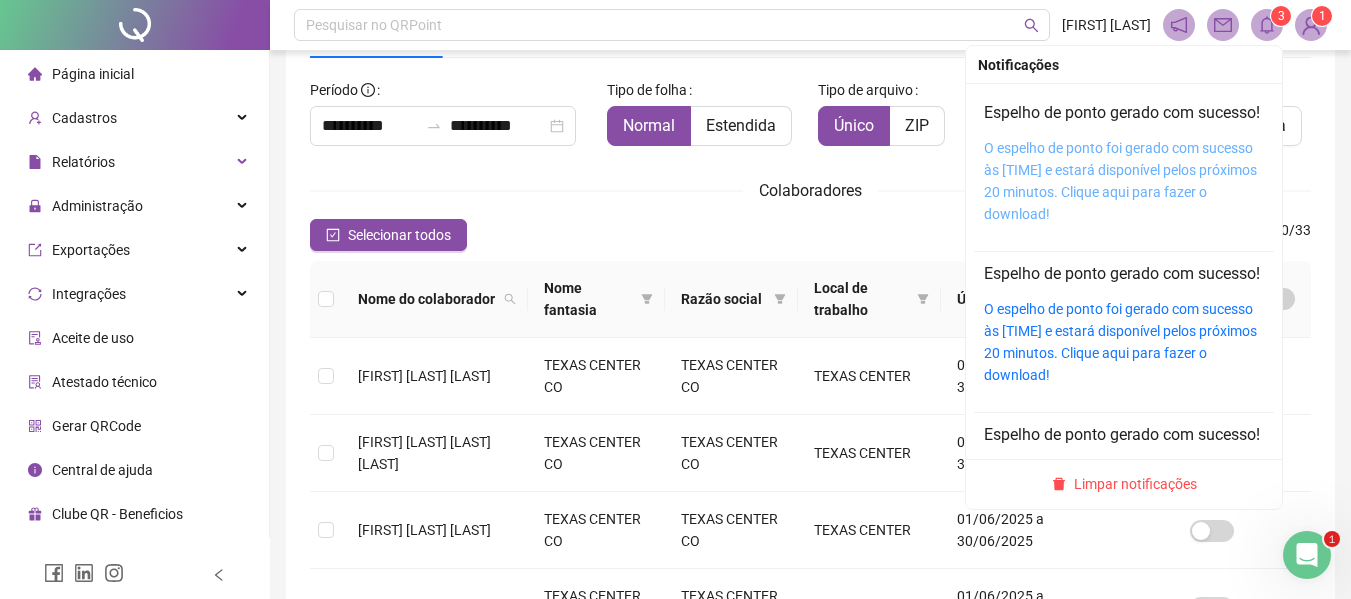 click on "O espelho de ponto foi gerado com sucesso às [TIME] e estará disponível pelos próximos 20 minutos.
Clique aqui para fazer o download!" at bounding box center [1120, 181] 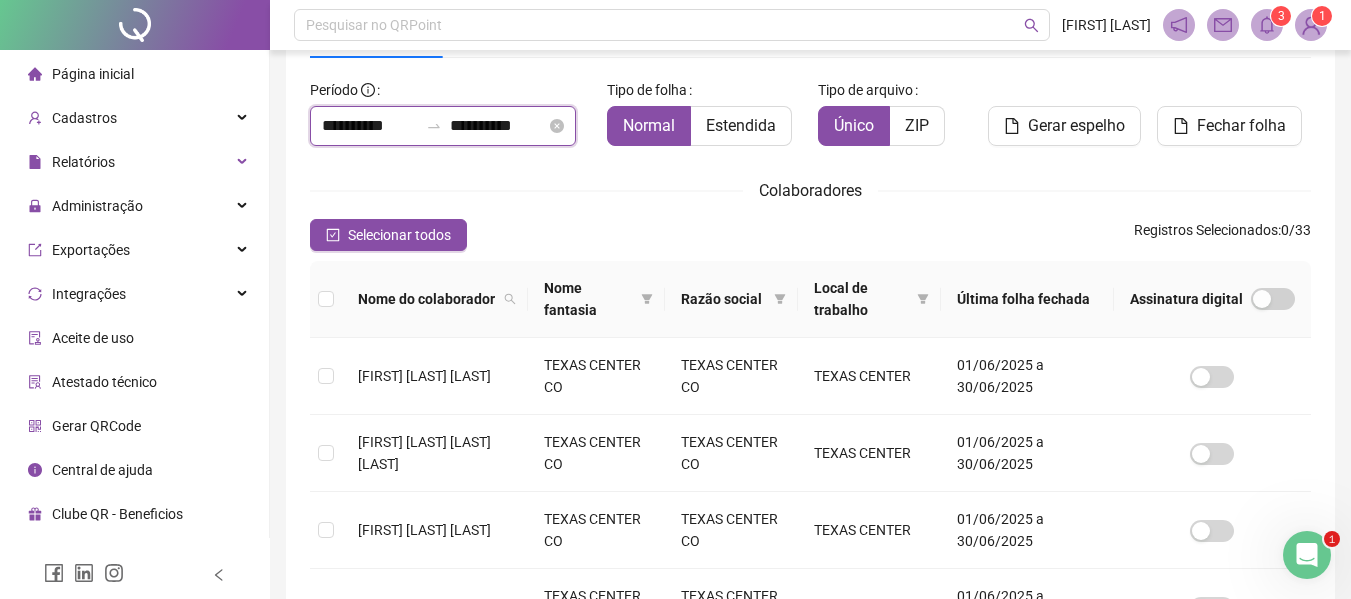 click on "**********" at bounding box center [370, 126] 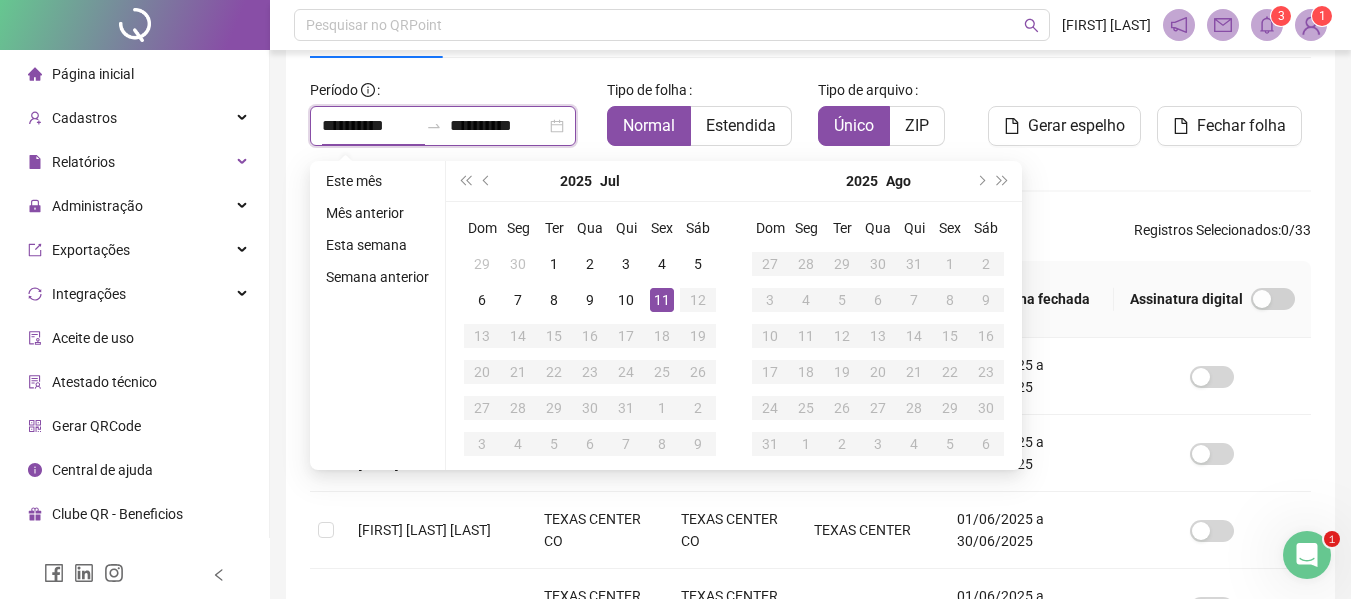 type on "**********" 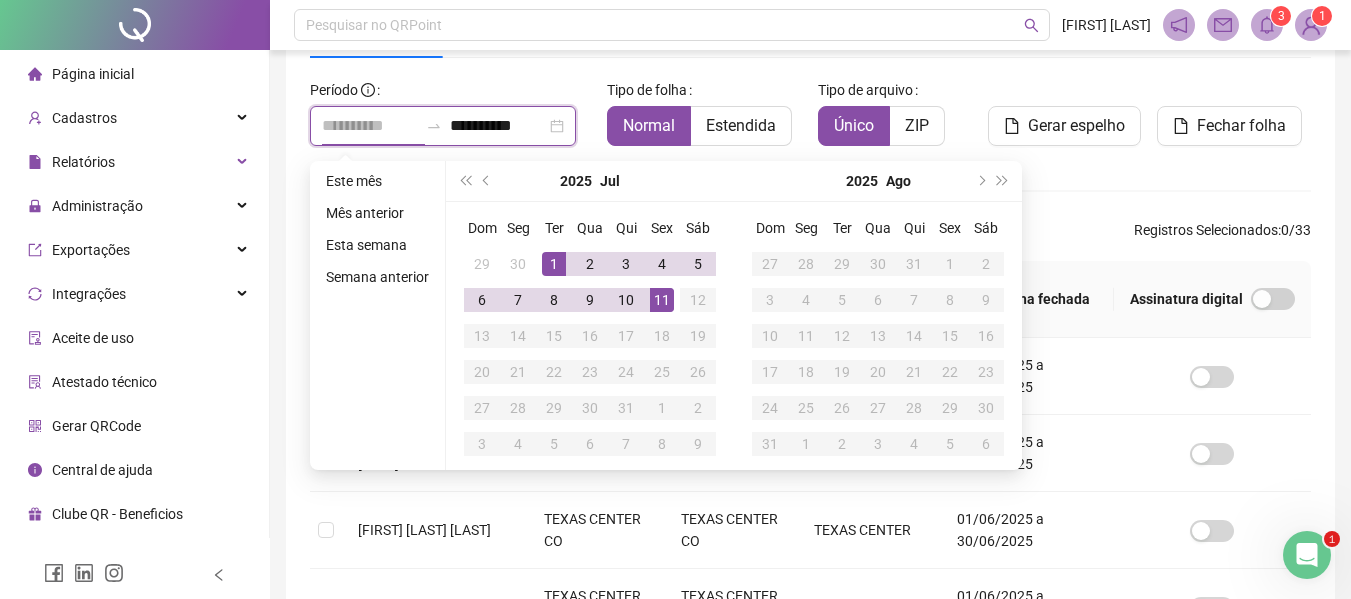 type on "**********" 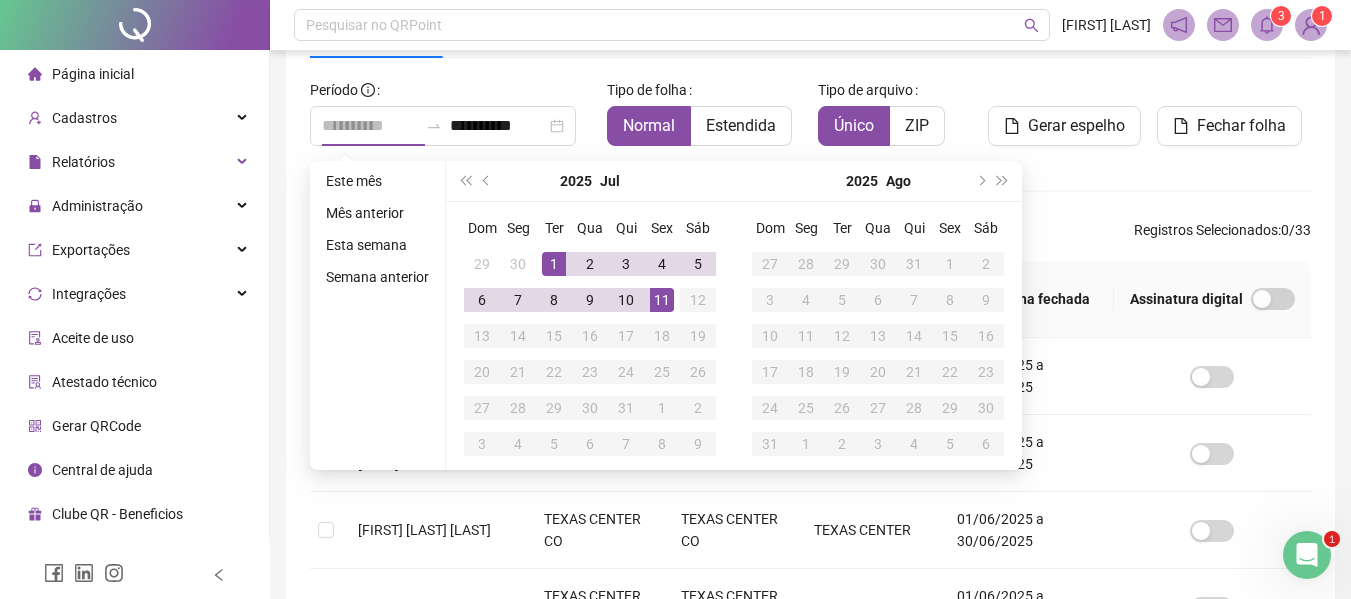 click on "1" at bounding box center (554, 264) 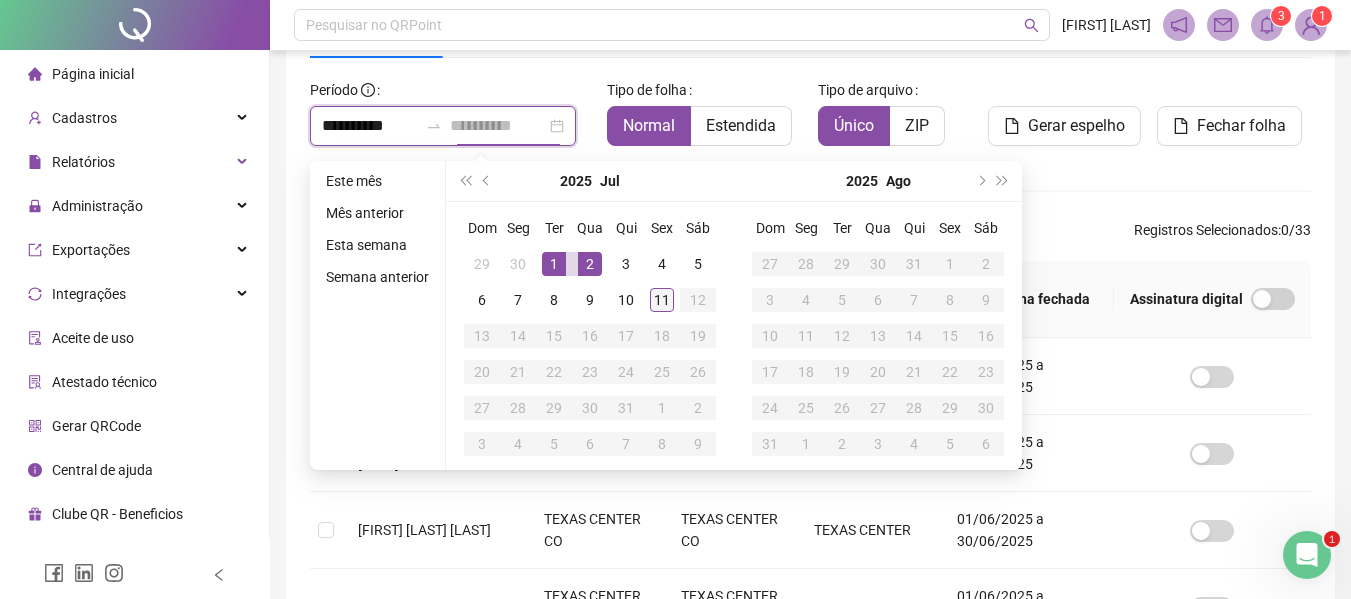 type on "**********" 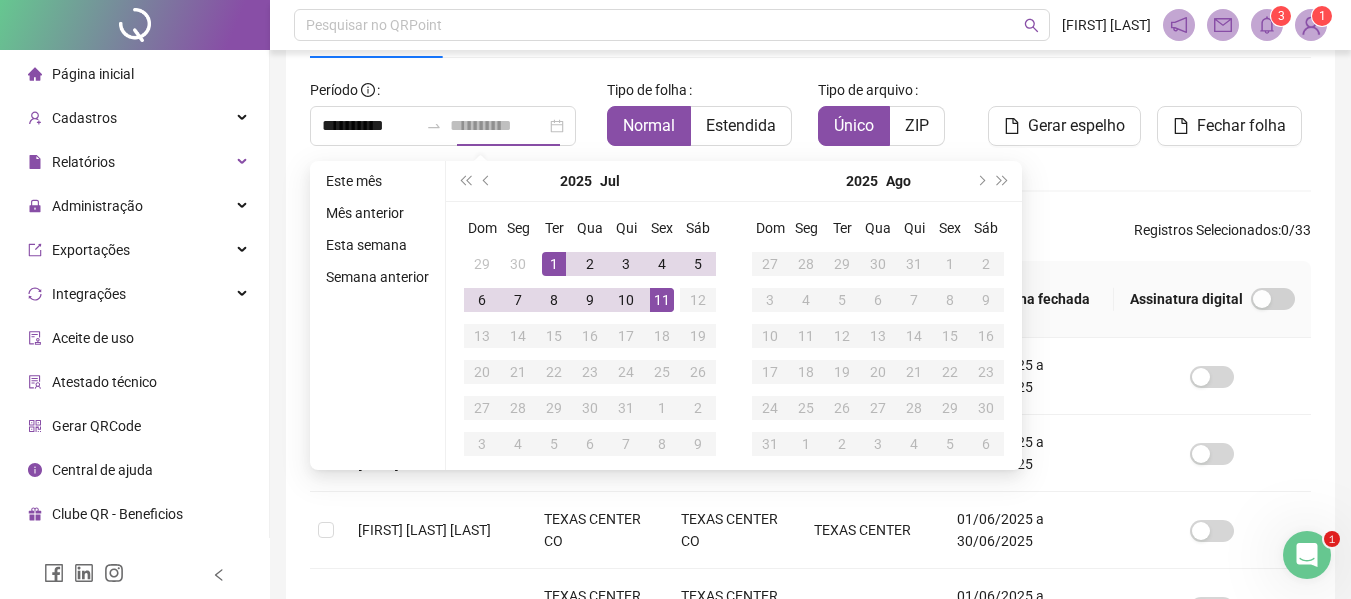 click on "11" at bounding box center [662, 300] 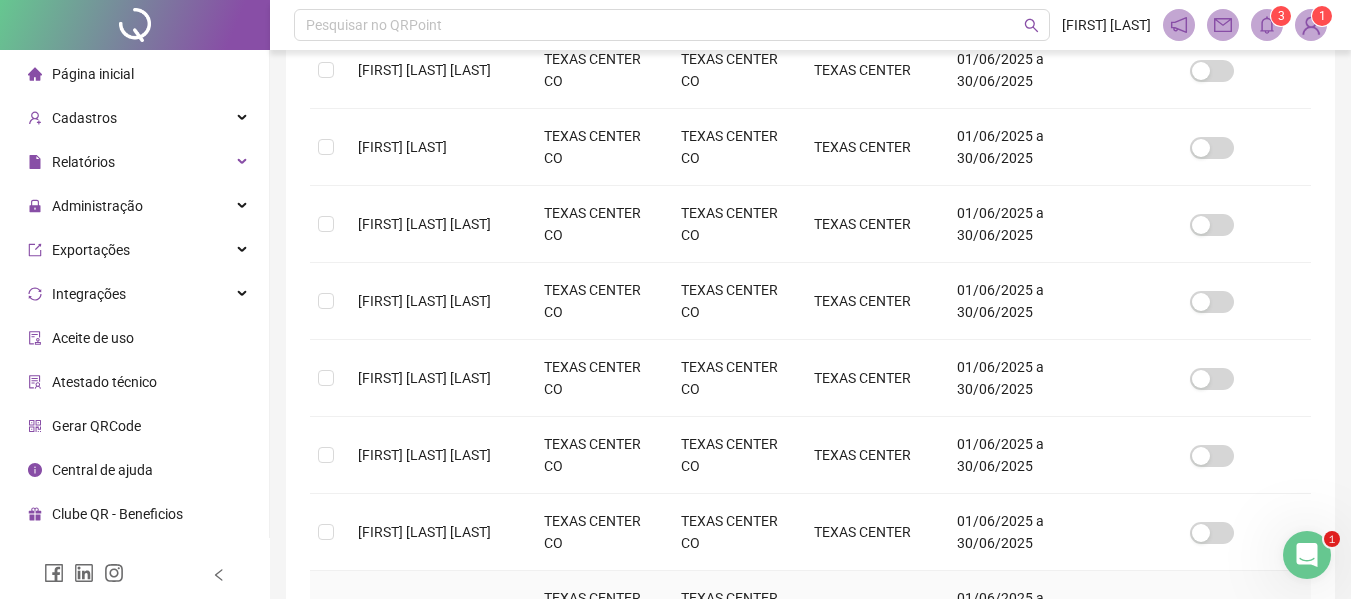 scroll, scrollTop: 610, scrollLeft: 0, axis: vertical 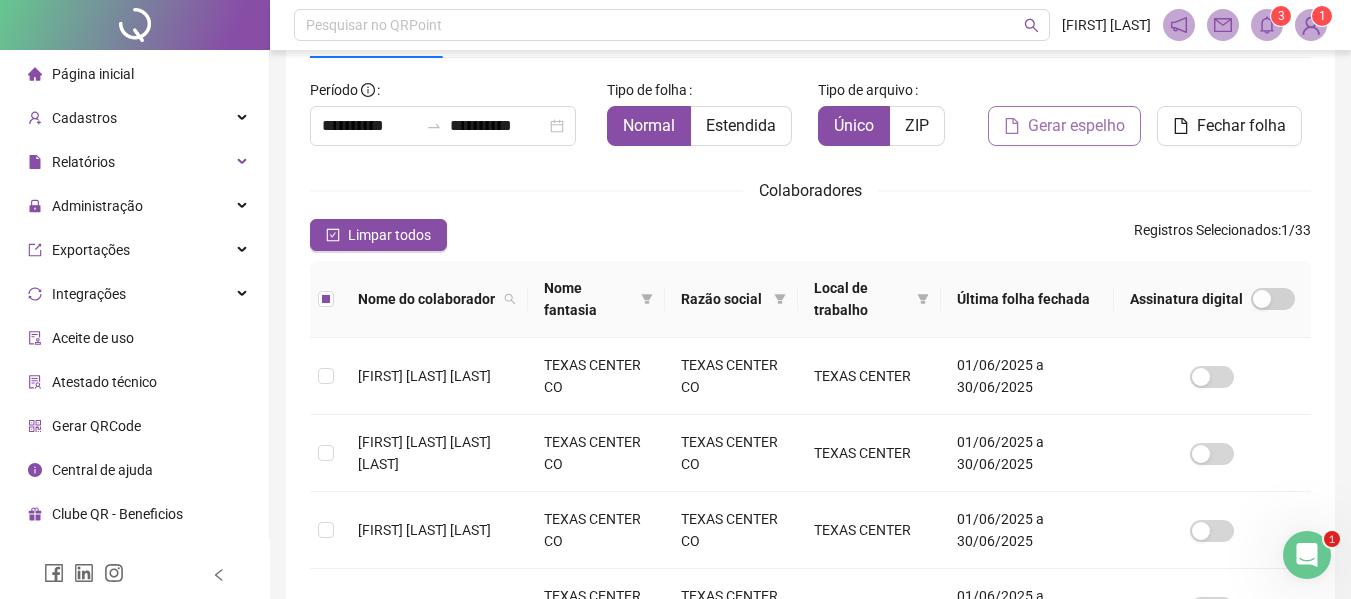 click on "Gerar espelho" at bounding box center [1076, 126] 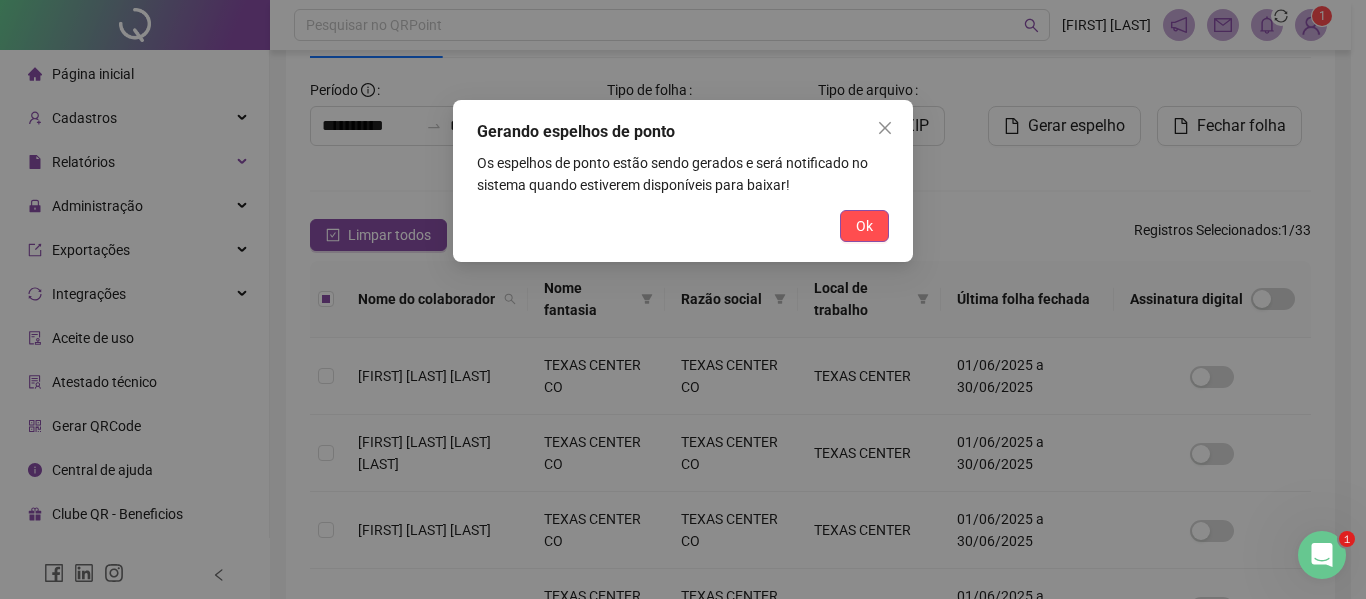 click on "Ok" at bounding box center (864, 226) 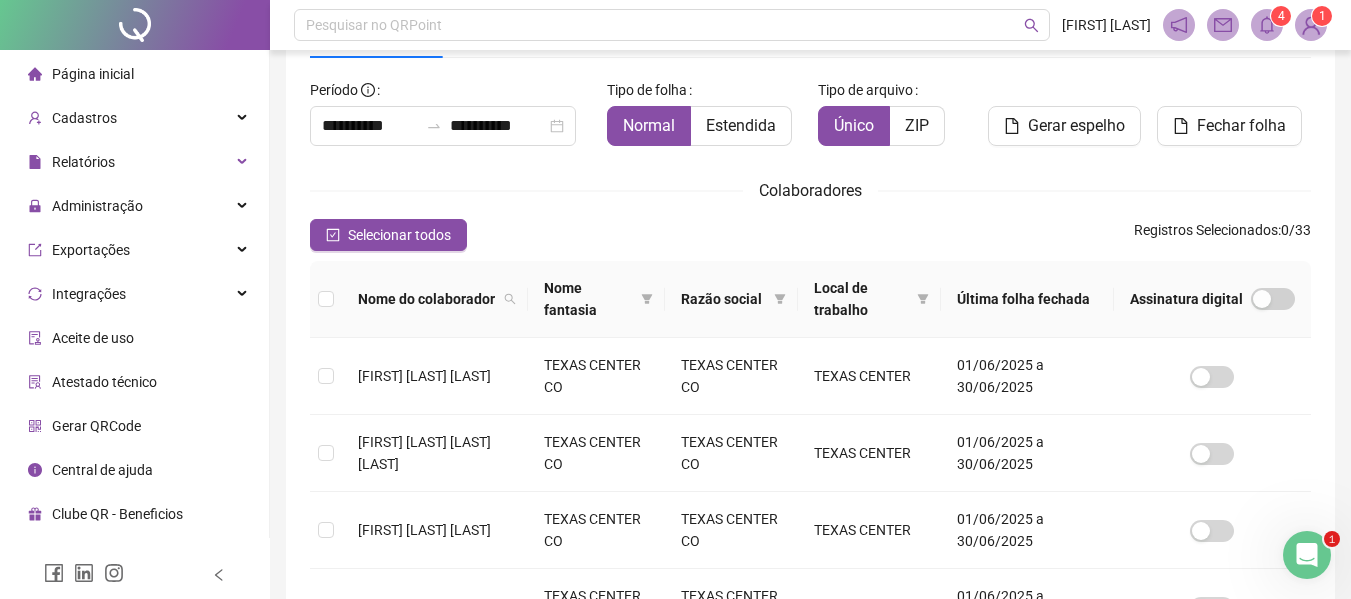 click on "4 1" at bounding box center (1245, 25) 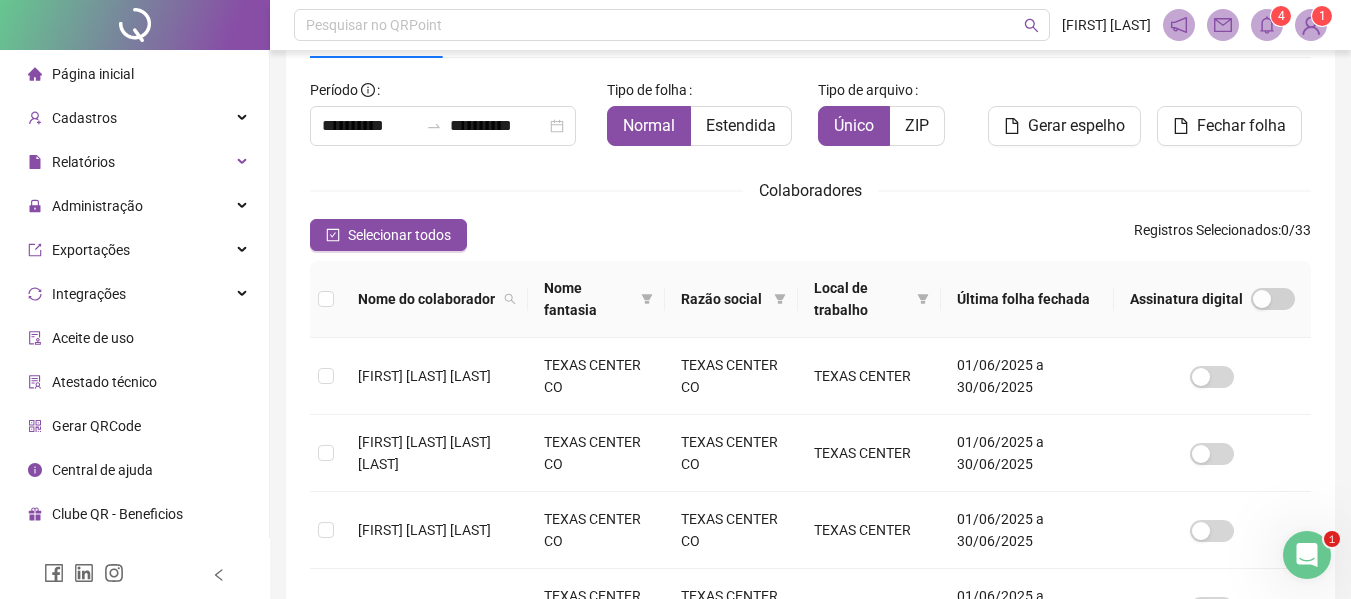 click on "4" at bounding box center (1267, 25) 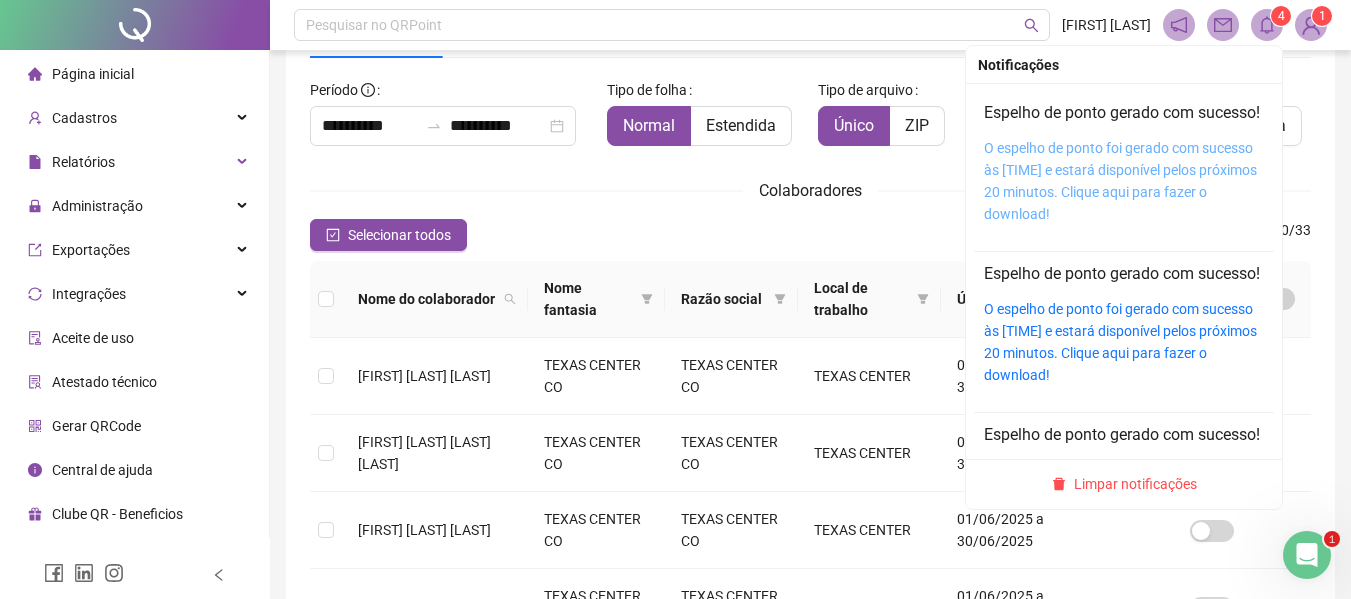 click on "O espelho de ponto foi gerado com sucesso às [TIME] e estará disponível pelos próximos 20 minutos.
Clique aqui para fazer o download!" at bounding box center [1120, 181] 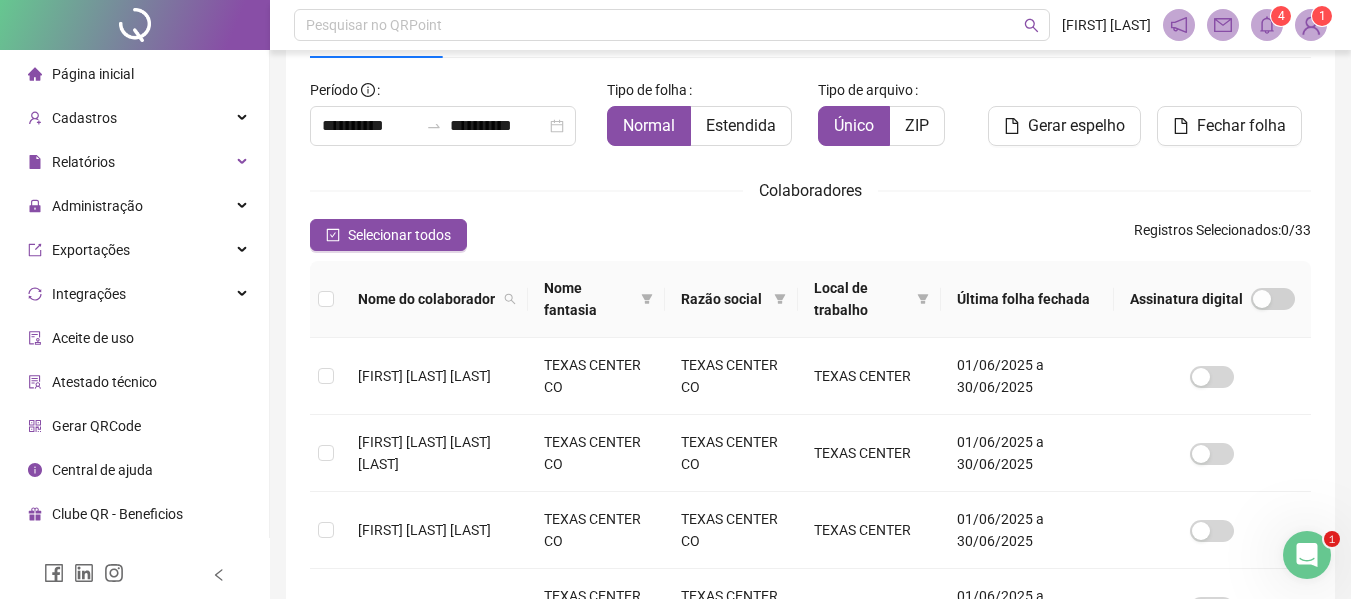 click on "Página inicial" at bounding box center [93, 74] 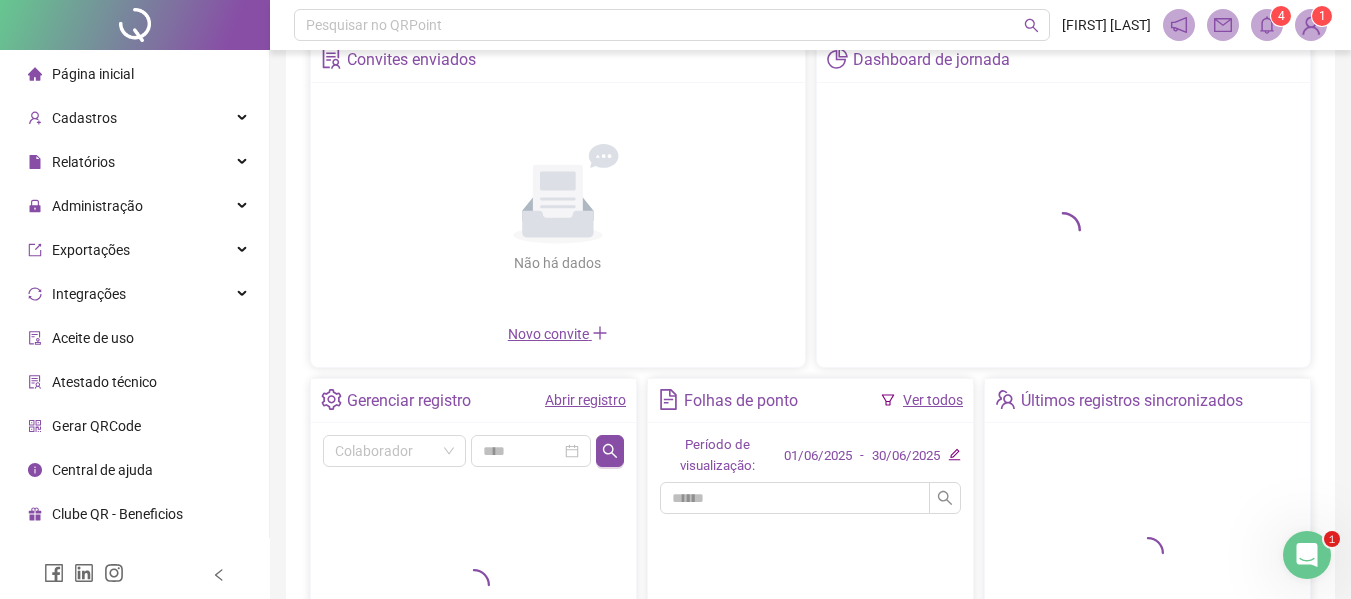 click on "Abrir registro" at bounding box center [585, 400] 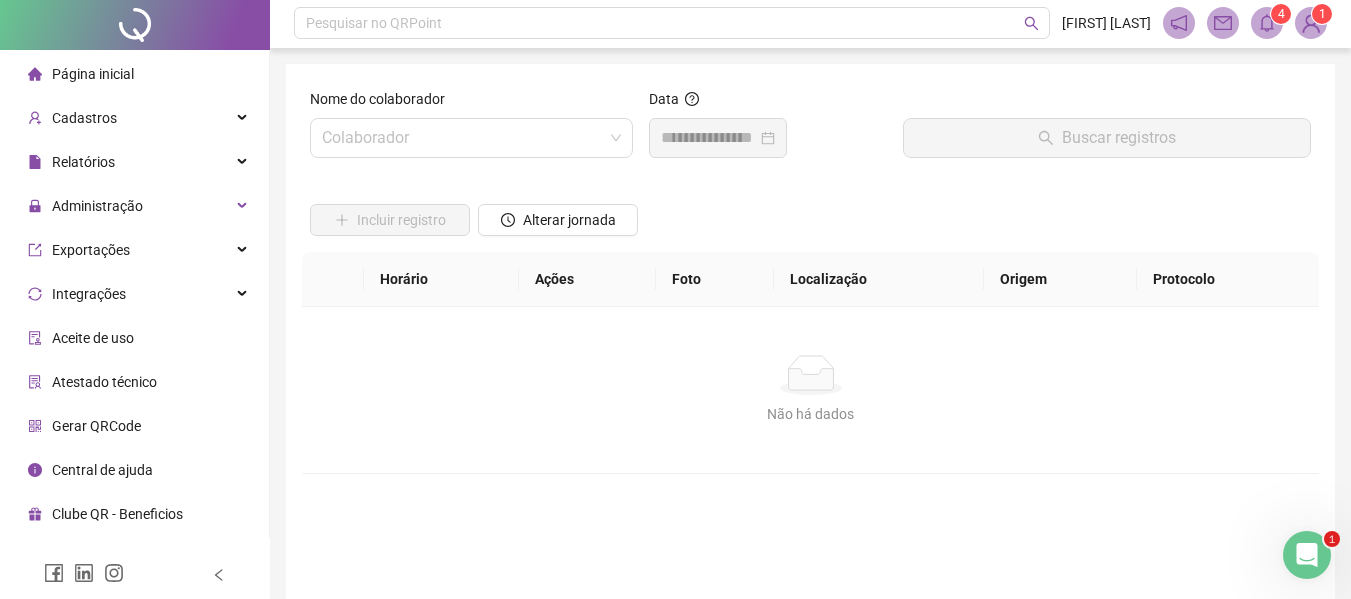 scroll, scrollTop: 0, scrollLeft: 0, axis: both 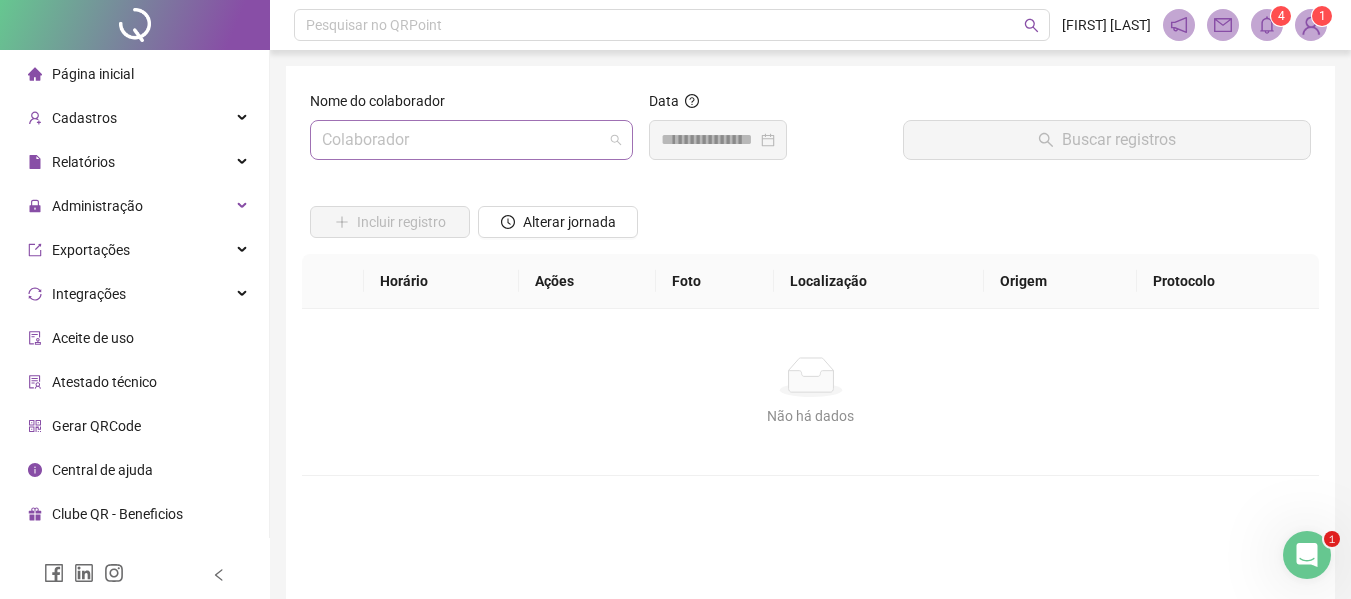 click at bounding box center (465, 140) 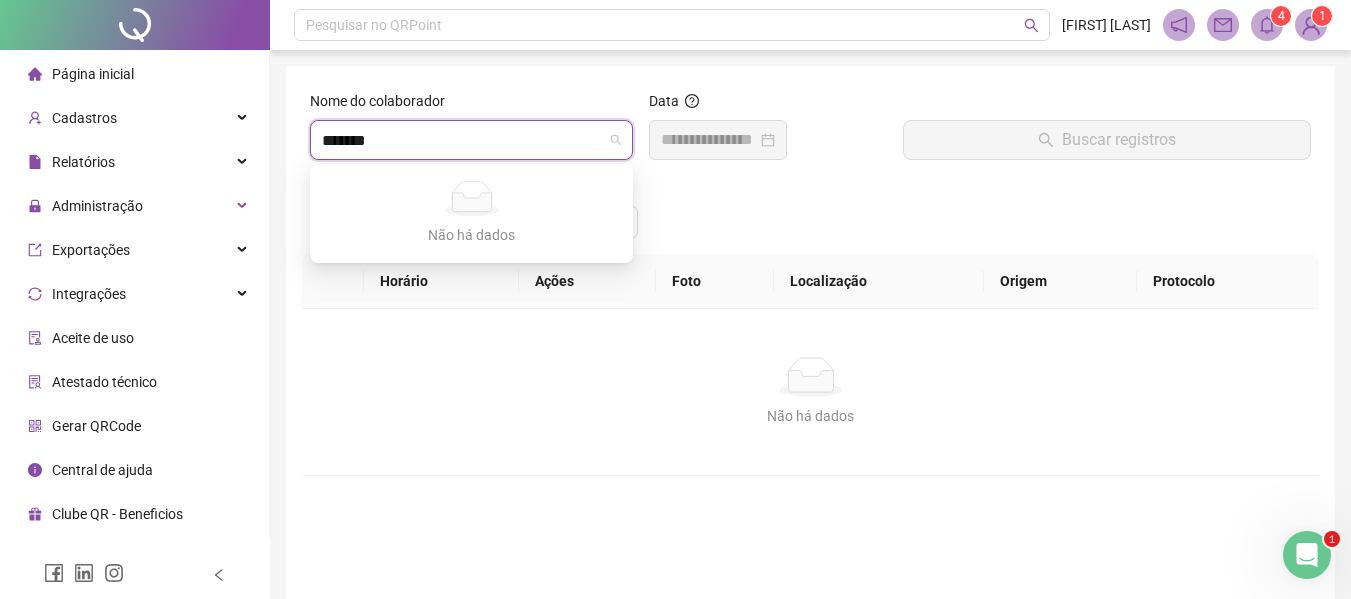 type on "******" 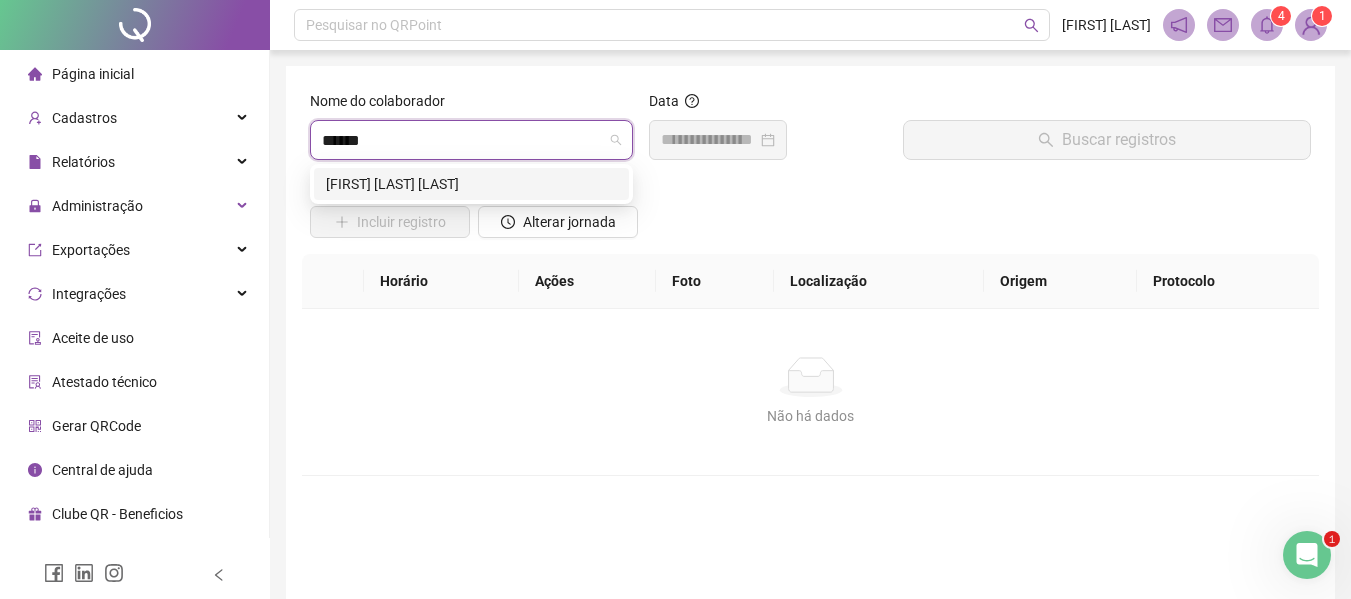 click on "[FIRST] [LAST] [LAST]" at bounding box center [471, 184] 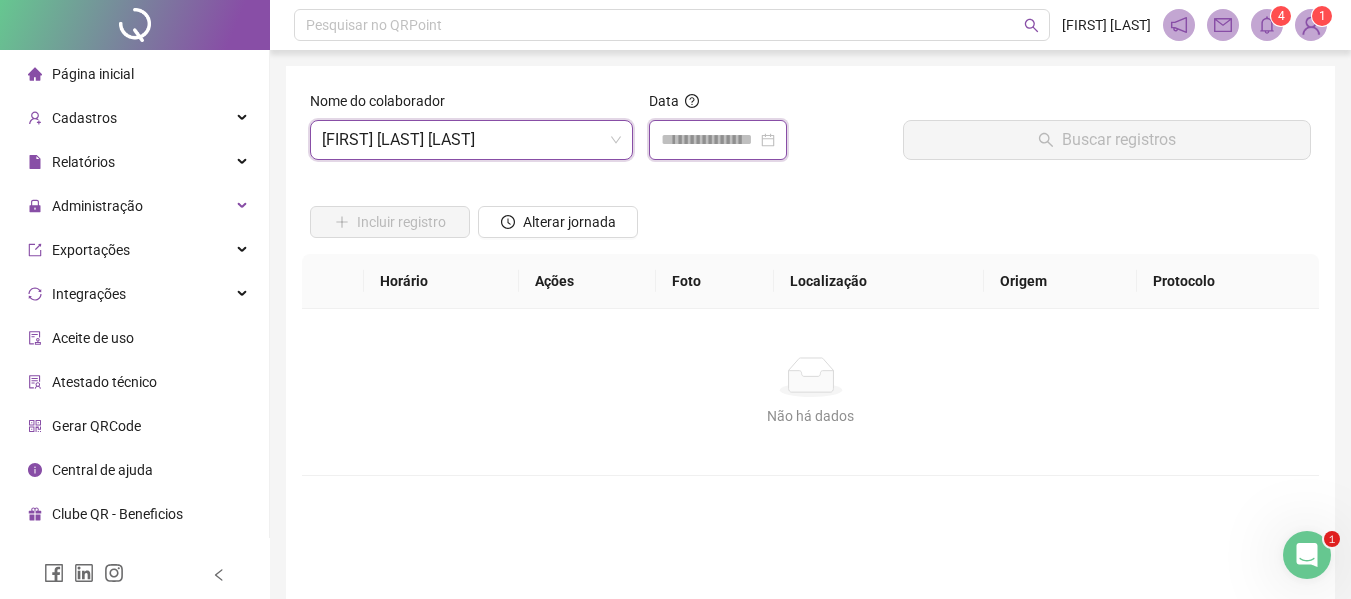 drag, startPoint x: 703, startPoint y: 133, endPoint x: 790, endPoint y: 158, distance: 90.52071 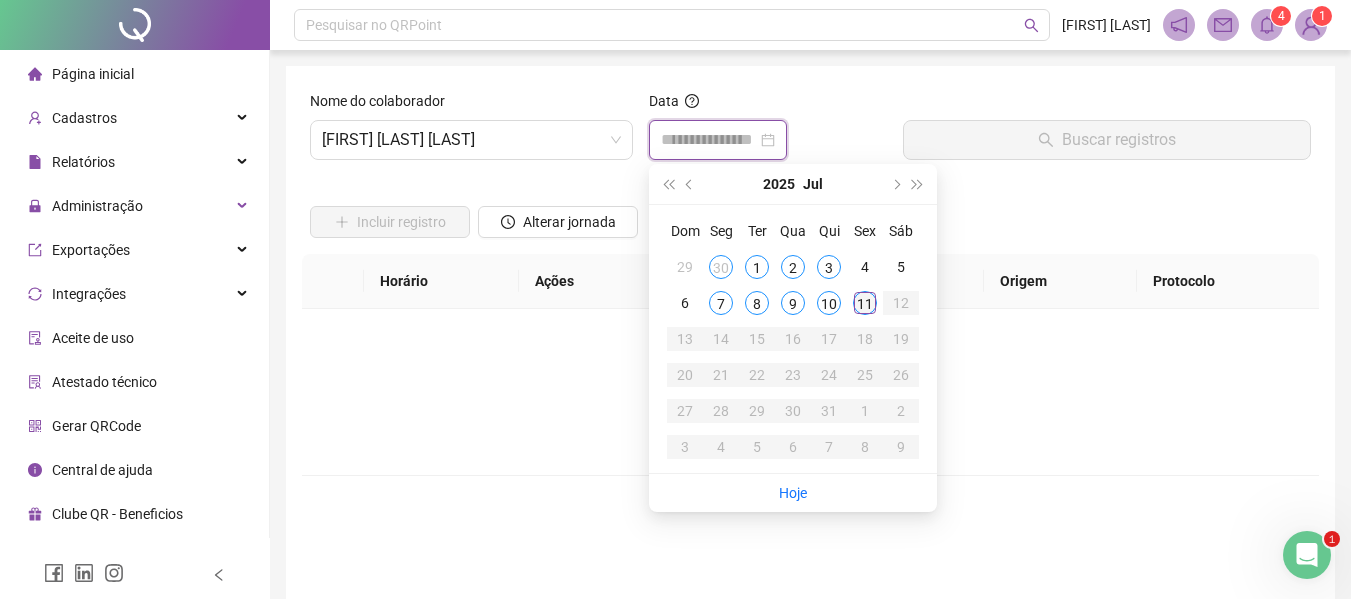type on "**********" 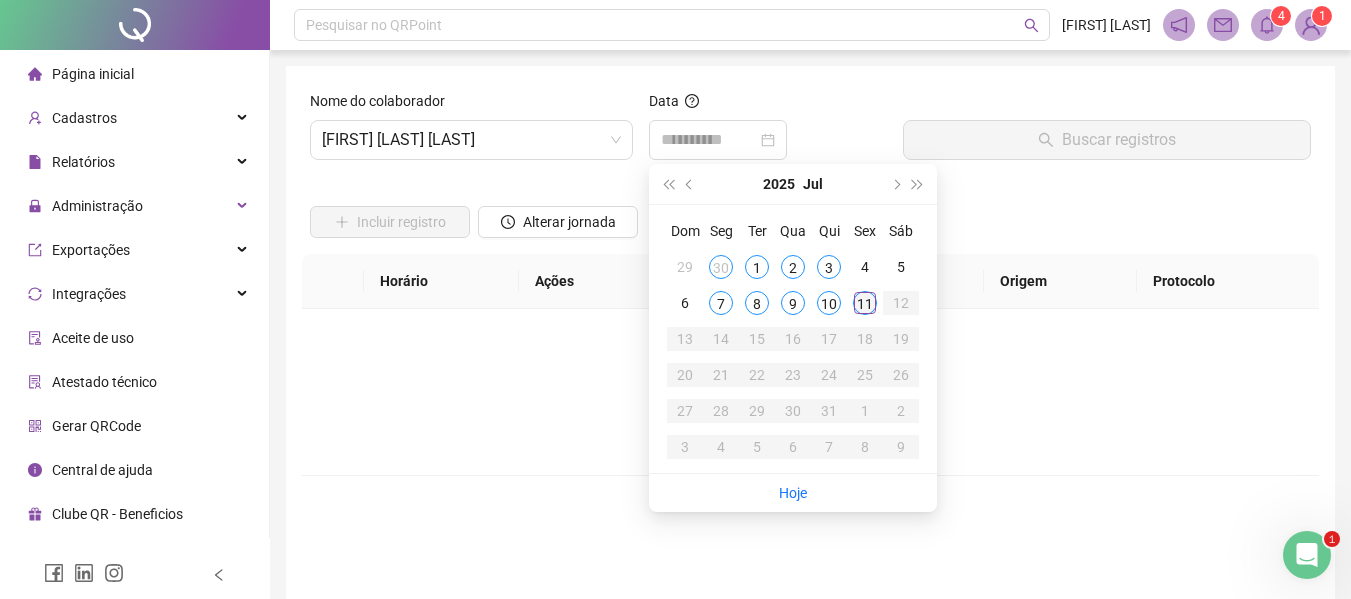 click on "11" at bounding box center [865, 303] 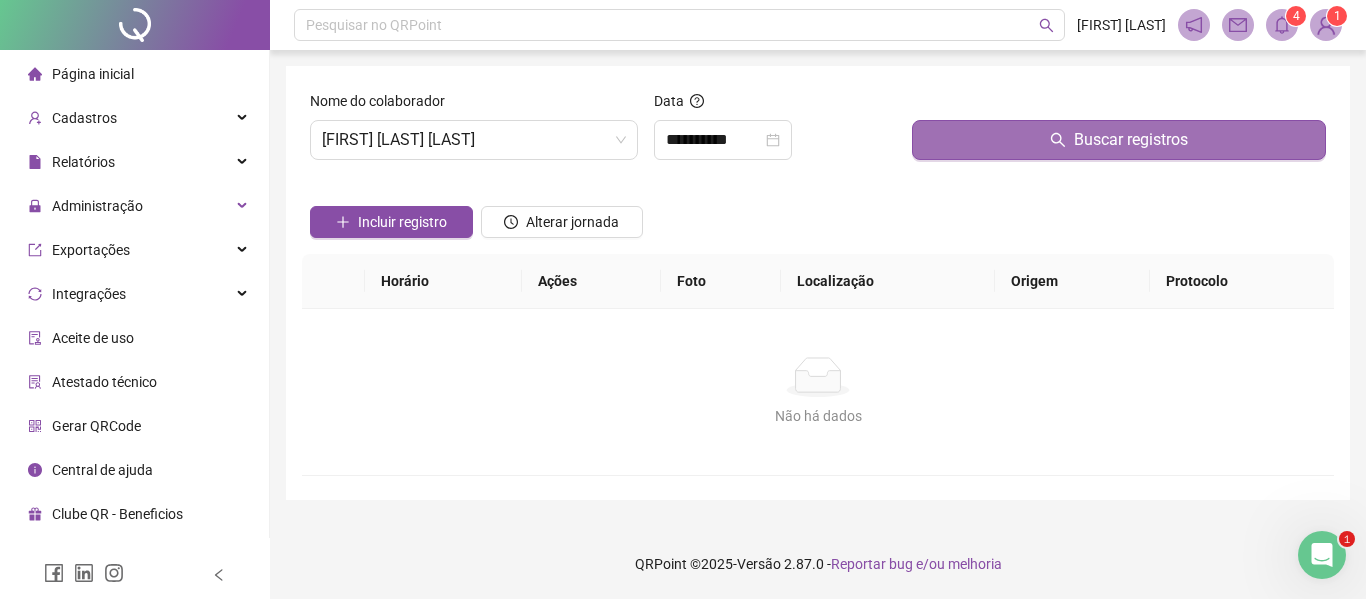 click on "Buscar registros" at bounding box center (1131, 140) 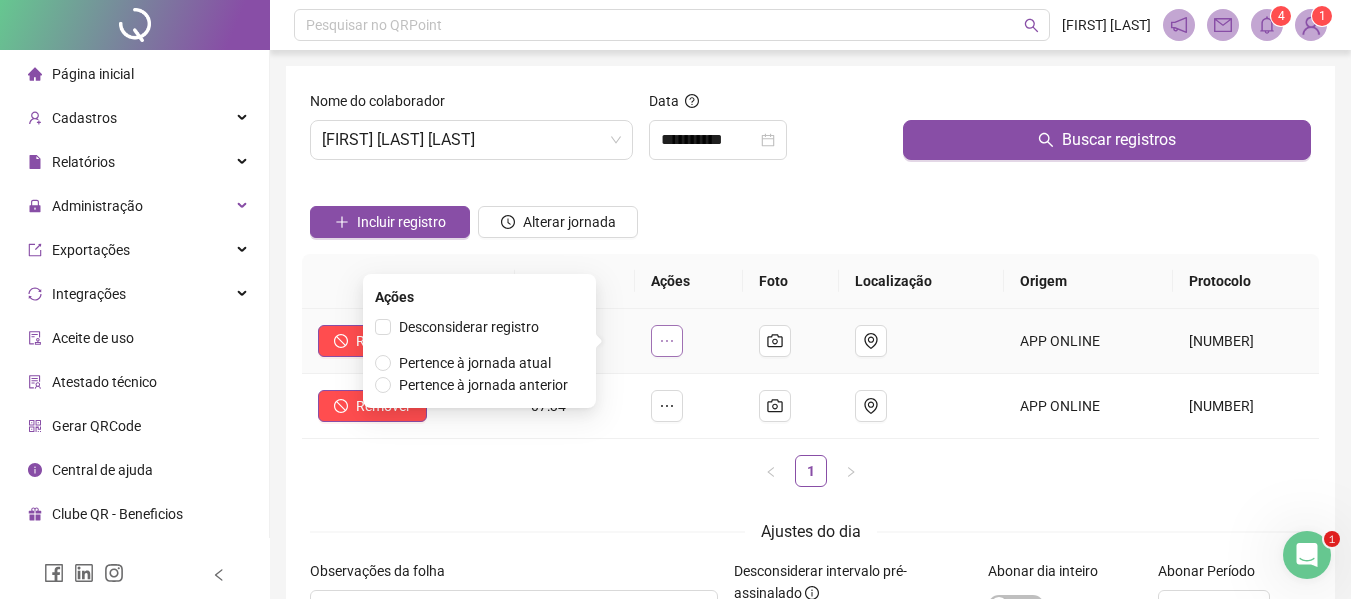 click 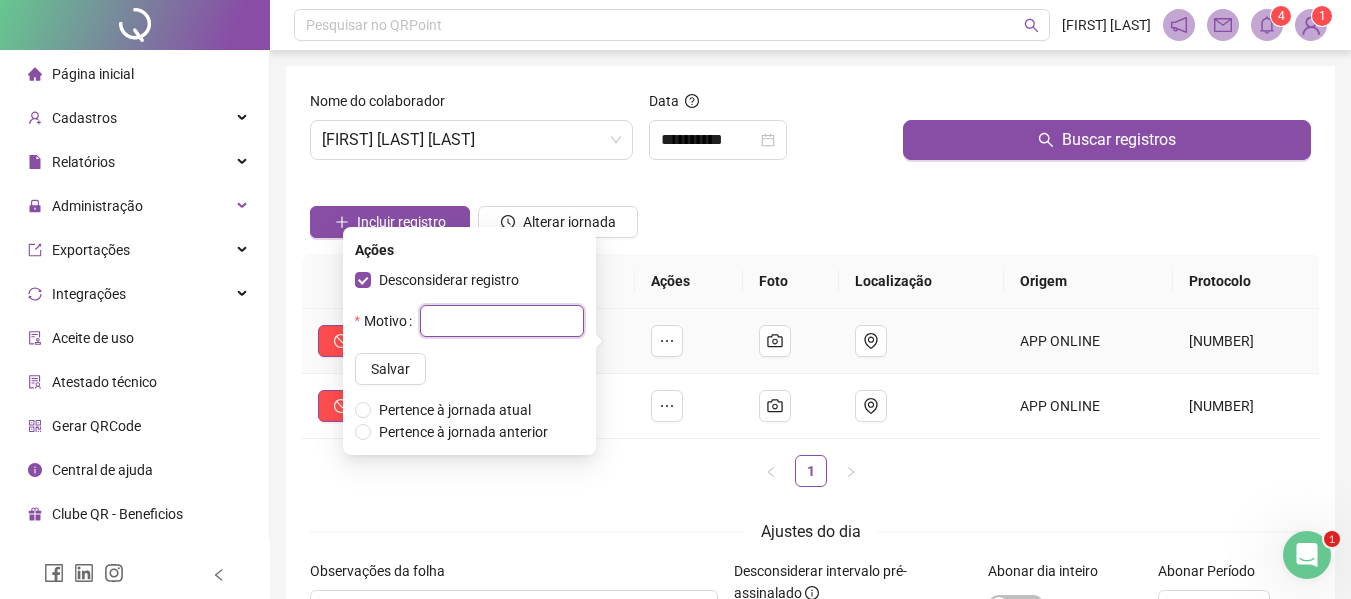 click at bounding box center [502, 321] 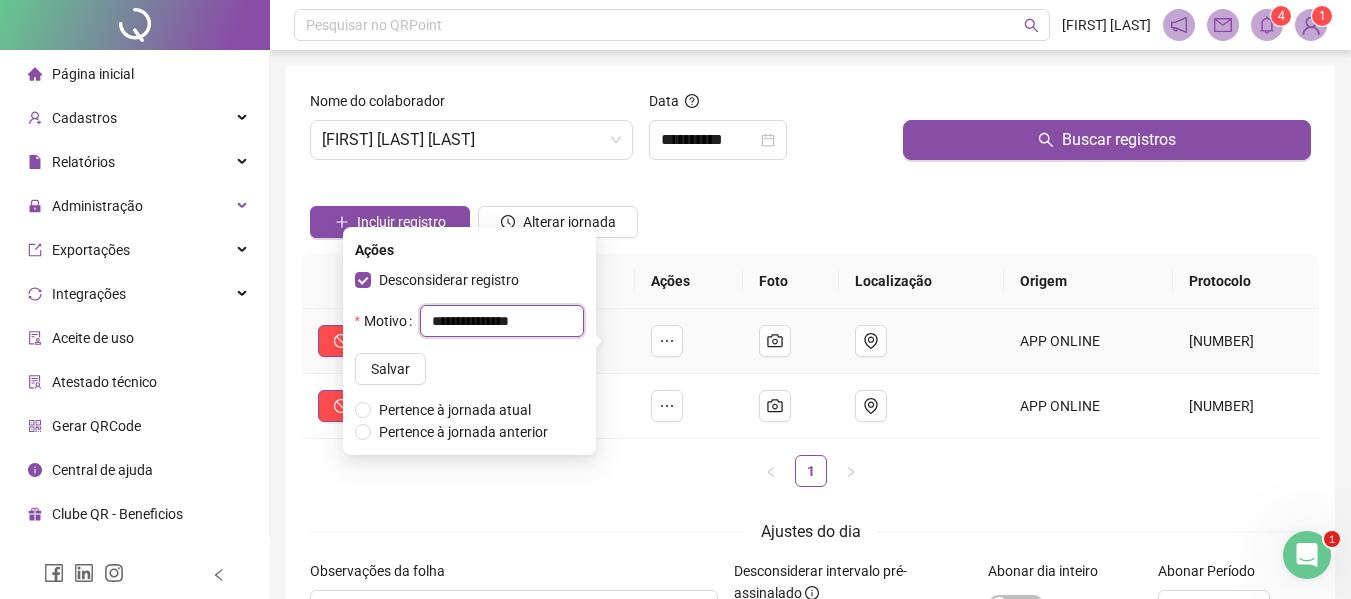 type on "**********" 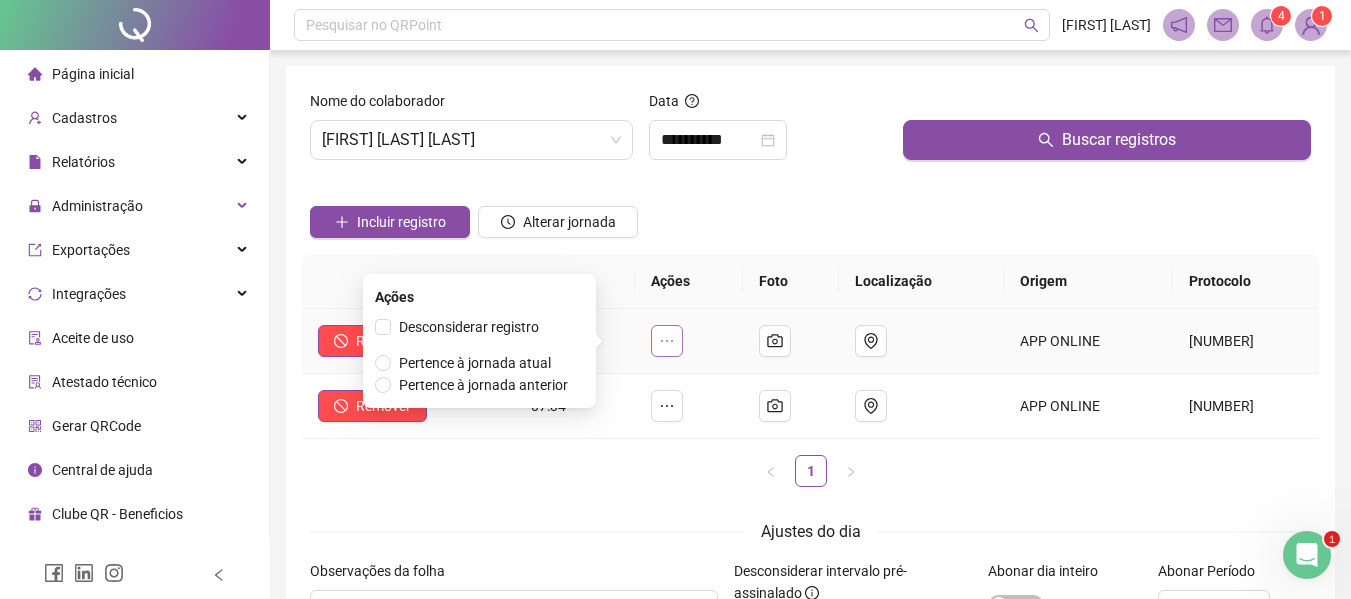 click 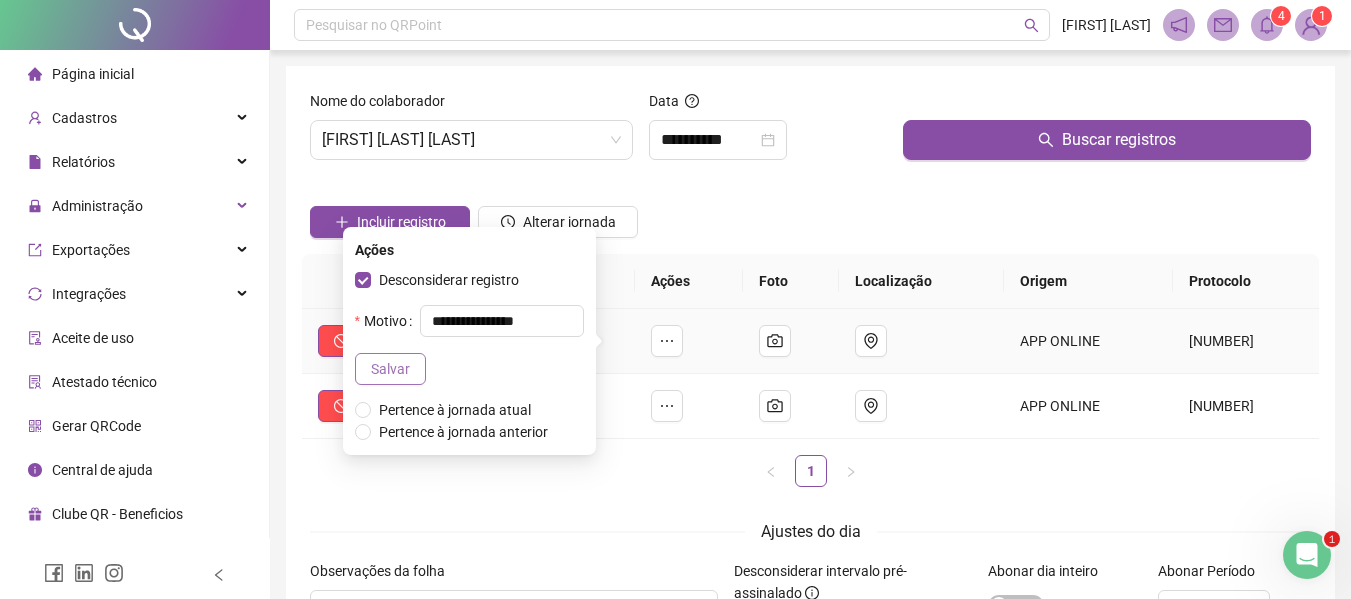 click on "Salvar" at bounding box center (390, 369) 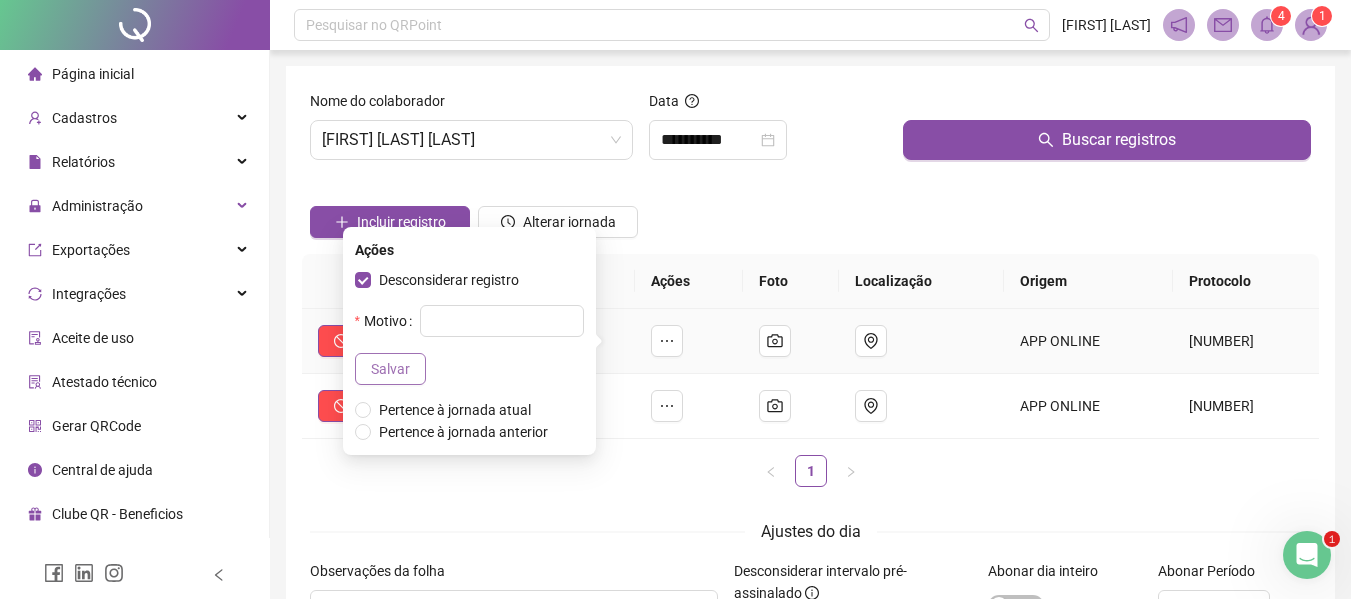 type 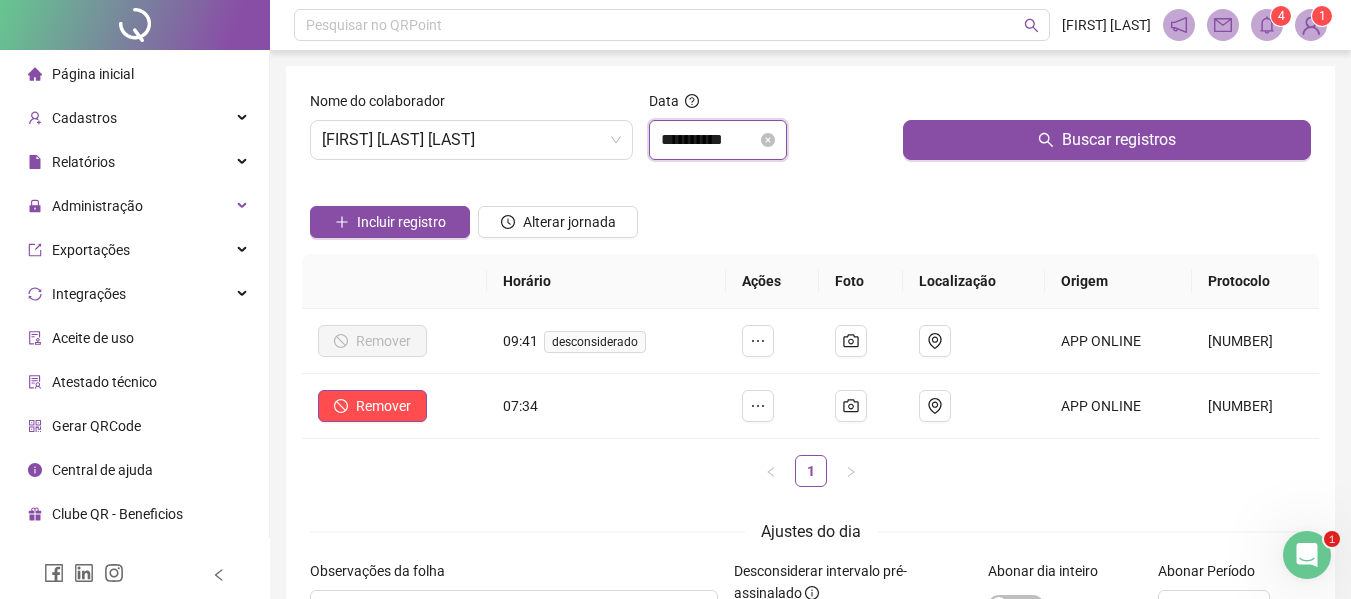 click on "**********" at bounding box center (709, 140) 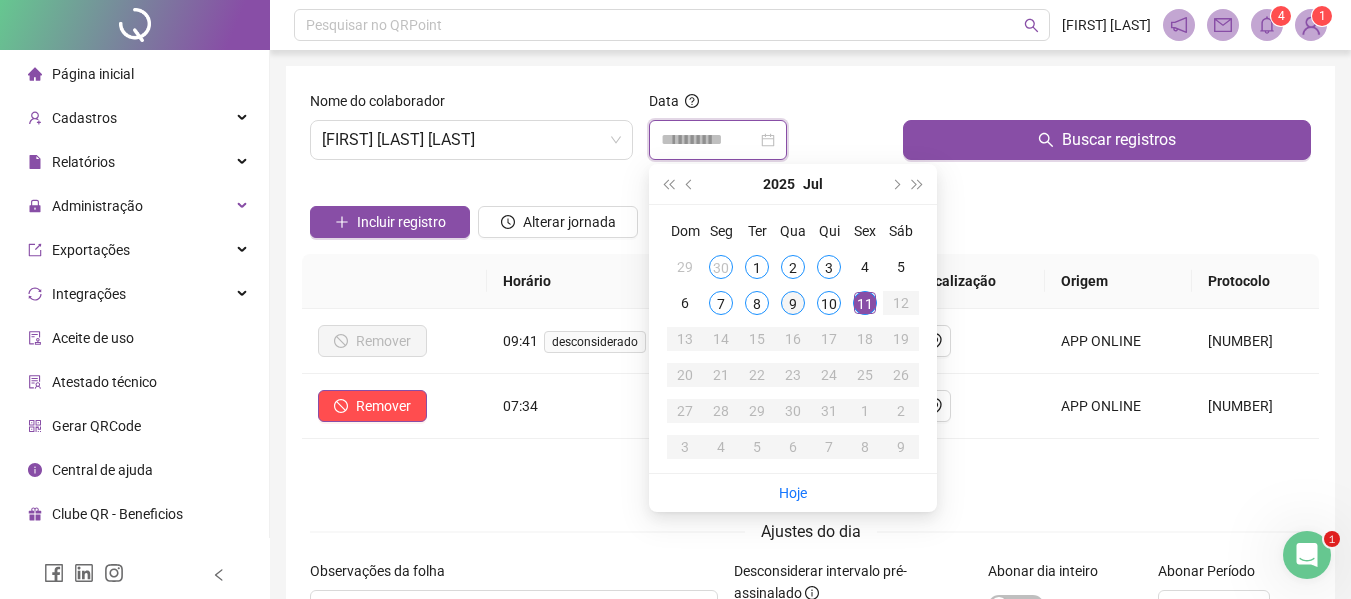 type on "**********" 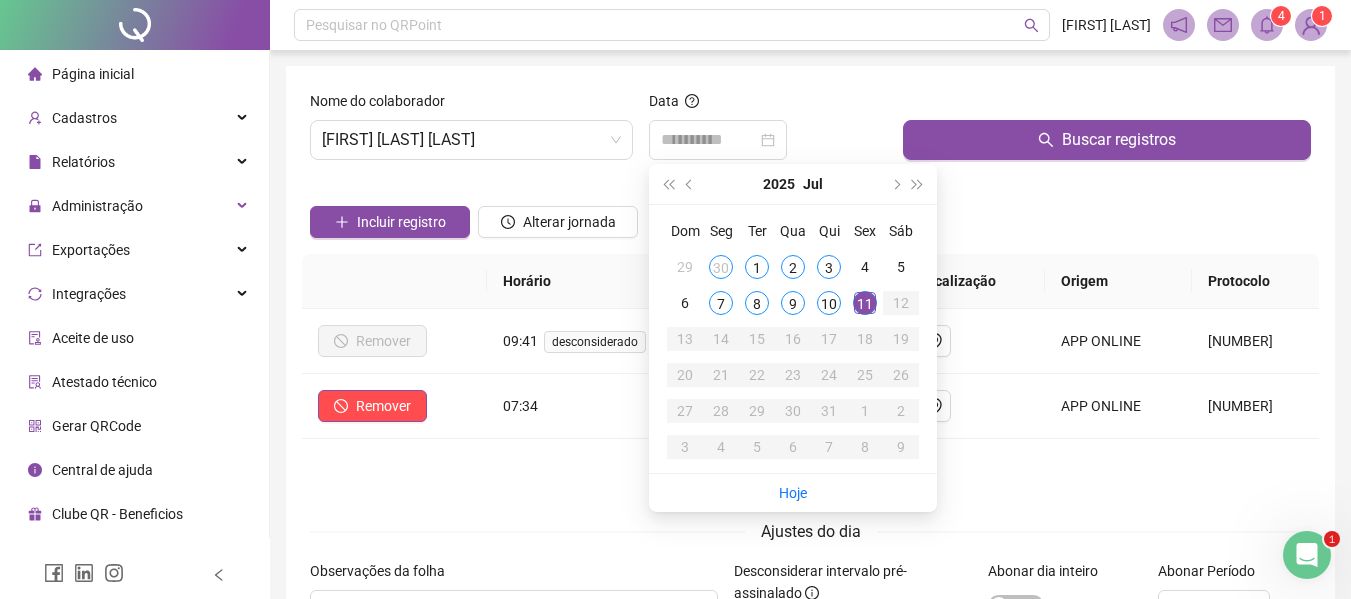 drag, startPoint x: 790, startPoint y: 300, endPoint x: 789, endPoint y: 289, distance: 11.045361 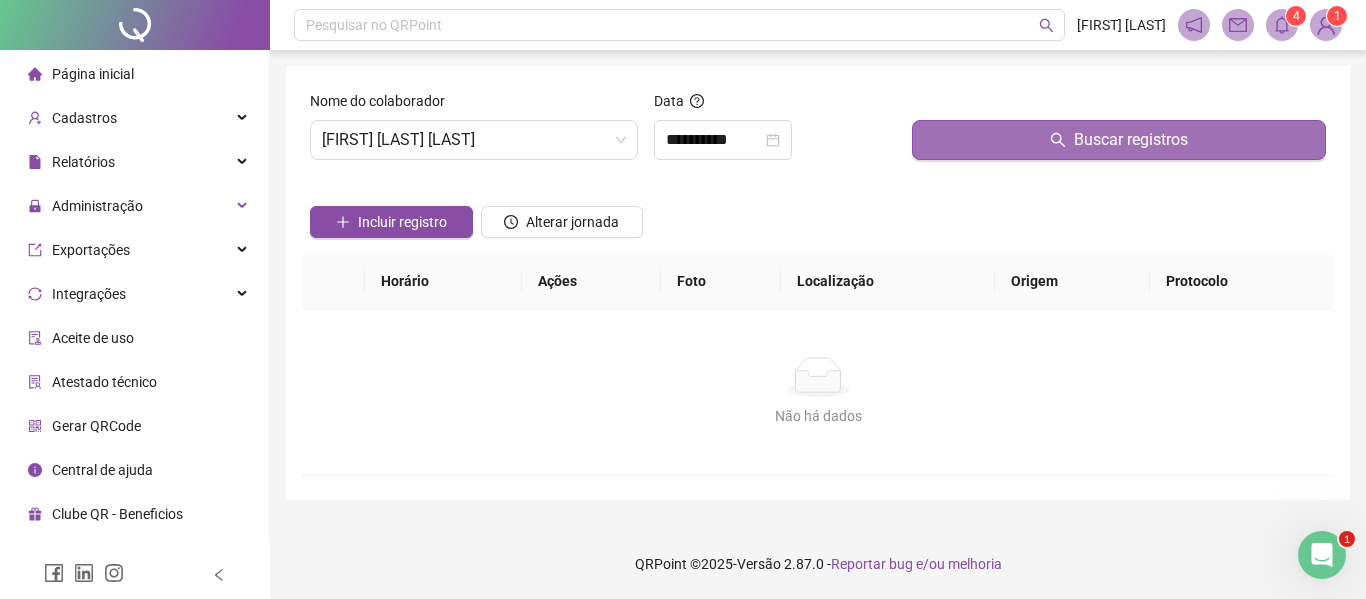 click on "Buscar registros" at bounding box center (1131, 140) 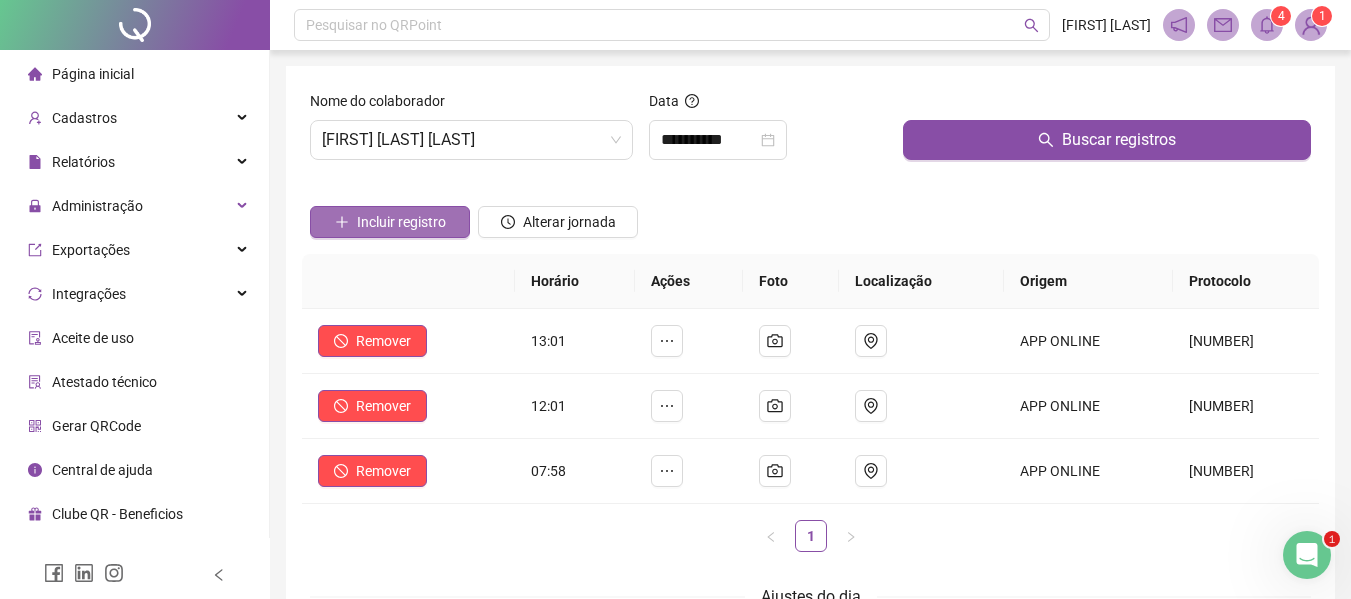 click on "Incluir registro" at bounding box center [401, 222] 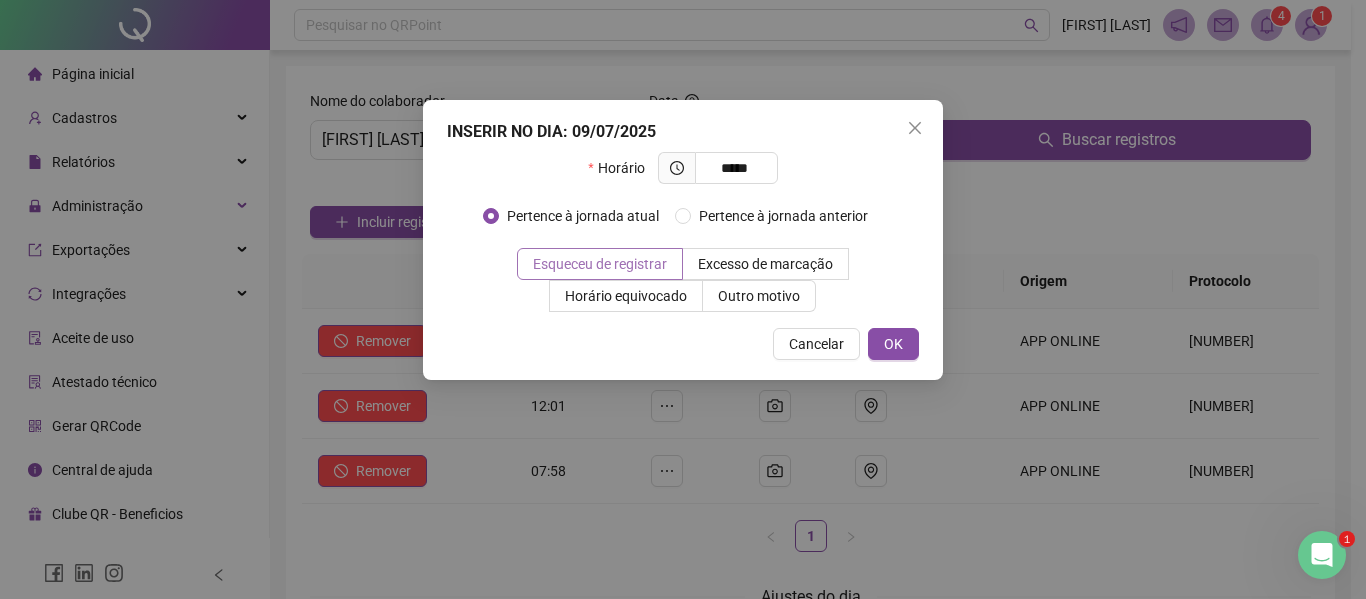 type on "*****" 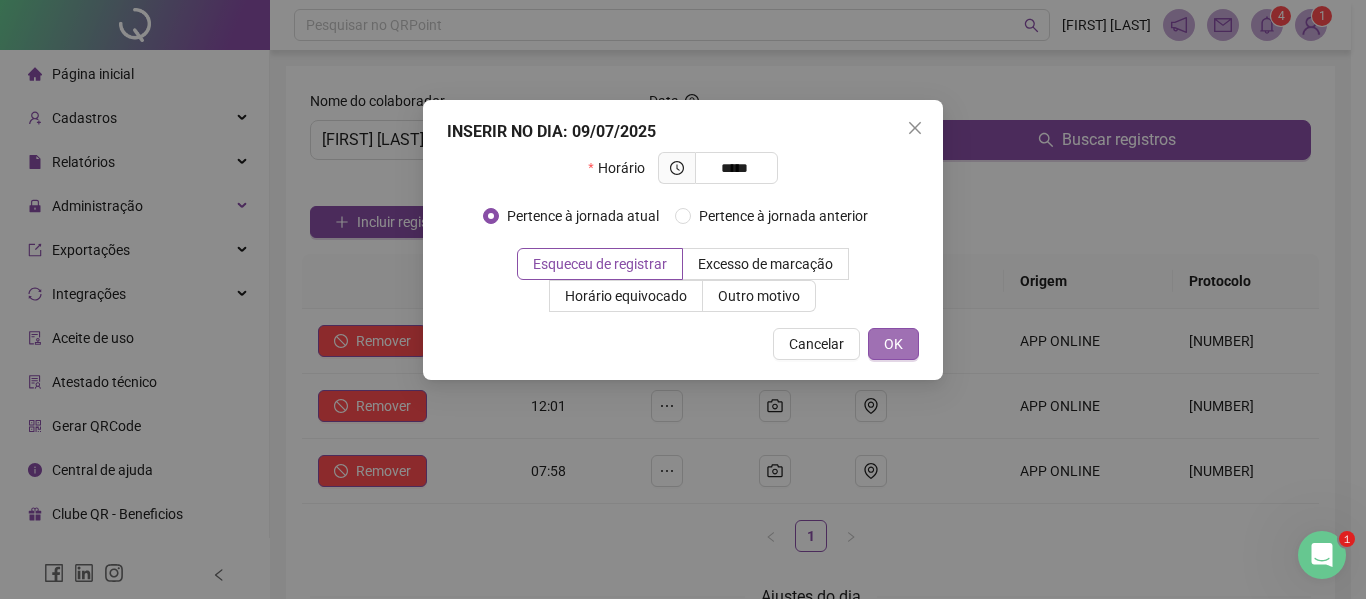 click on "OK" at bounding box center (893, 344) 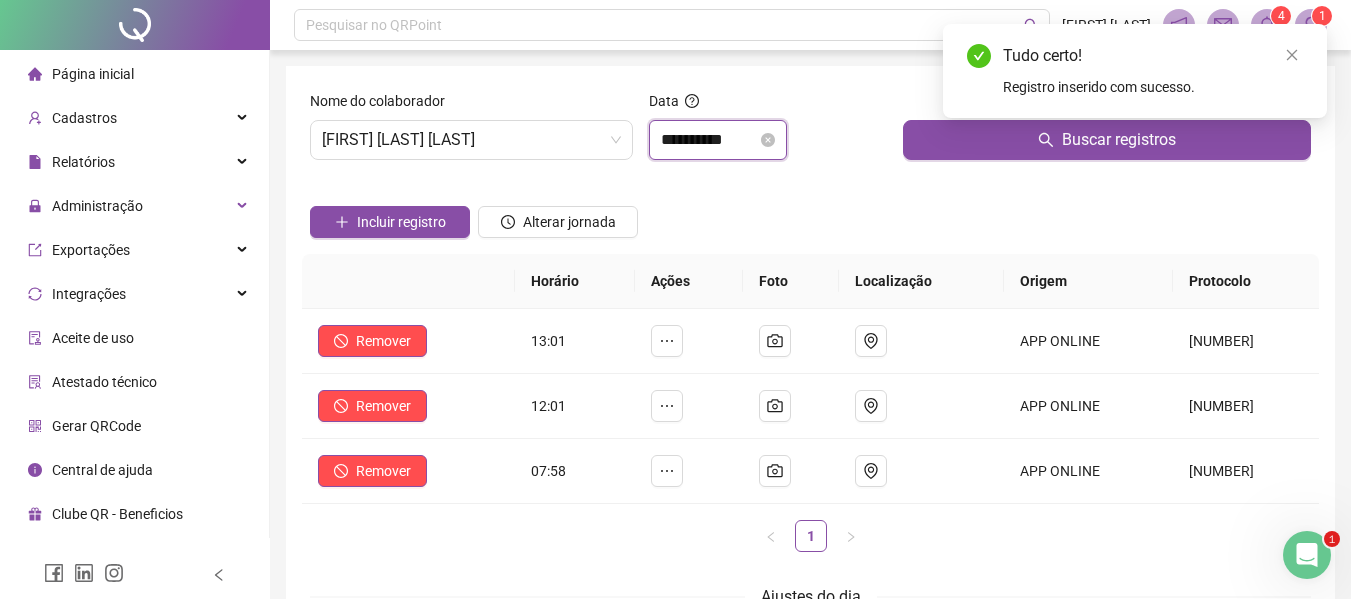 click on "**********" at bounding box center [709, 140] 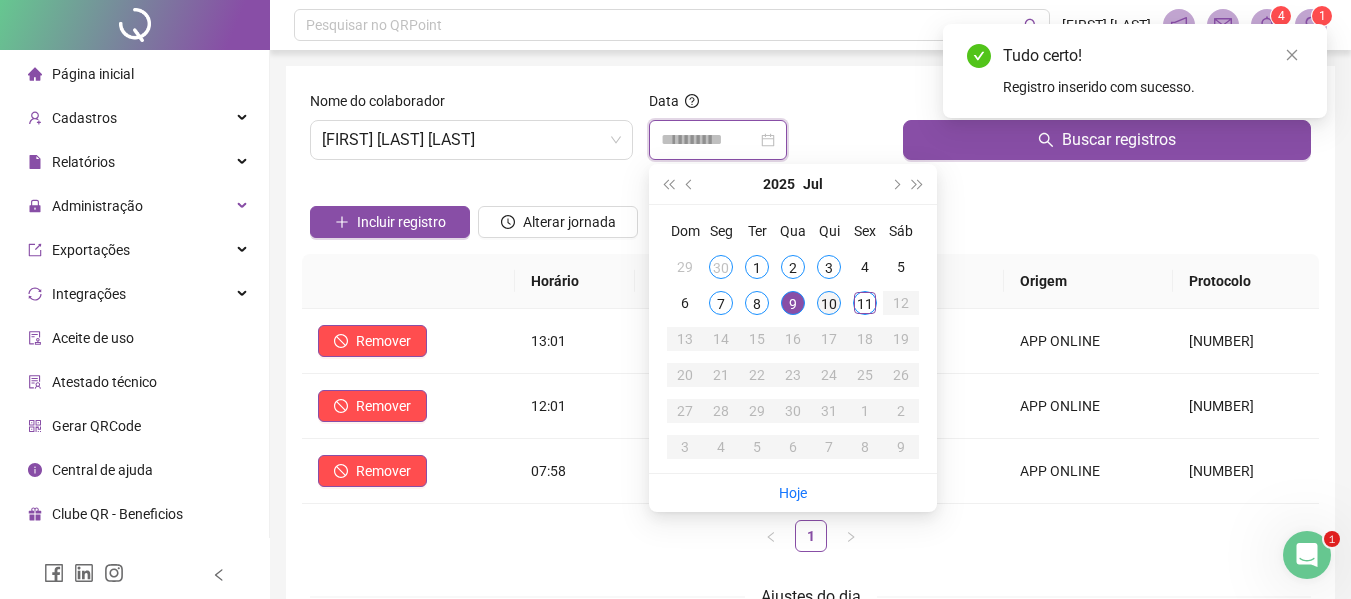 type on "**********" 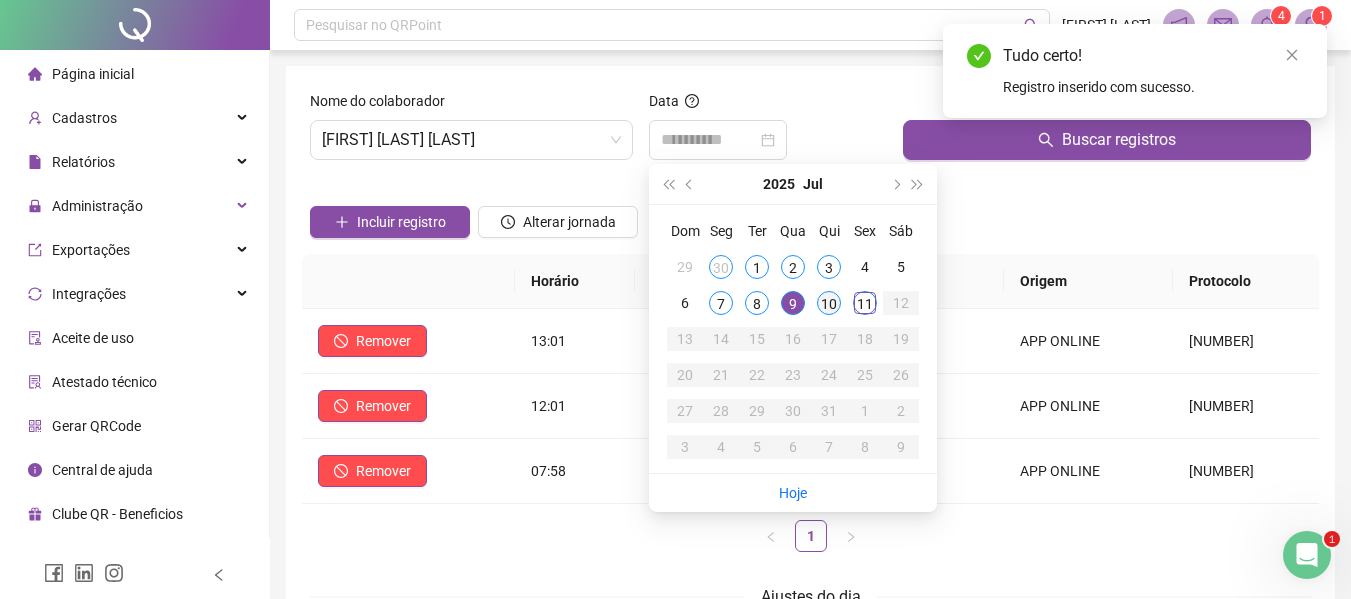 click on "10" at bounding box center [829, 303] 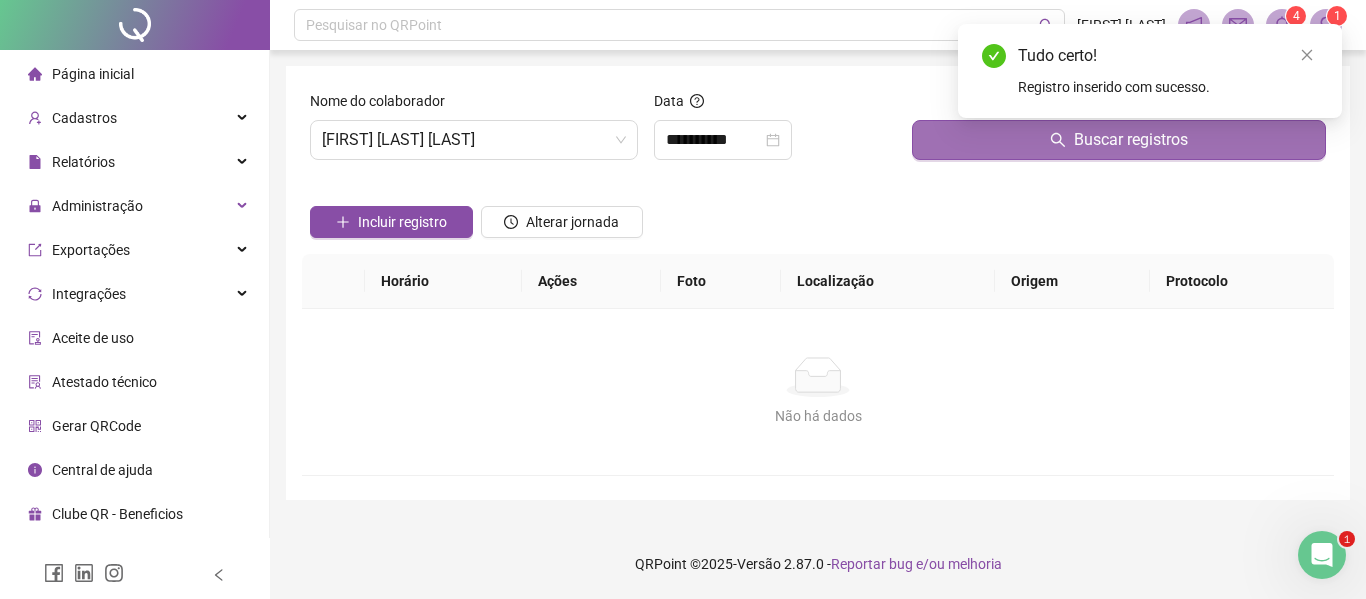 click on "Buscar registros" at bounding box center [1131, 140] 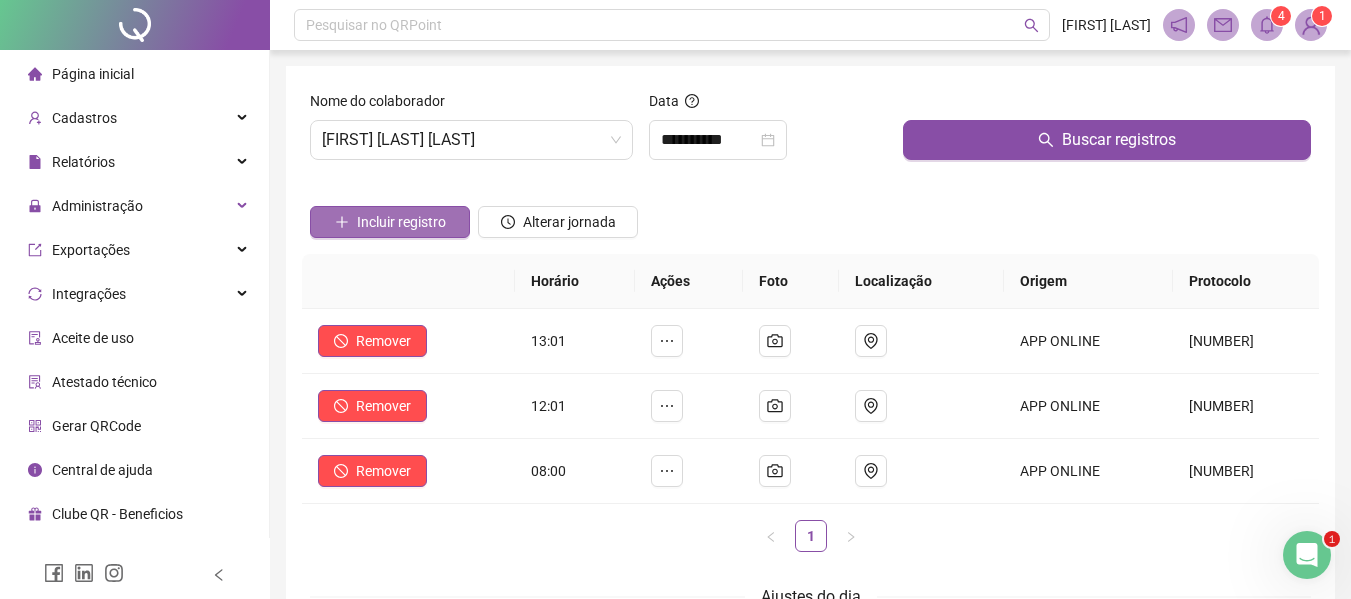 click on "Incluir registro" at bounding box center [401, 222] 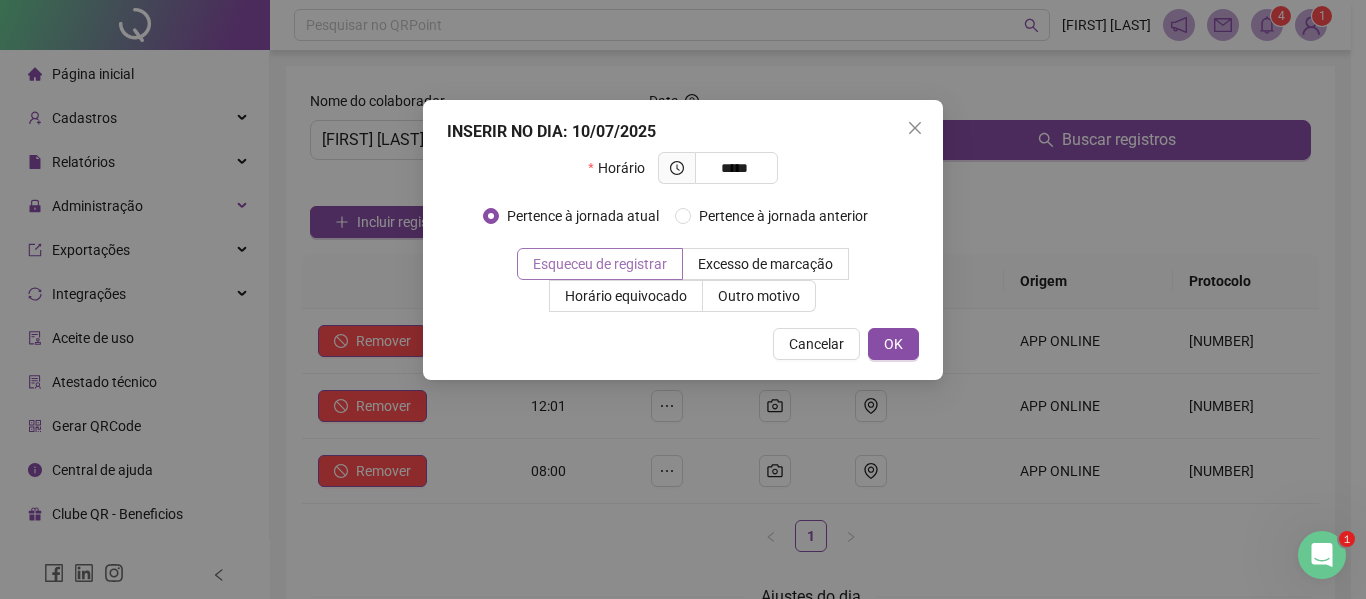 type on "*****" 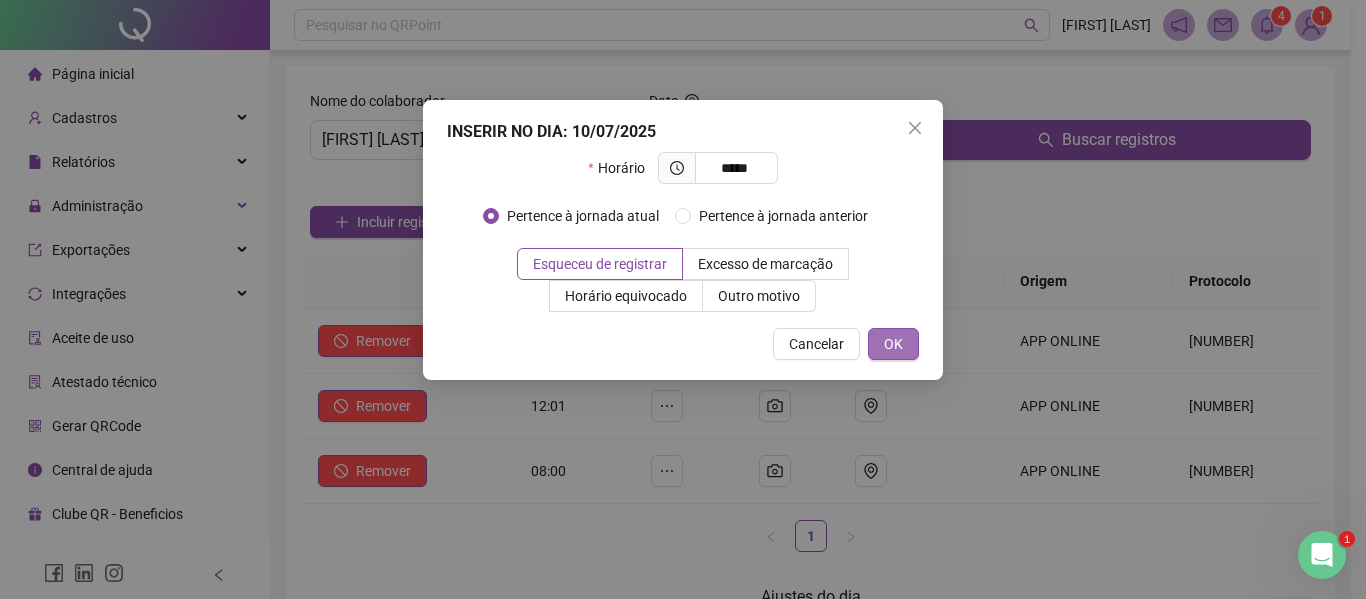 click on "OK" at bounding box center (893, 344) 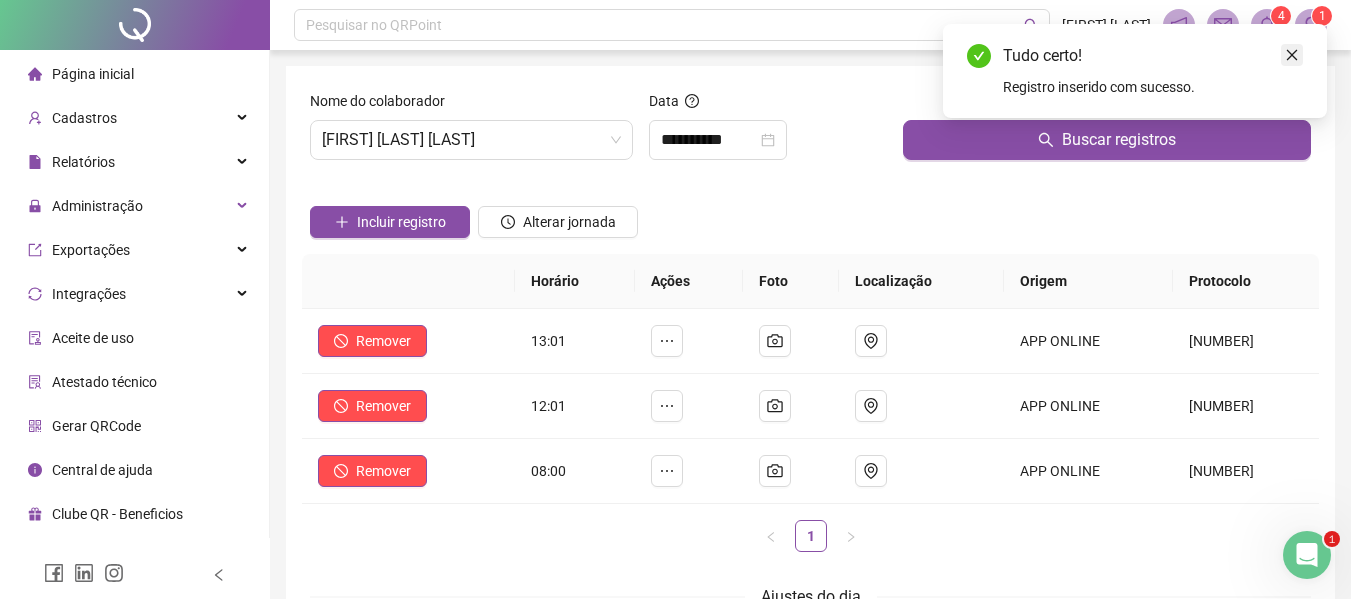 click 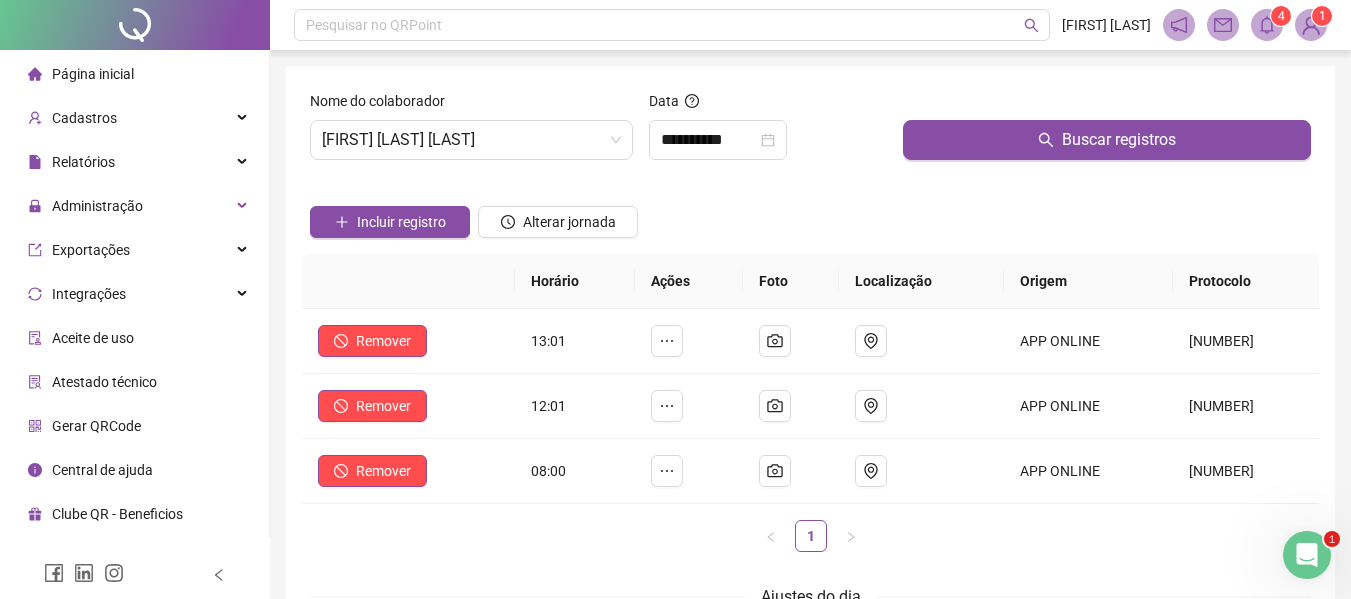 click on "Página inicial" at bounding box center [93, 74] 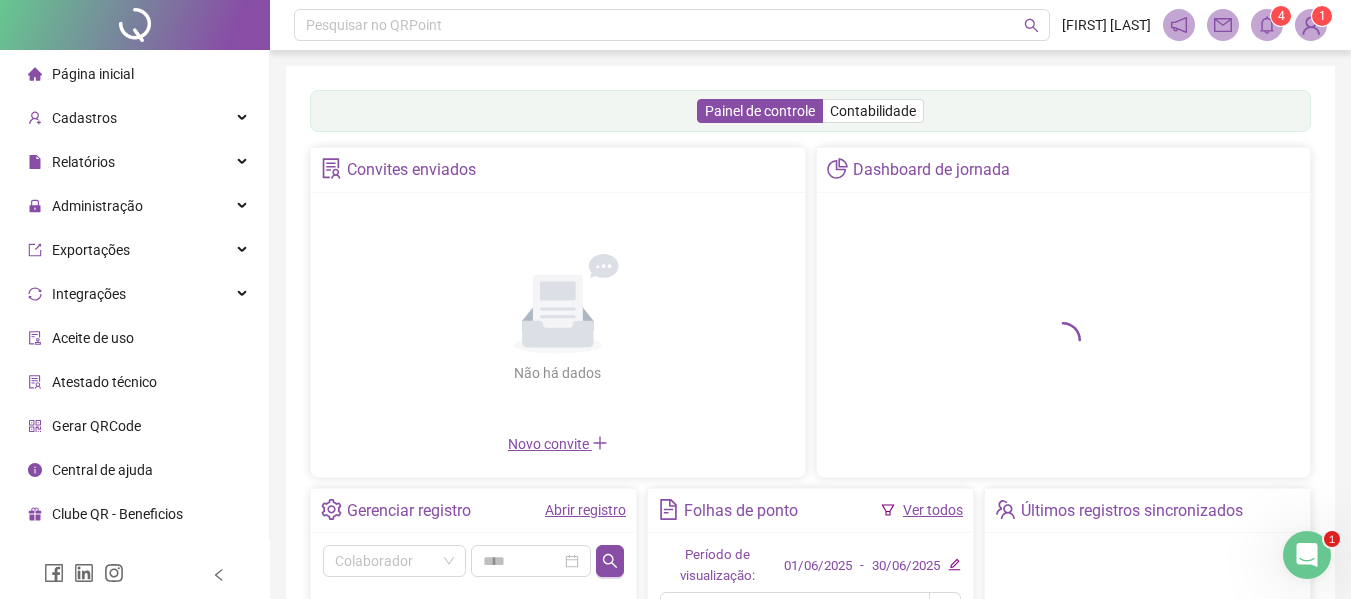 click on "Ver todos" at bounding box center [933, 510] 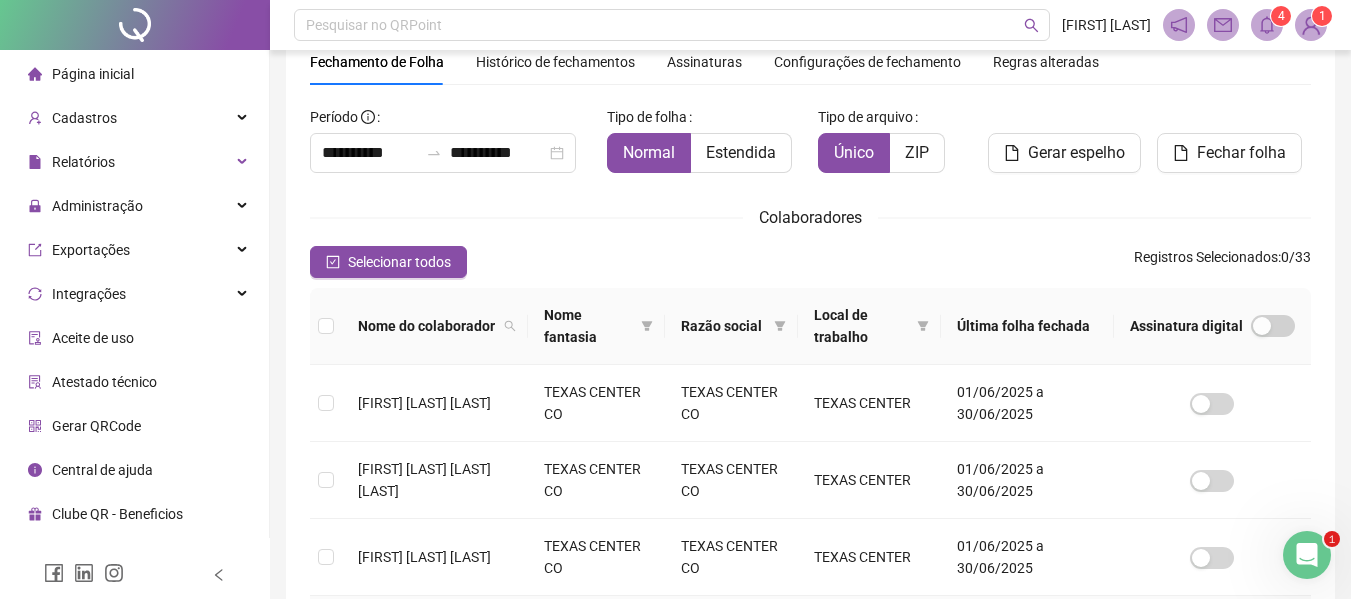 scroll, scrollTop: 0, scrollLeft: 0, axis: both 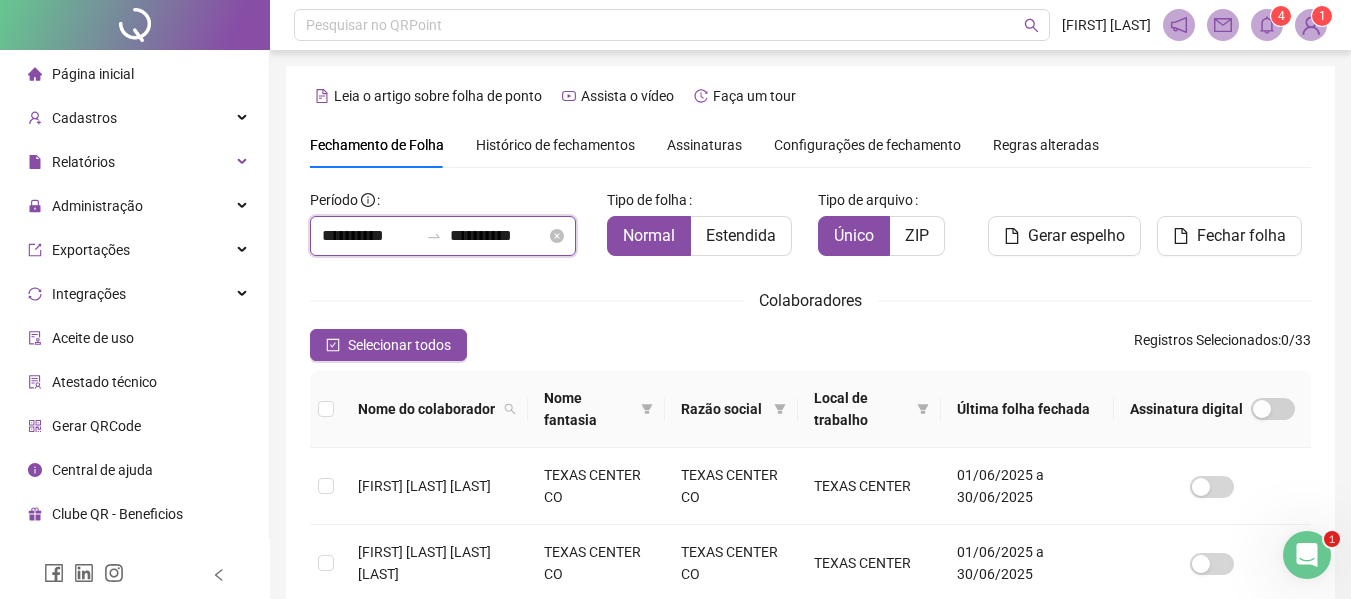 click on "**********" at bounding box center (370, 236) 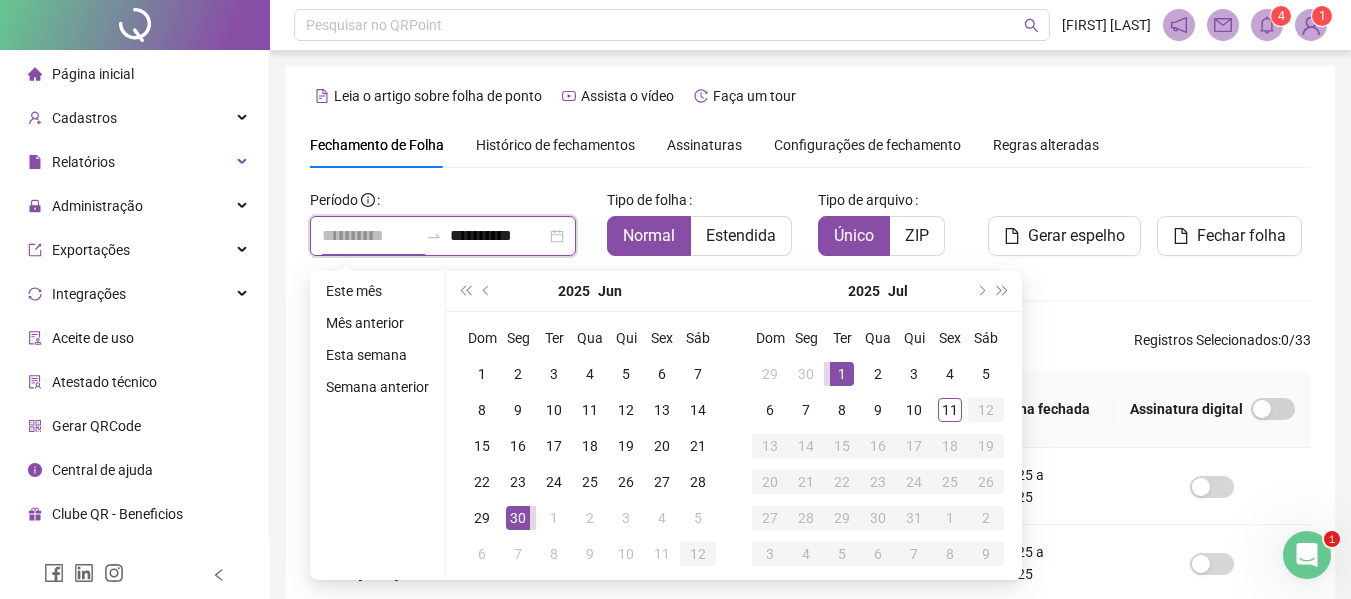 type on "**********" 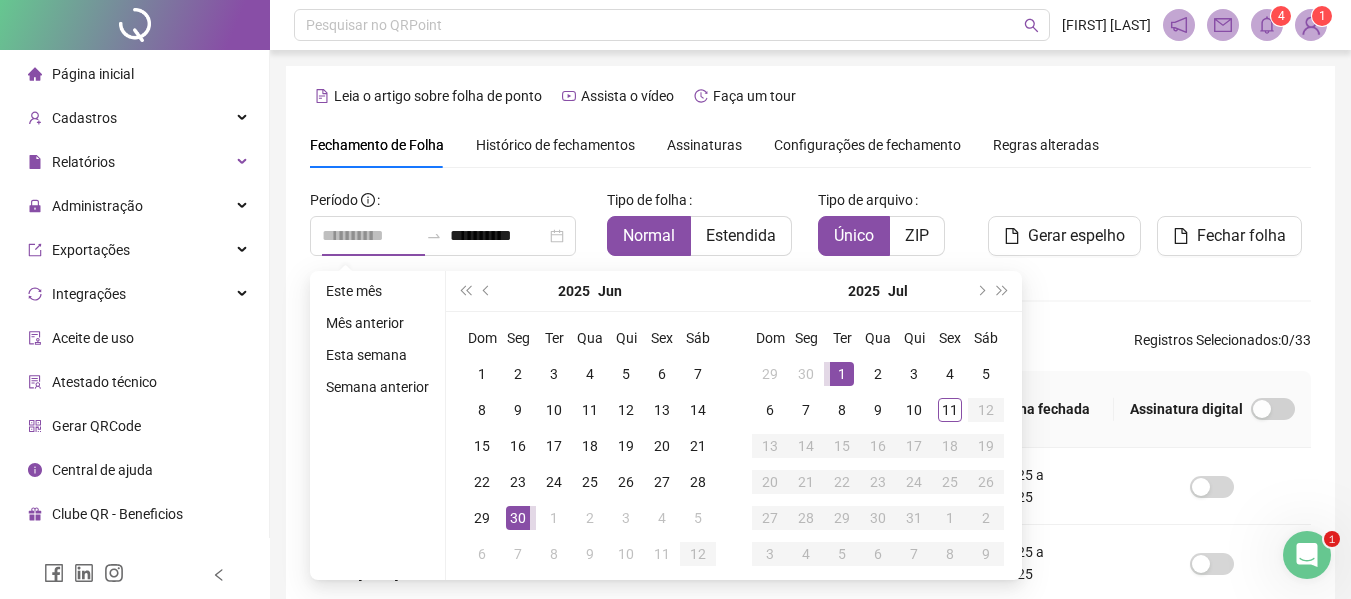 click on "1" at bounding box center [842, 374] 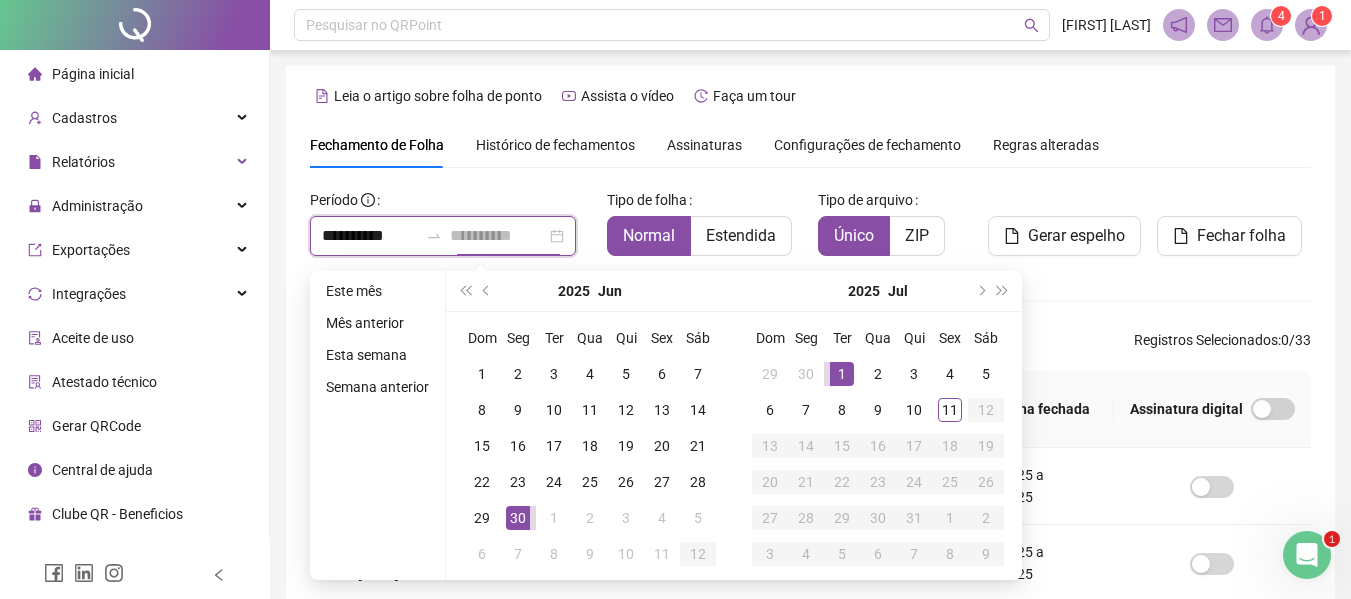 type on "**********" 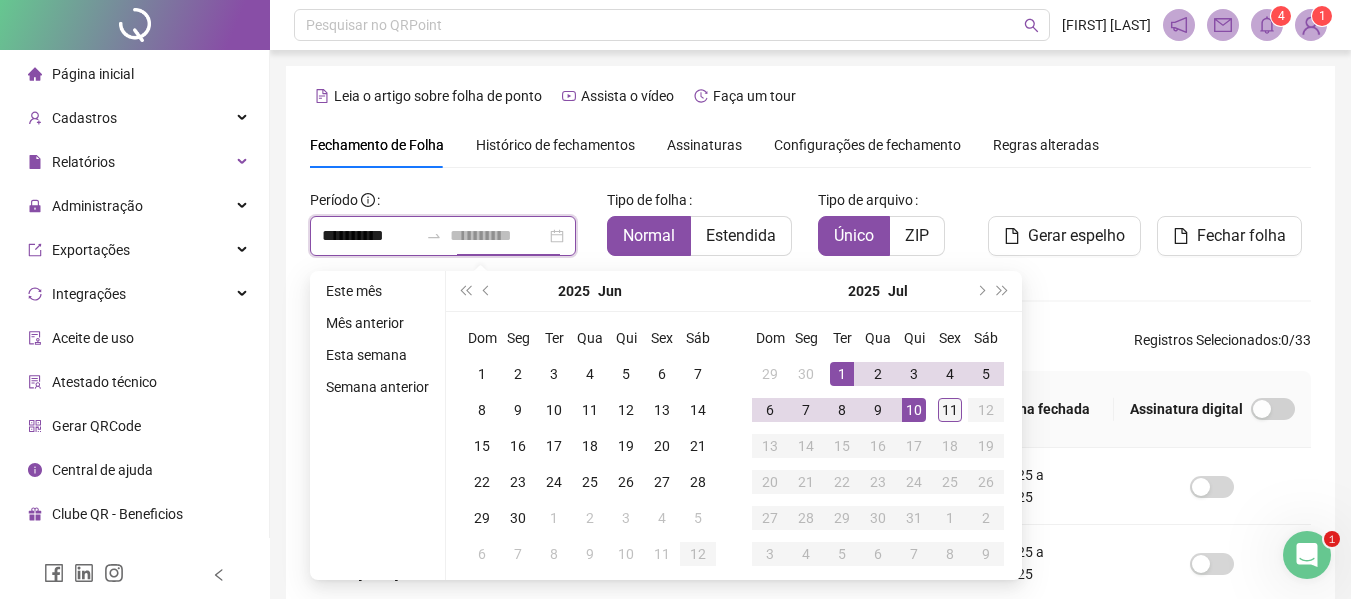 type on "**********" 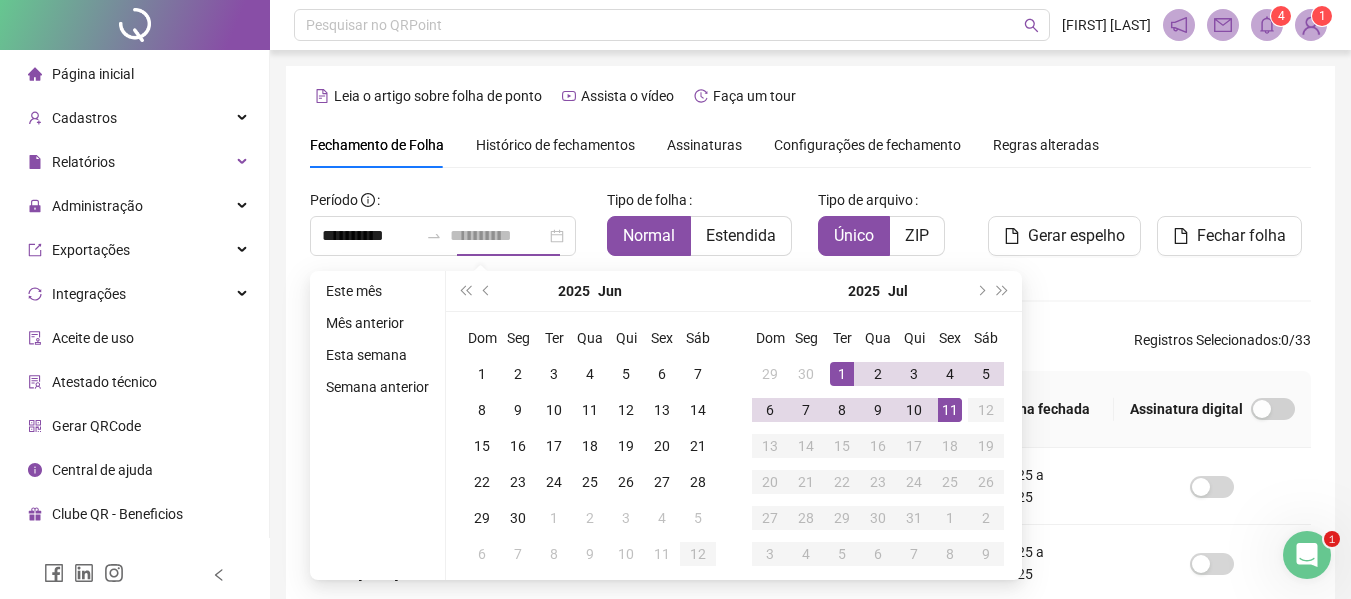 click on "11" at bounding box center [950, 410] 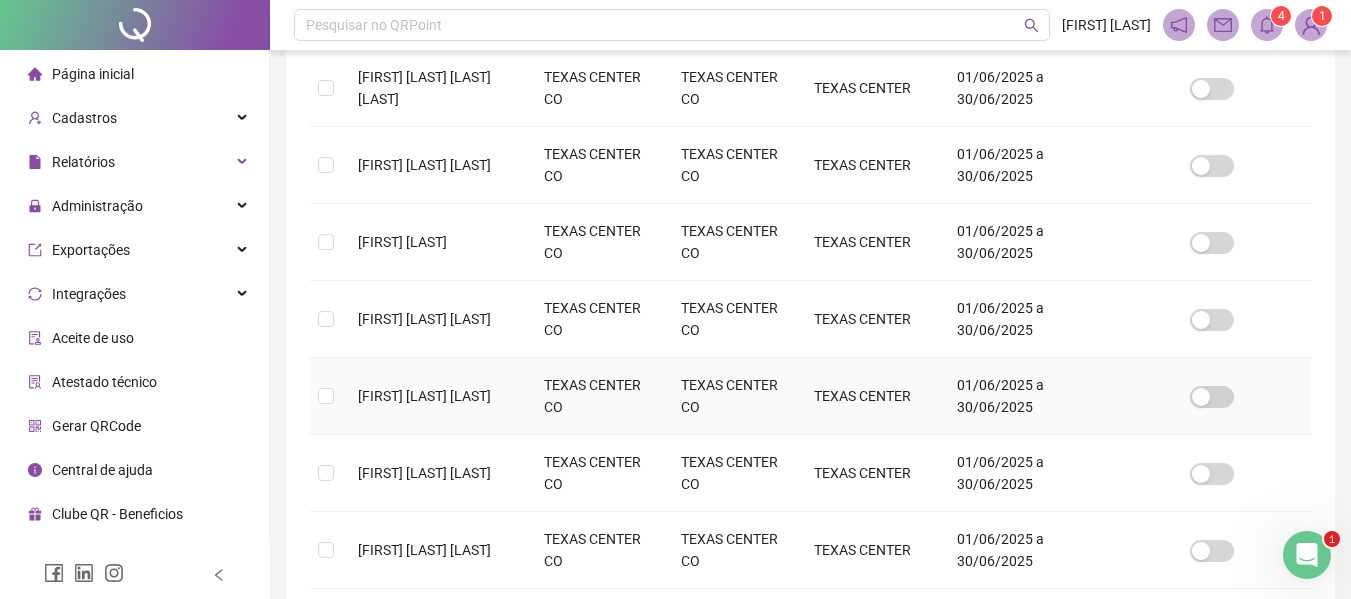 scroll, scrollTop: 510, scrollLeft: 0, axis: vertical 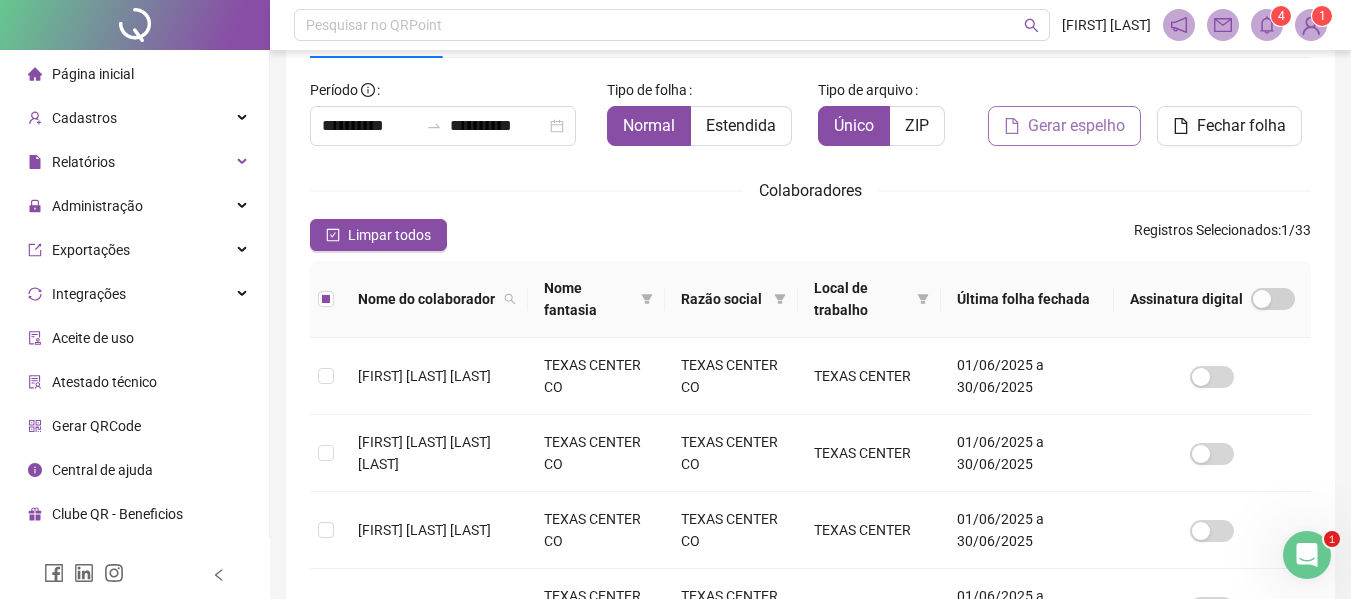 click on "Gerar espelho" at bounding box center (1076, 126) 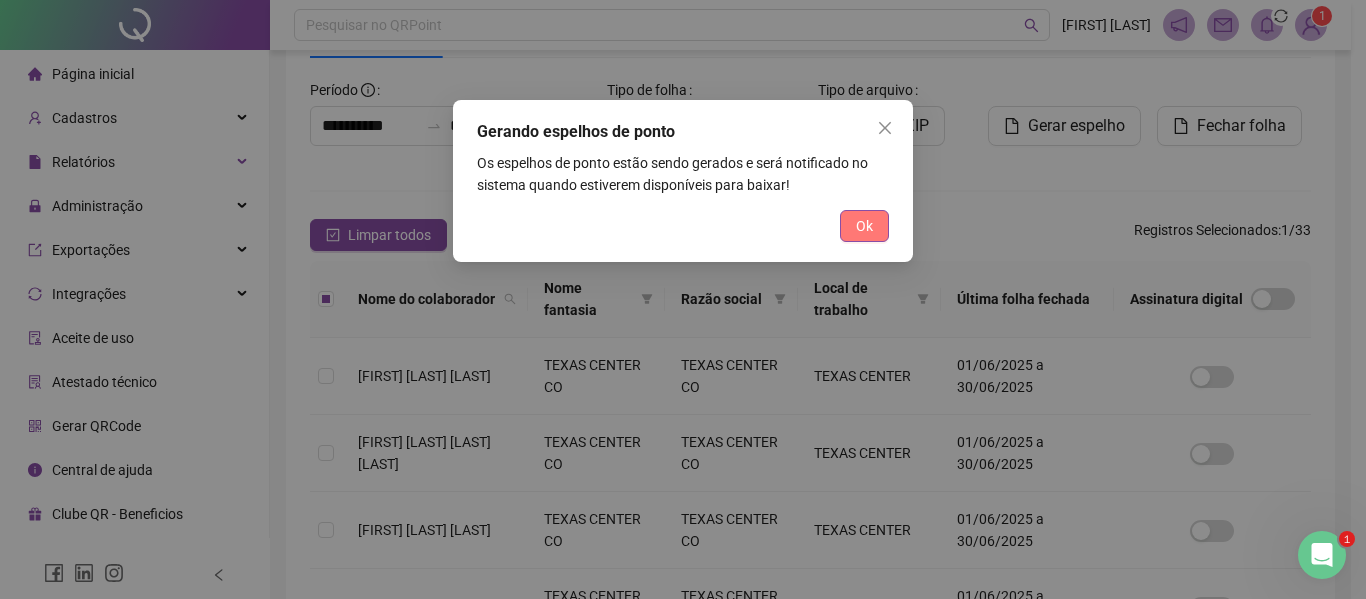 click on "Ok" at bounding box center (864, 226) 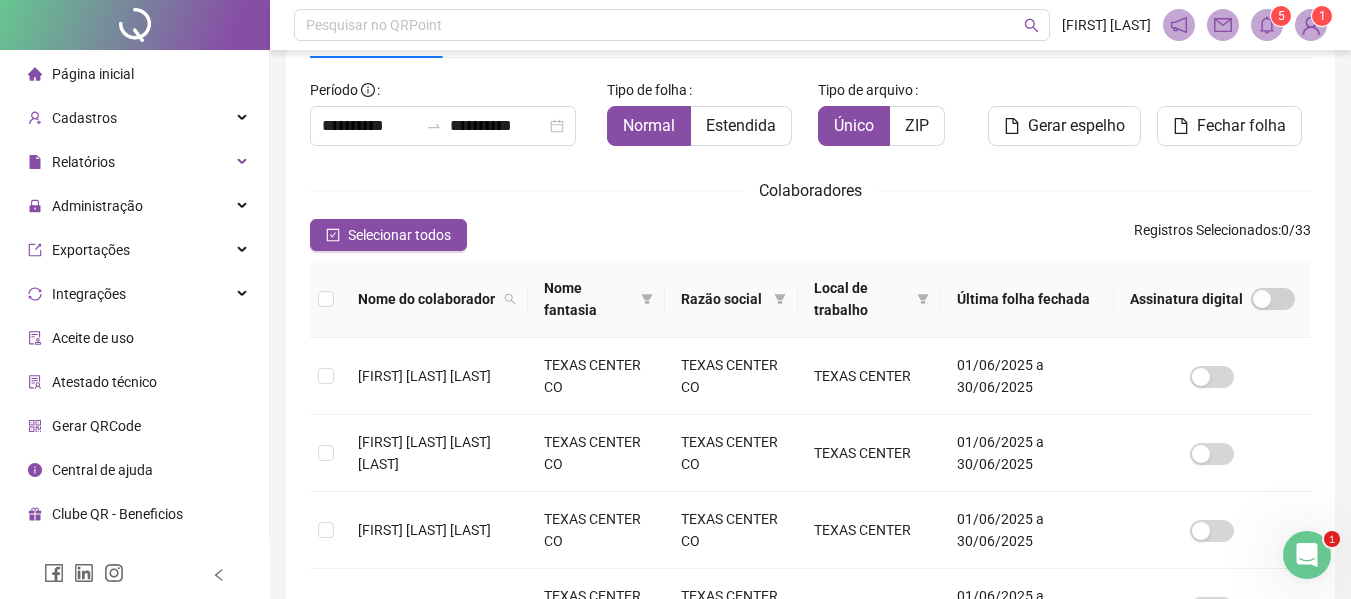 click on "5" at bounding box center [1281, 16] 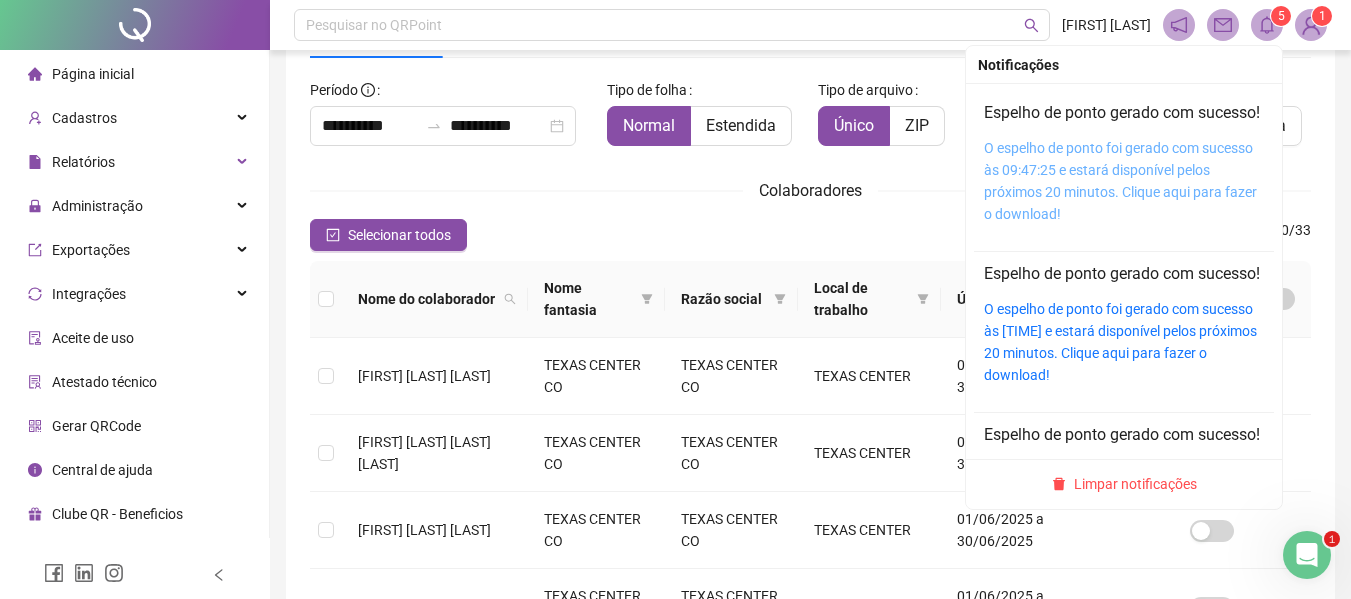 click on "O espelho de ponto foi gerado com sucesso às 09:47:25 e estará disponível pelos próximos 20 minutos.
Clique aqui para fazer o download!" at bounding box center (1120, 181) 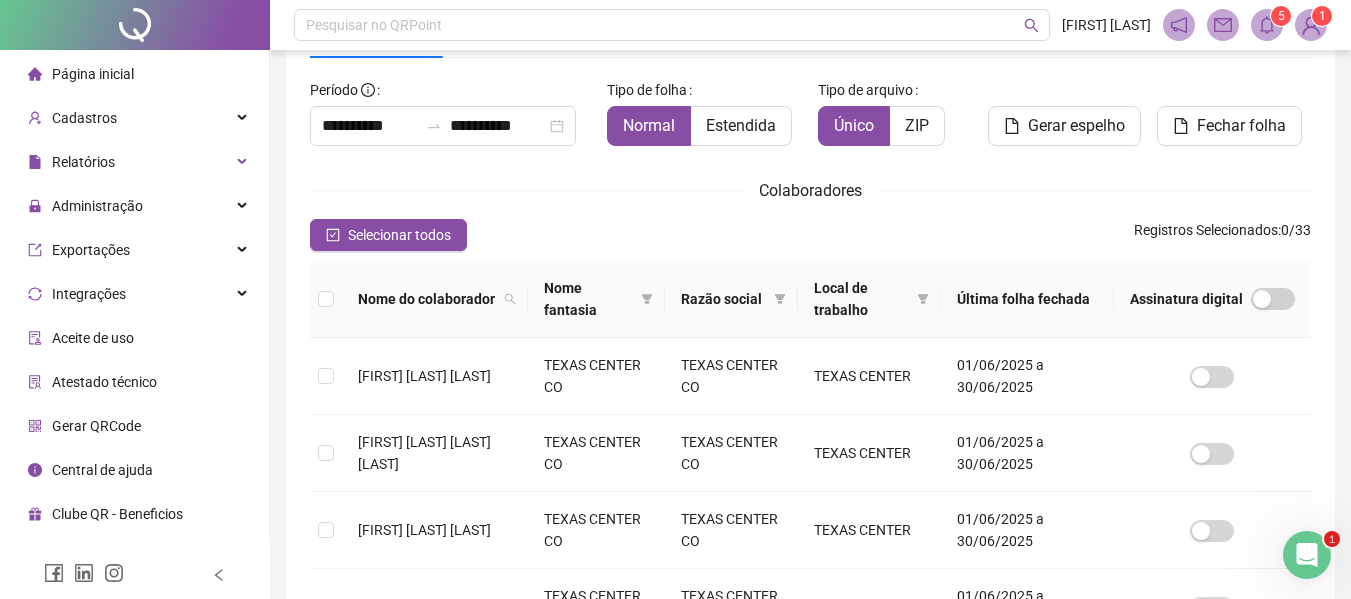 click on "Página inicial" at bounding box center (93, 74) 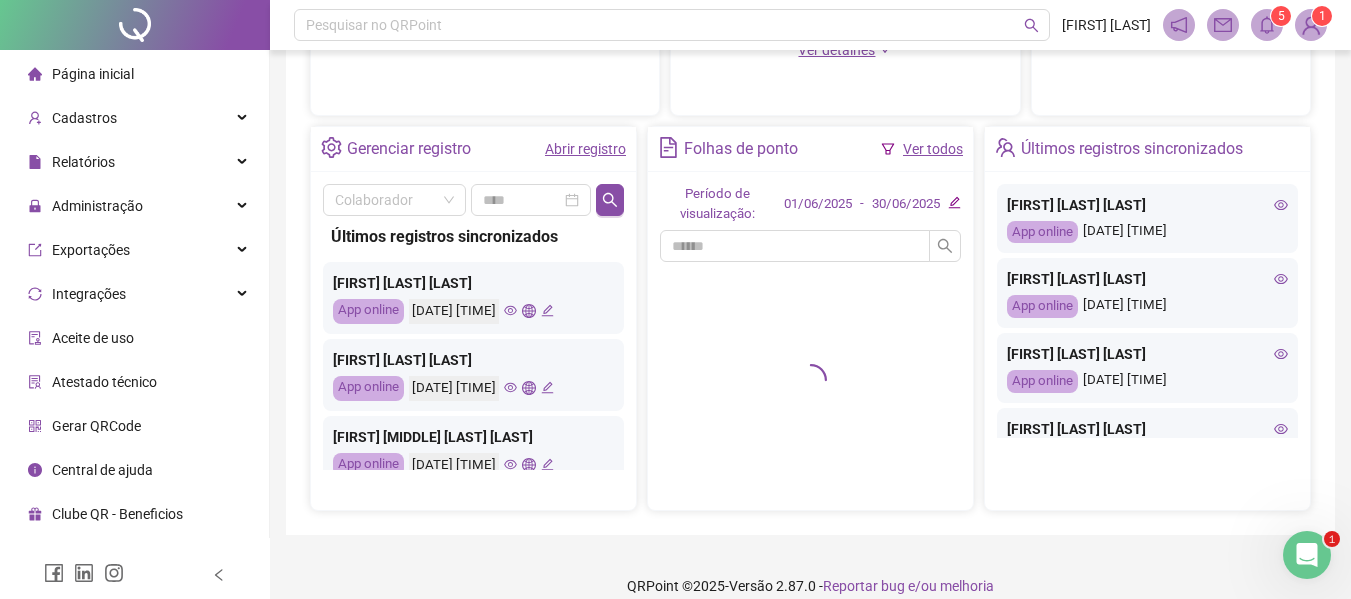 scroll, scrollTop: 700, scrollLeft: 0, axis: vertical 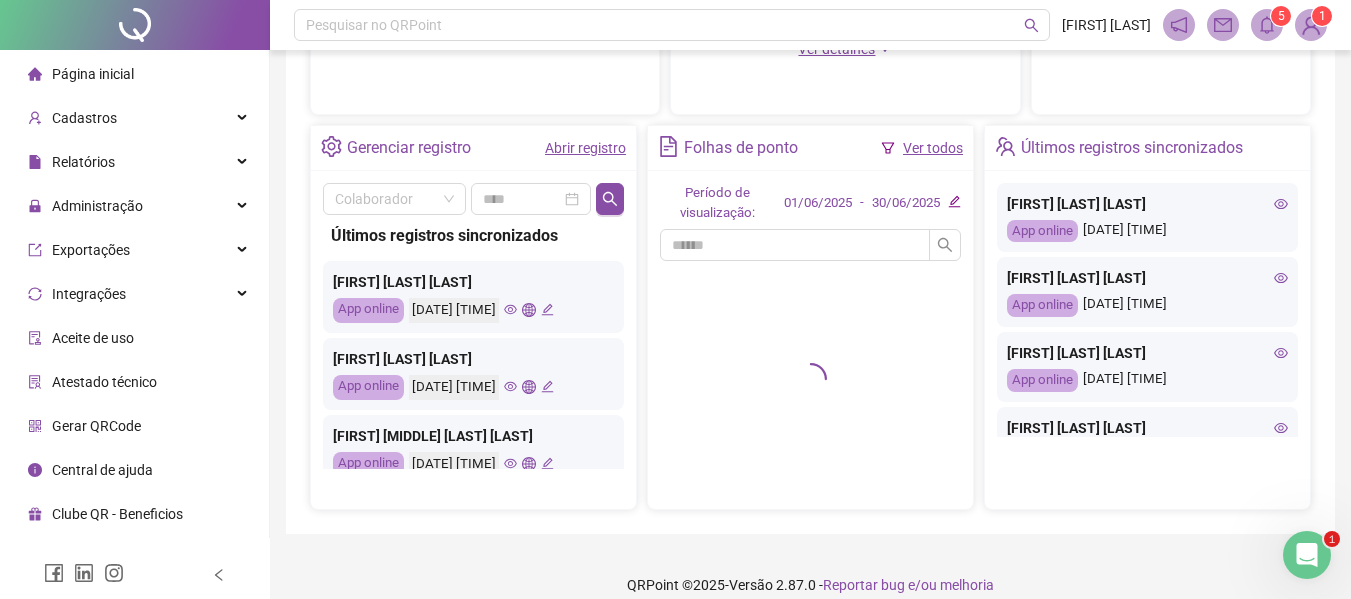 click on "Abrir registro" at bounding box center (585, 148) 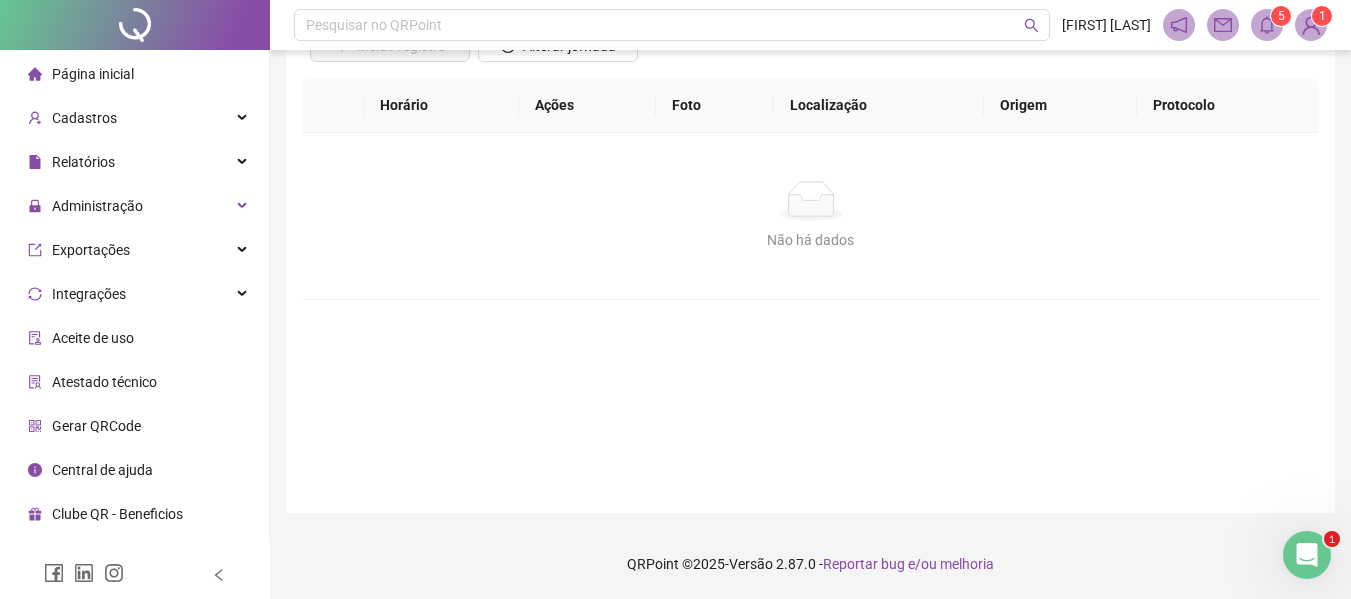 scroll, scrollTop: 0, scrollLeft: 0, axis: both 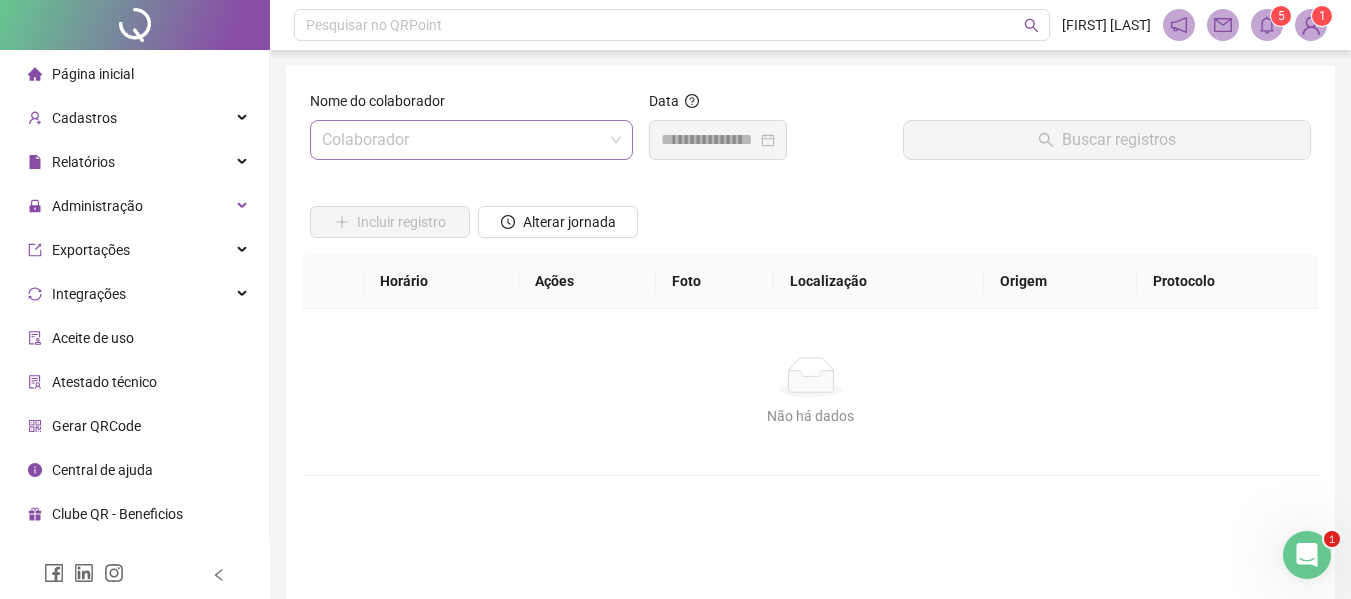 click at bounding box center [465, 140] 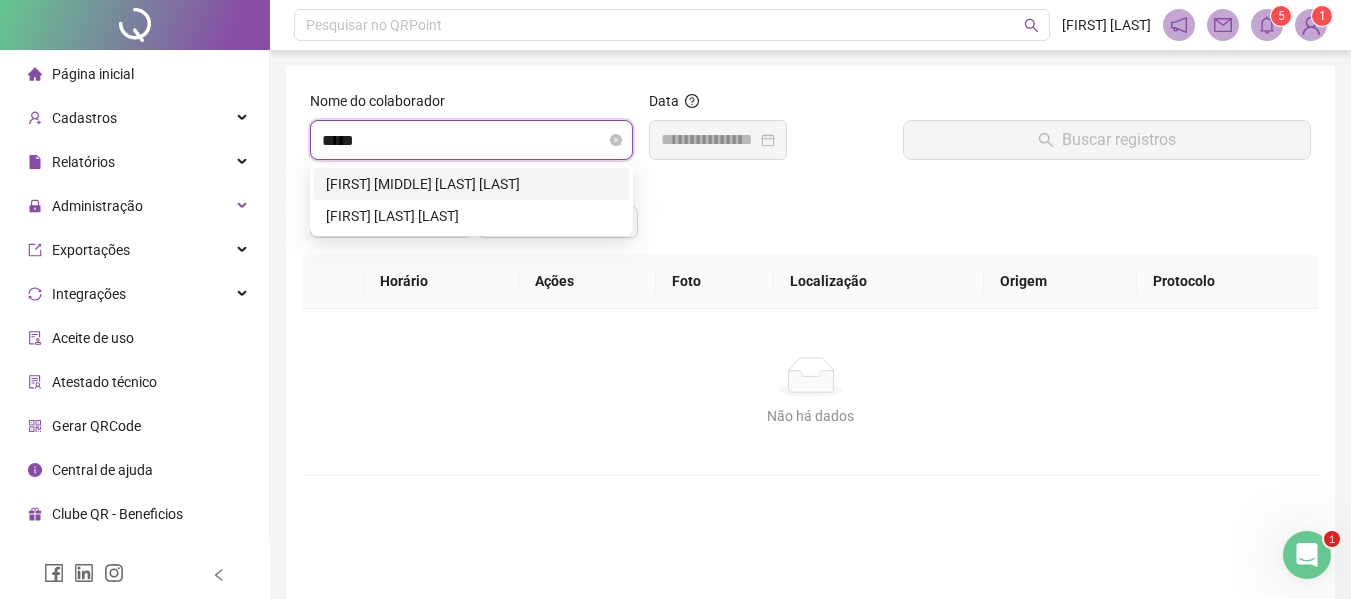 type on "******" 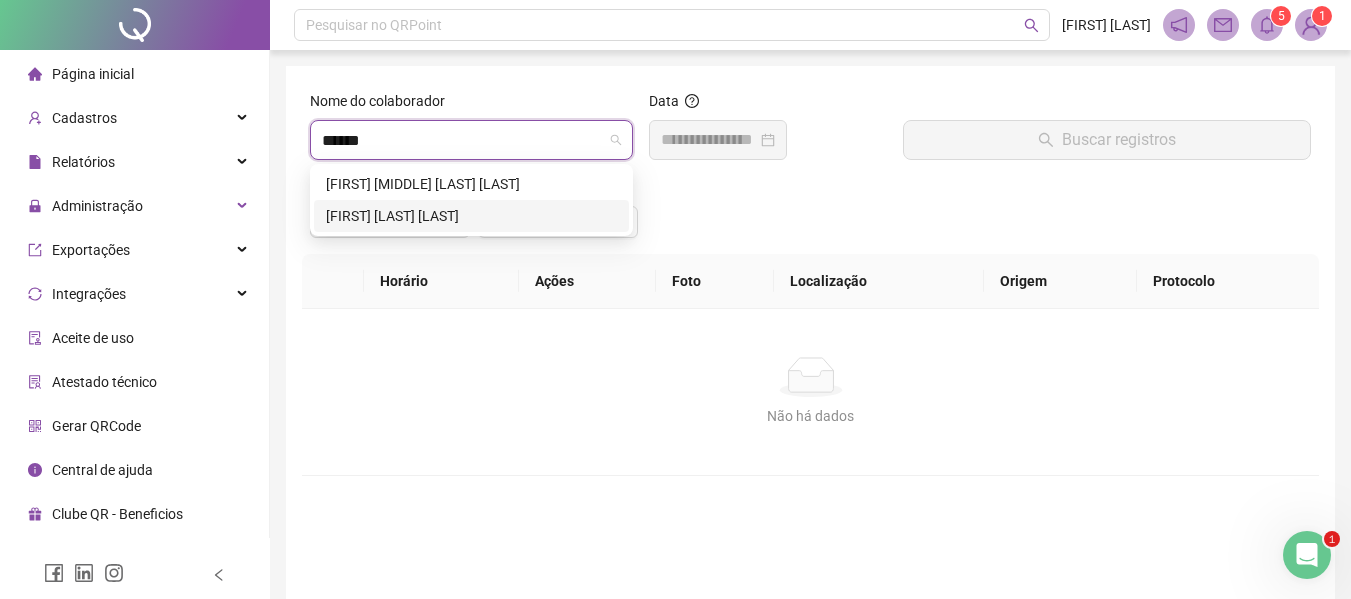click on "[FIRST] [LAST] [LAST]" at bounding box center (471, 216) 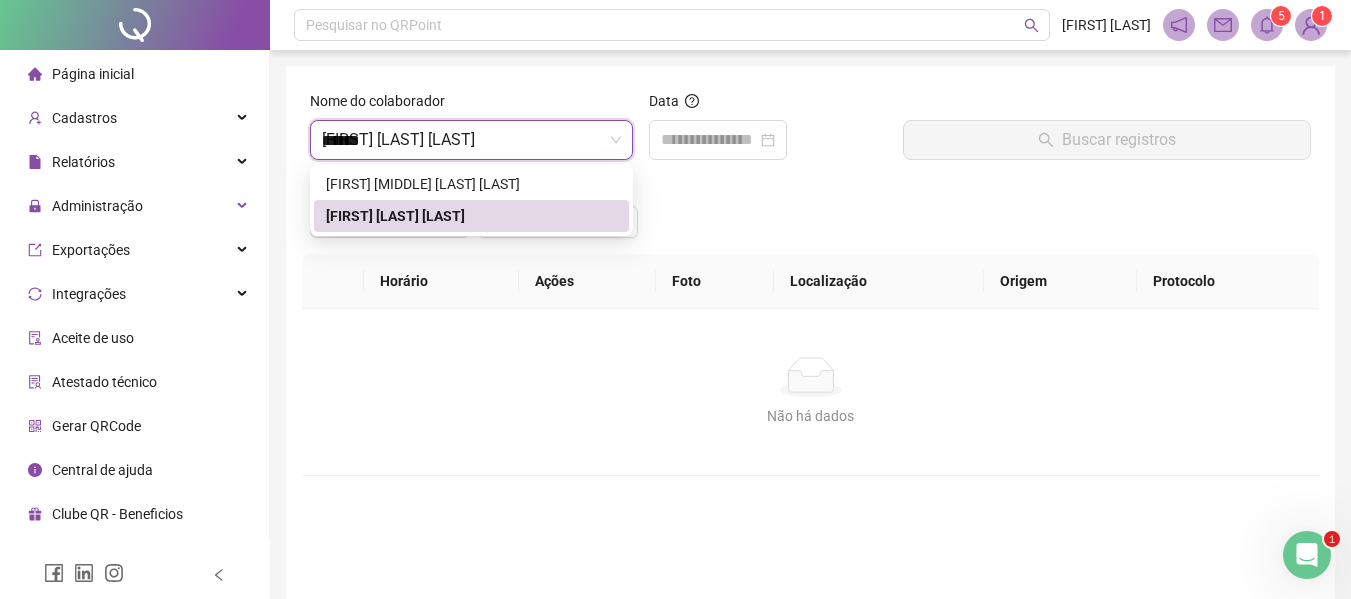 type 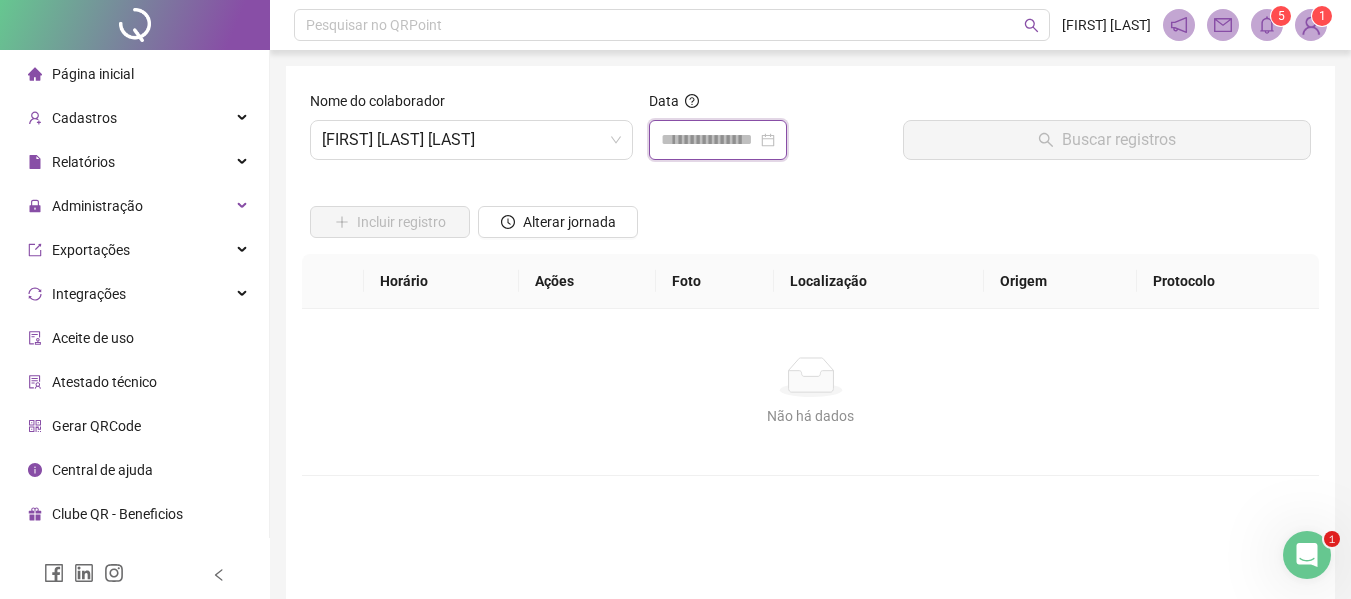 click at bounding box center (709, 140) 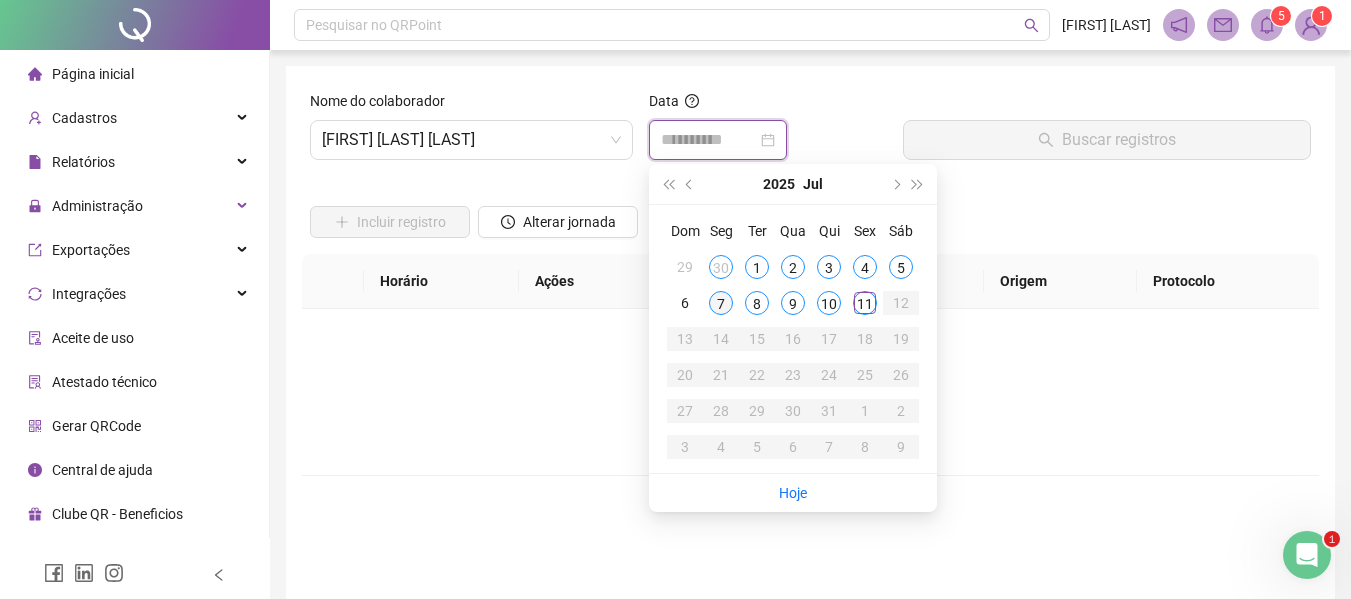 type on "**********" 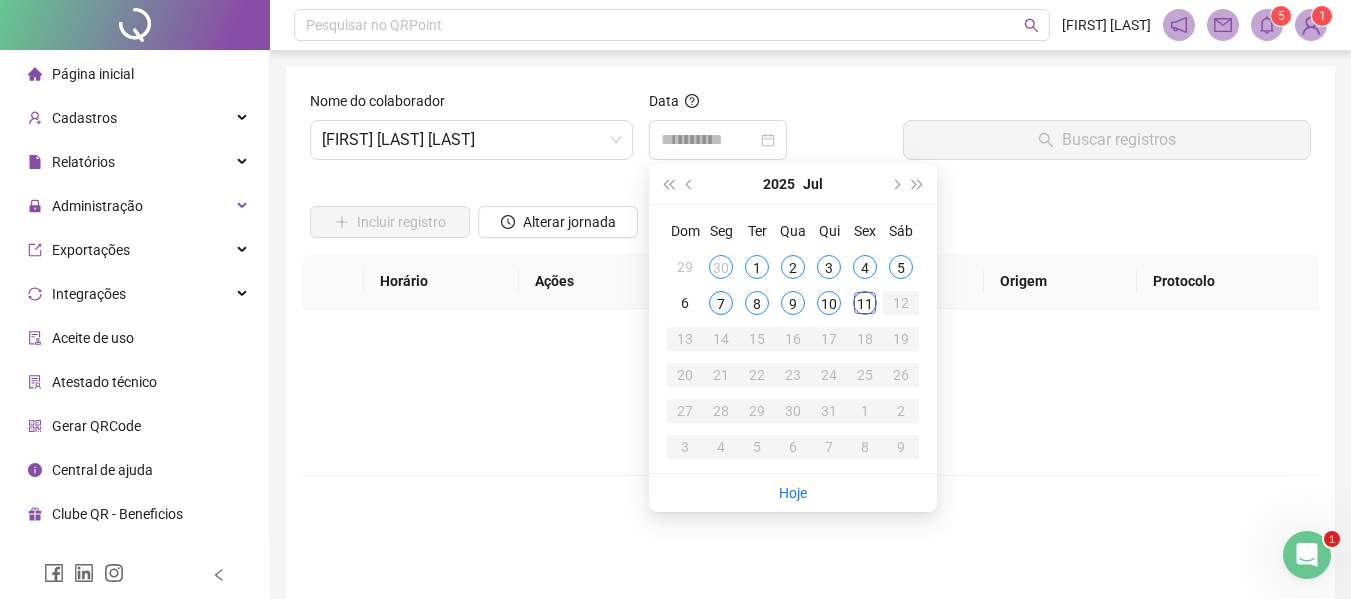 click on "7" at bounding box center [721, 303] 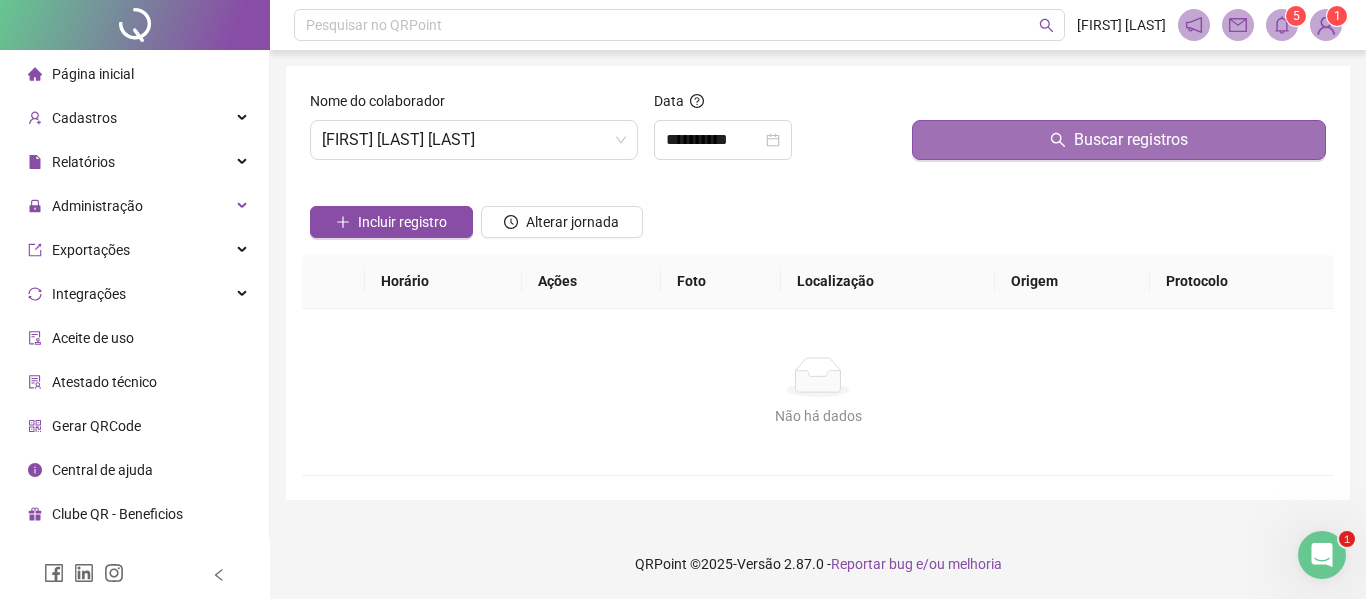 click on "Buscar registros" at bounding box center [1131, 140] 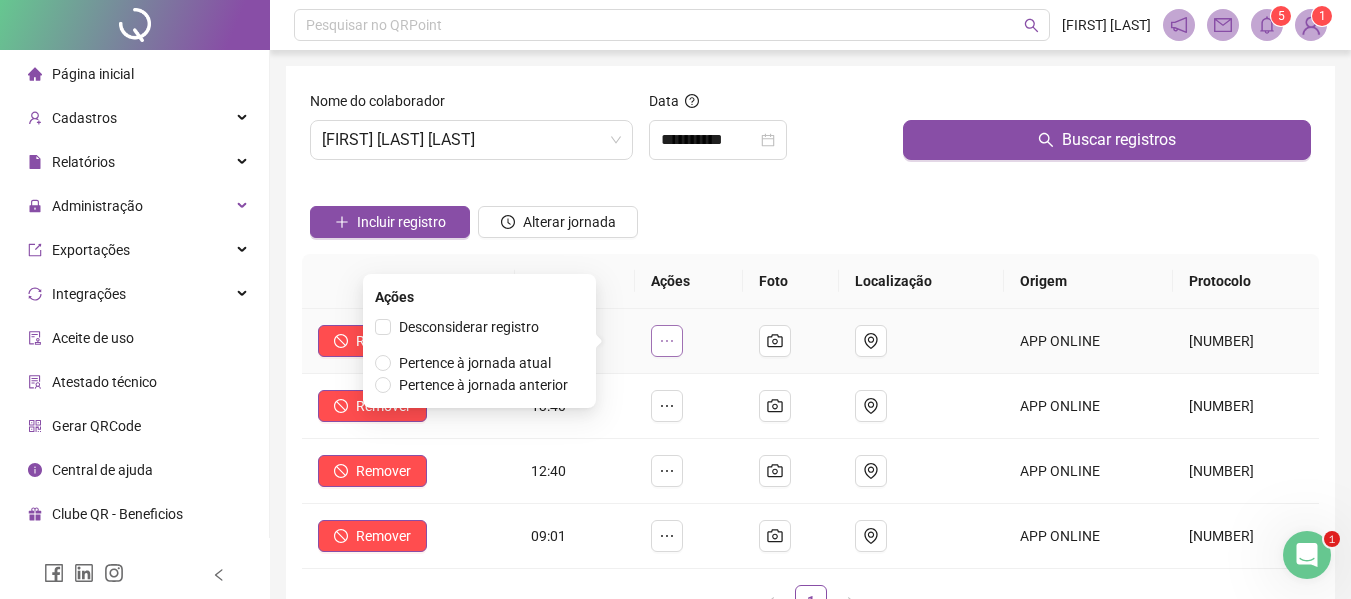 click 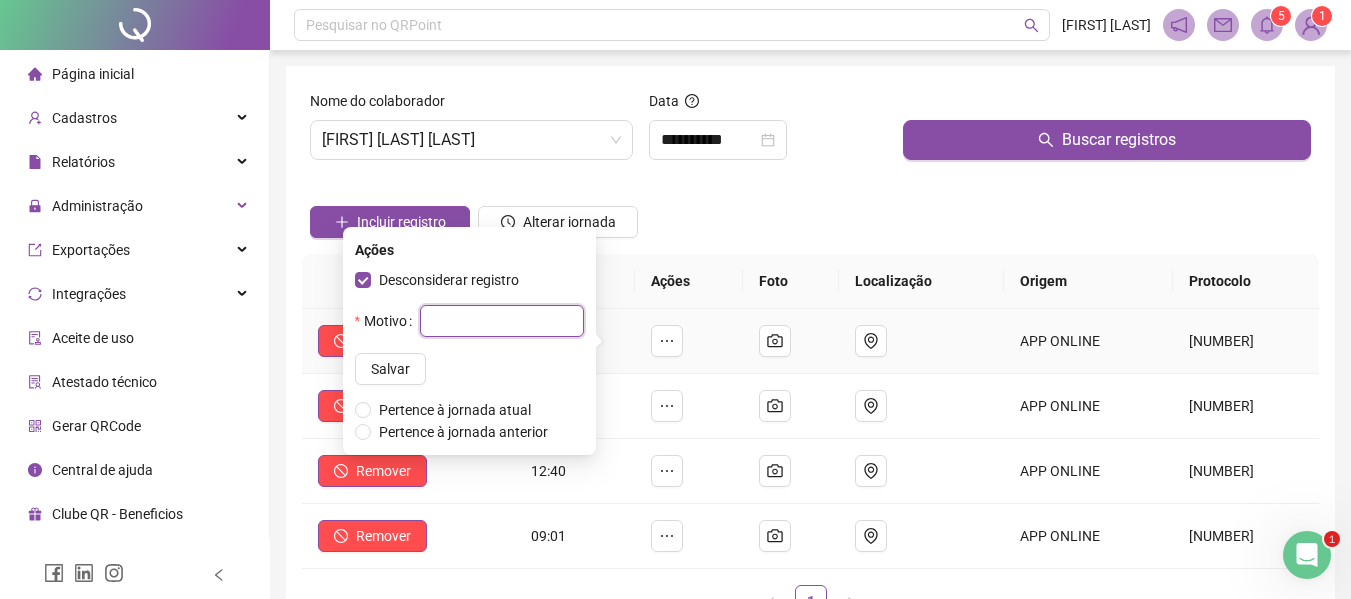 click at bounding box center (502, 321) 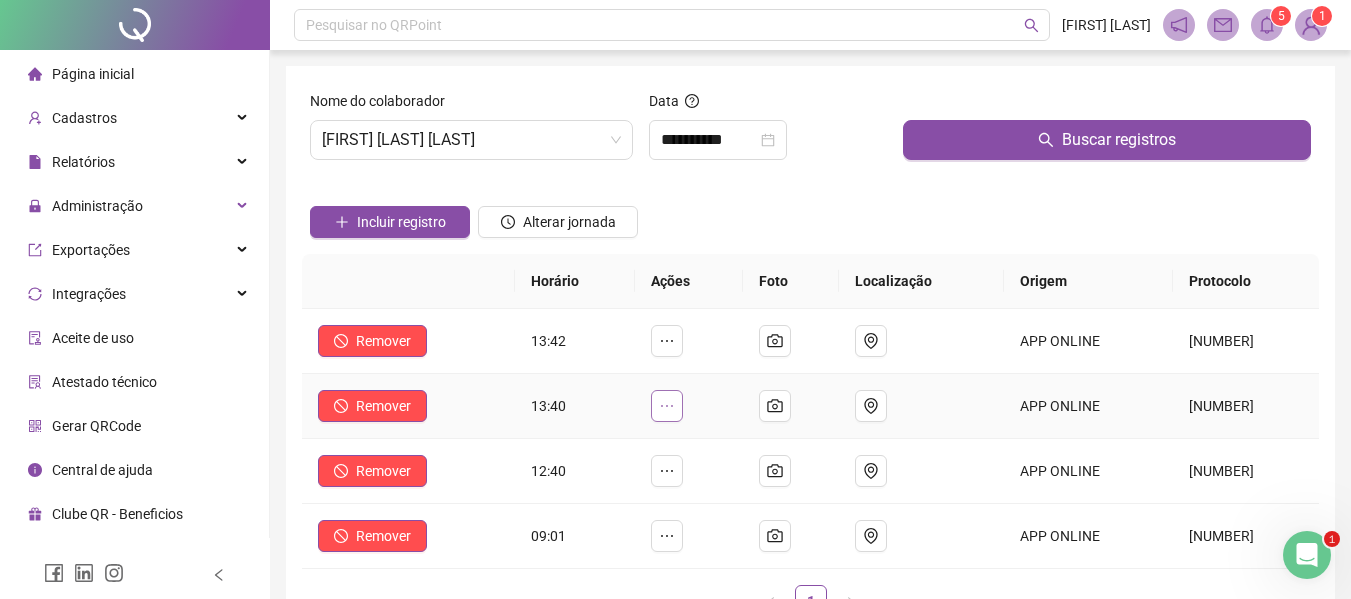 click 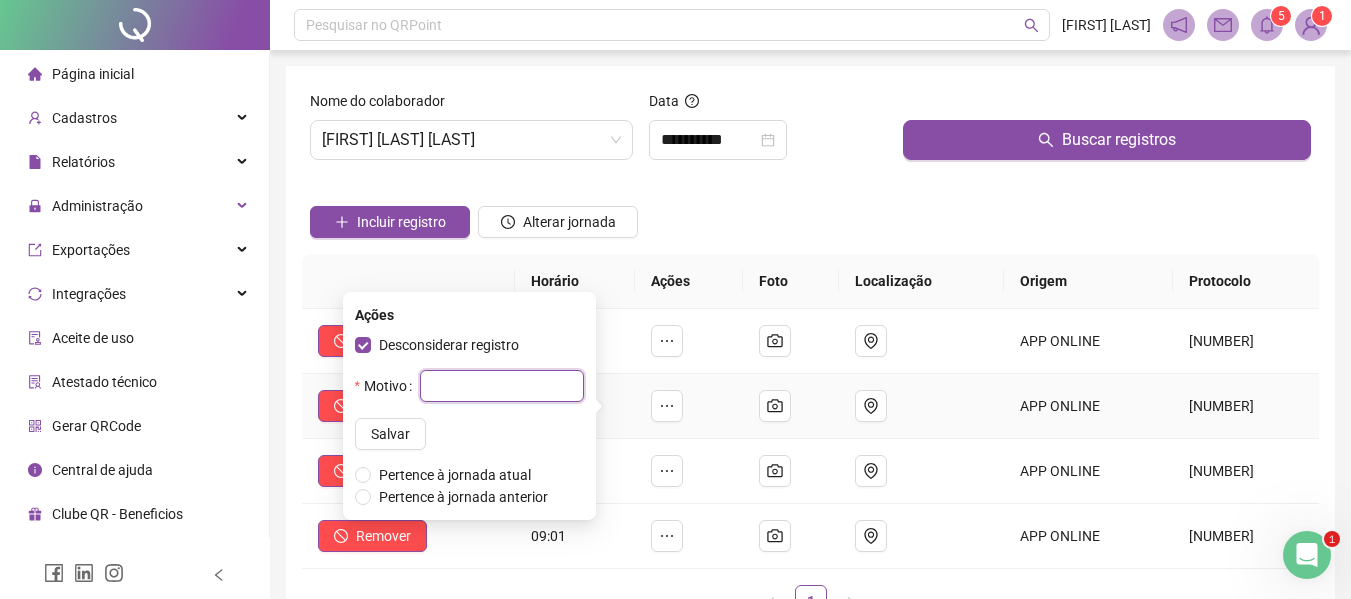 click at bounding box center (502, 386) 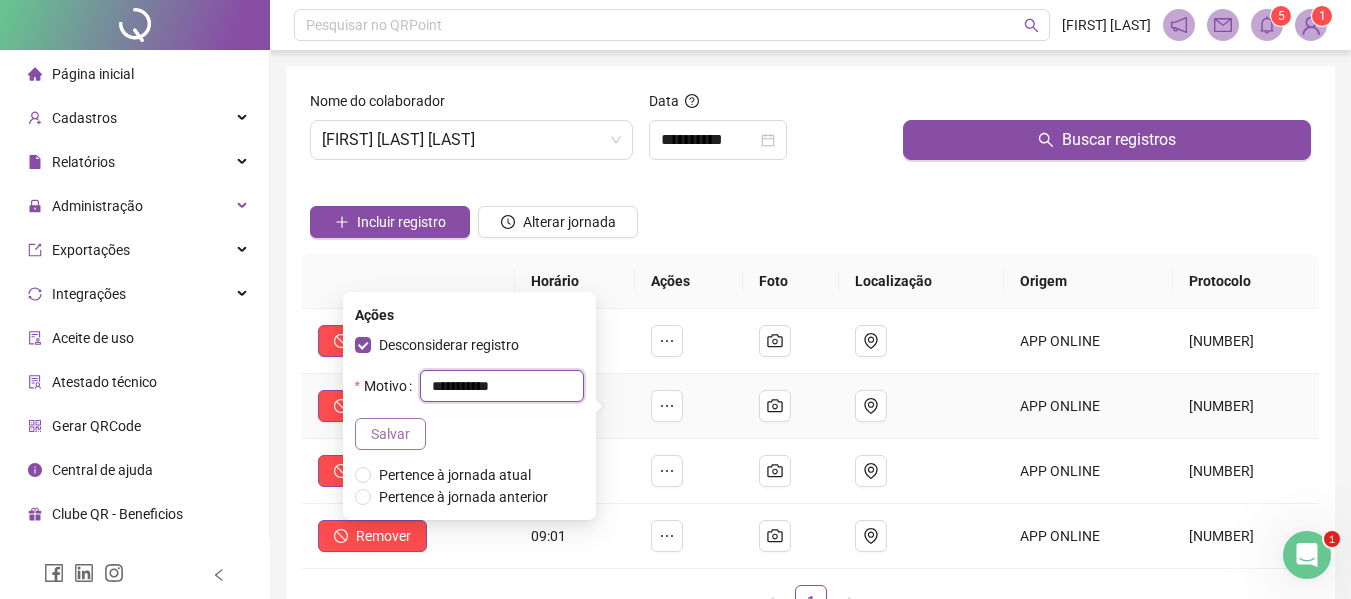 type on "**********" 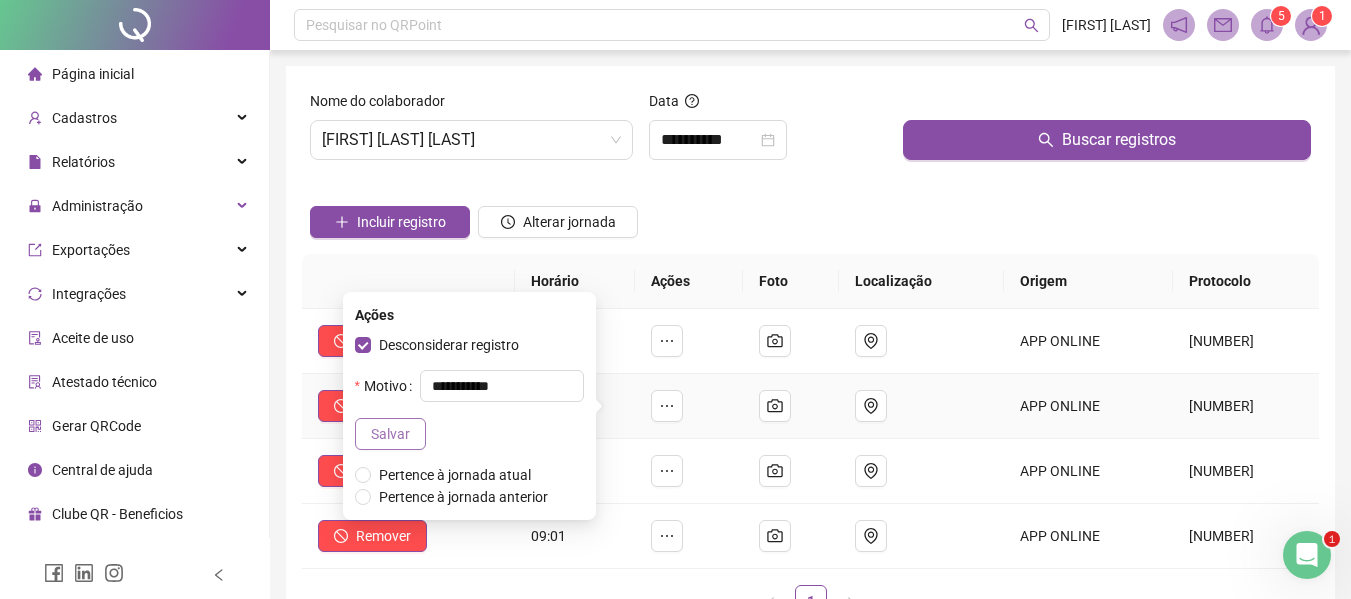 click on "Salvar" at bounding box center [390, 434] 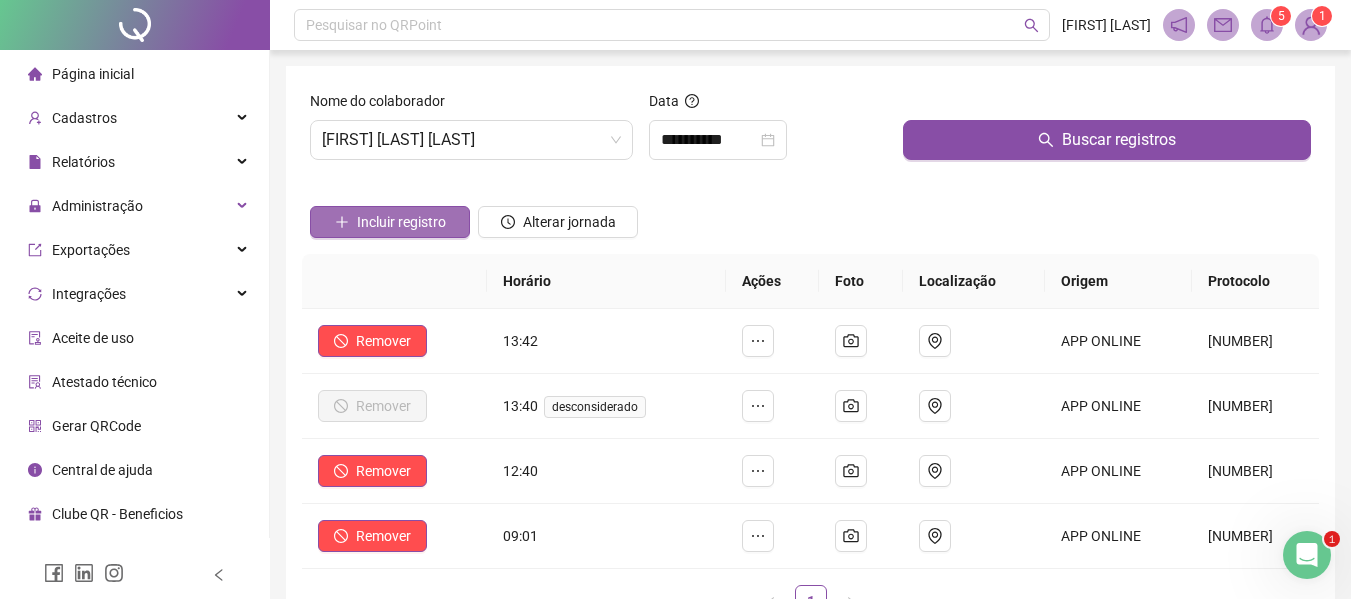 click on "Incluir registro" at bounding box center [401, 222] 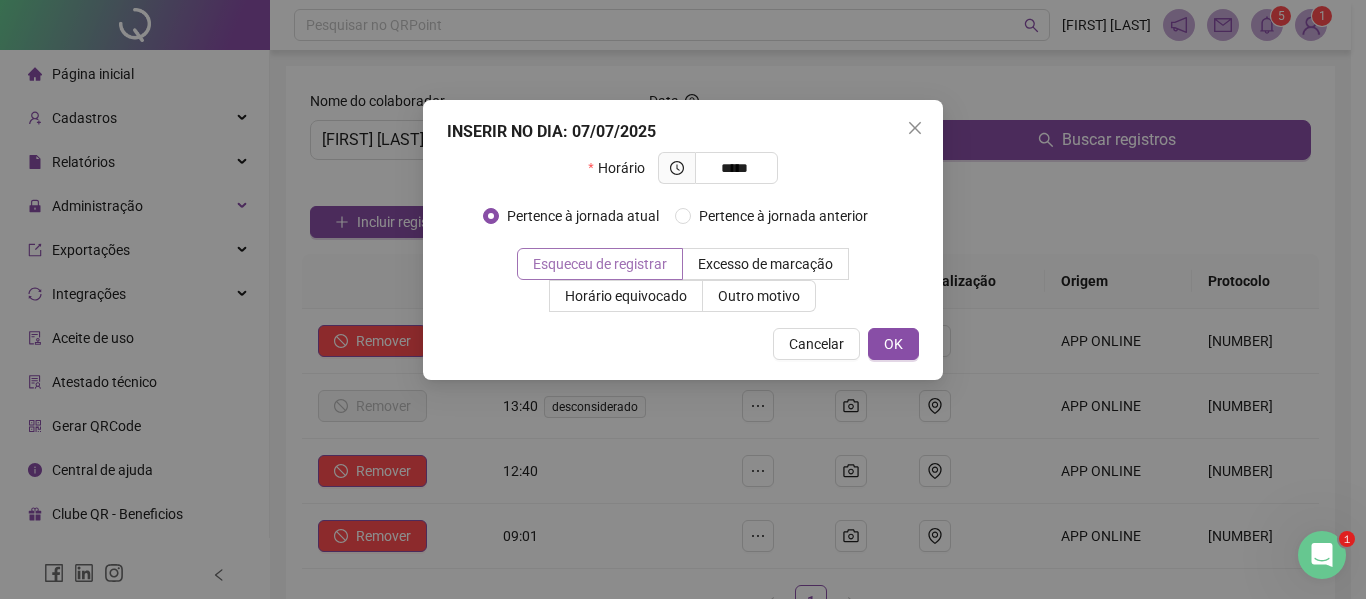 type on "*****" 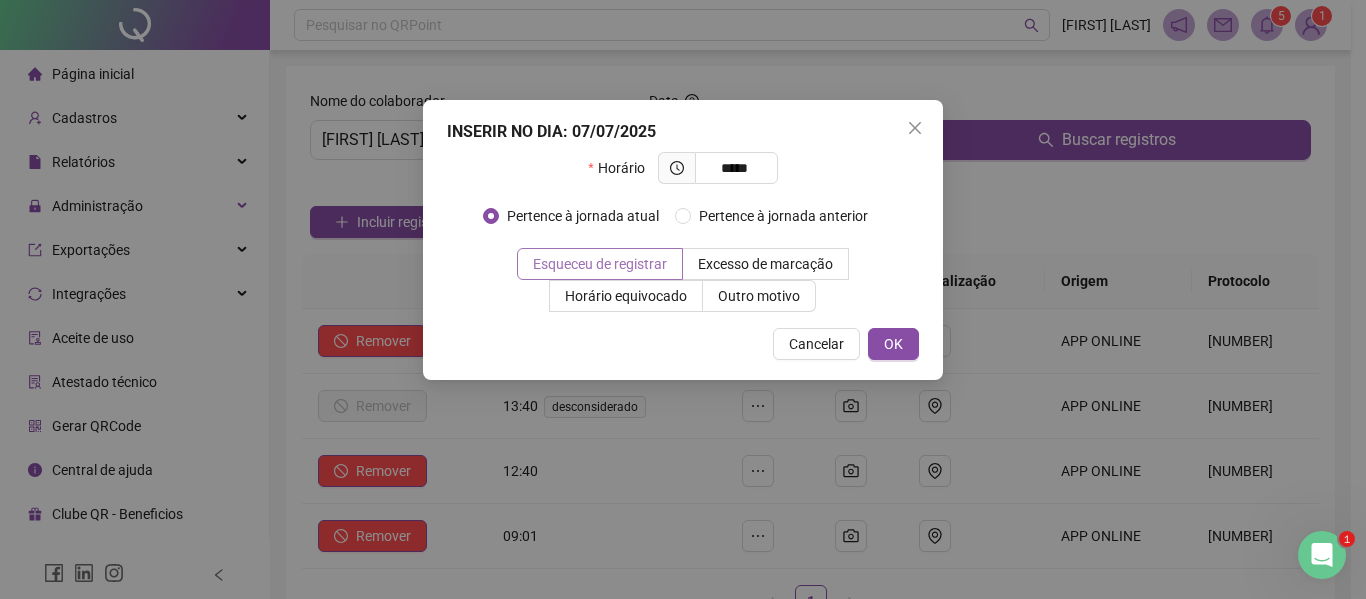 click on "Esqueceu de registrar" at bounding box center (600, 264) 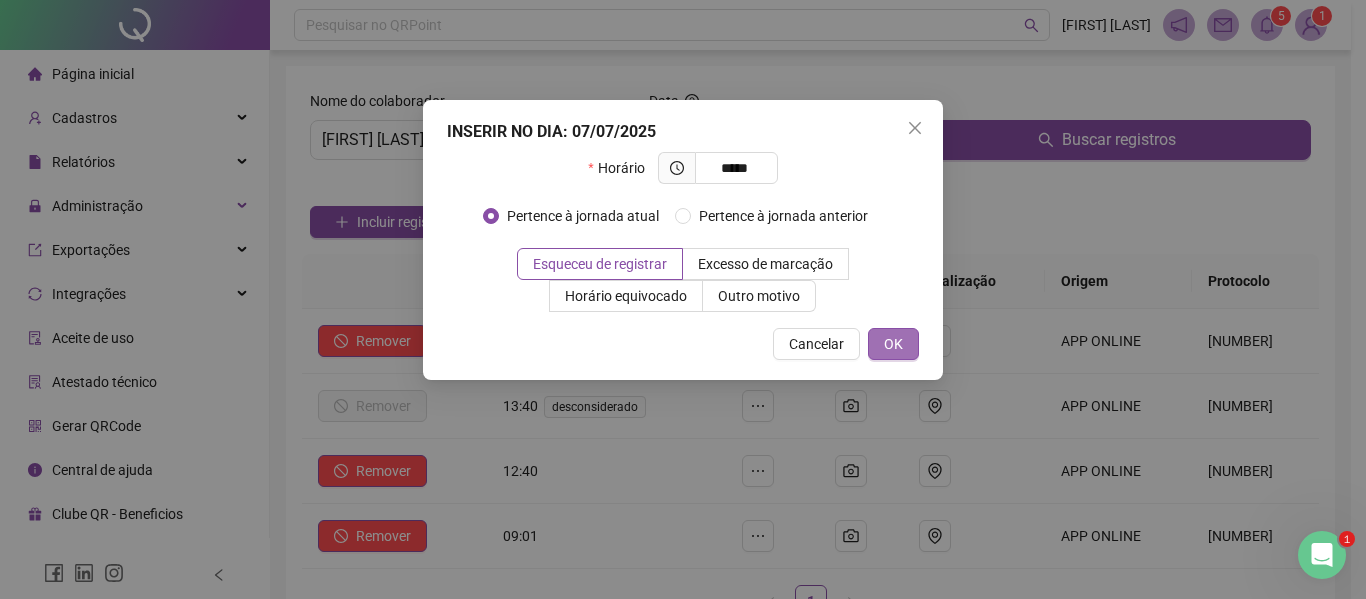 click on "OK" at bounding box center [893, 344] 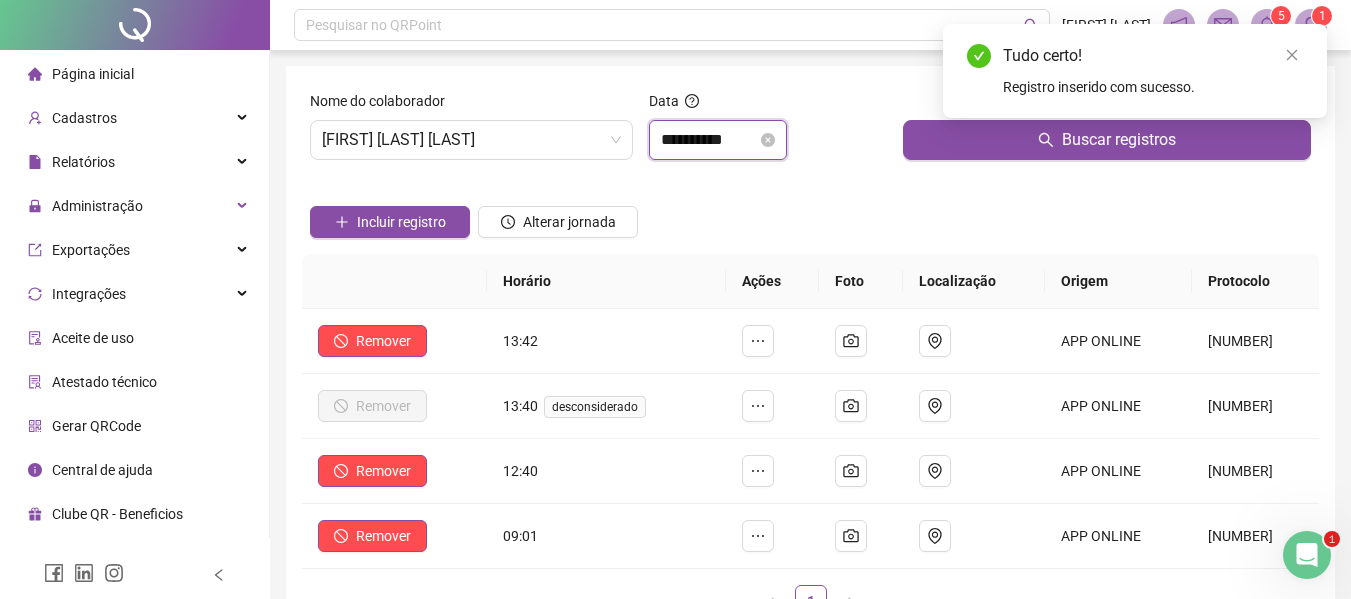 click on "**********" at bounding box center [709, 140] 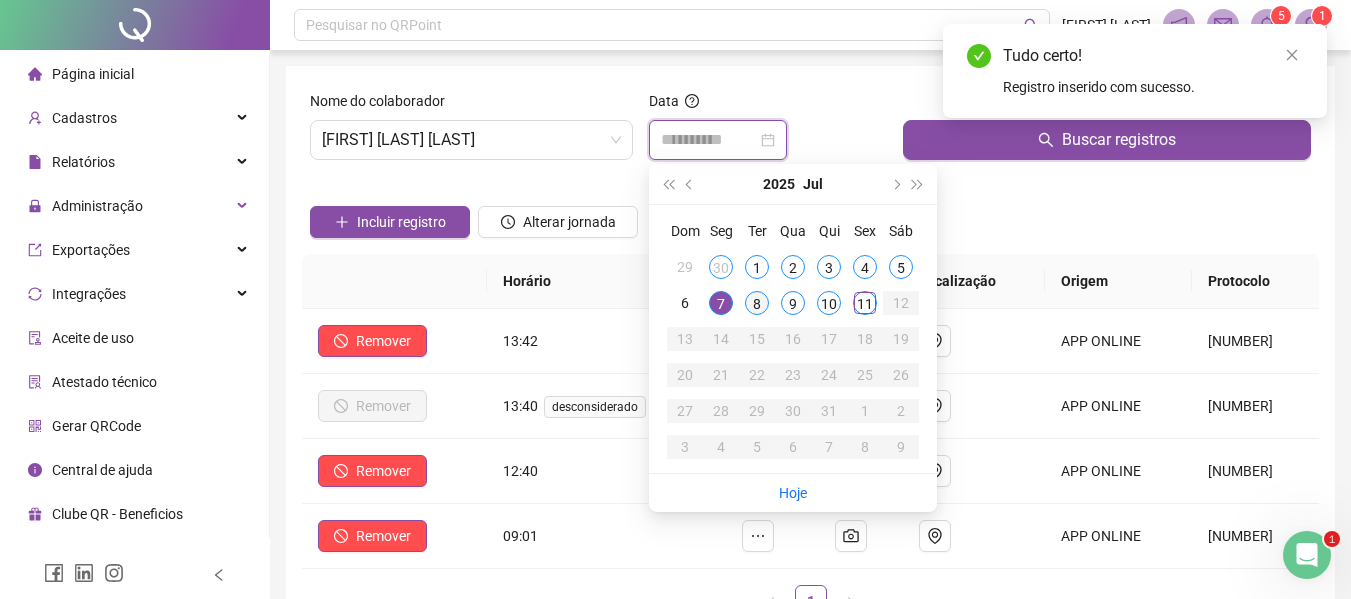 type on "**********" 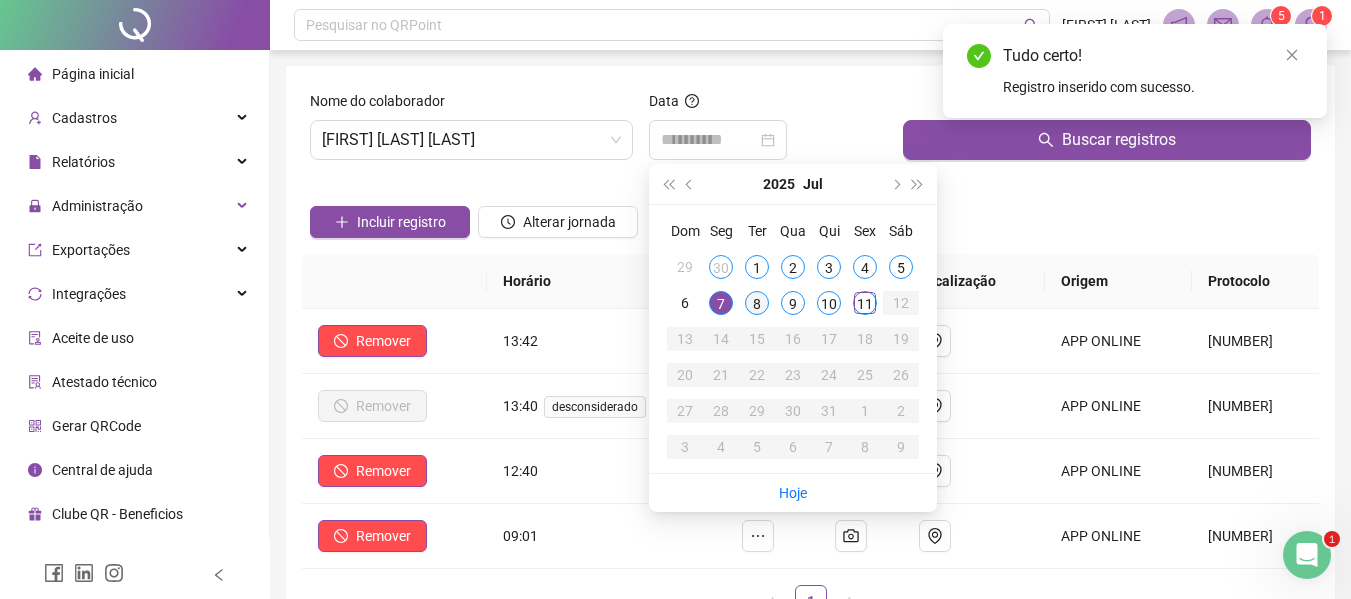 click on "8" at bounding box center [757, 303] 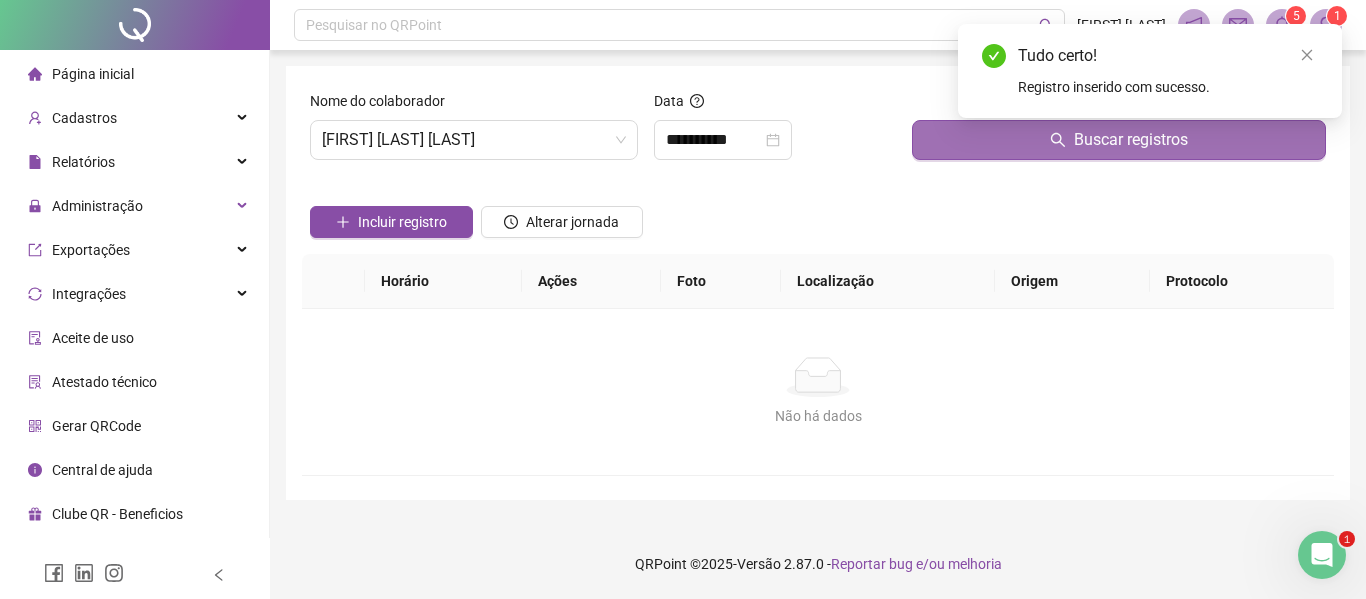 click on "Buscar registros" at bounding box center (1131, 140) 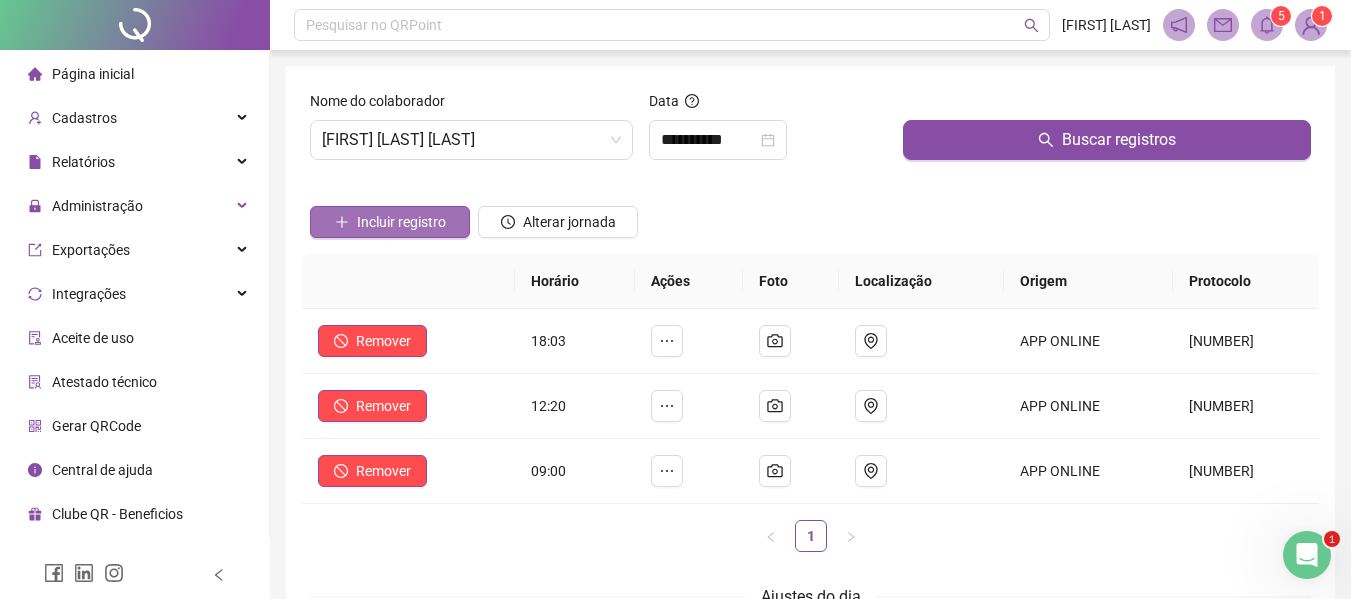 click on "Incluir registro" at bounding box center (401, 222) 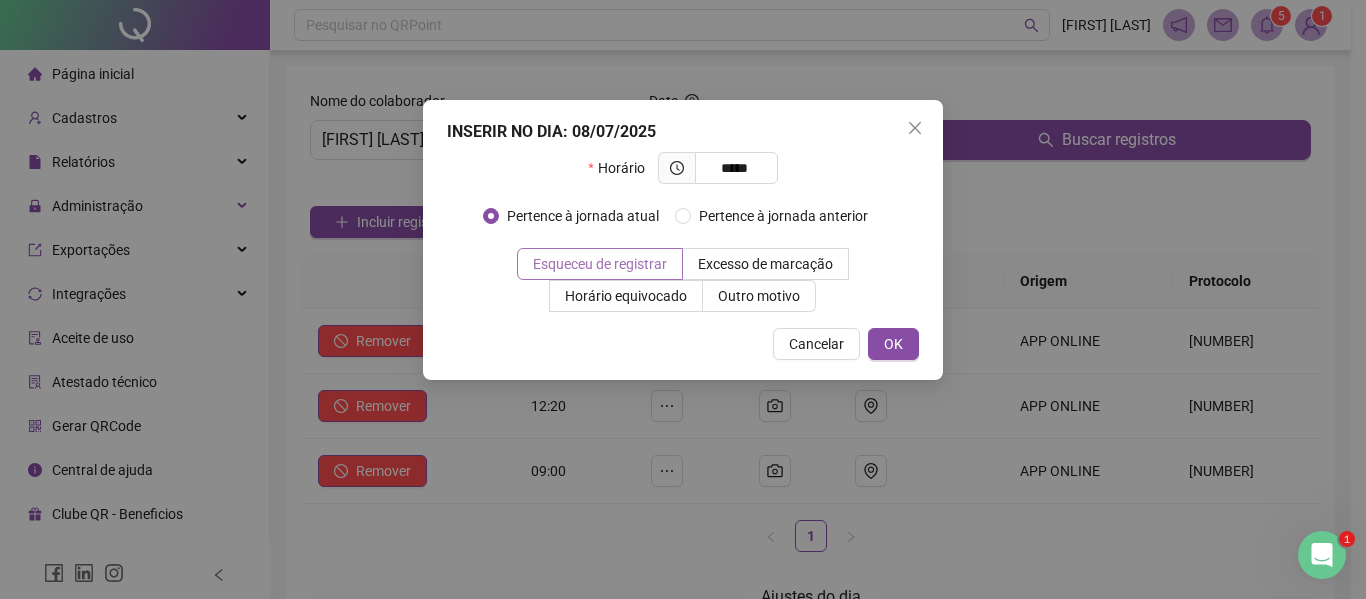 type on "*****" 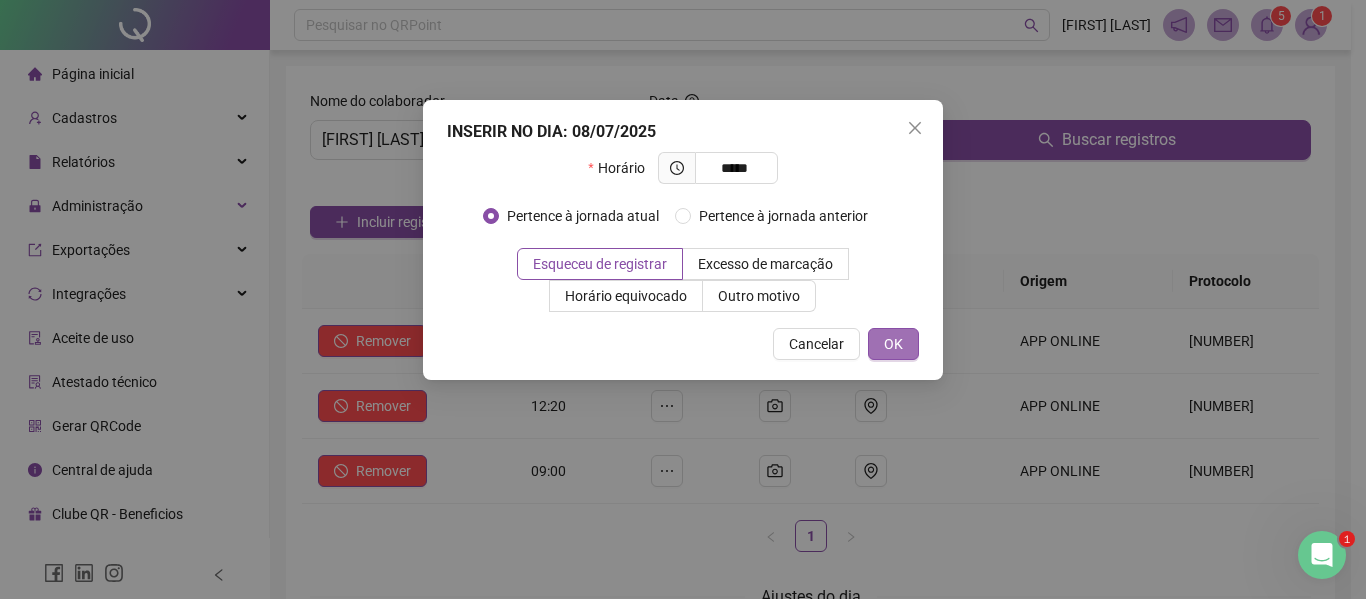 click on "OK" at bounding box center [893, 344] 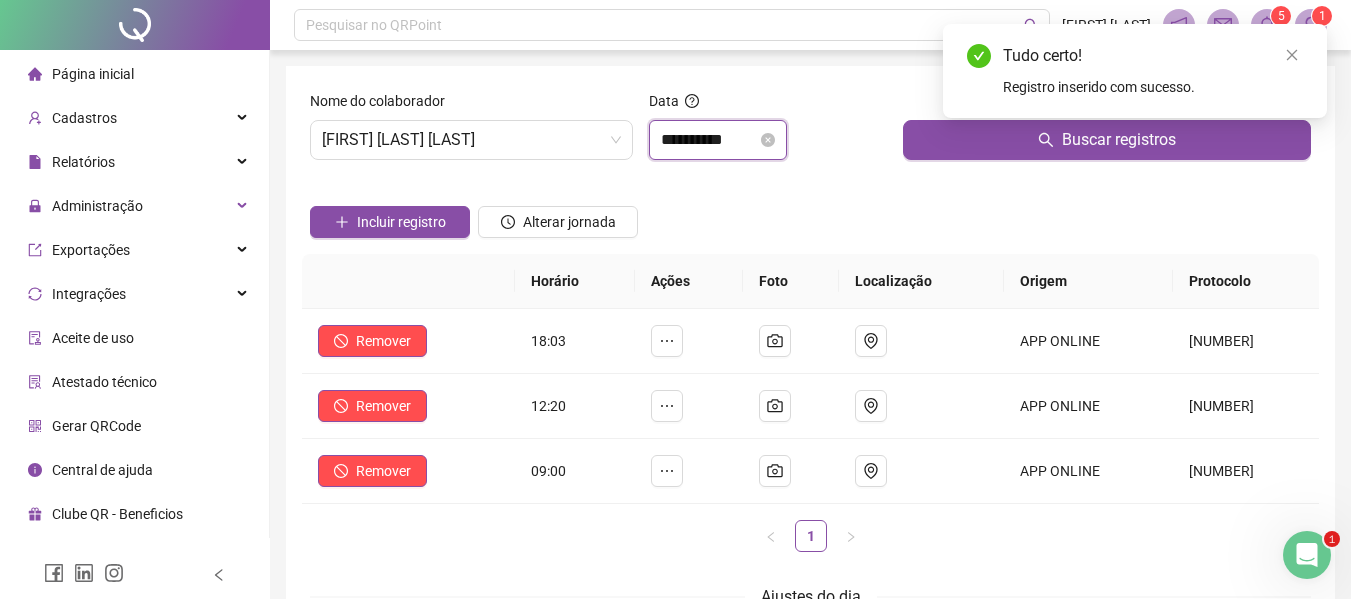 click on "**********" at bounding box center (709, 140) 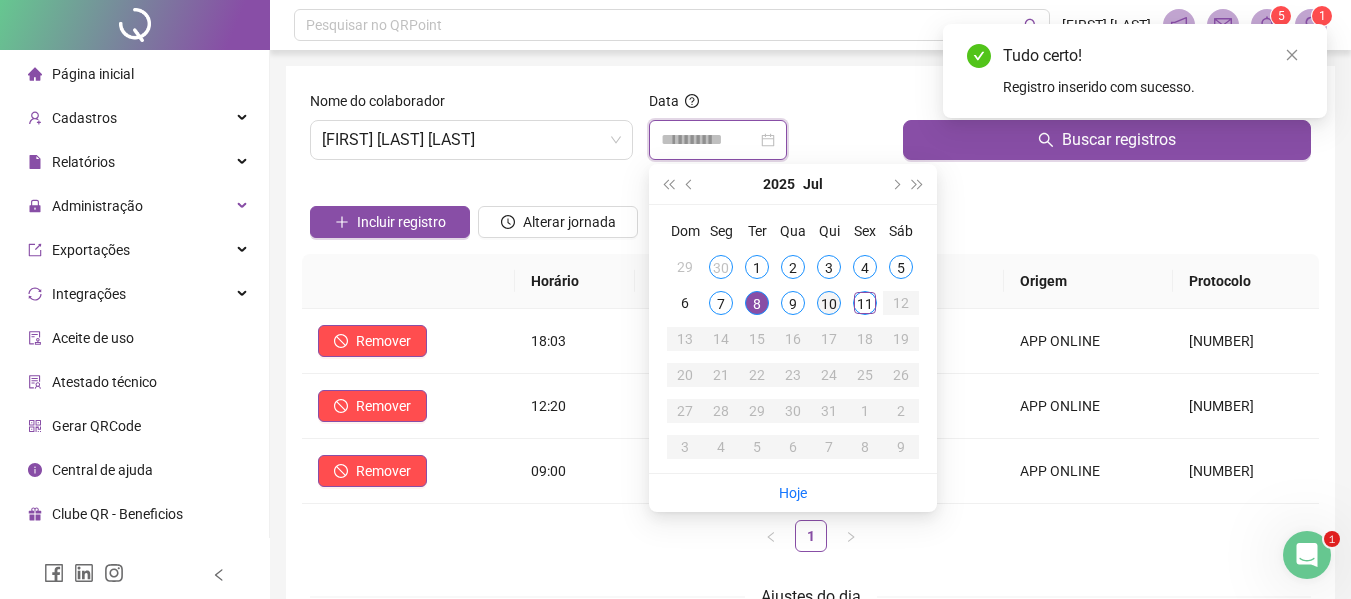 type on "**********" 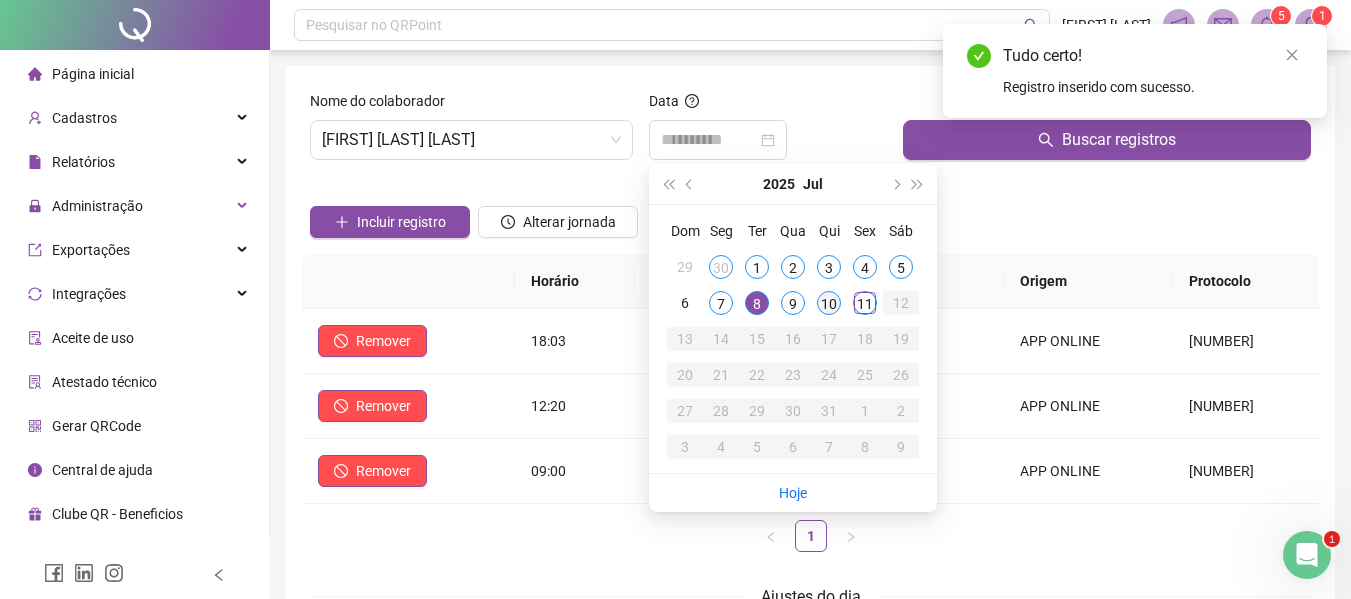click on "10" at bounding box center (829, 303) 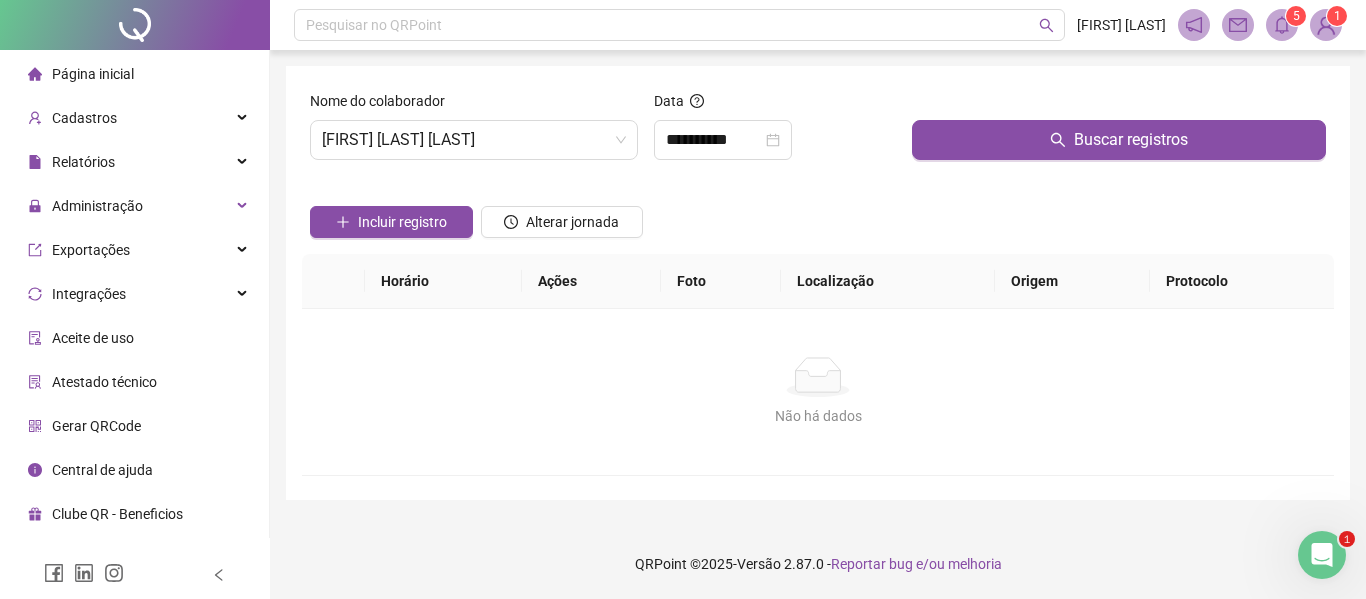 click 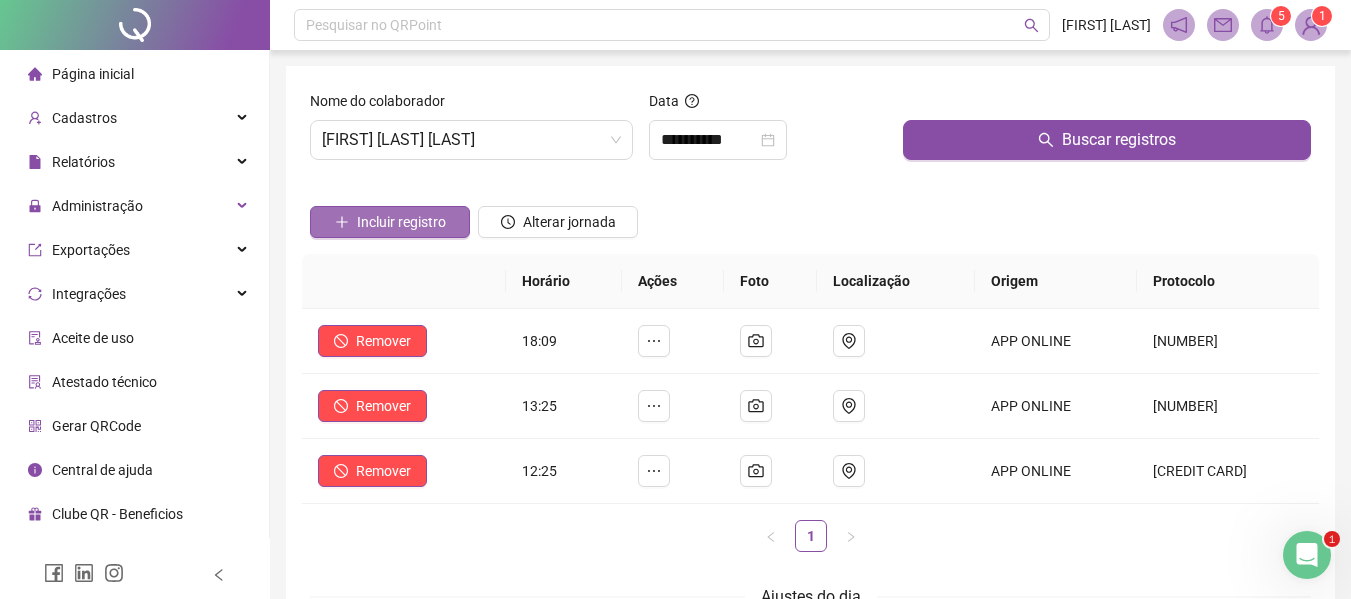click on "Incluir registro" at bounding box center (401, 222) 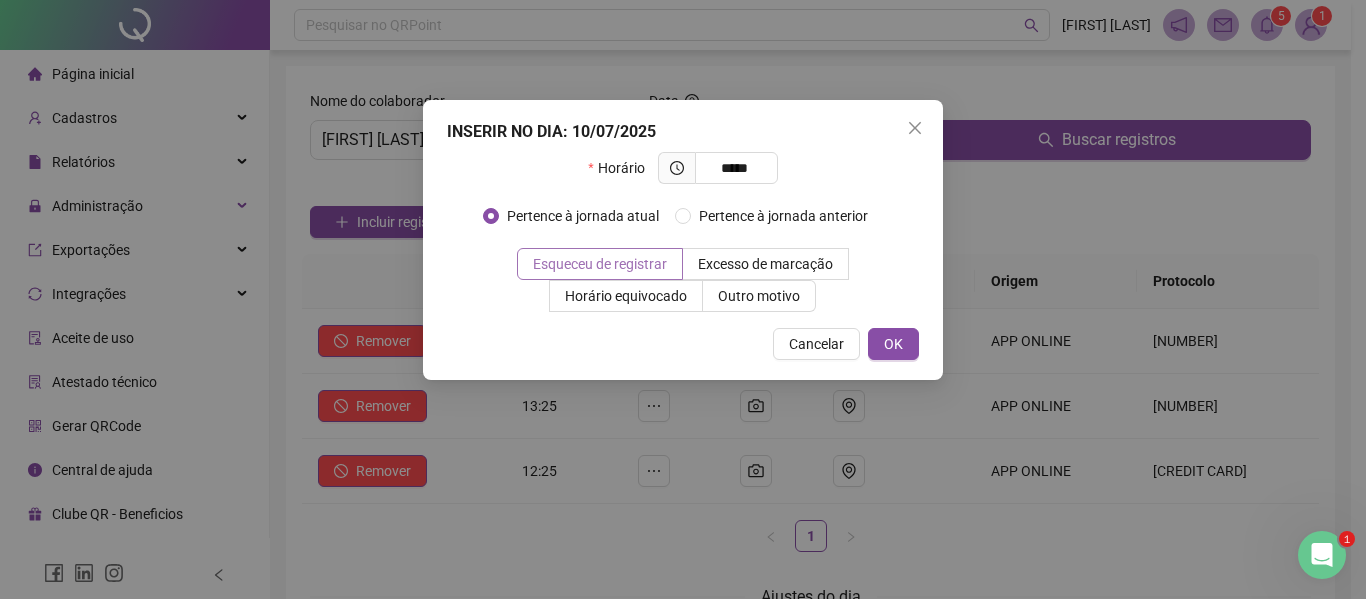 type on "*****" 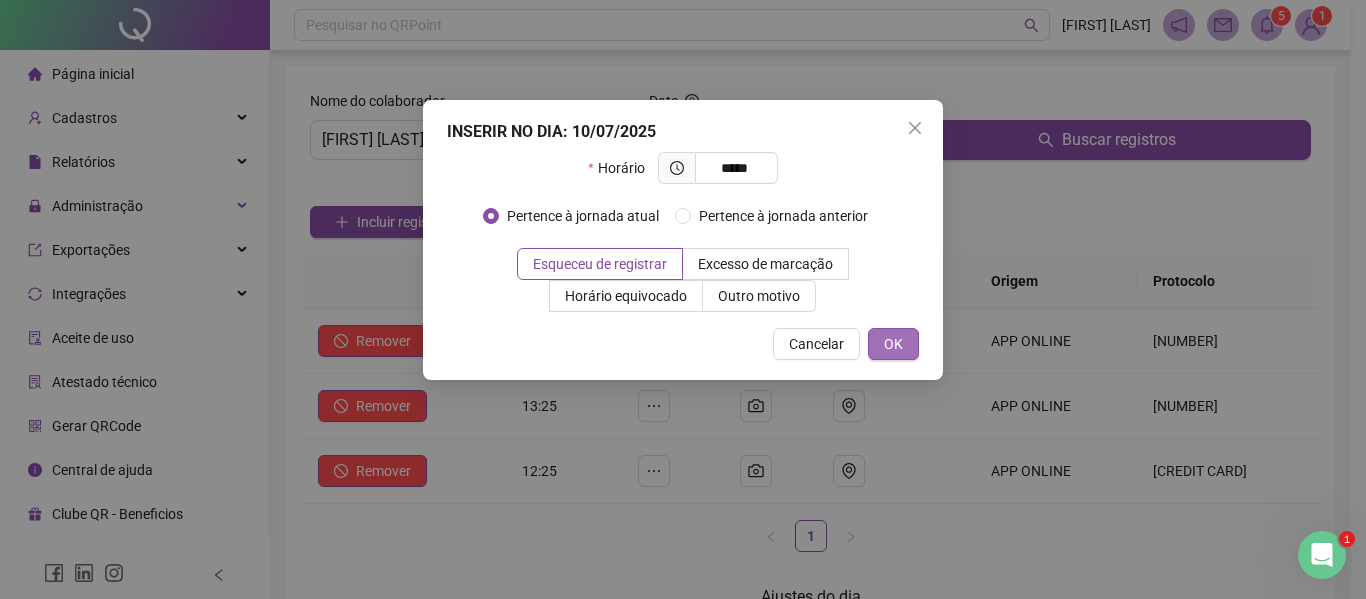 click on "OK" at bounding box center [893, 344] 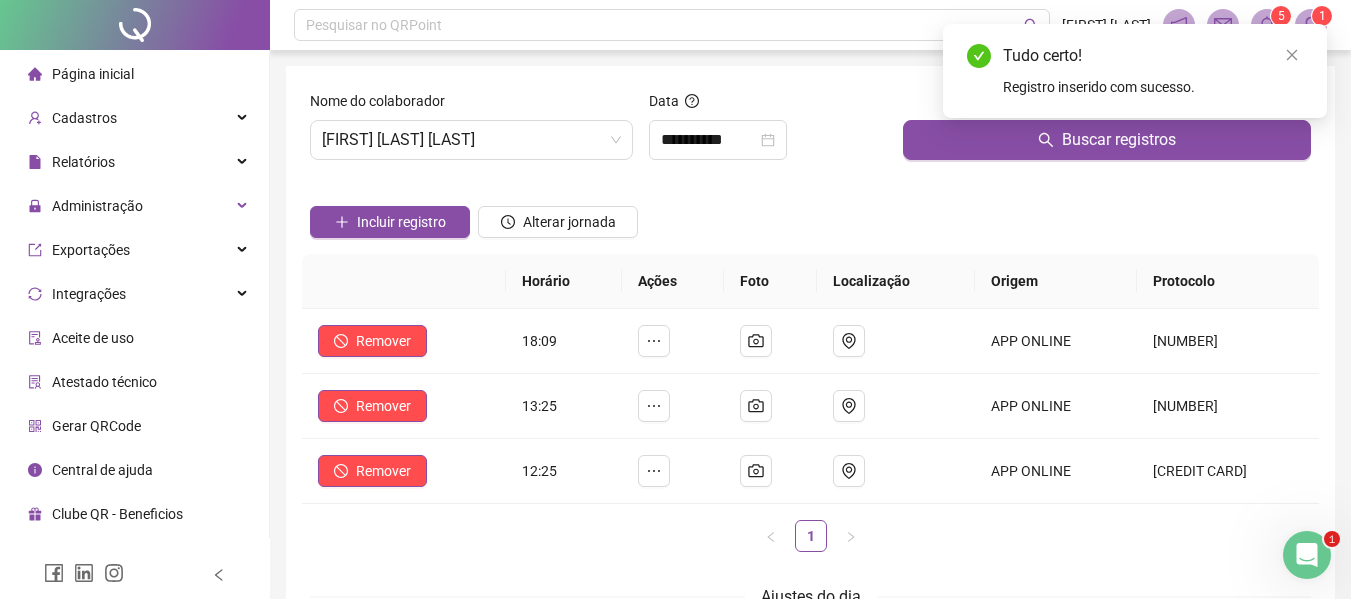 click on "Página inicial" at bounding box center (81, 74) 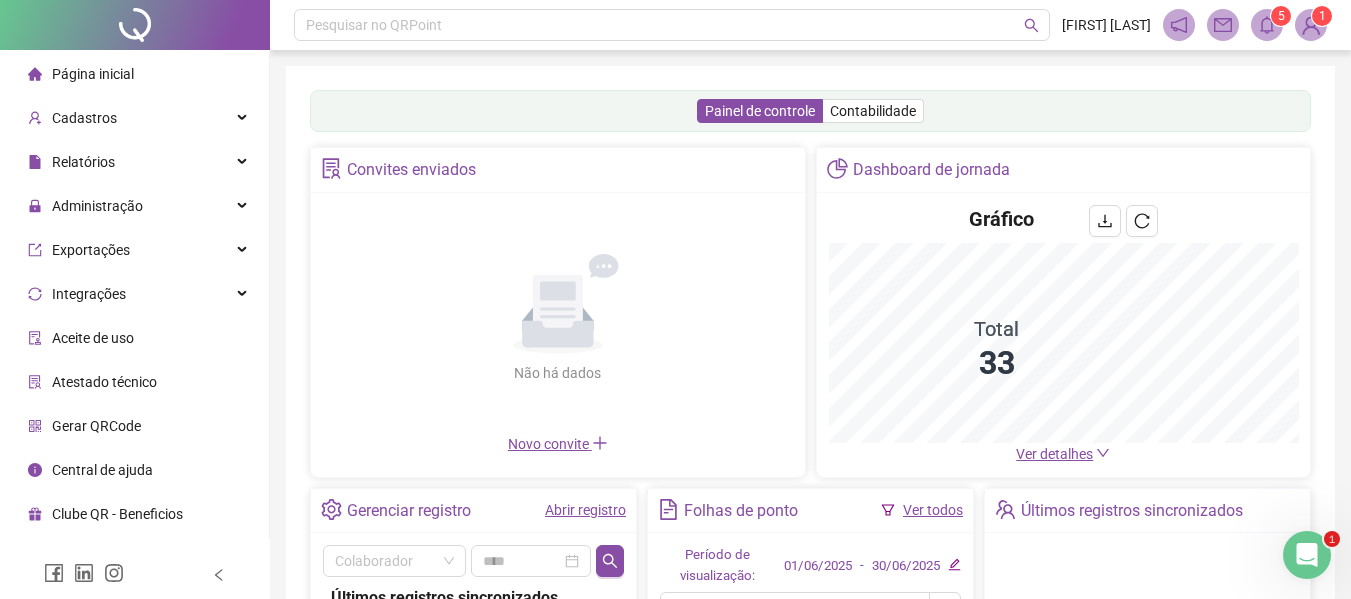click on "Ver todos" at bounding box center (933, 510) 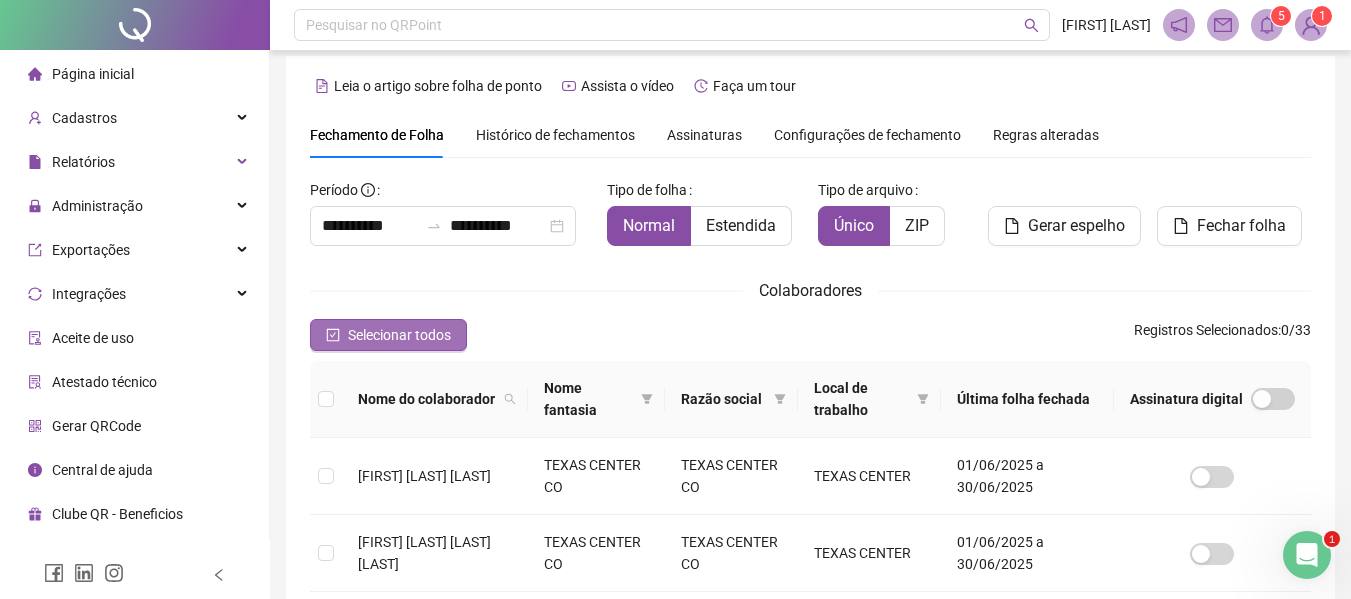 scroll, scrollTop: 110, scrollLeft: 0, axis: vertical 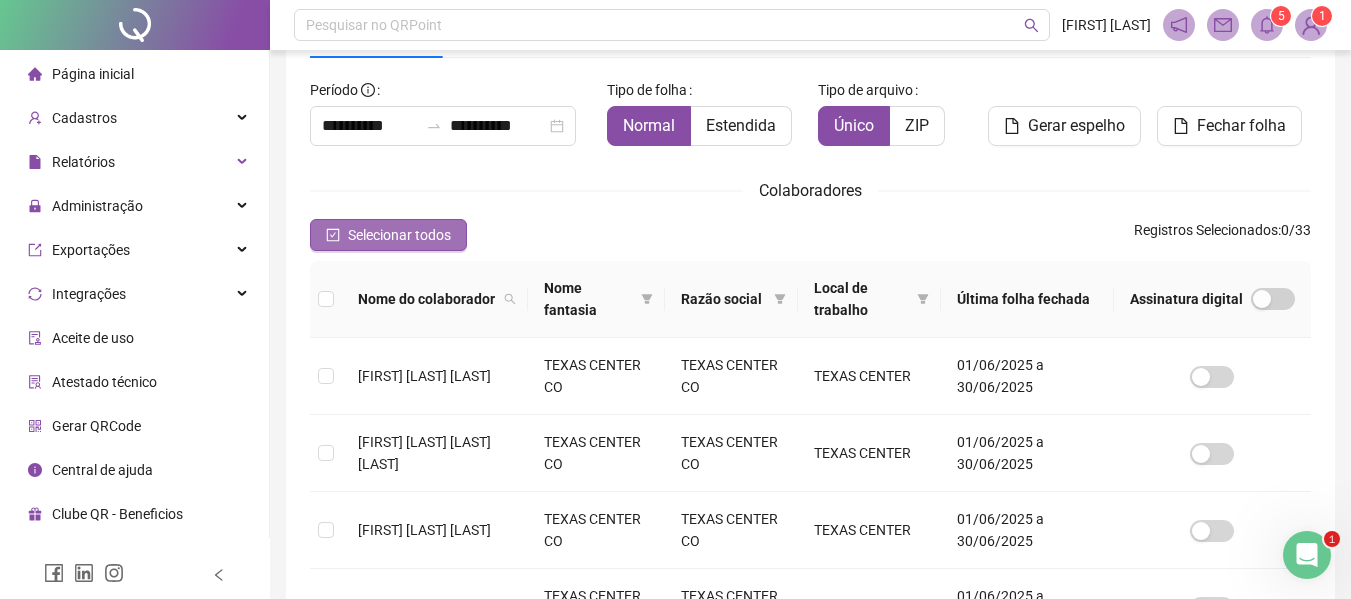 click on "Selecionar todos" at bounding box center (399, 235) 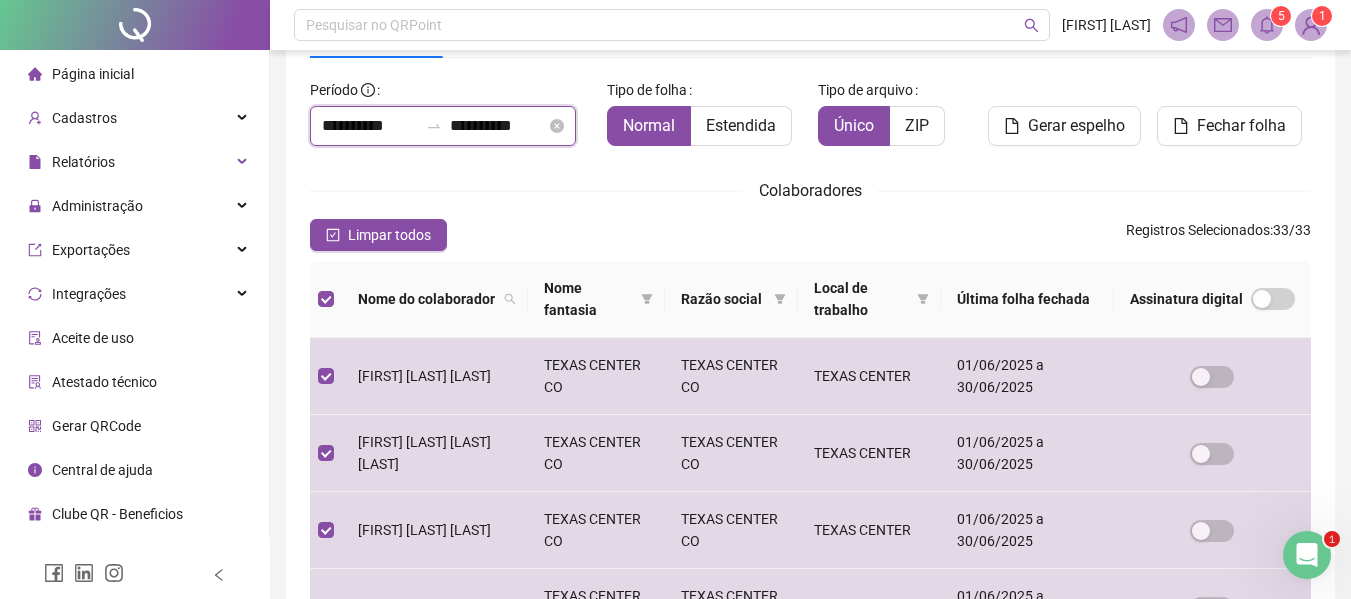 click on "**********" at bounding box center [370, 126] 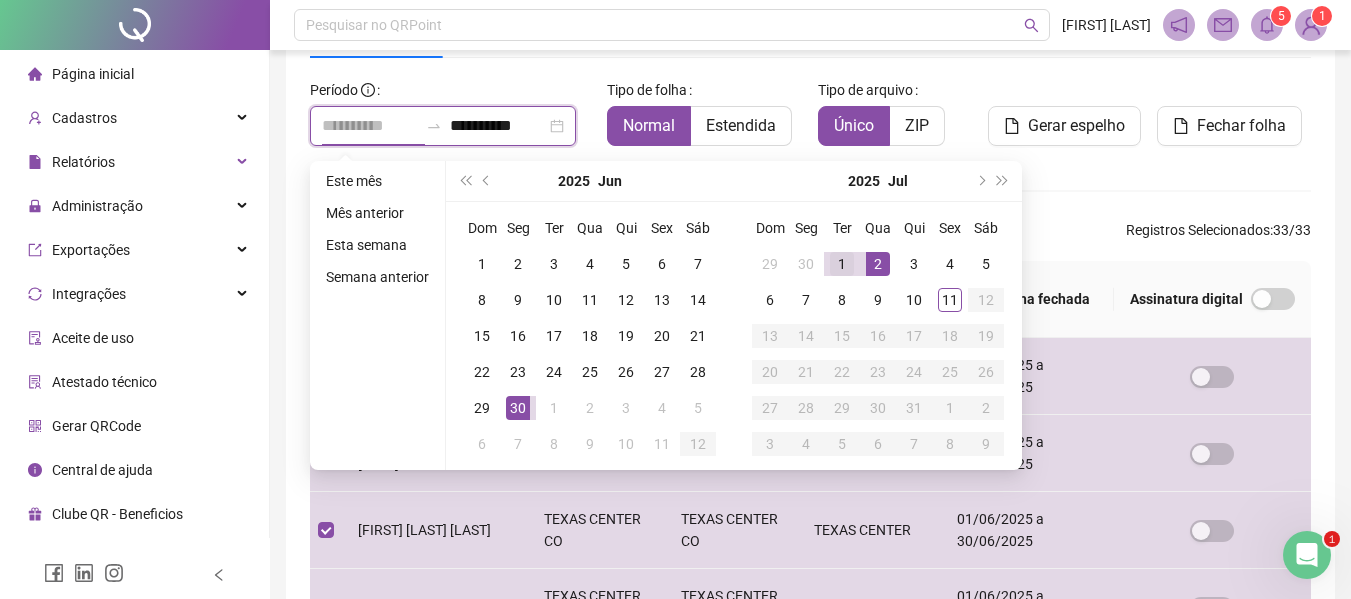type on "**********" 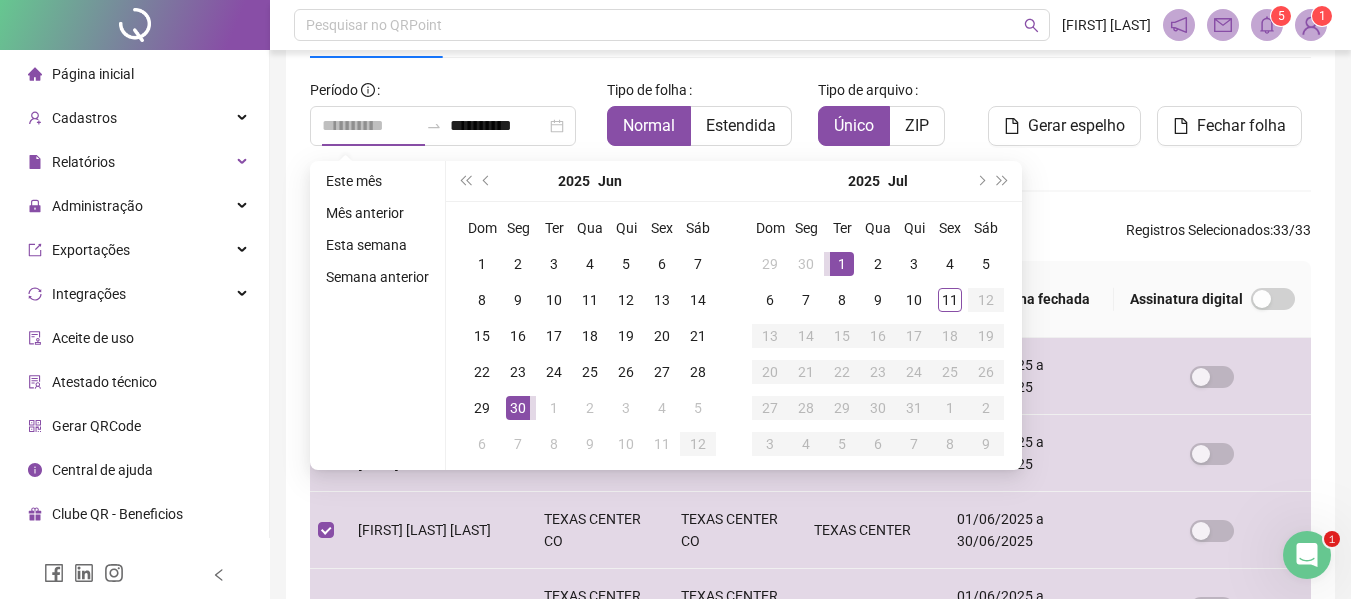 click on "1" at bounding box center [842, 264] 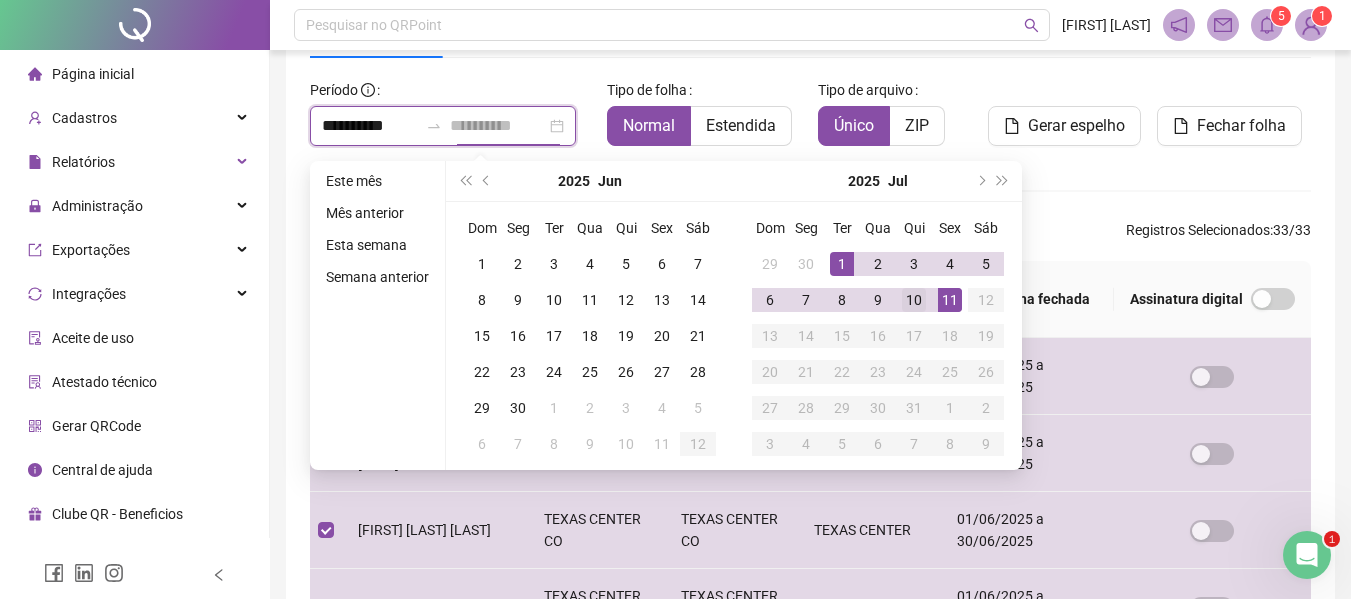 type on "**********" 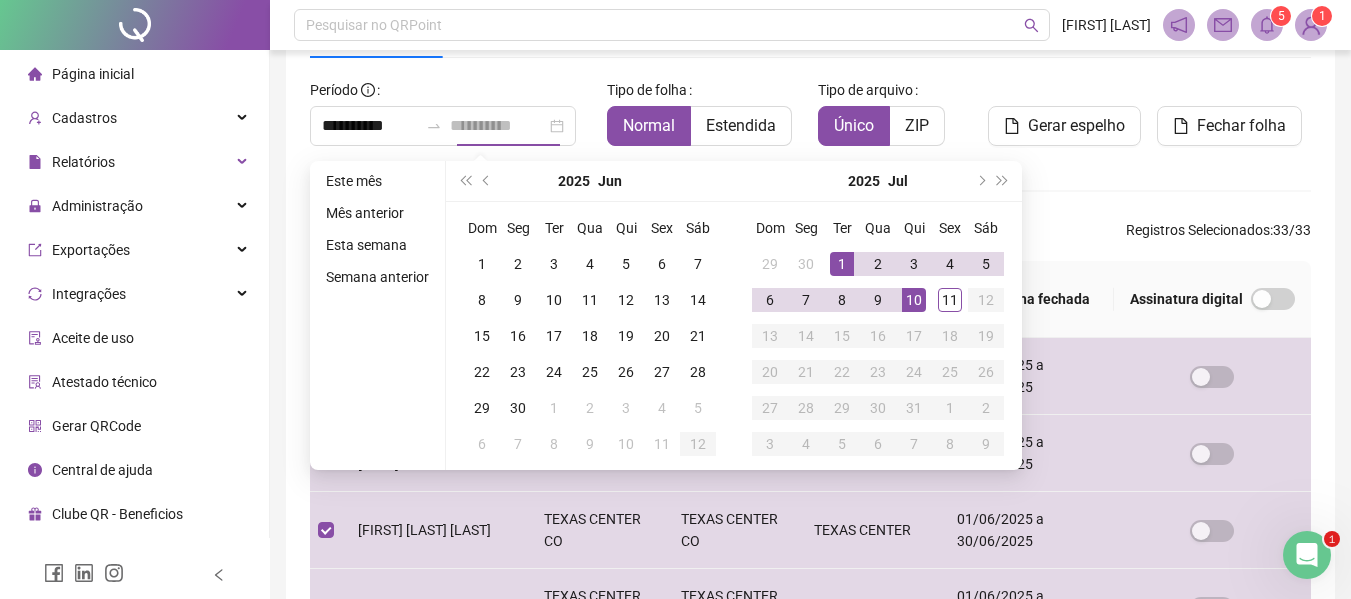 click on "10" at bounding box center [914, 300] 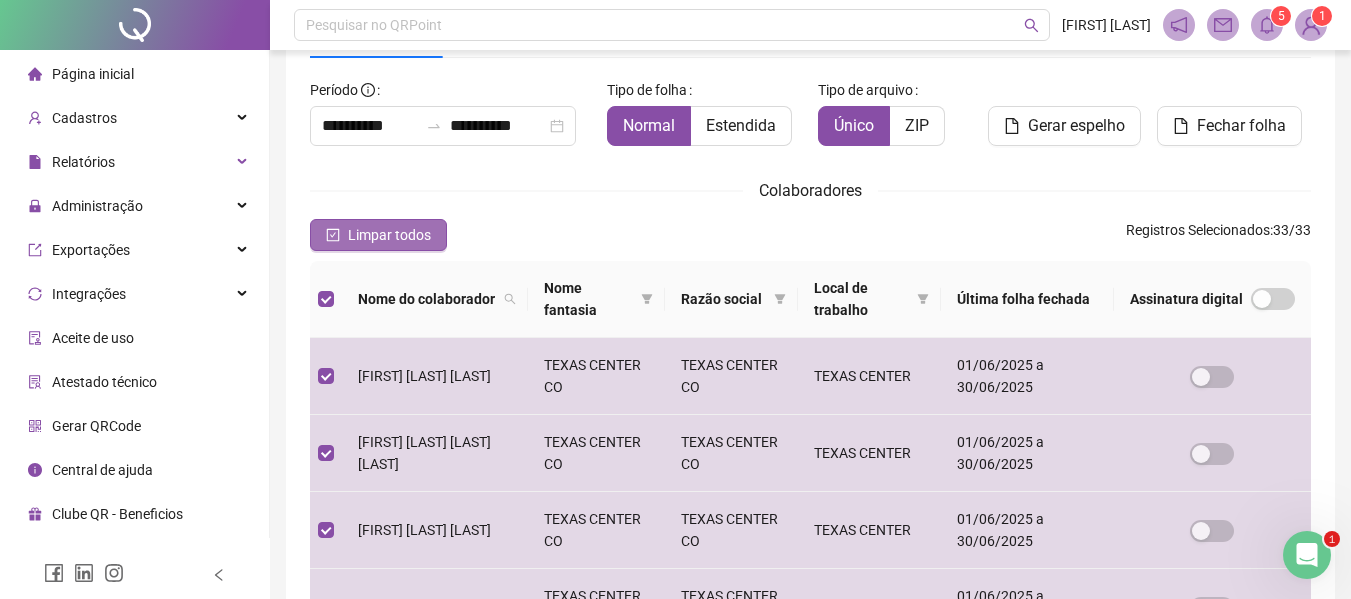 click 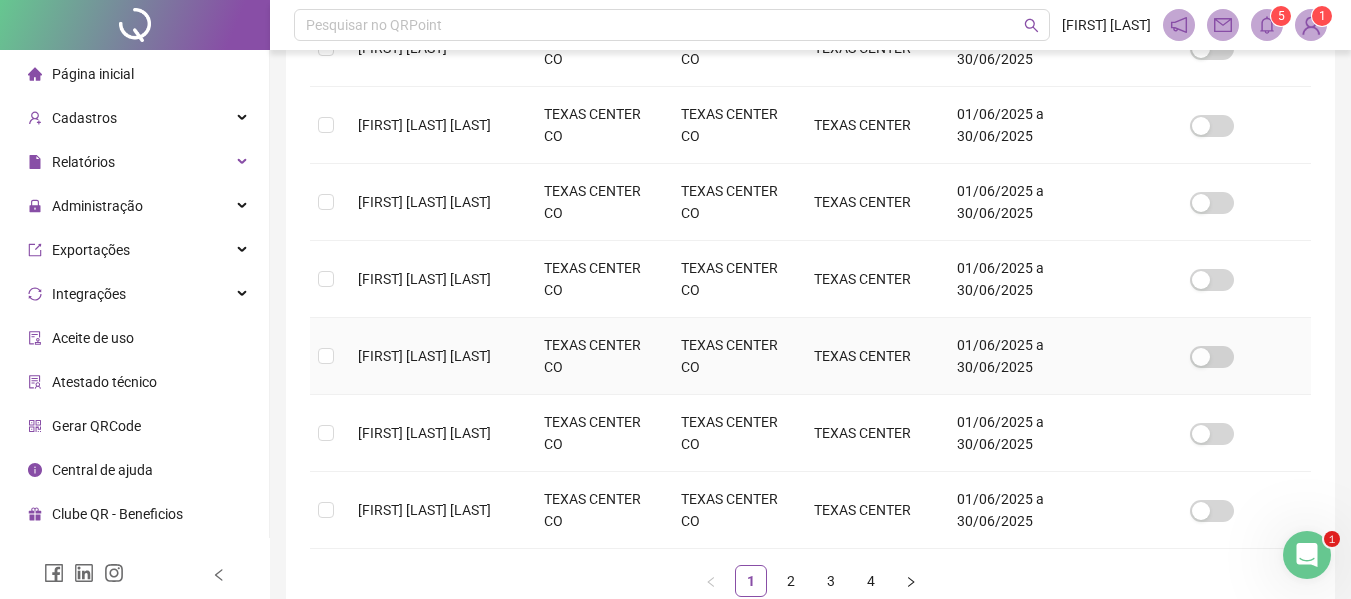 scroll, scrollTop: 710, scrollLeft: 0, axis: vertical 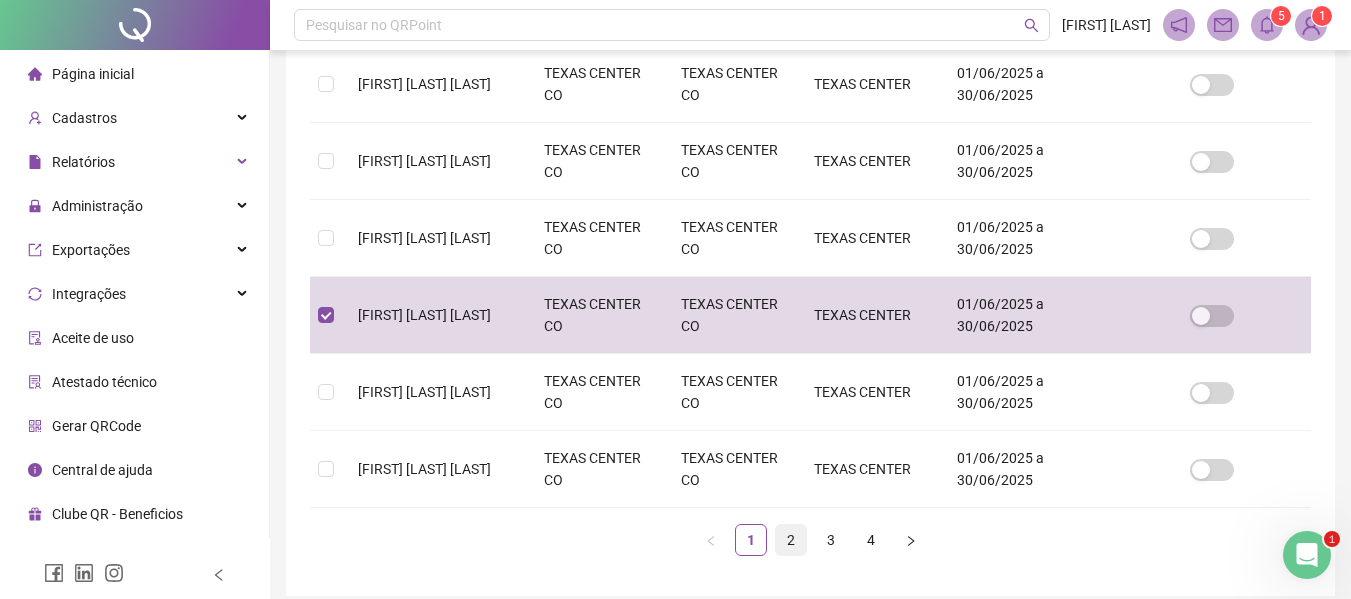 click on "2" at bounding box center (791, 540) 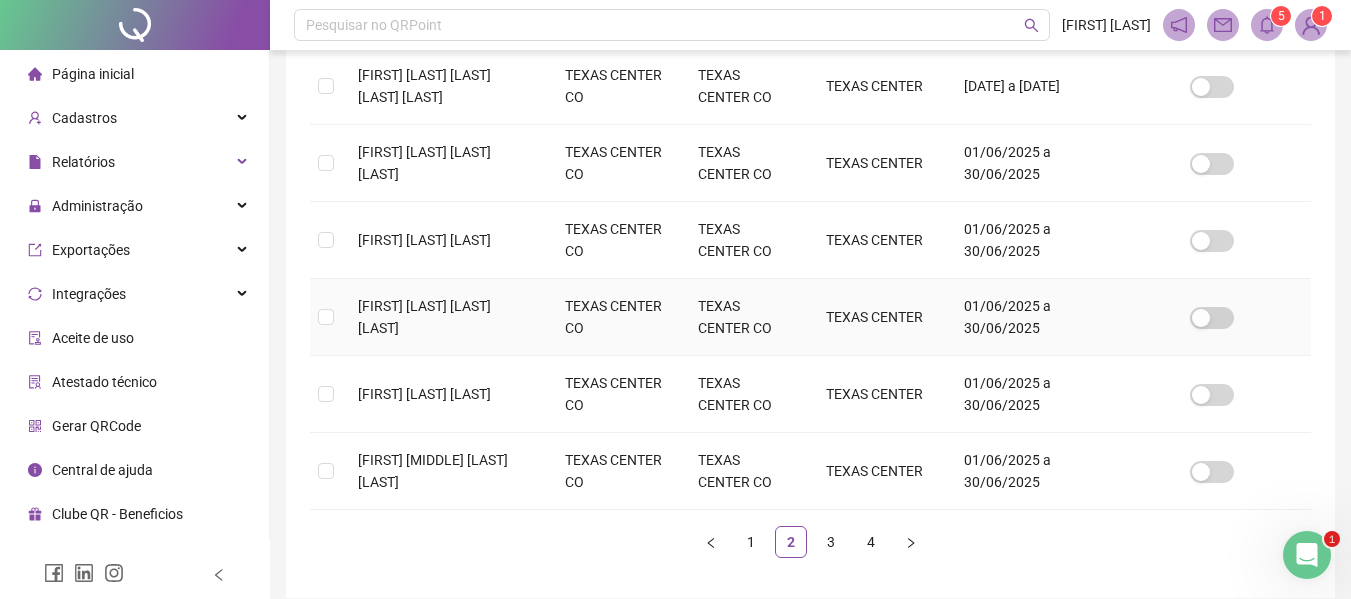 scroll, scrollTop: 710, scrollLeft: 0, axis: vertical 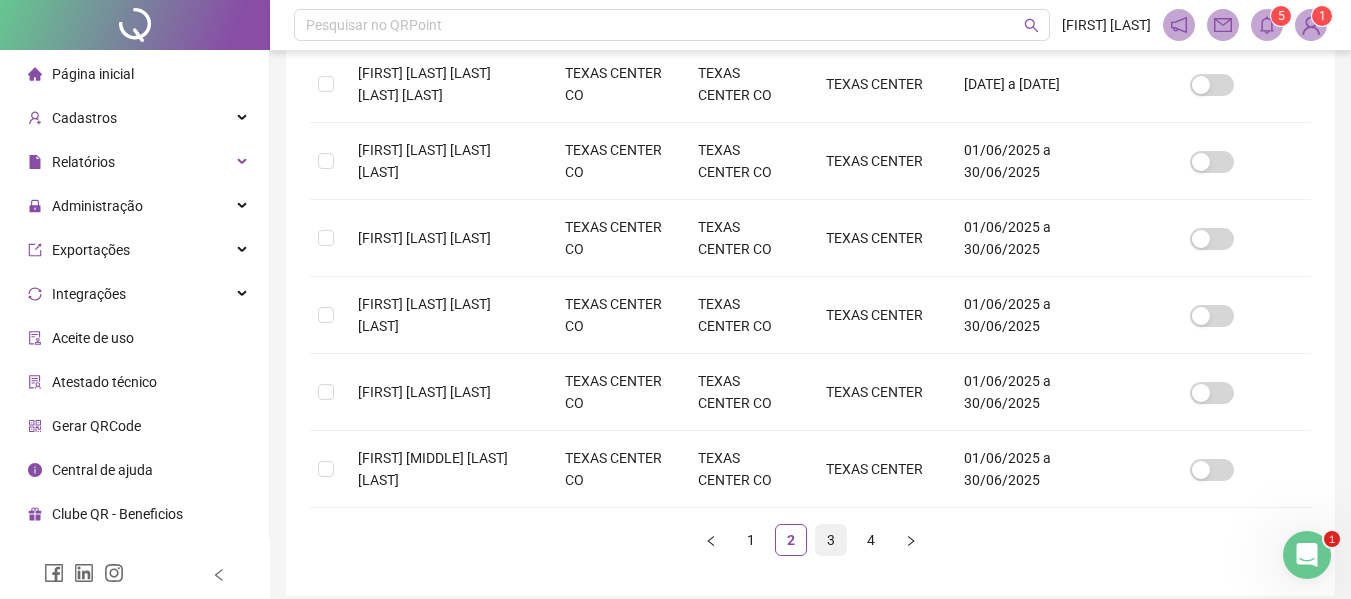 click on "3" at bounding box center [831, 540] 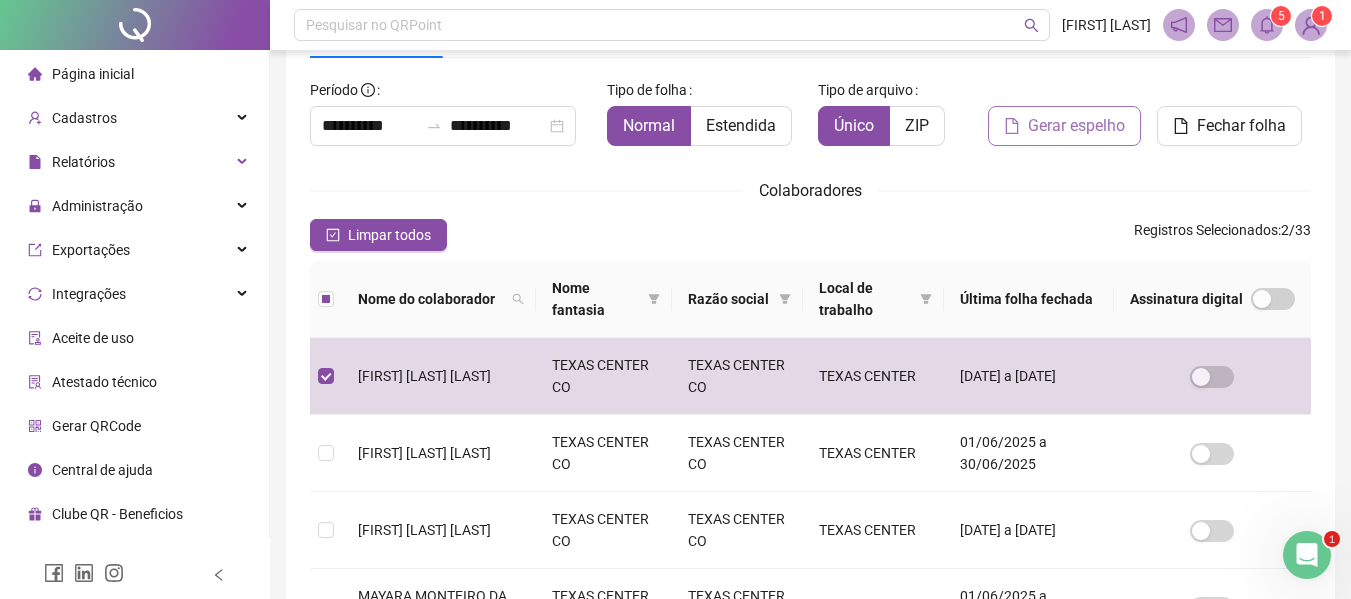 click on "Gerar espelho" at bounding box center (1076, 126) 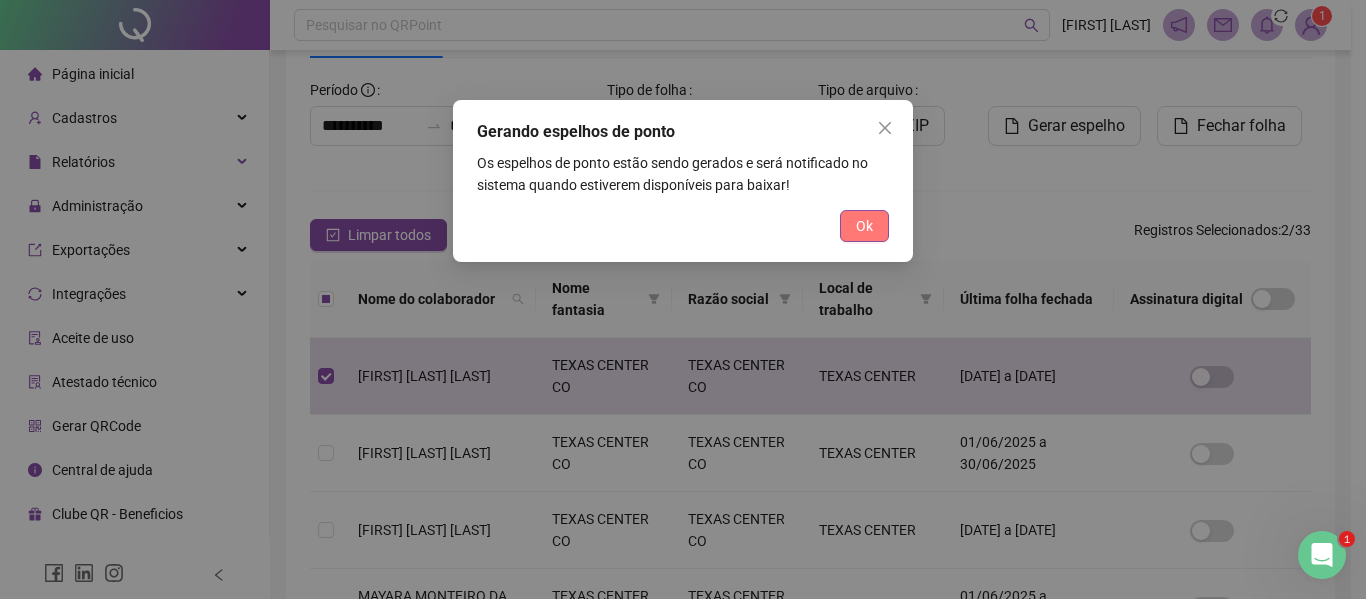 click on "Ok" at bounding box center (864, 226) 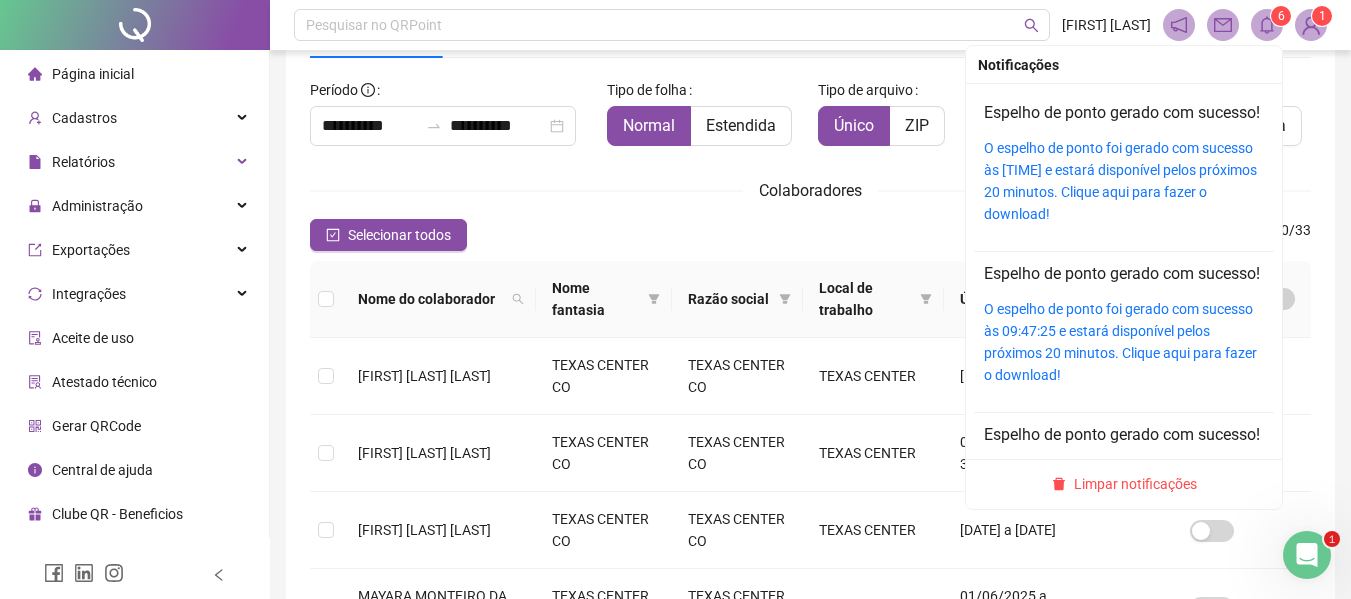 click on "6" at bounding box center (1281, 16) 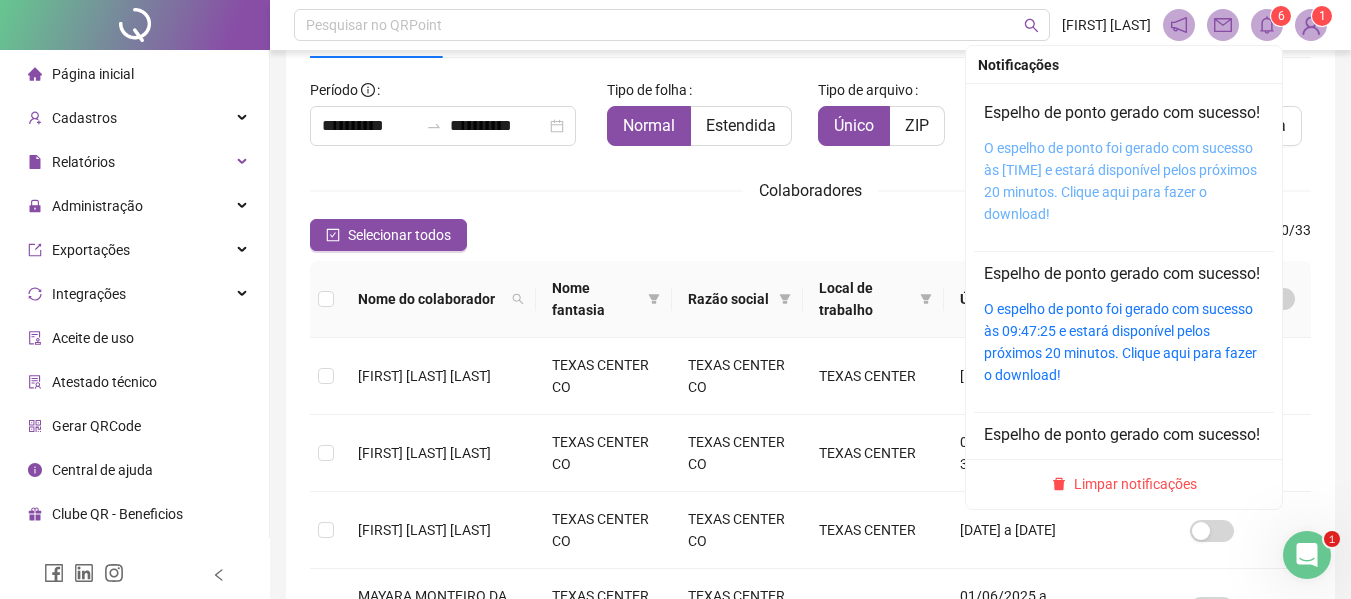 click on "O espelho de ponto foi gerado com sucesso às [TIME] e estará disponível pelos próximos 20 minutos.
Clique aqui para fazer o download!" at bounding box center (1120, 181) 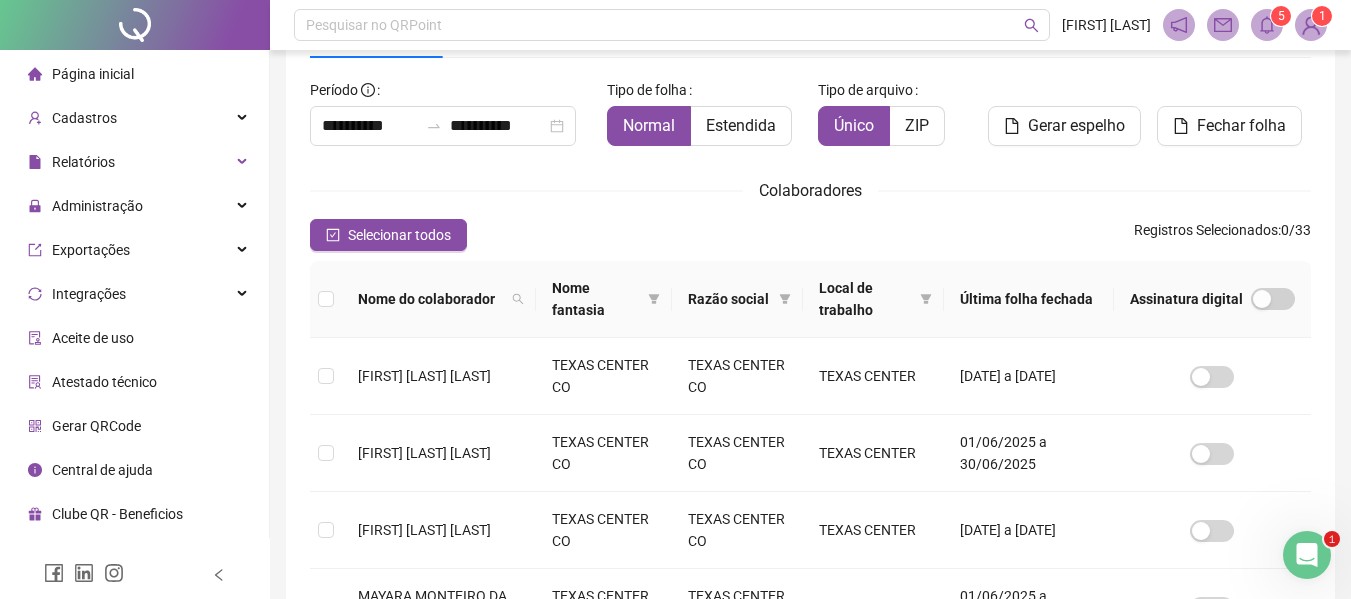 click on "Página inicial" at bounding box center [93, 74] 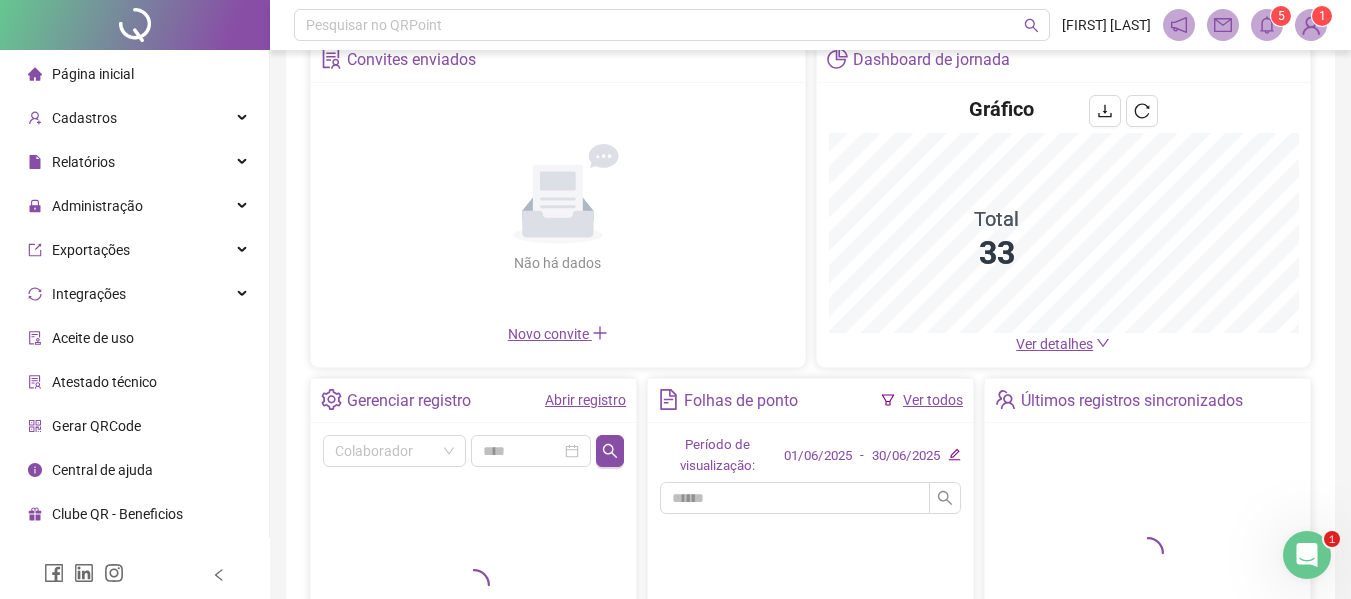 click on "Abrir registro" at bounding box center [585, 400] 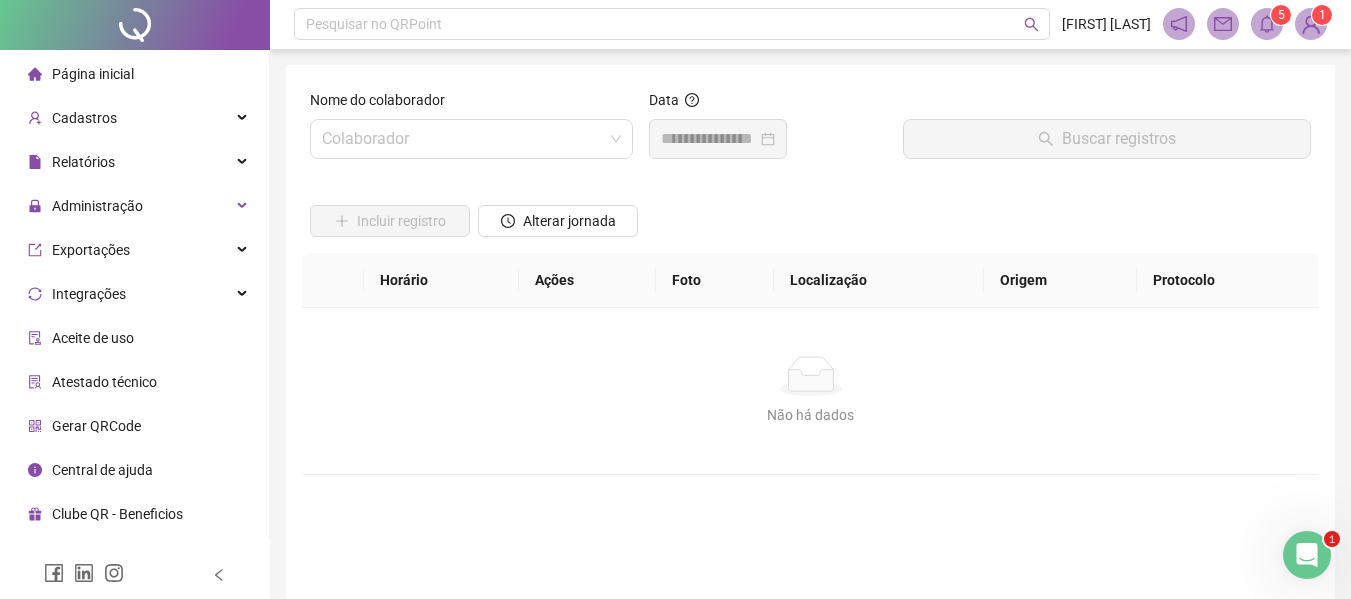 scroll, scrollTop: 0, scrollLeft: 0, axis: both 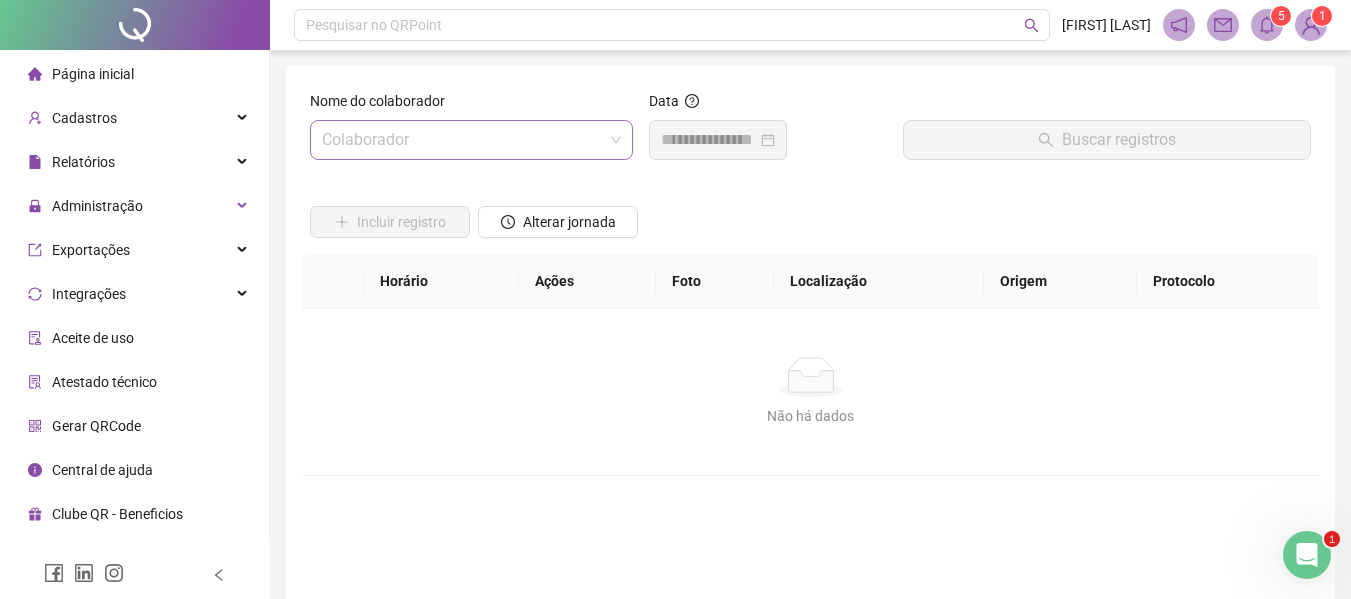 click at bounding box center [465, 140] 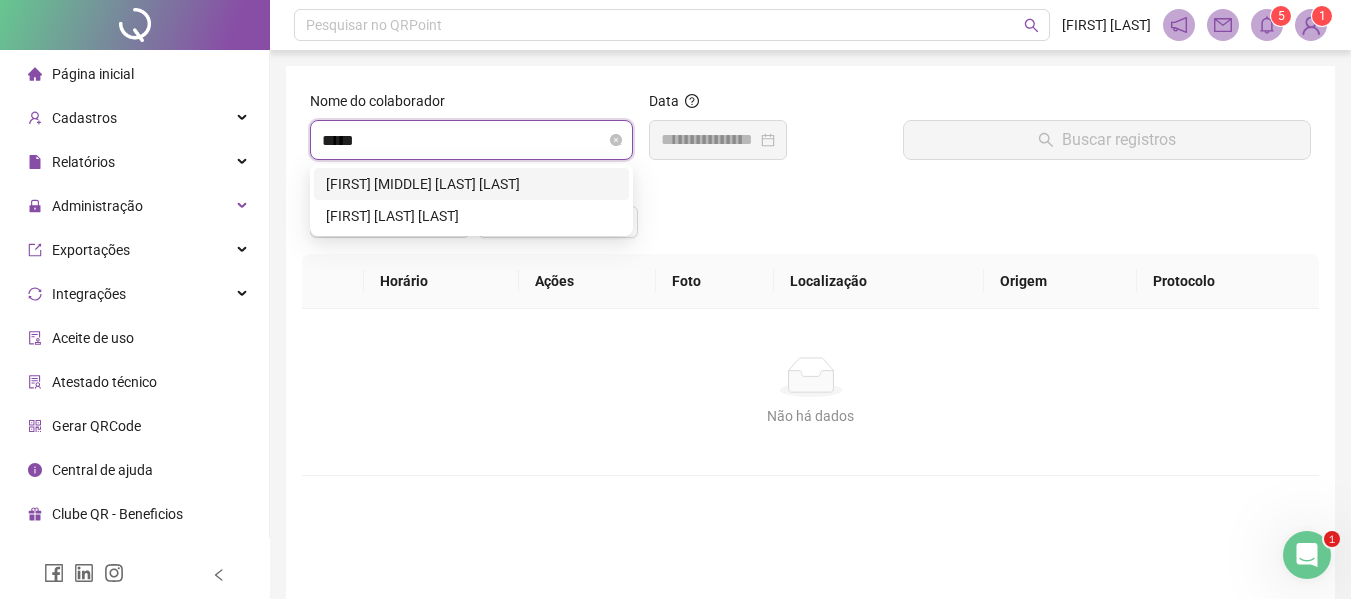 type on "******" 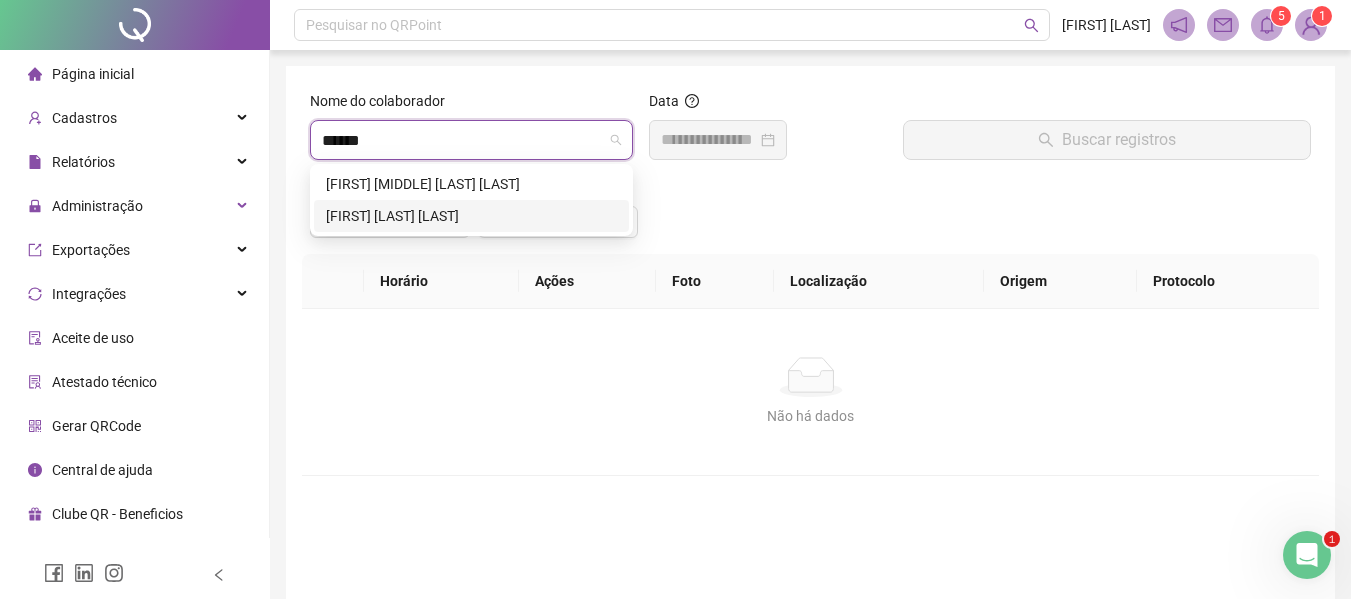 click on "[FIRST] [LAST] [LAST]" at bounding box center (471, 216) 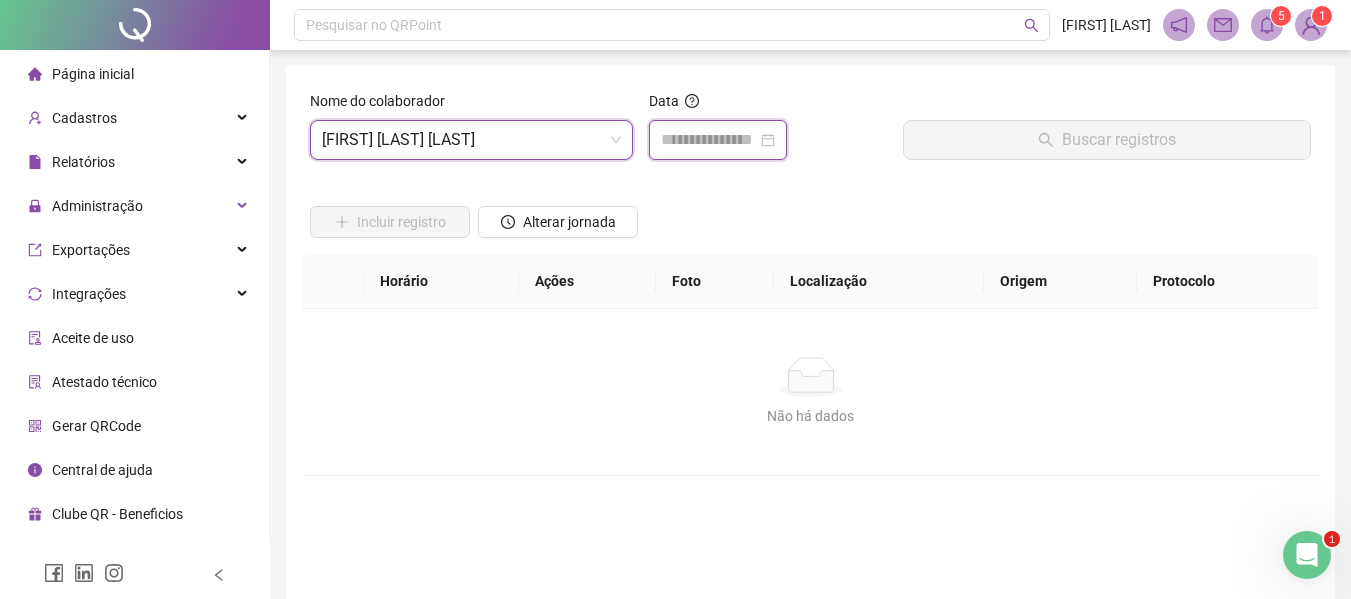 click at bounding box center (709, 140) 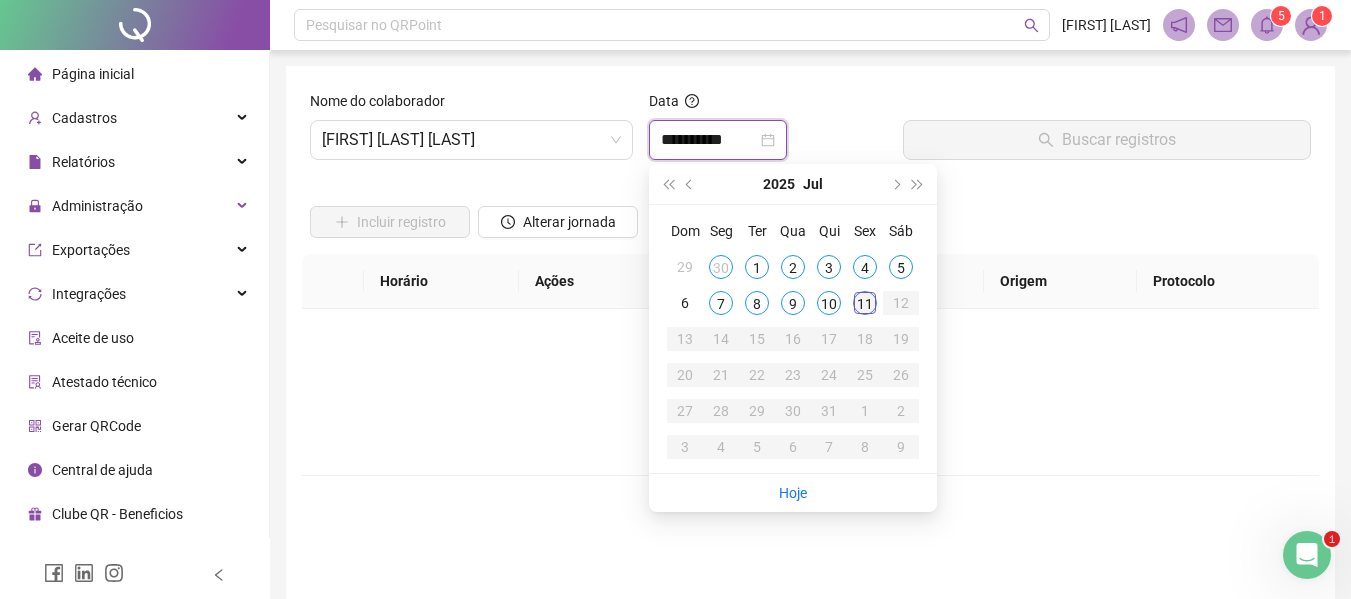 type on "**********" 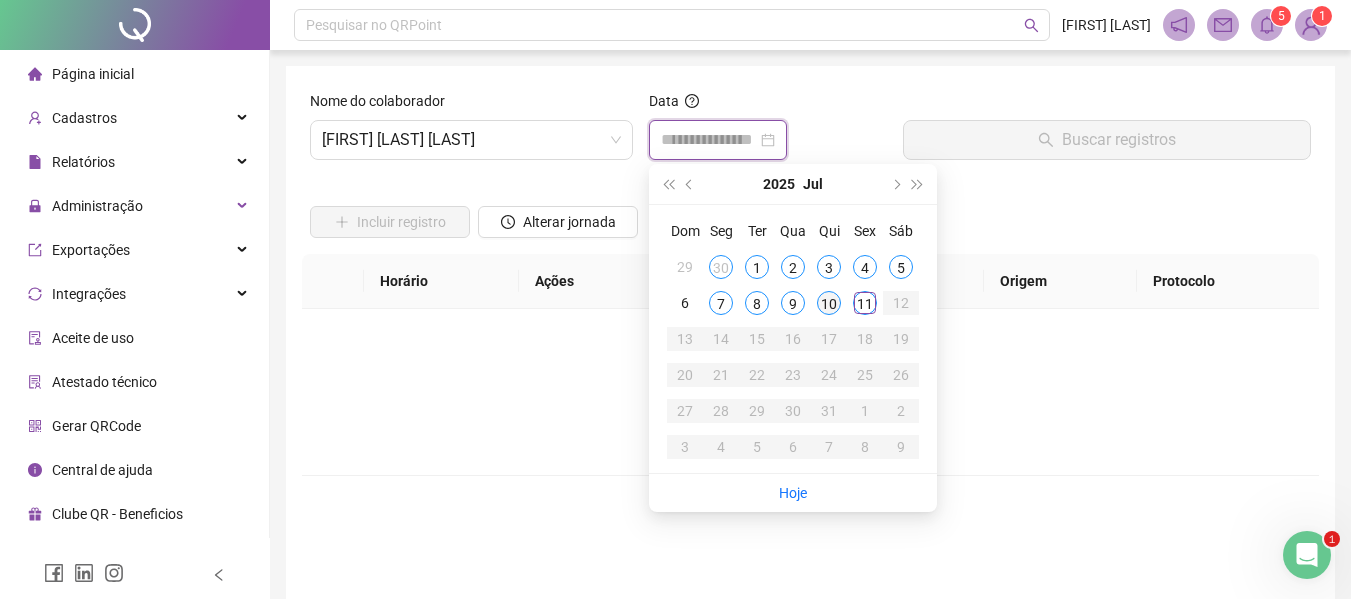 type on "**********" 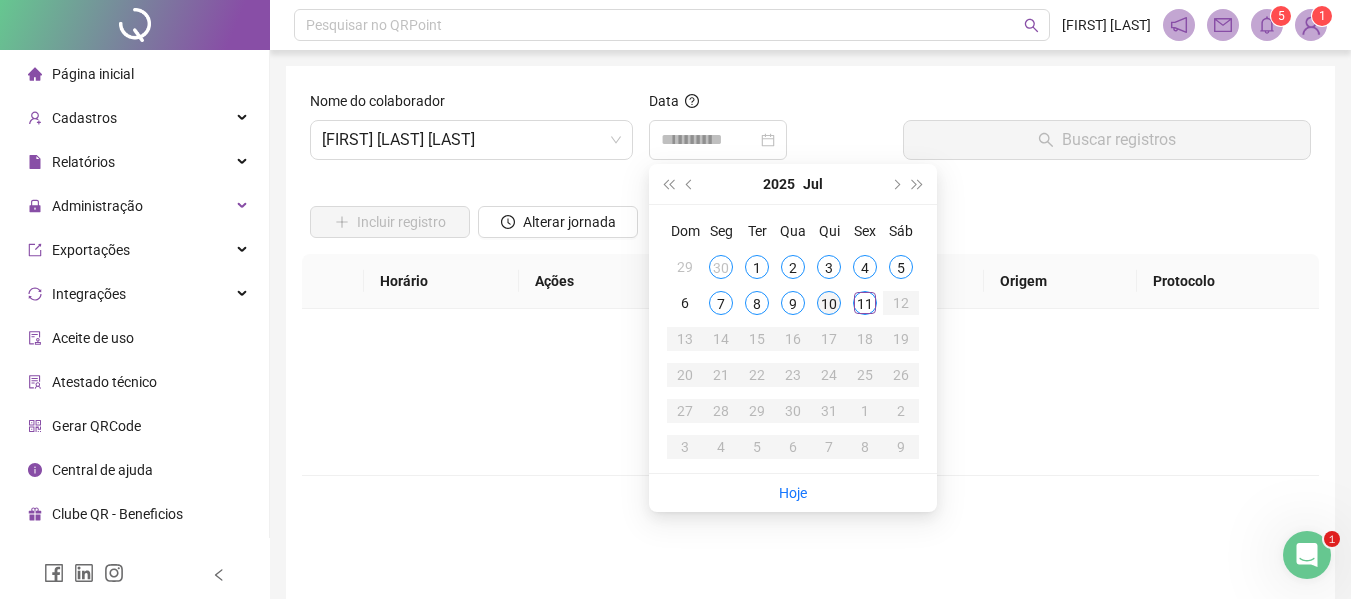 click on "10" at bounding box center (829, 303) 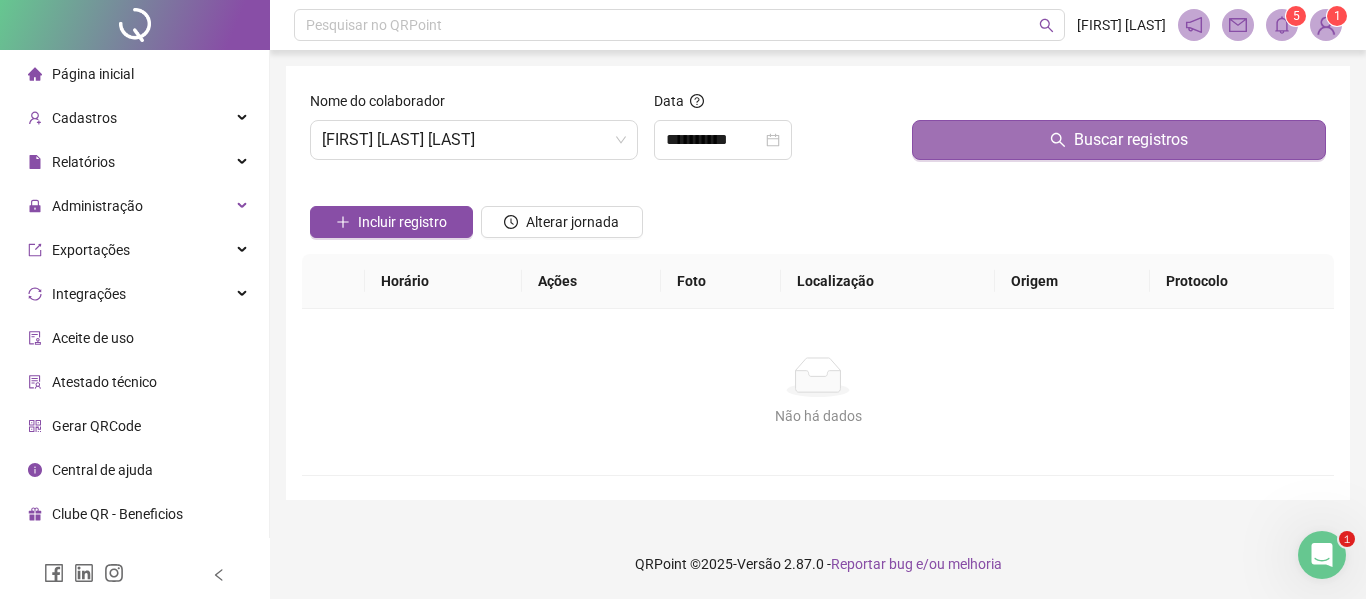 click on "Buscar registros" at bounding box center (1119, 140) 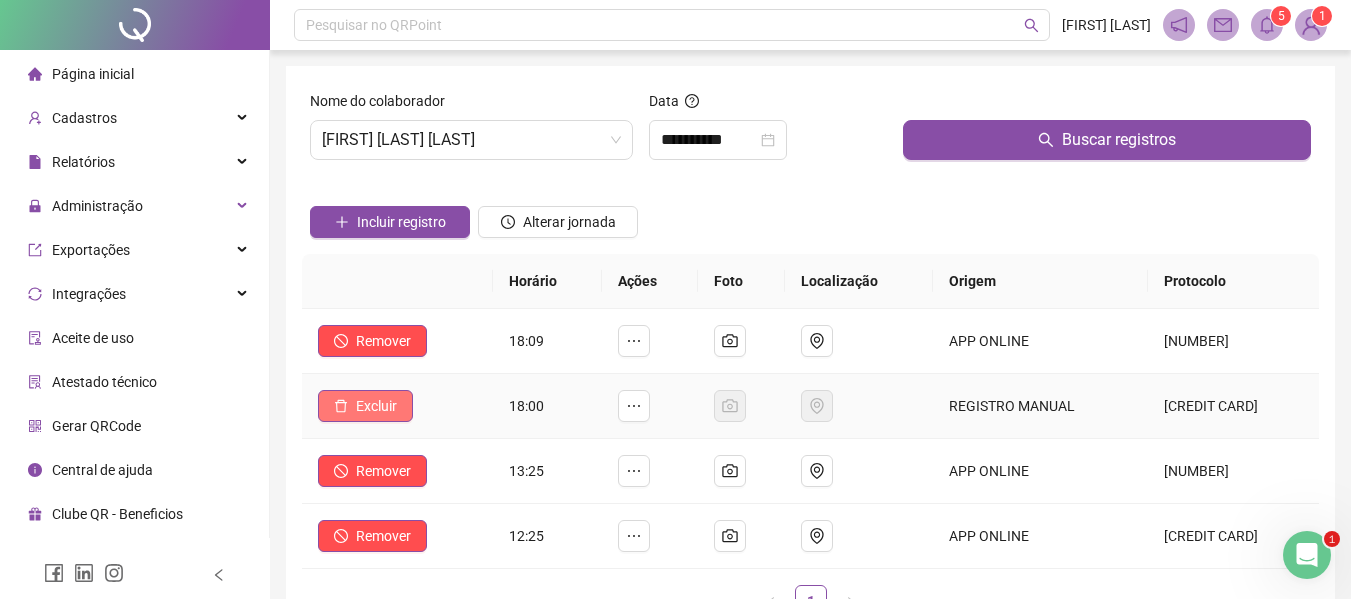 click on "Excluir" at bounding box center (376, 406) 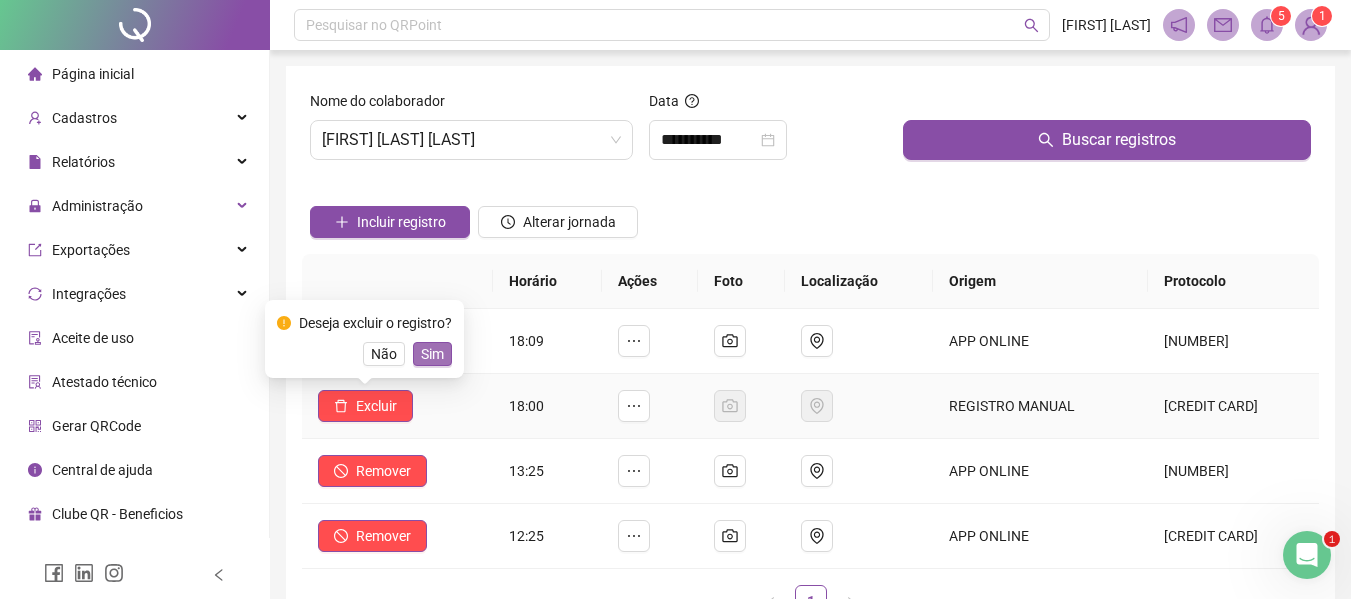 click on "Sim" at bounding box center [432, 354] 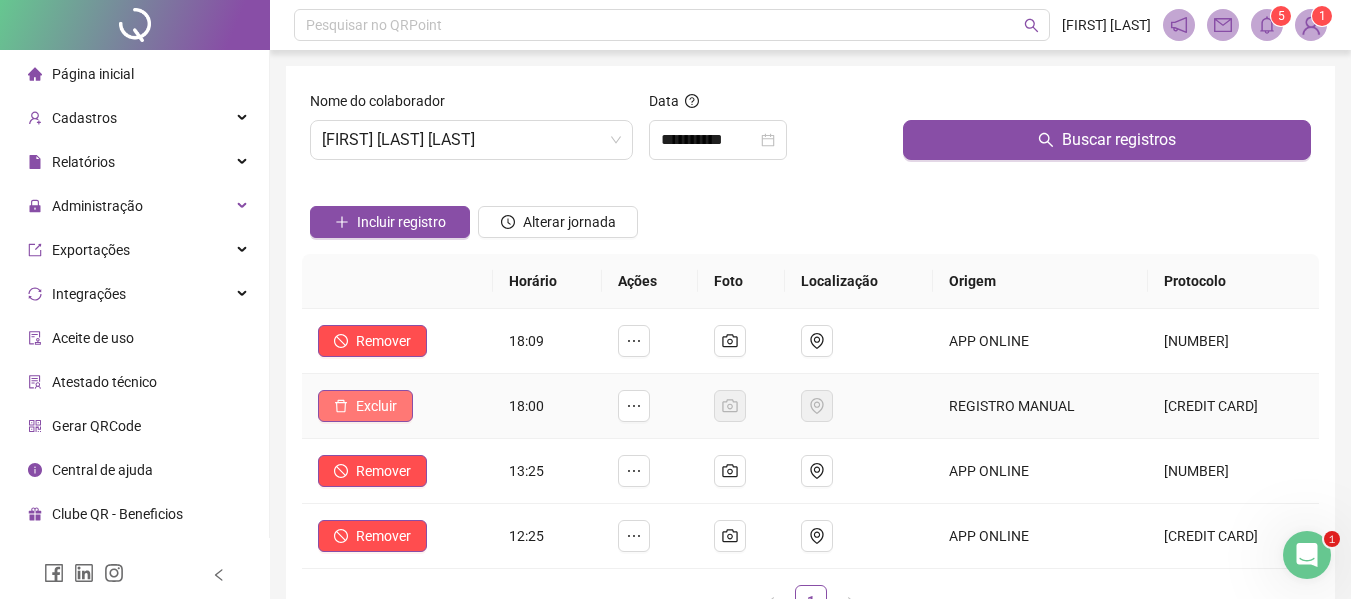click on "Excluir" at bounding box center [365, 406] 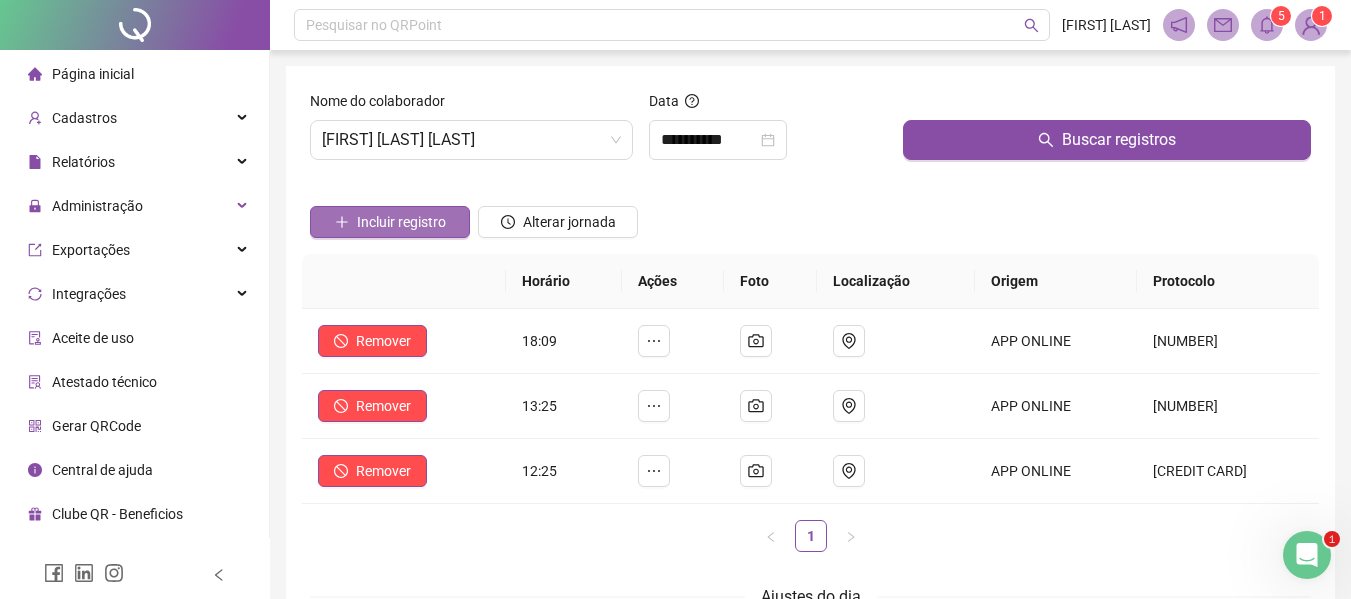click on "Incluir registro" at bounding box center (401, 222) 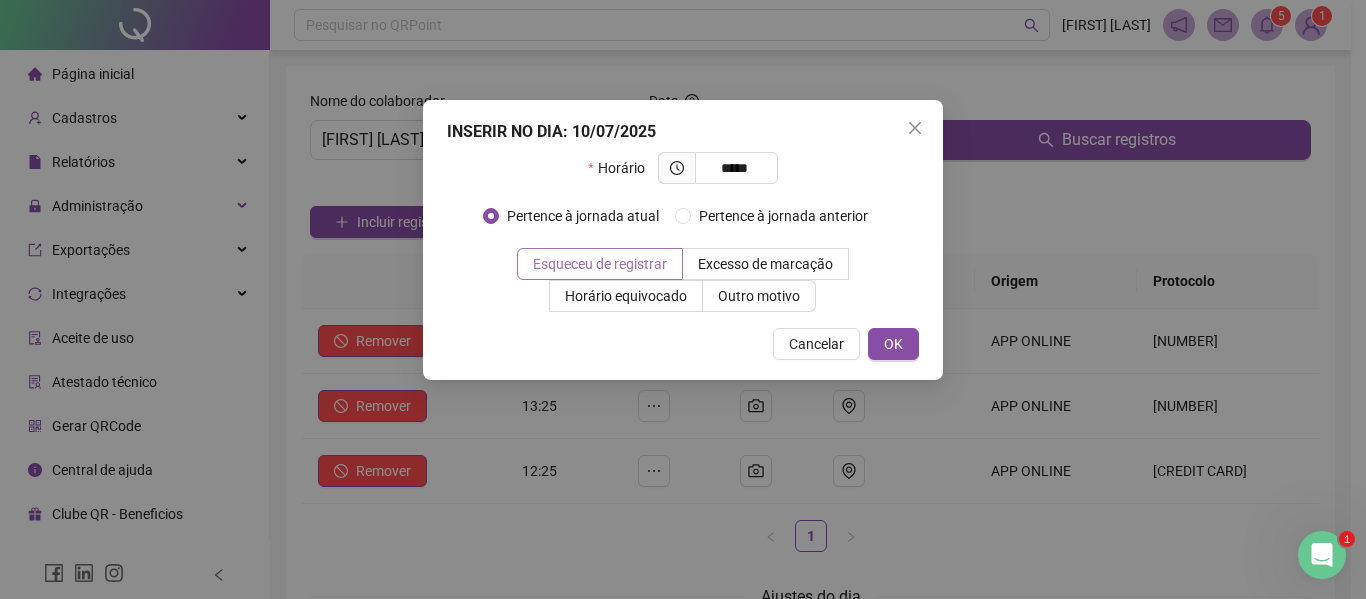 type on "*****" 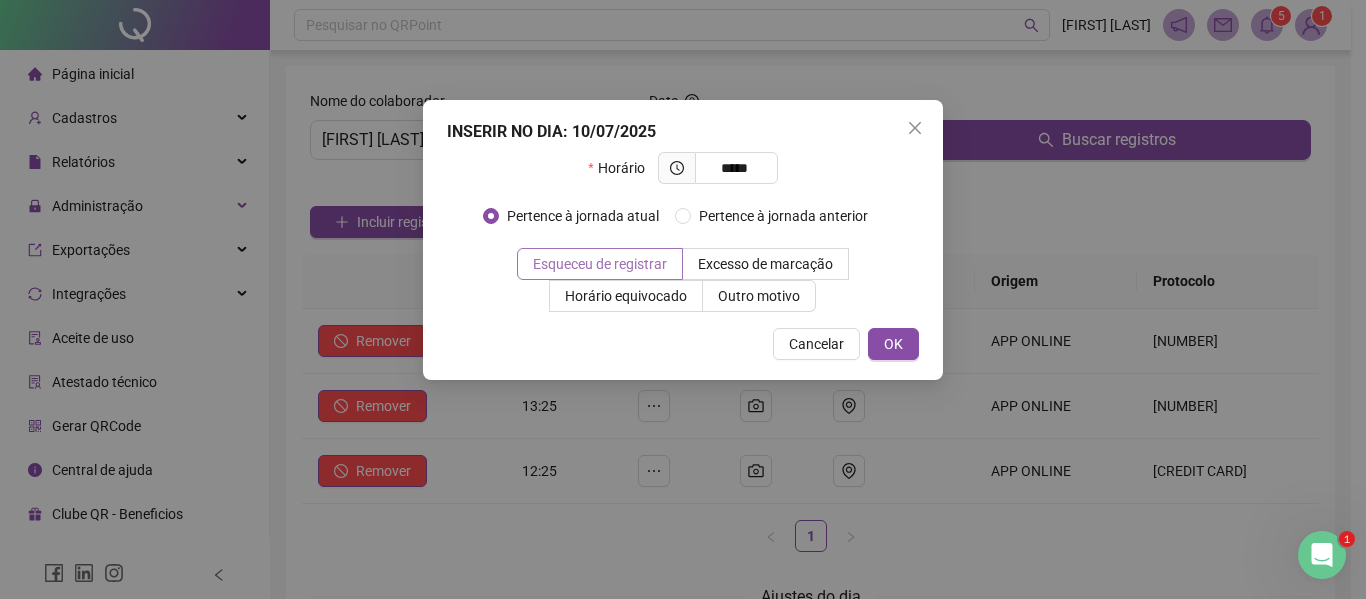 click on "Esqueceu de registrar" at bounding box center [600, 264] 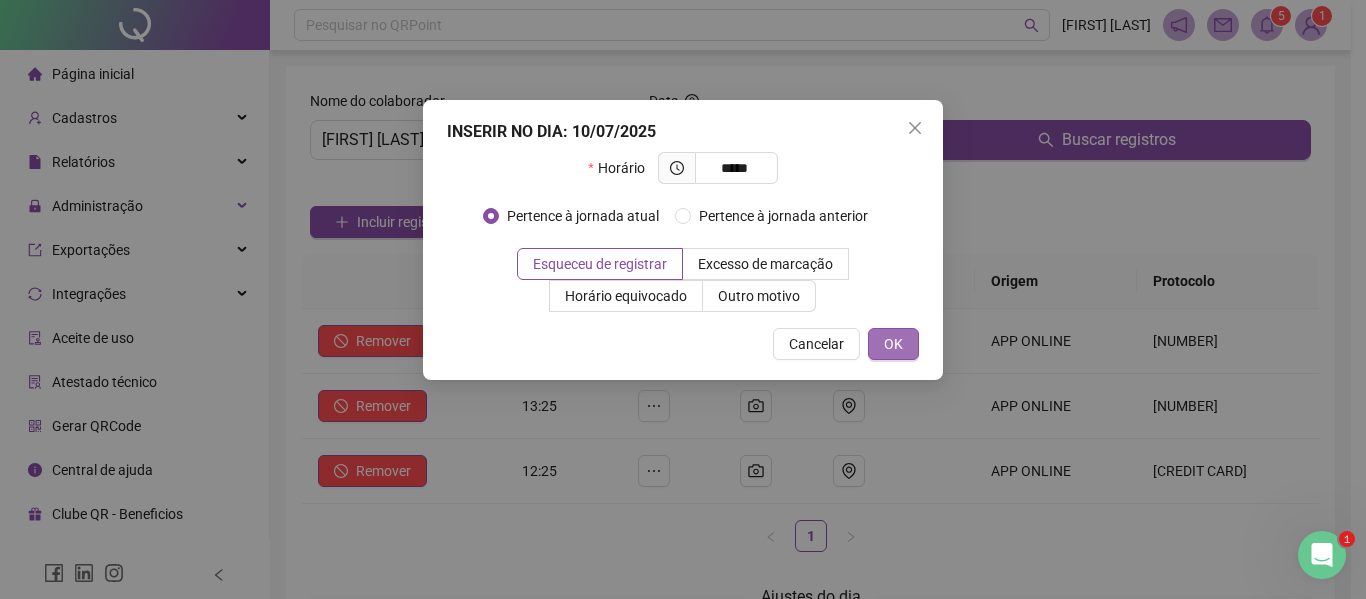 click on "OK" at bounding box center (893, 344) 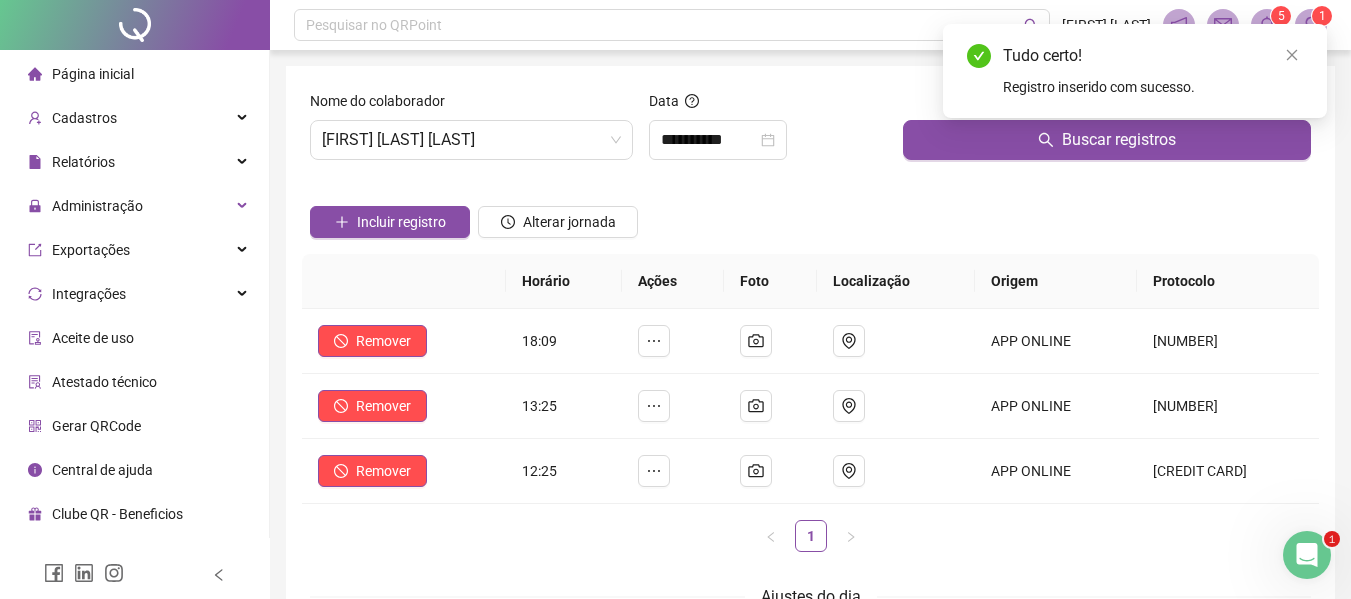 click on "Página inicial" at bounding box center [93, 74] 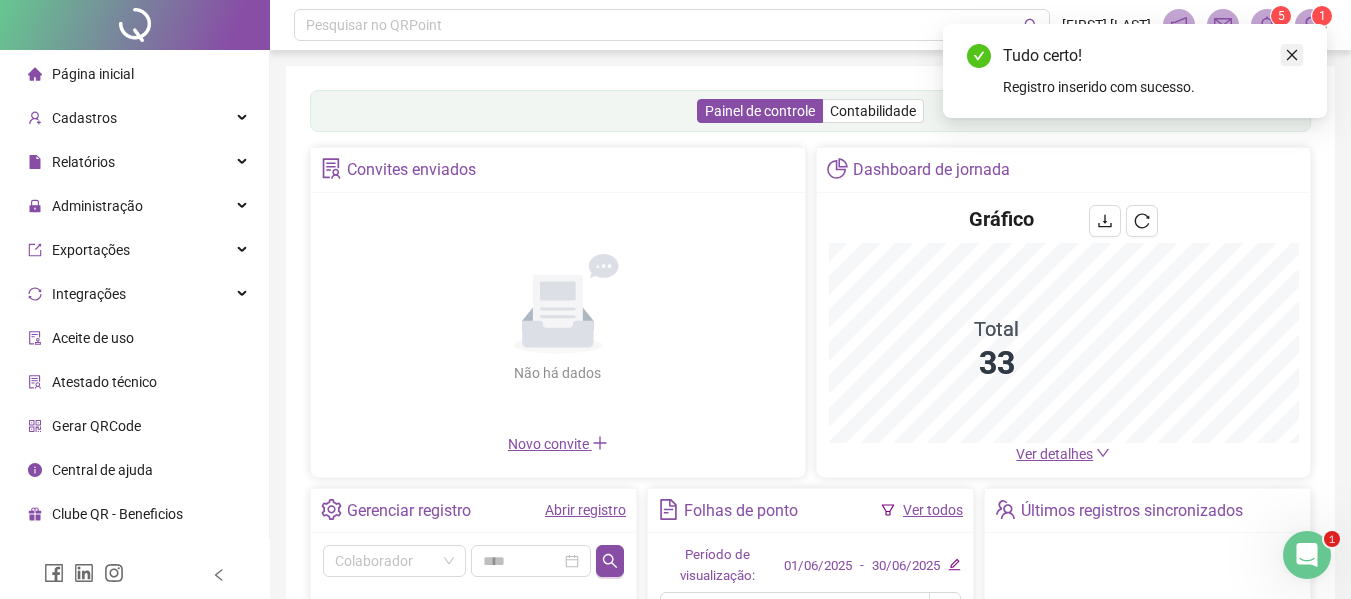 click 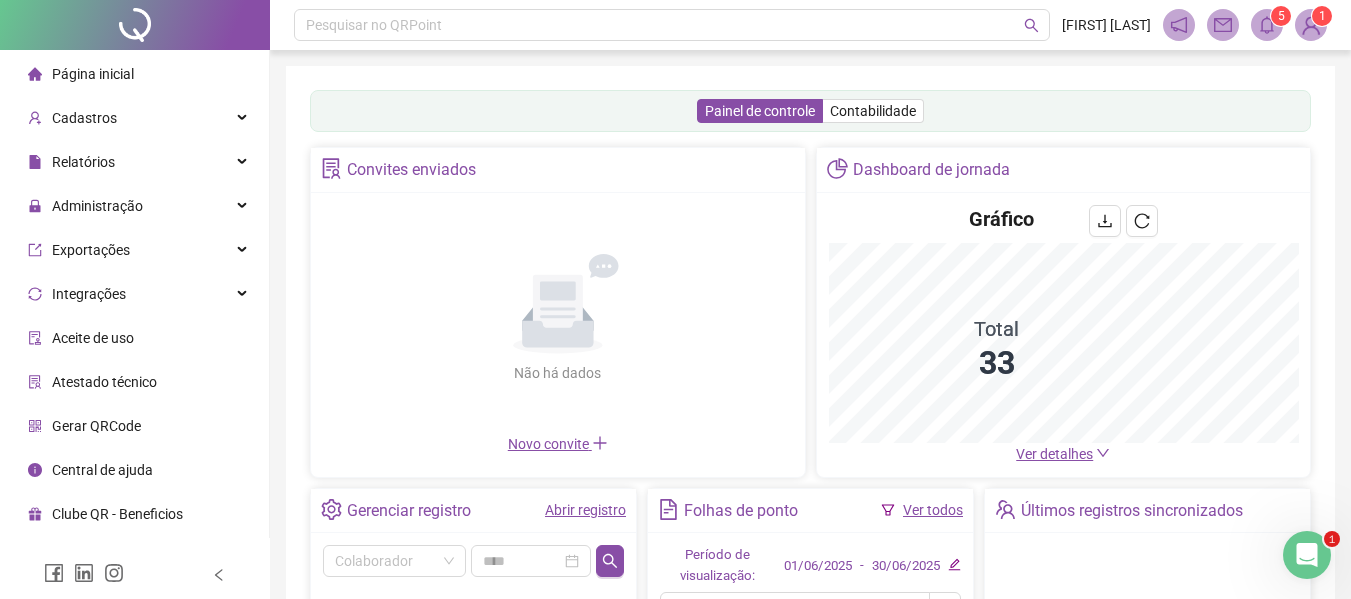 click on "Ver todos" at bounding box center (933, 510) 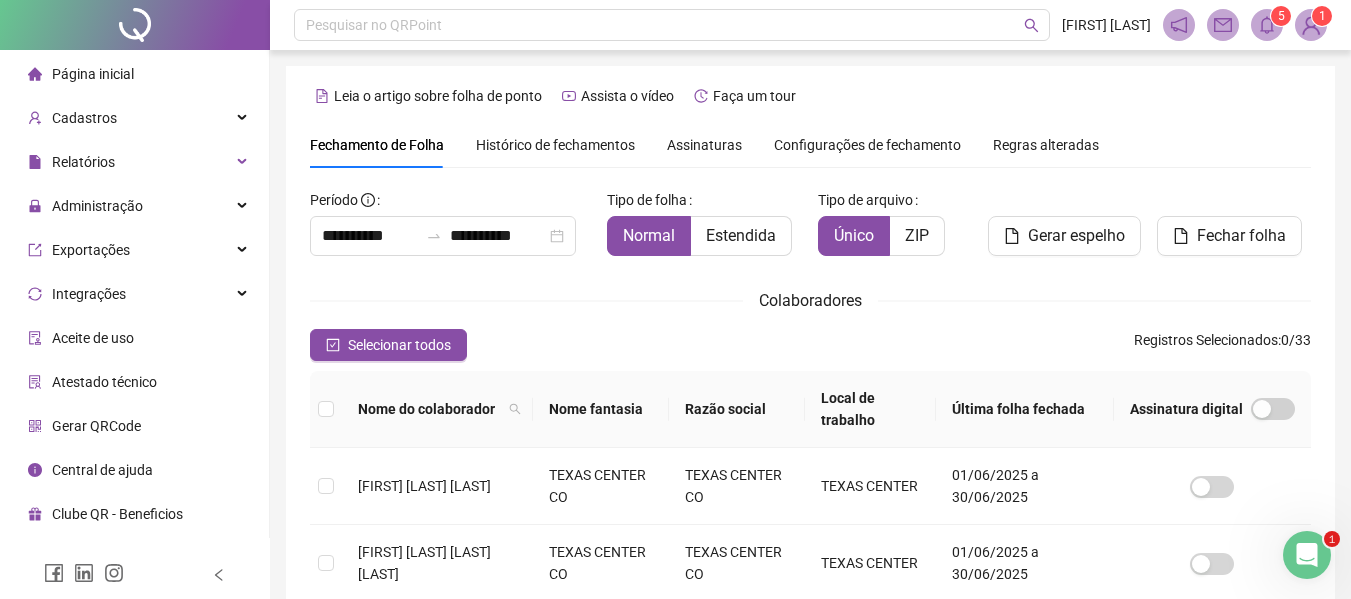 scroll, scrollTop: 110, scrollLeft: 0, axis: vertical 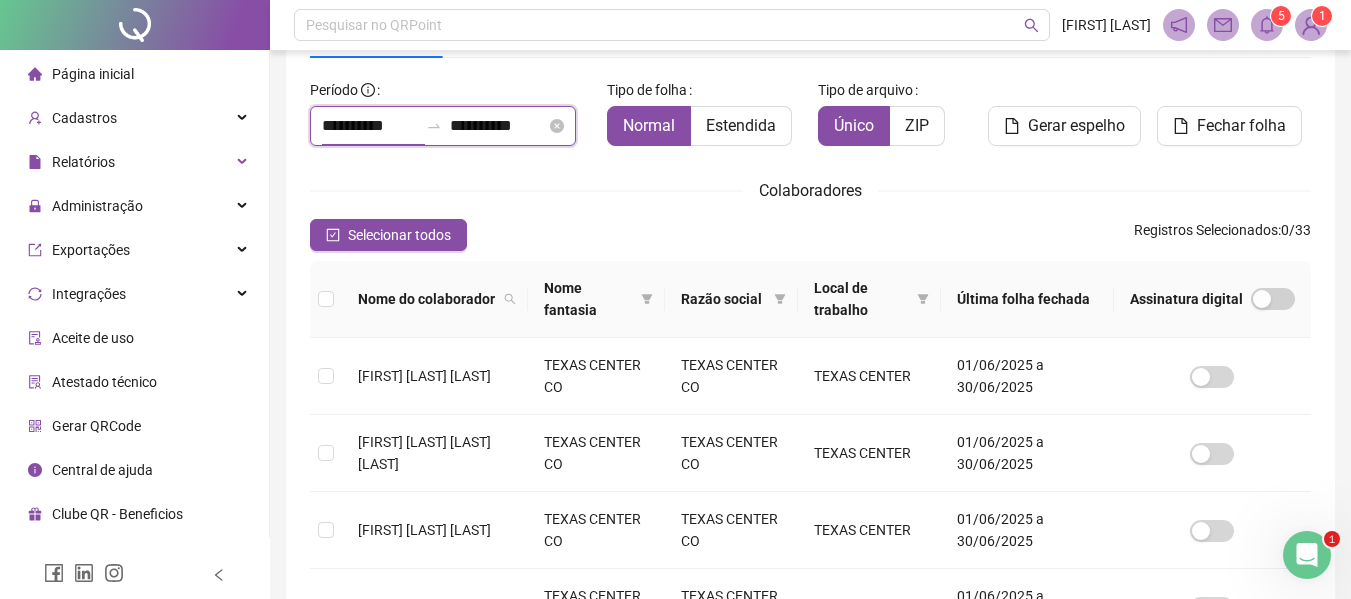 click on "**********" at bounding box center [370, 126] 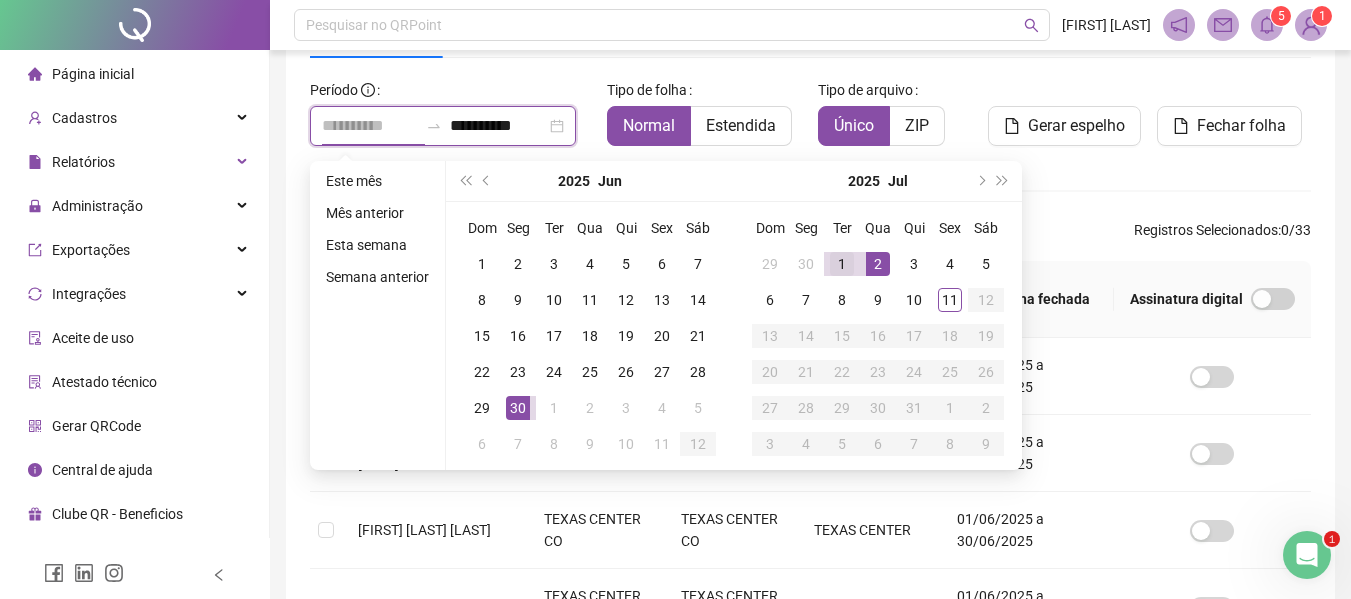type on "**********" 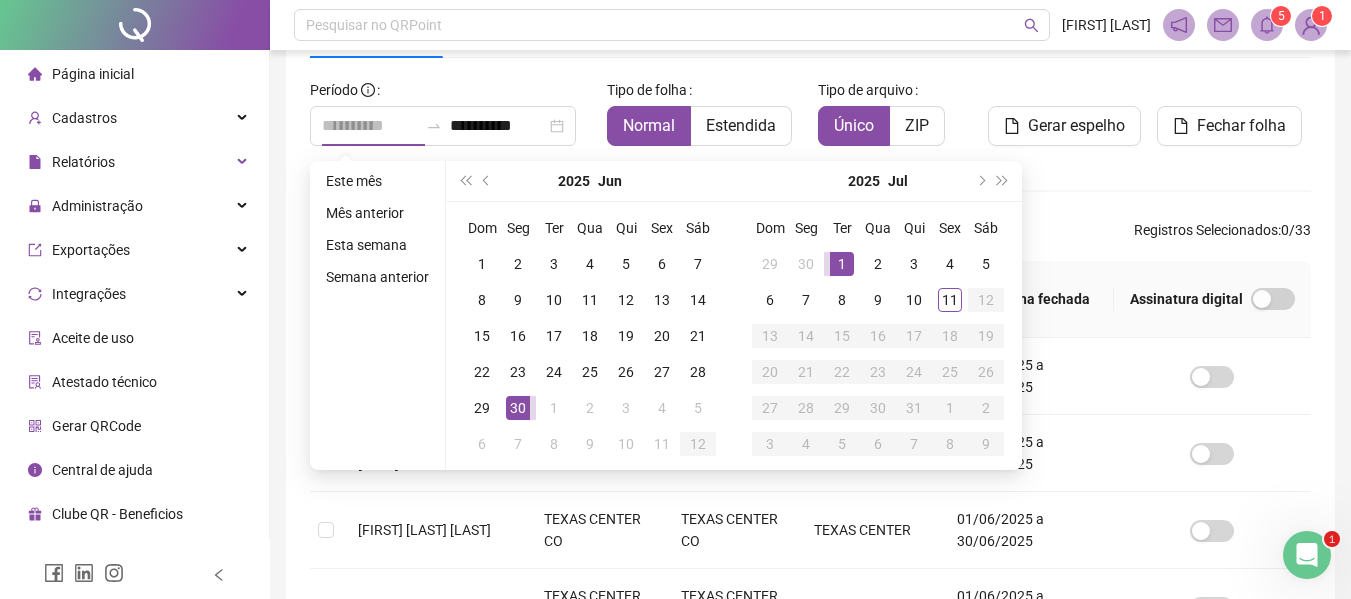 click on "1" at bounding box center (842, 264) 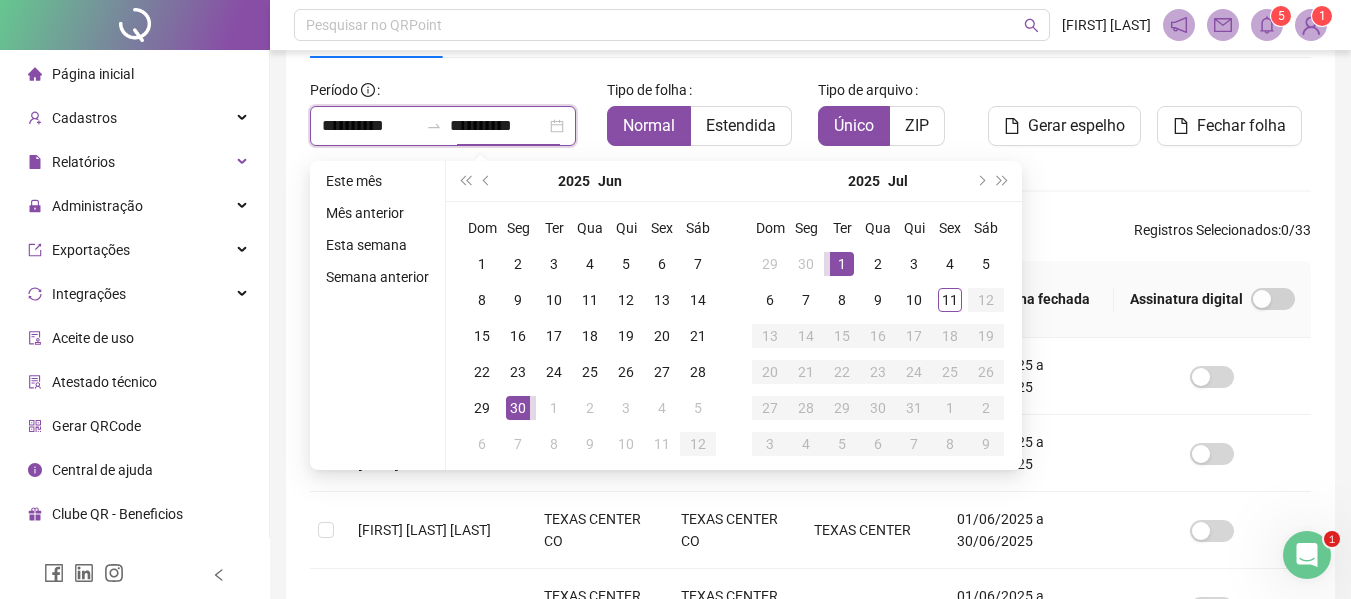 type on "**********" 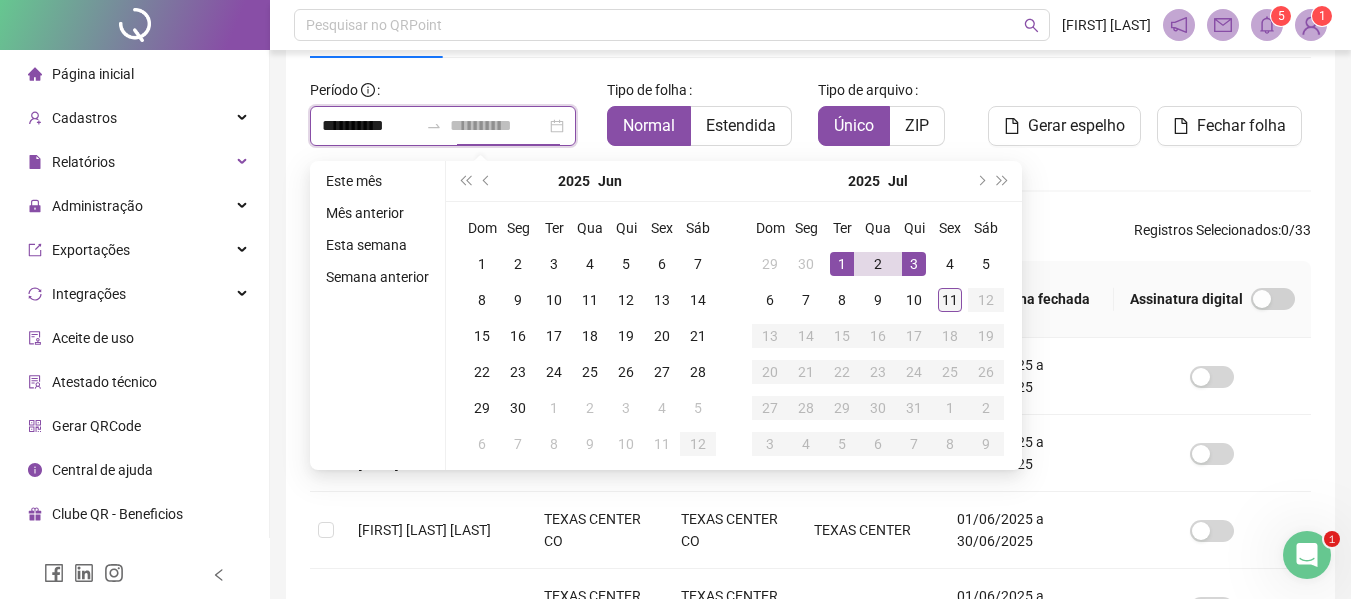 type on "**********" 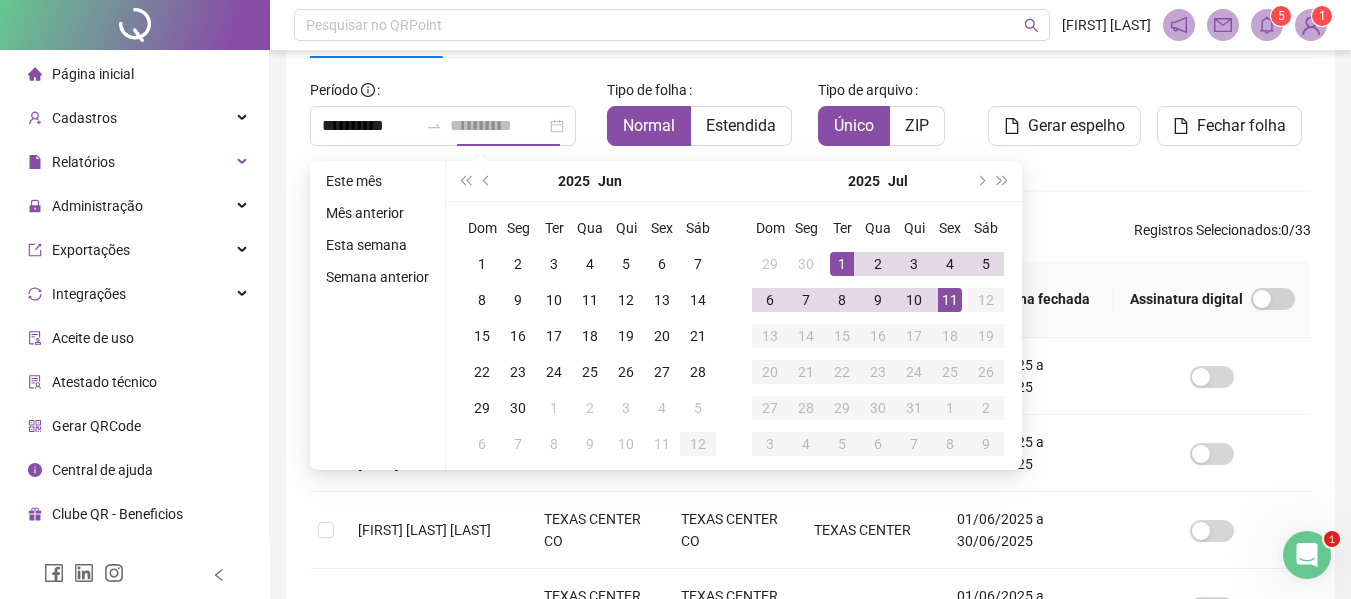 click on "11" at bounding box center (950, 300) 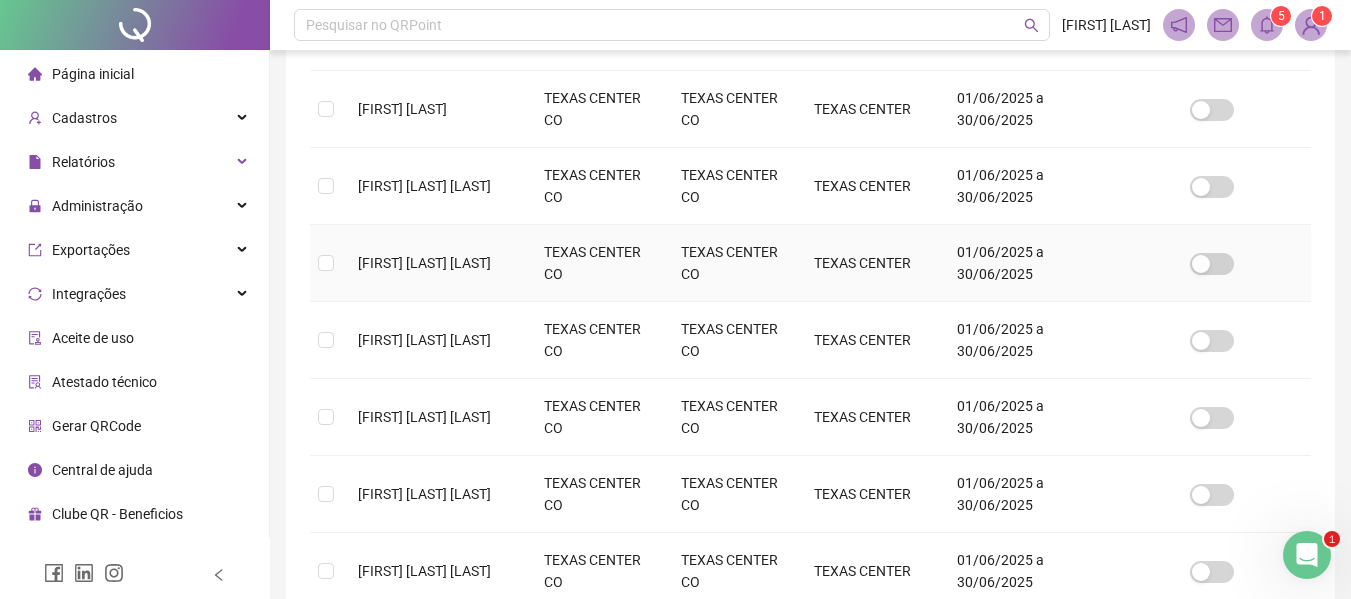 scroll, scrollTop: 710, scrollLeft: 0, axis: vertical 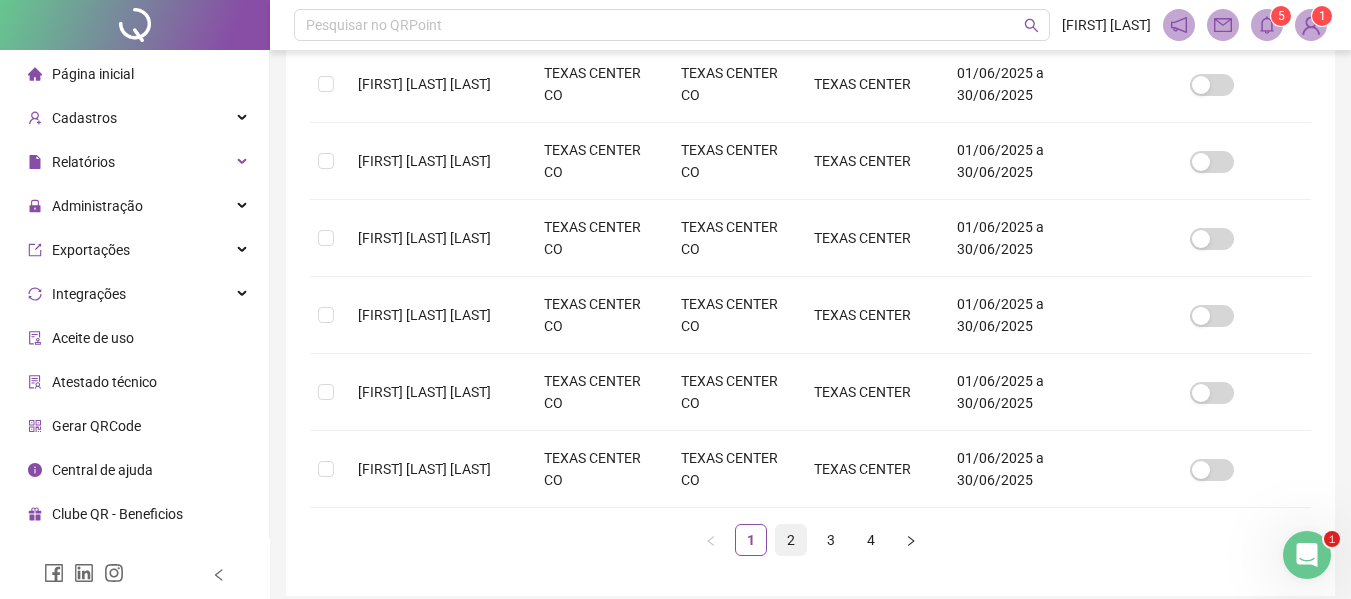 click on "2" at bounding box center (791, 540) 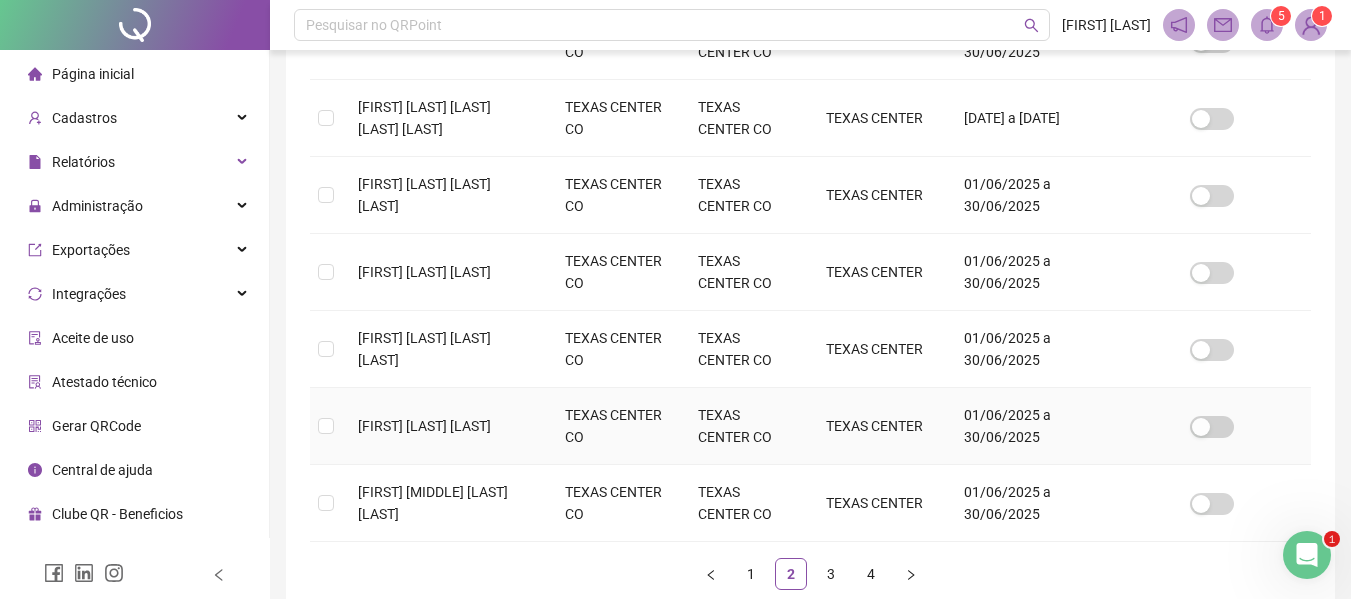 scroll, scrollTop: 710, scrollLeft: 0, axis: vertical 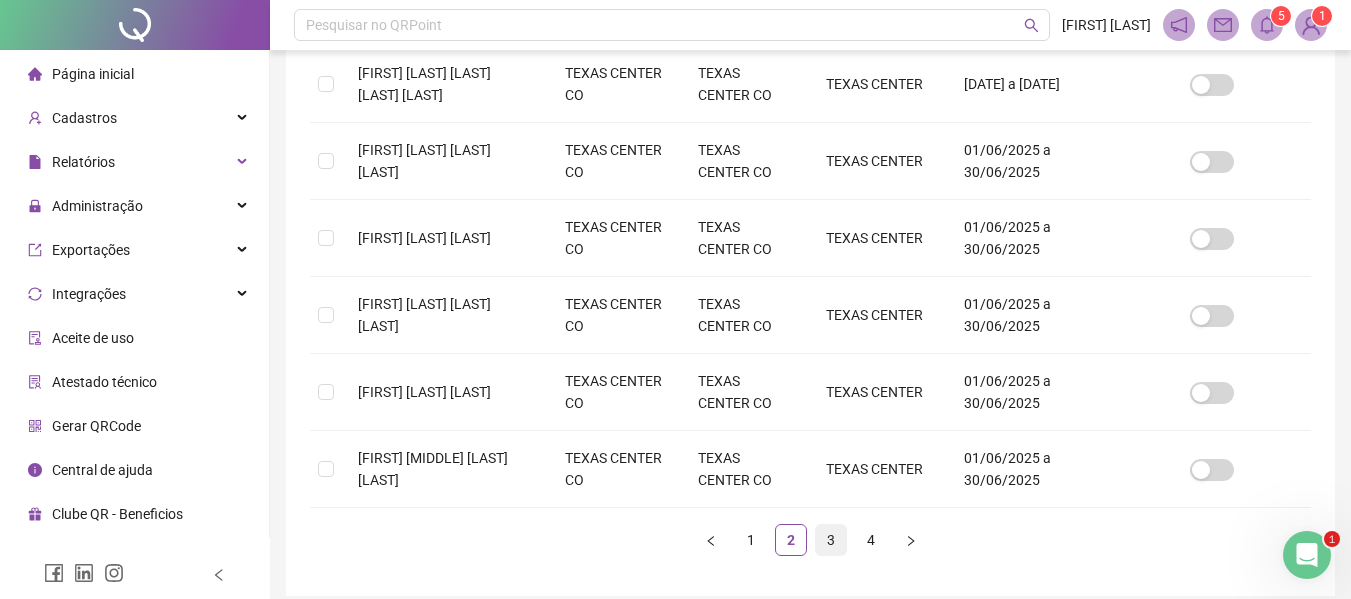 click on "3" at bounding box center [831, 540] 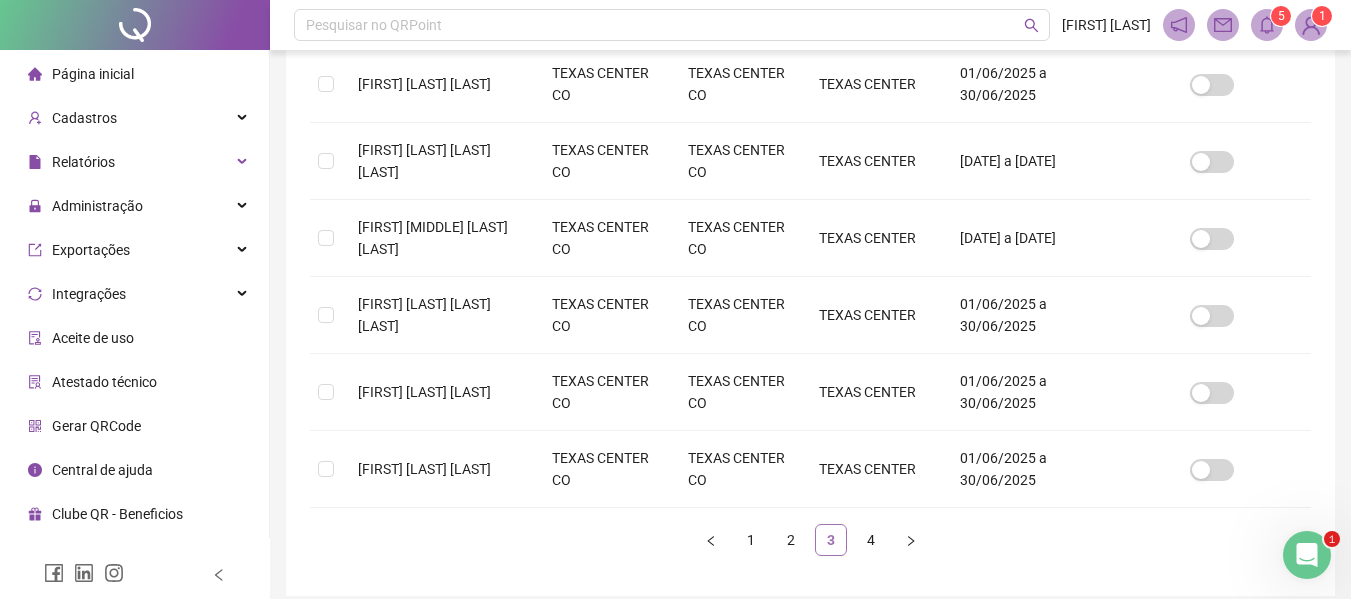 scroll, scrollTop: 110, scrollLeft: 0, axis: vertical 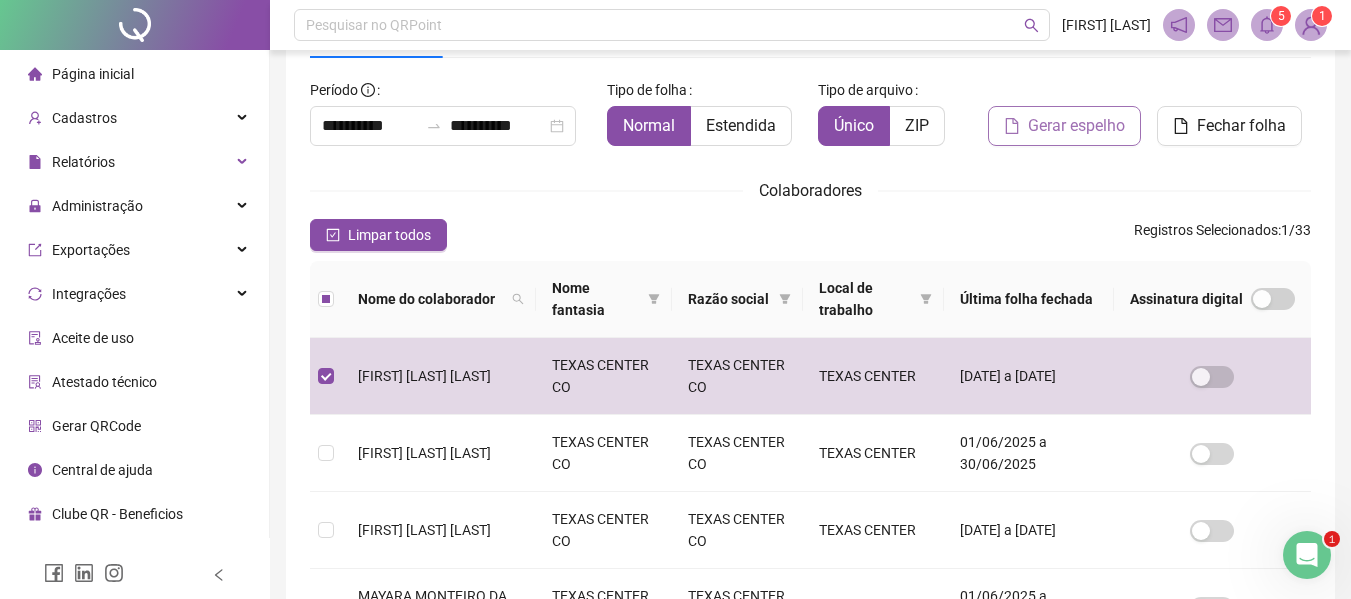 click on "Gerar espelho" at bounding box center (1076, 126) 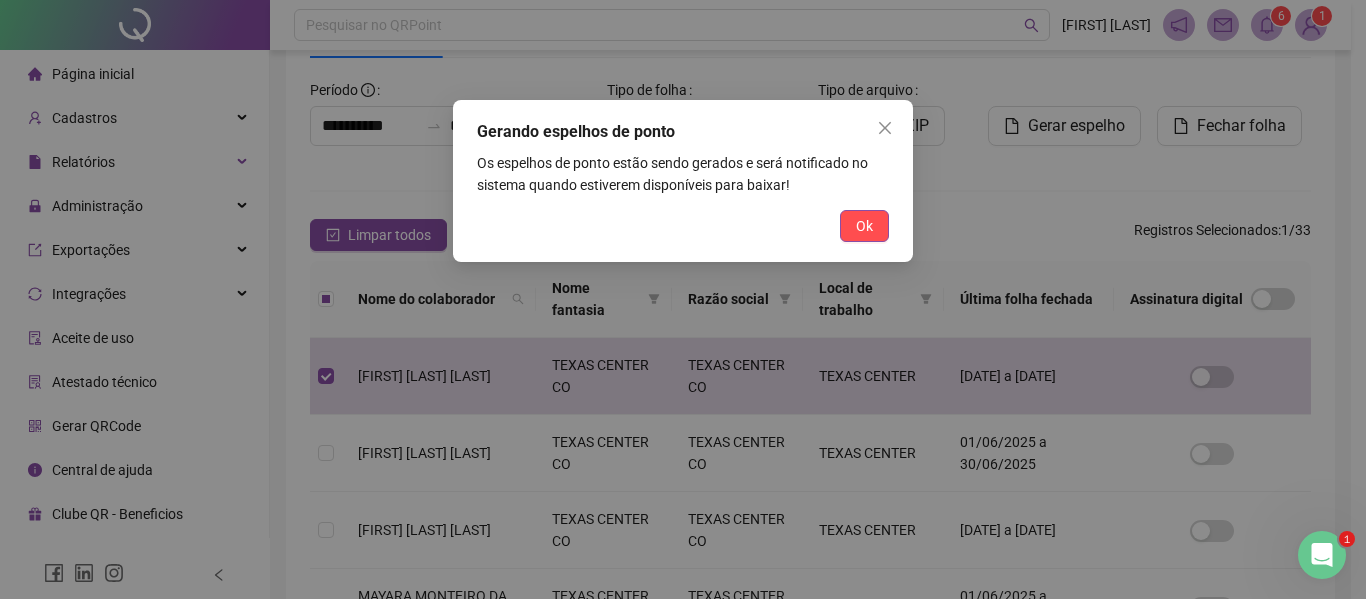 click on "Ok" at bounding box center (864, 226) 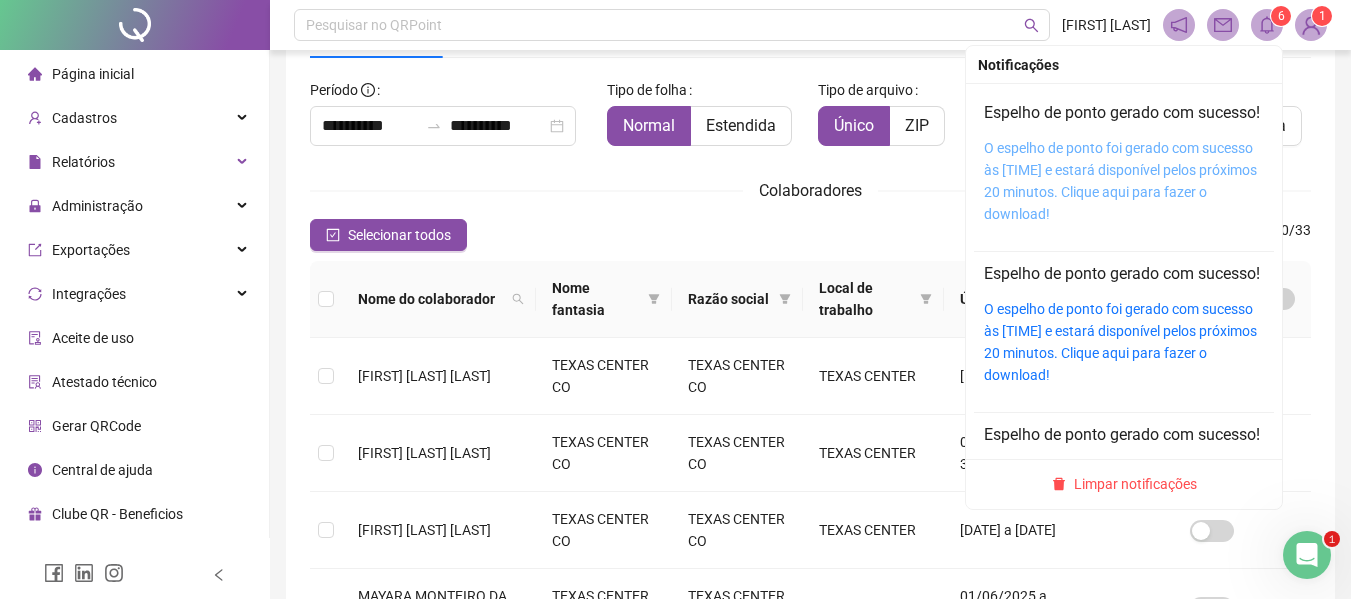 click on "O espelho de ponto foi gerado com sucesso às [TIME] e estará disponível pelos próximos 20 minutos.
Clique aqui para fazer o download!" at bounding box center (1120, 181) 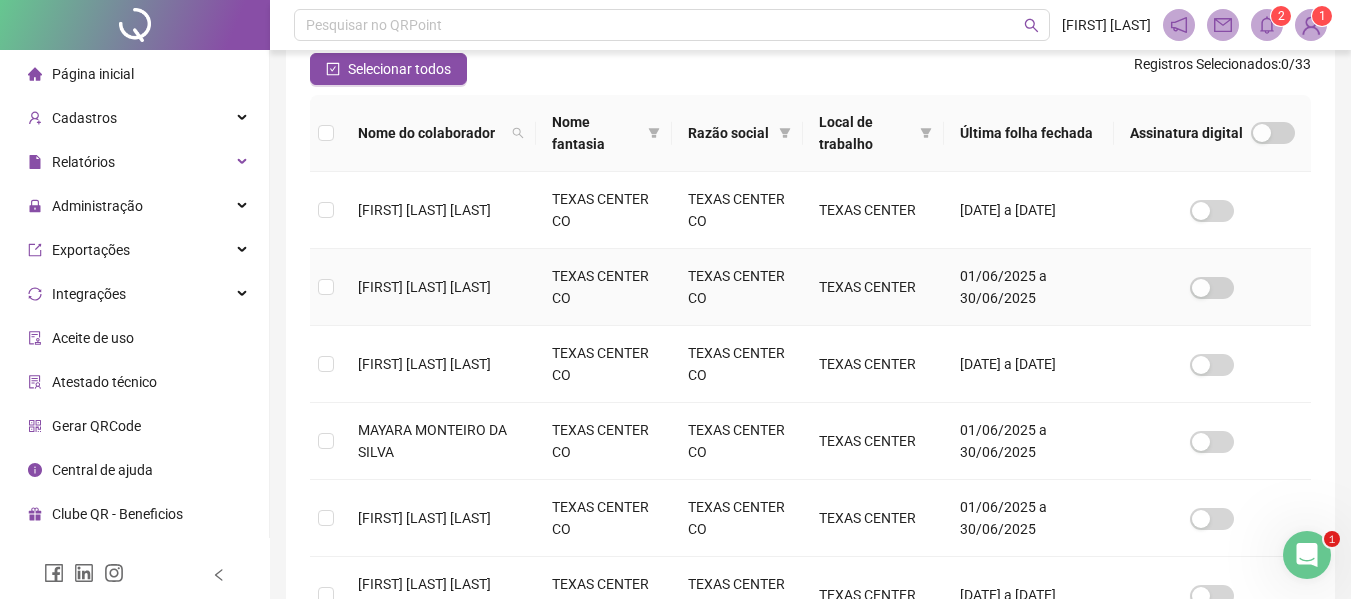 scroll, scrollTop: 310, scrollLeft: 0, axis: vertical 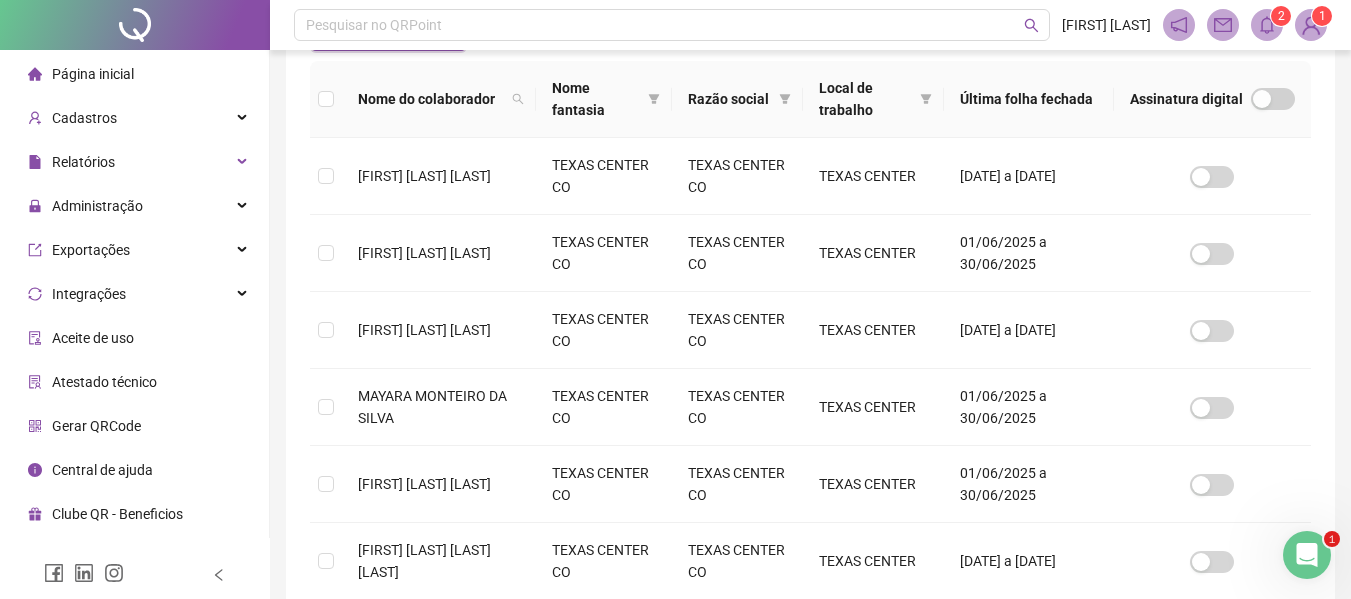 click on "Página inicial" at bounding box center (93, 74) 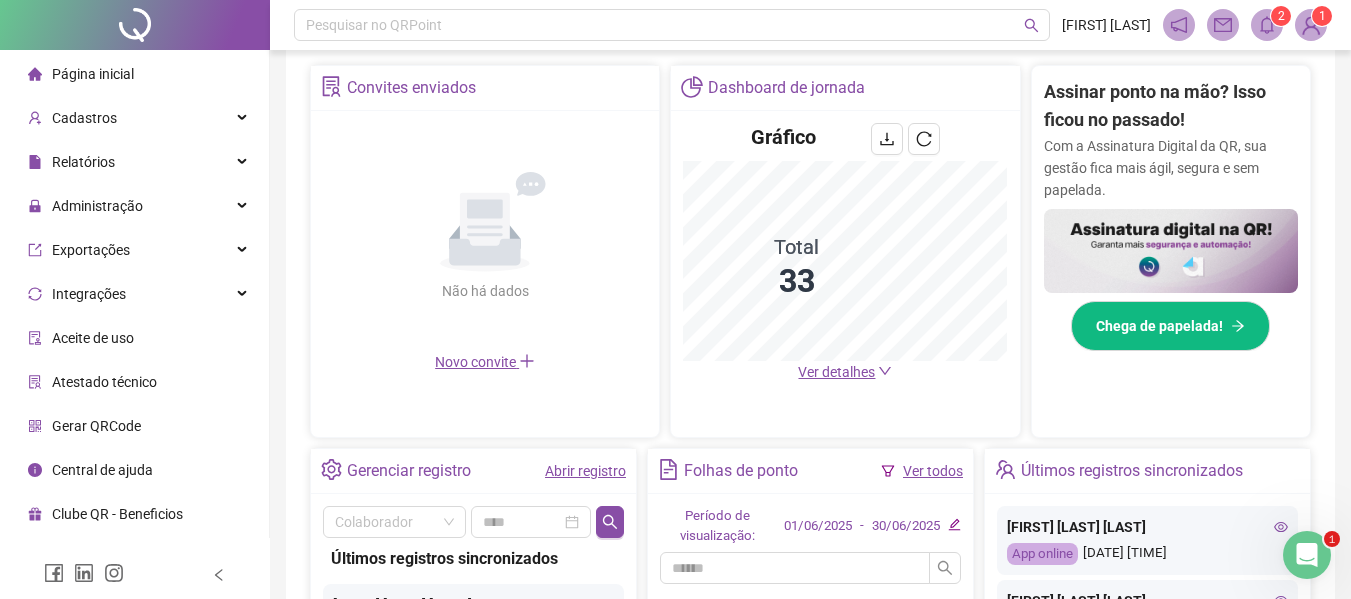 scroll, scrollTop: 410, scrollLeft: 0, axis: vertical 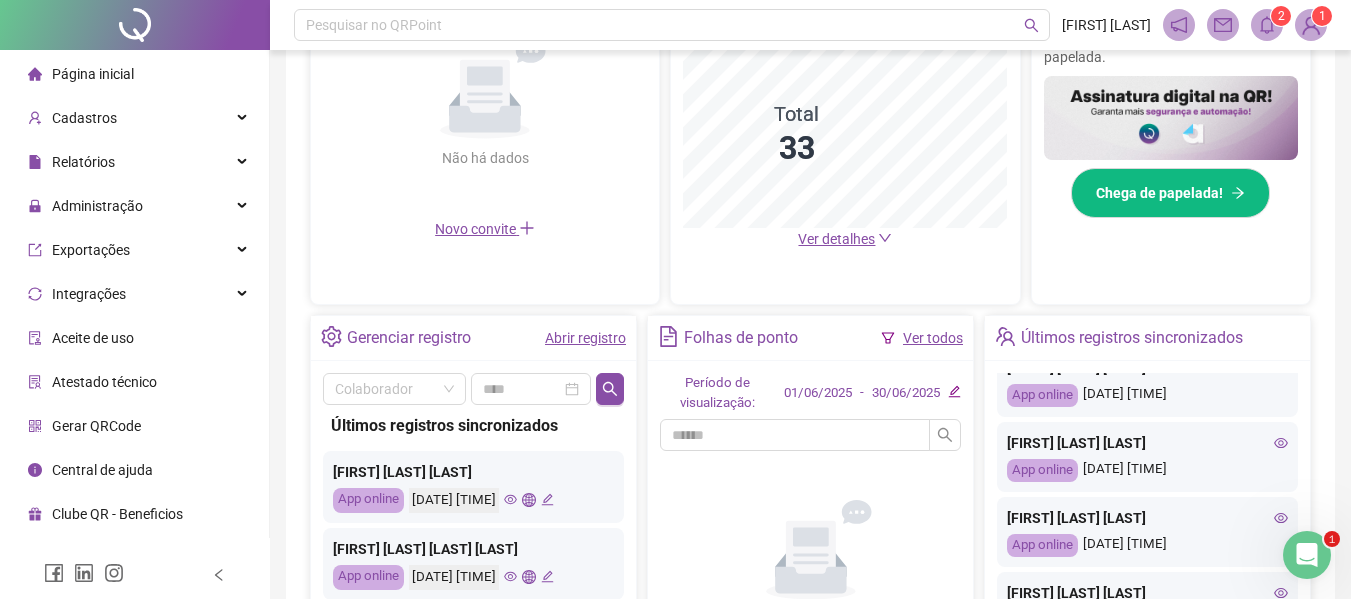 click 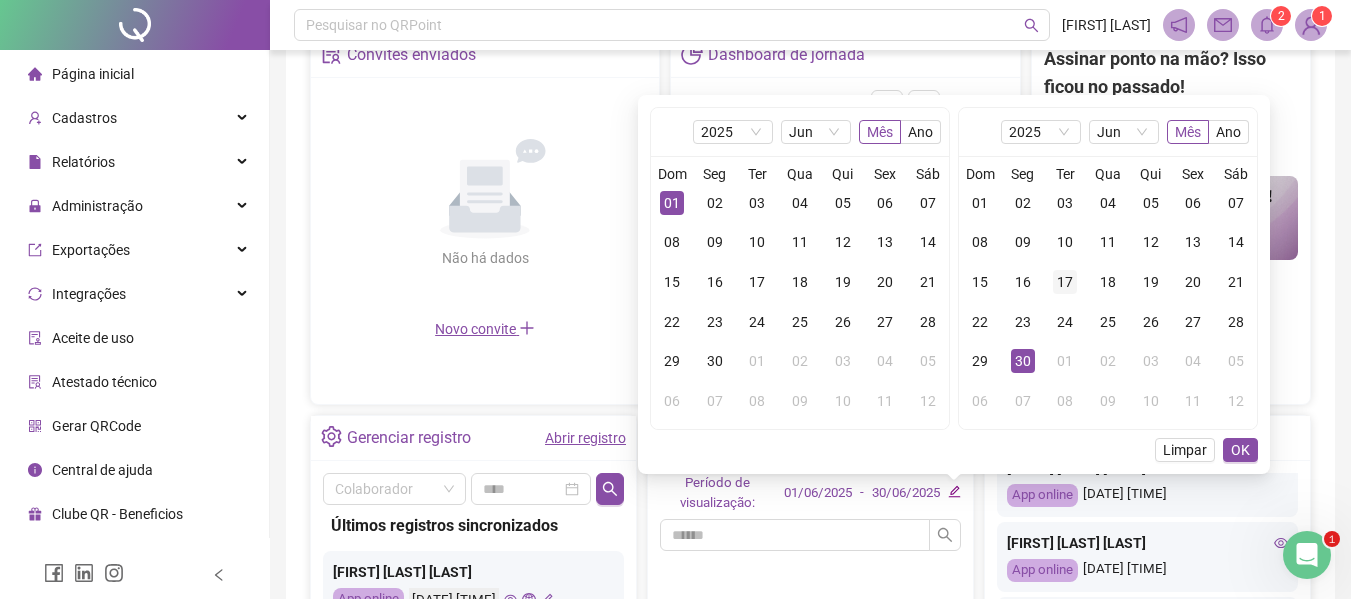 scroll, scrollTop: 310, scrollLeft: 0, axis: vertical 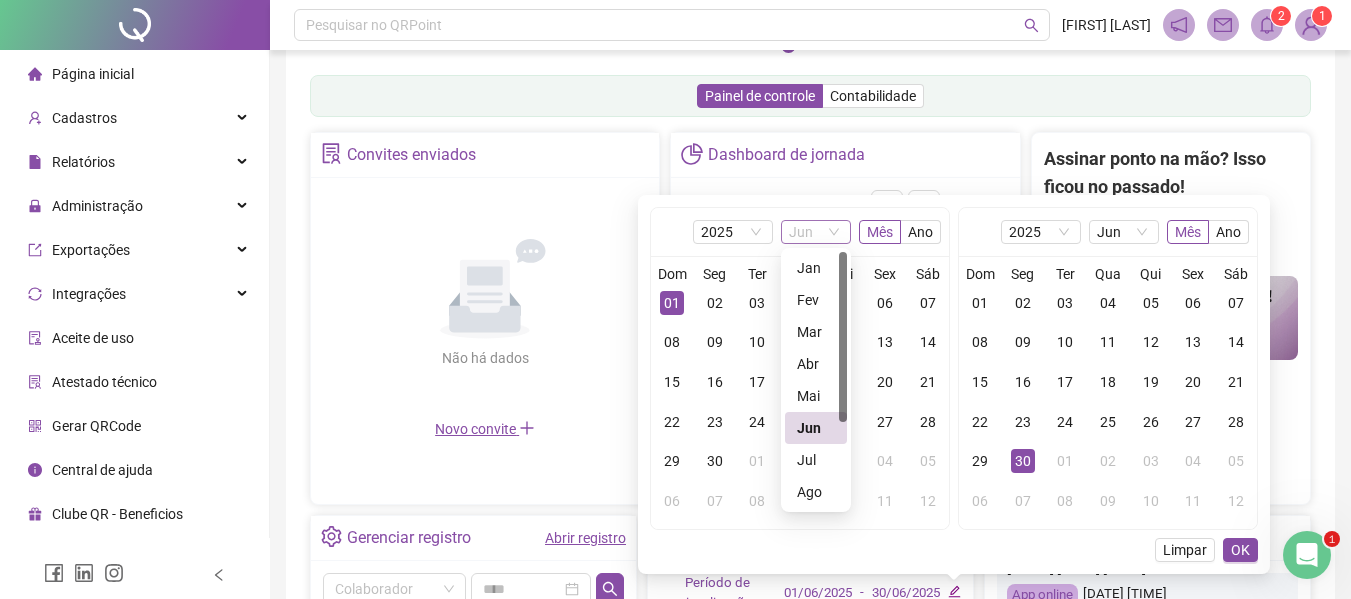 click on "Jun" at bounding box center [816, 232] 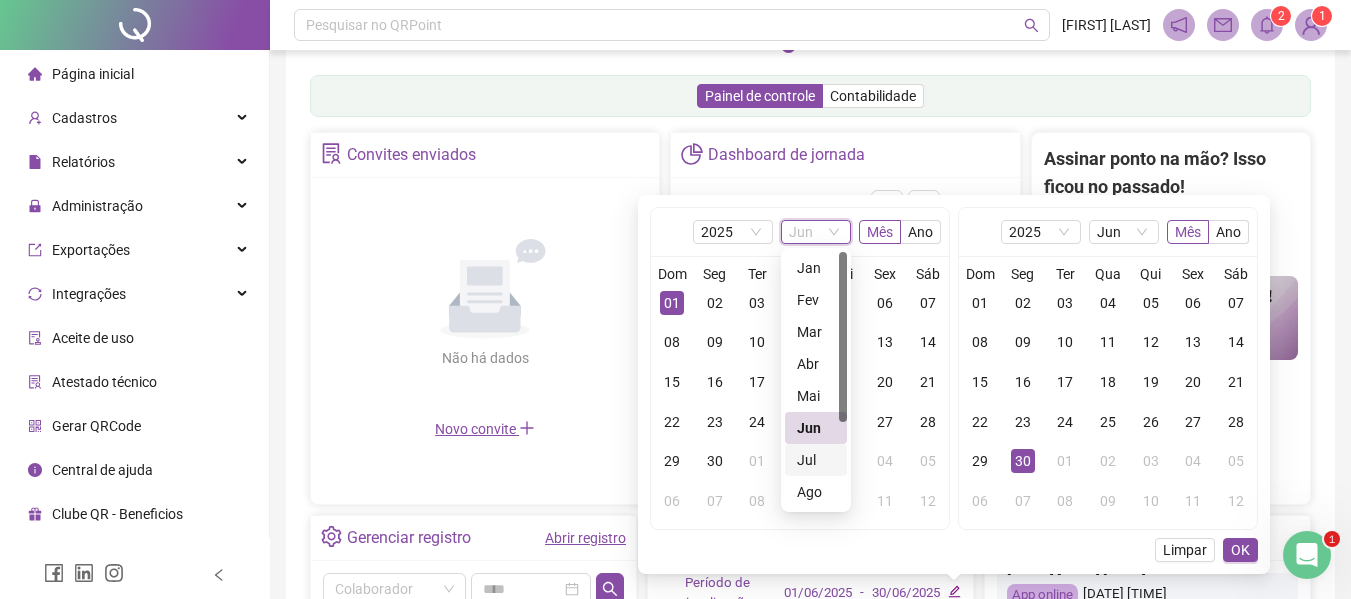 click on "Jul" at bounding box center (816, 460) 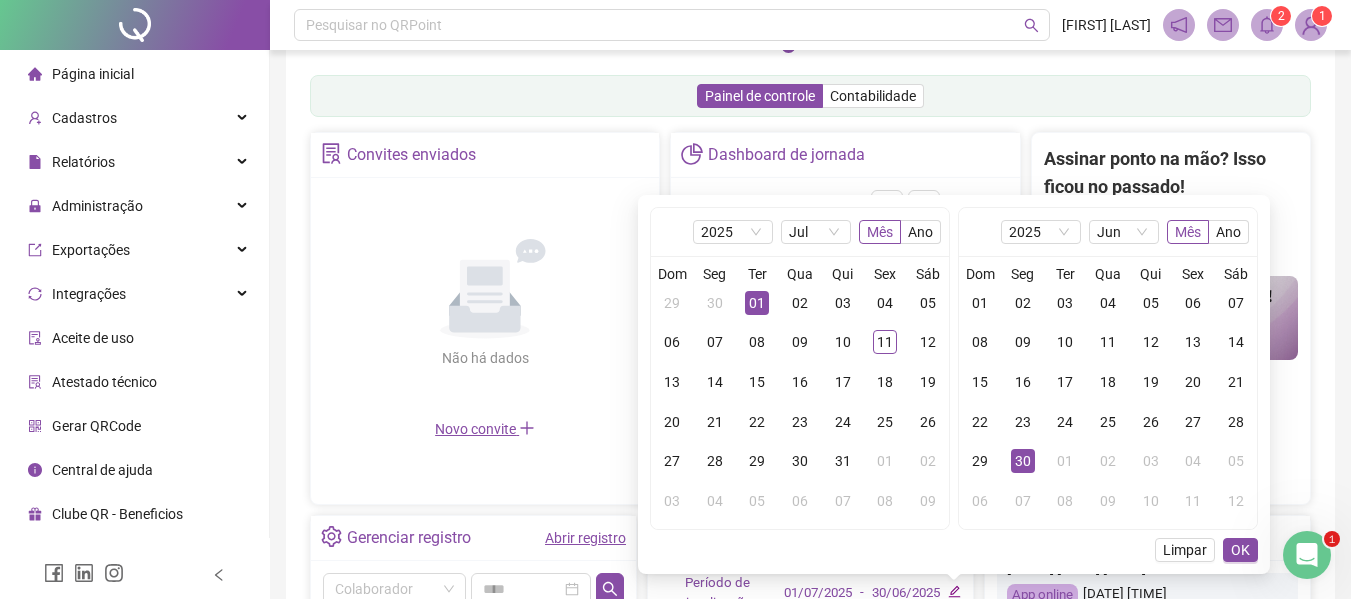 click on "01" at bounding box center (757, 303) 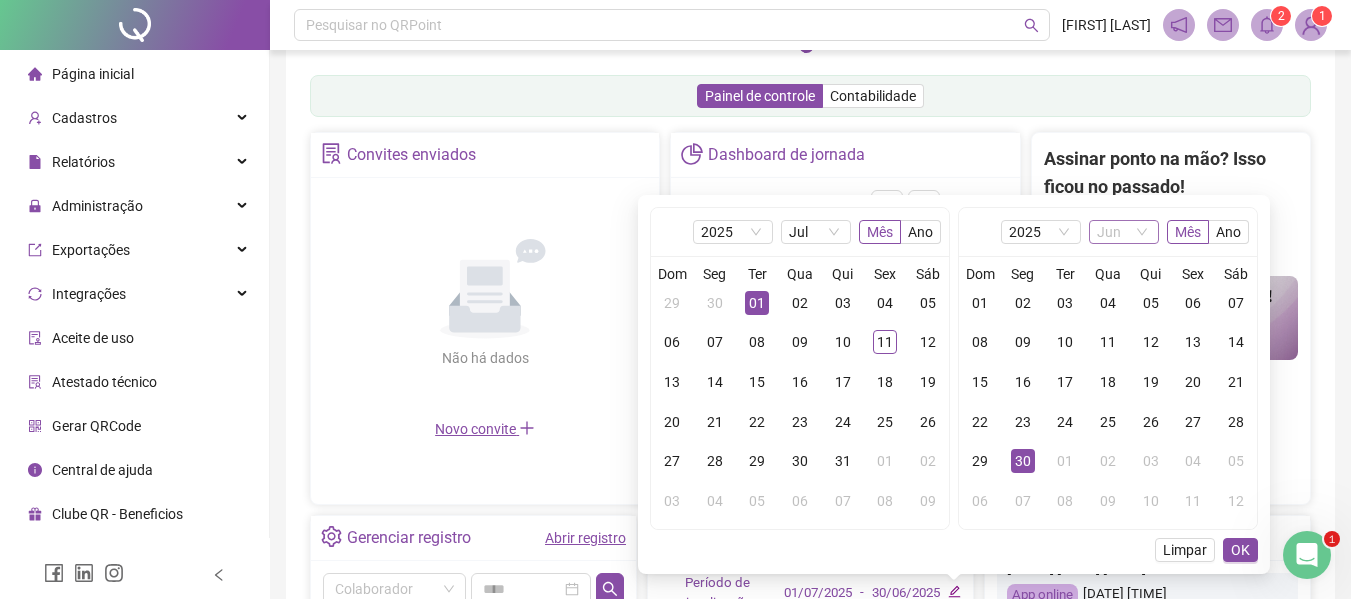 click on "Jun" at bounding box center (1124, 232) 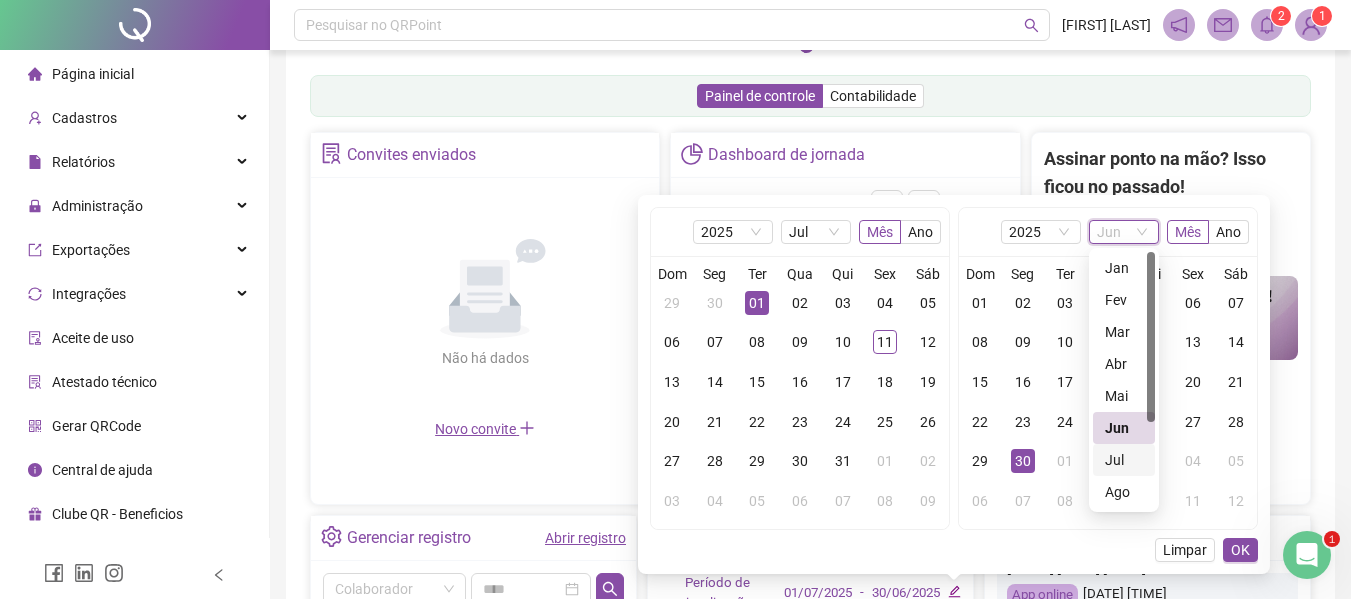 click on "Jul" at bounding box center (1124, 460) 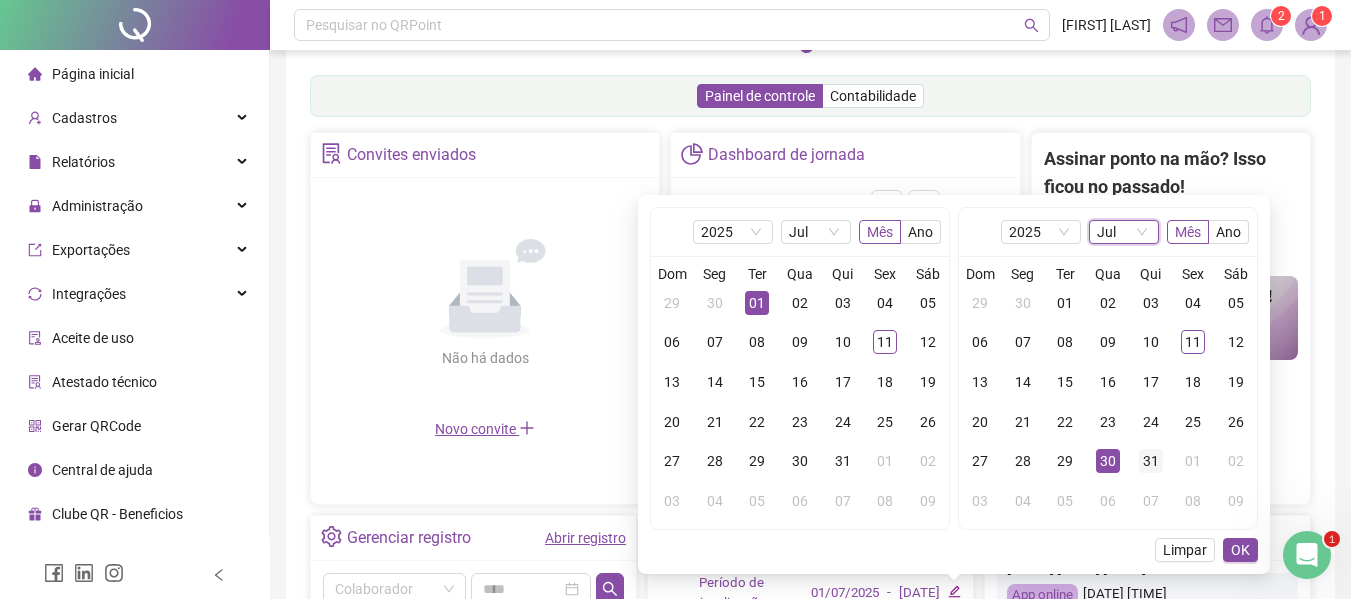 click on "31" at bounding box center [1151, 461] 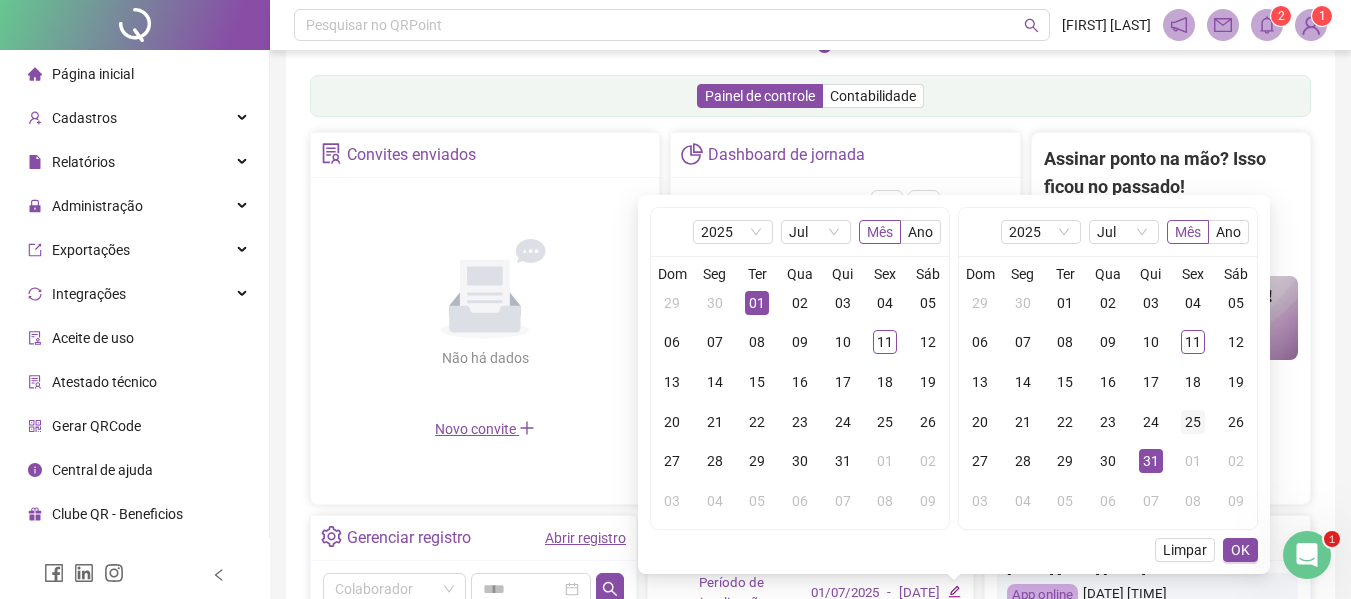 scroll, scrollTop: 410, scrollLeft: 0, axis: vertical 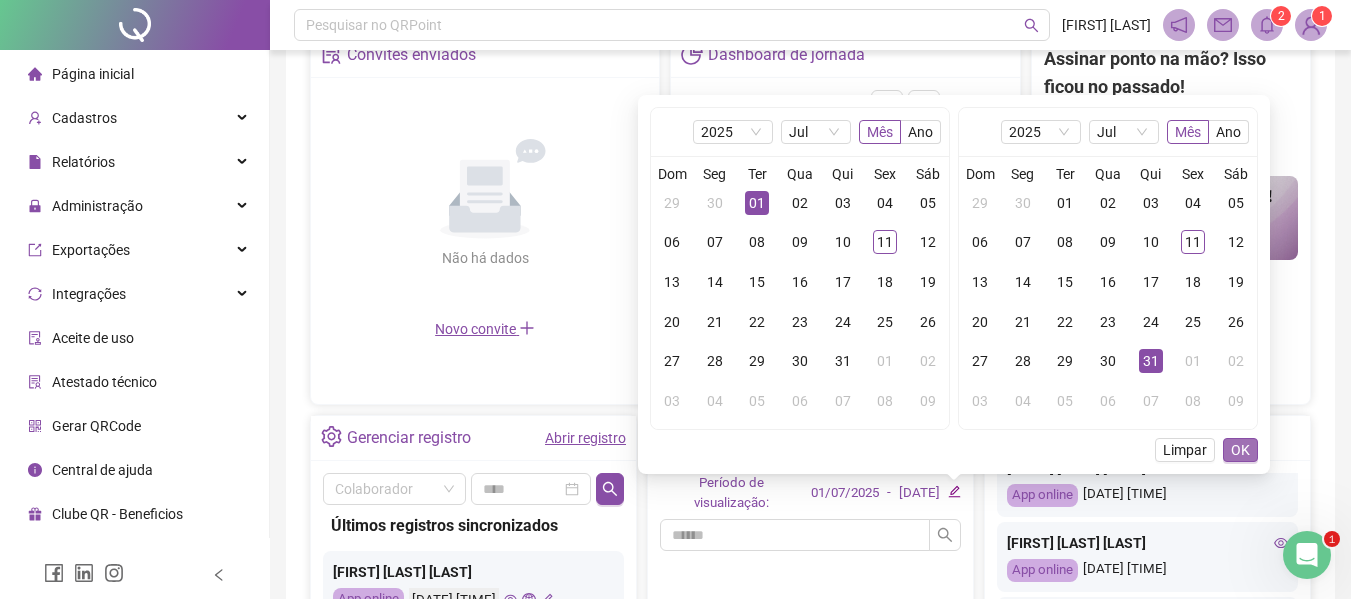 click on "OK" at bounding box center (1240, 450) 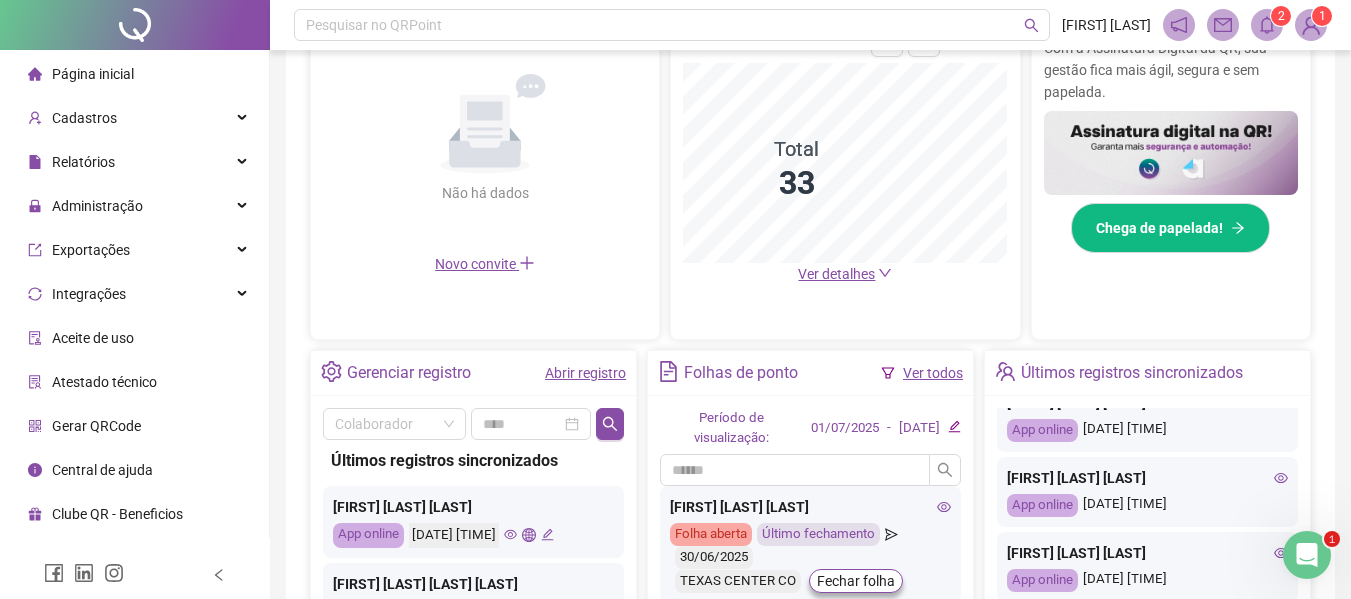 scroll, scrollTop: 510, scrollLeft: 0, axis: vertical 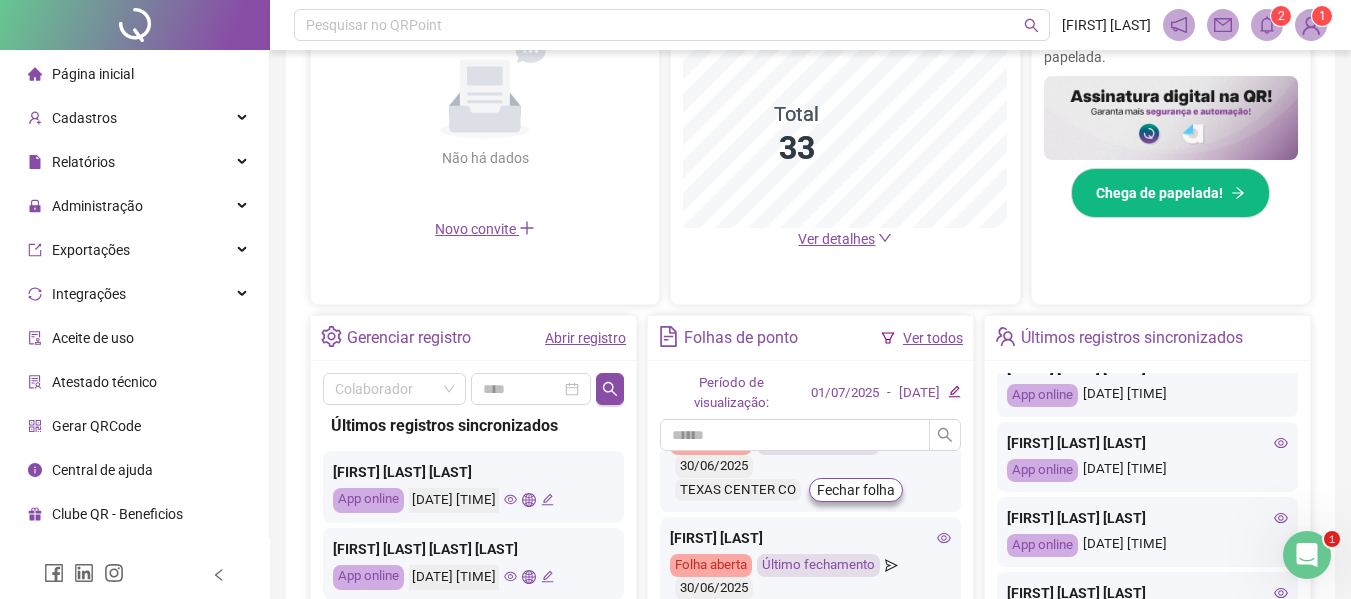 click on "Ver todos" at bounding box center [933, 338] 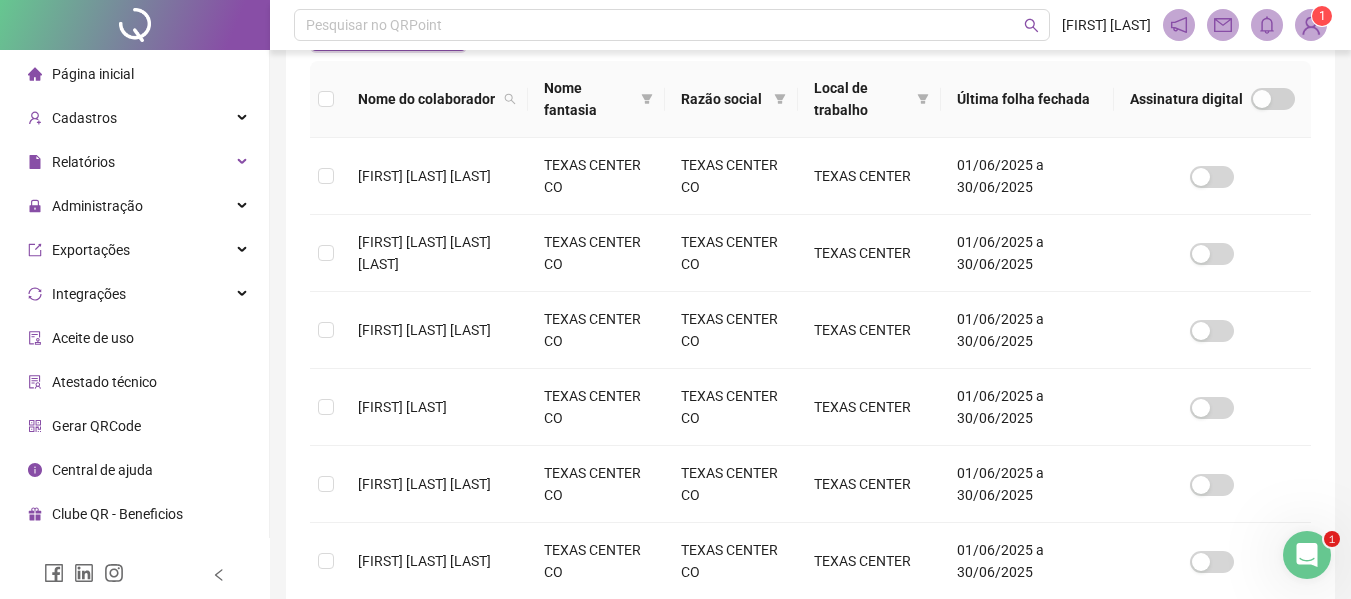 scroll, scrollTop: 110, scrollLeft: 0, axis: vertical 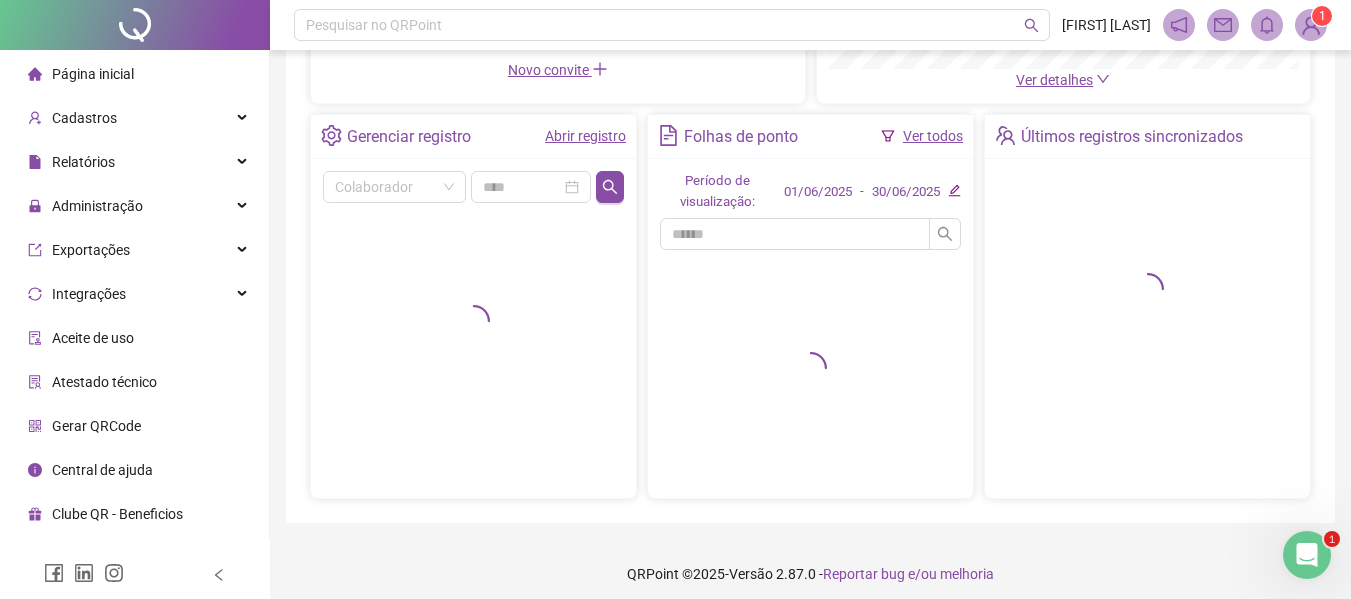 click 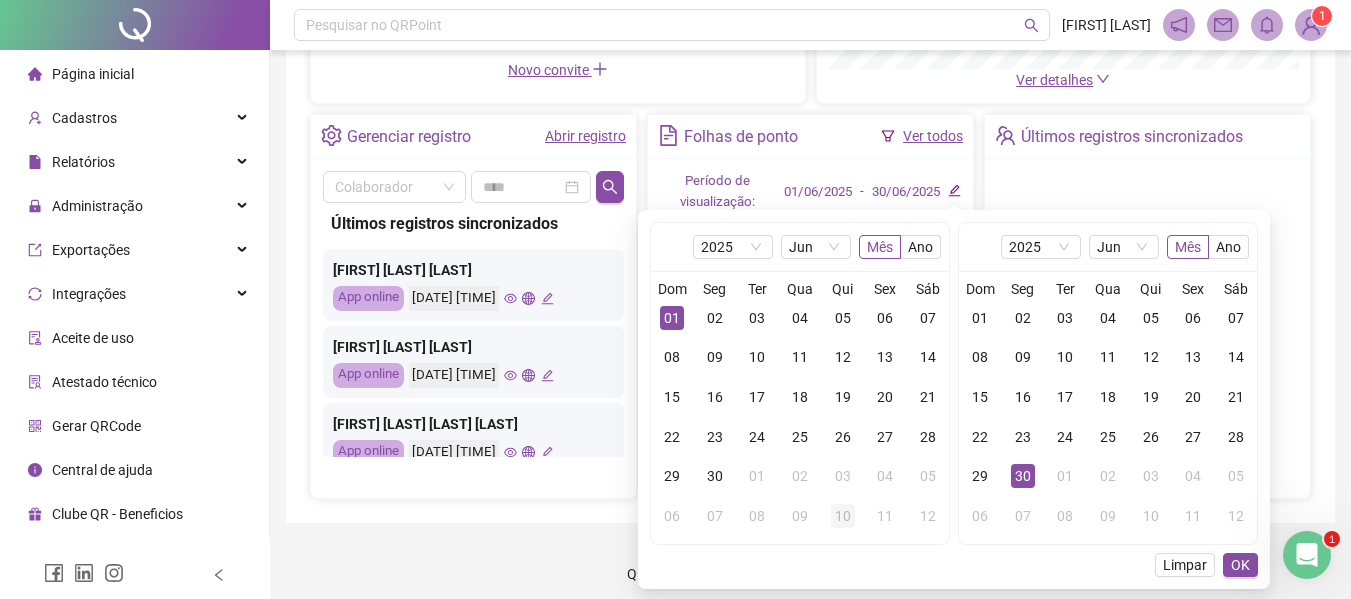 click on "Dom Seg Ter Qua Qui Sex Sáb 01 02 03 04 05 06 07 08 09 10 11 12 13 14 15 16 17 18 19 20 21 22 23 24 25 26 27 28 29 30 01 02 03 04 05 06 07 08 09 10 11 12" at bounding box center [800, 408] 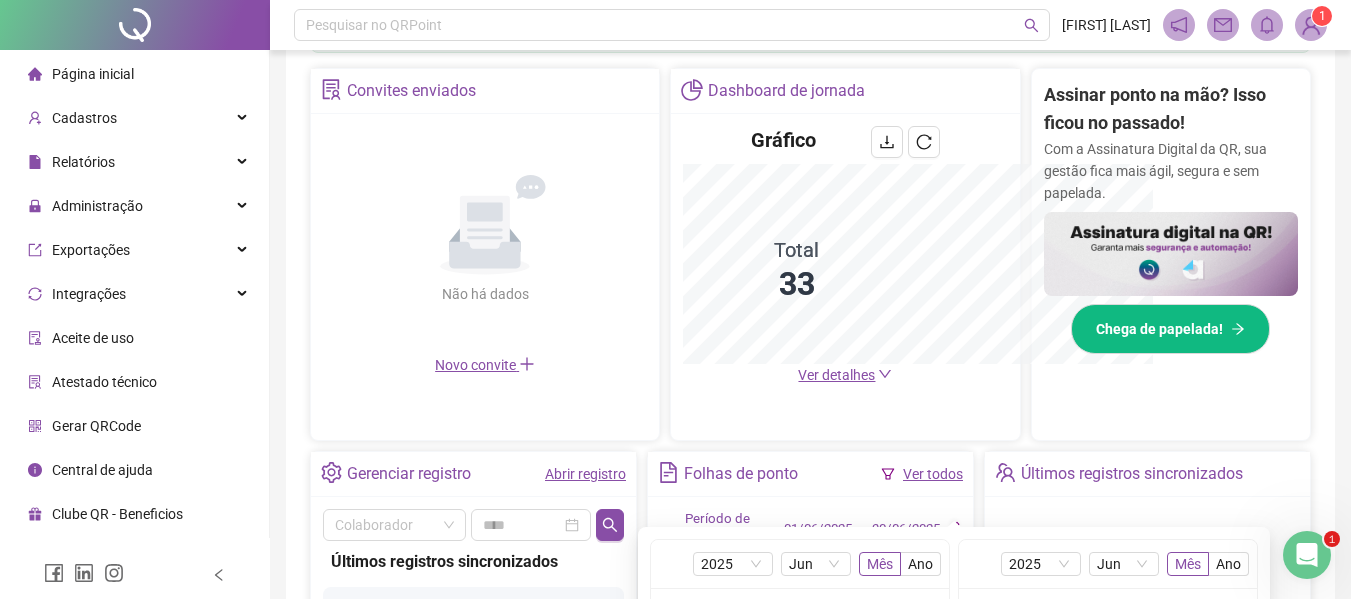 scroll, scrollTop: 669, scrollLeft: 0, axis: vertical 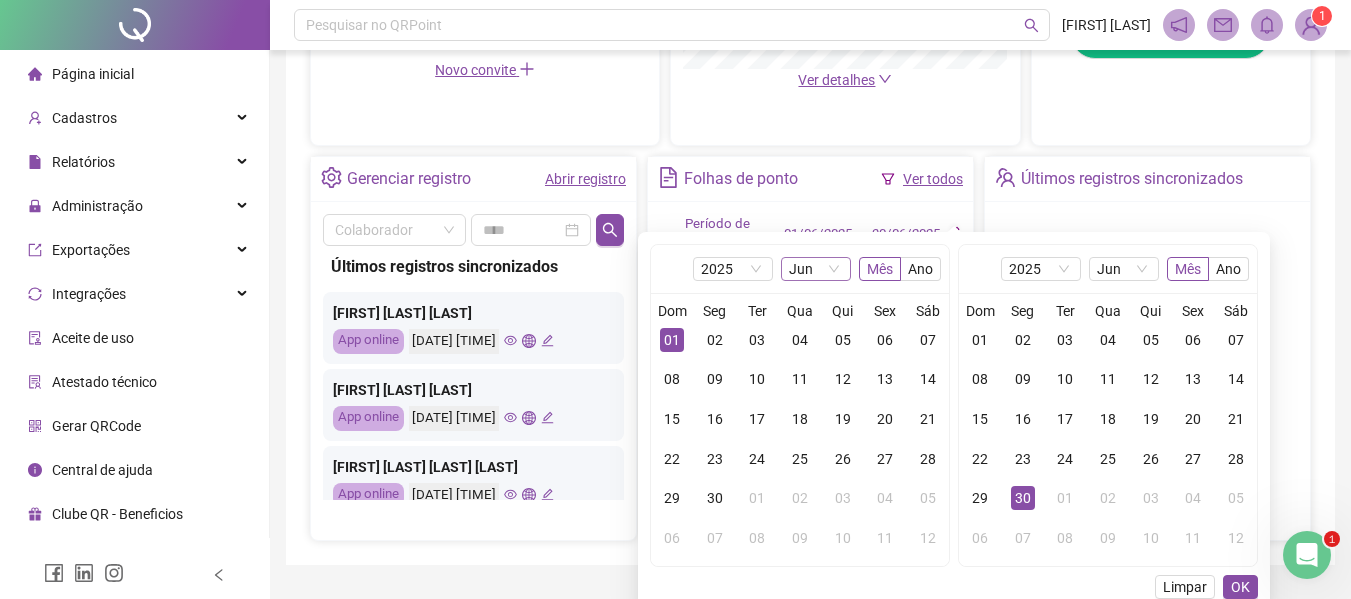click on "Jun" at bounding box center (816, 269) 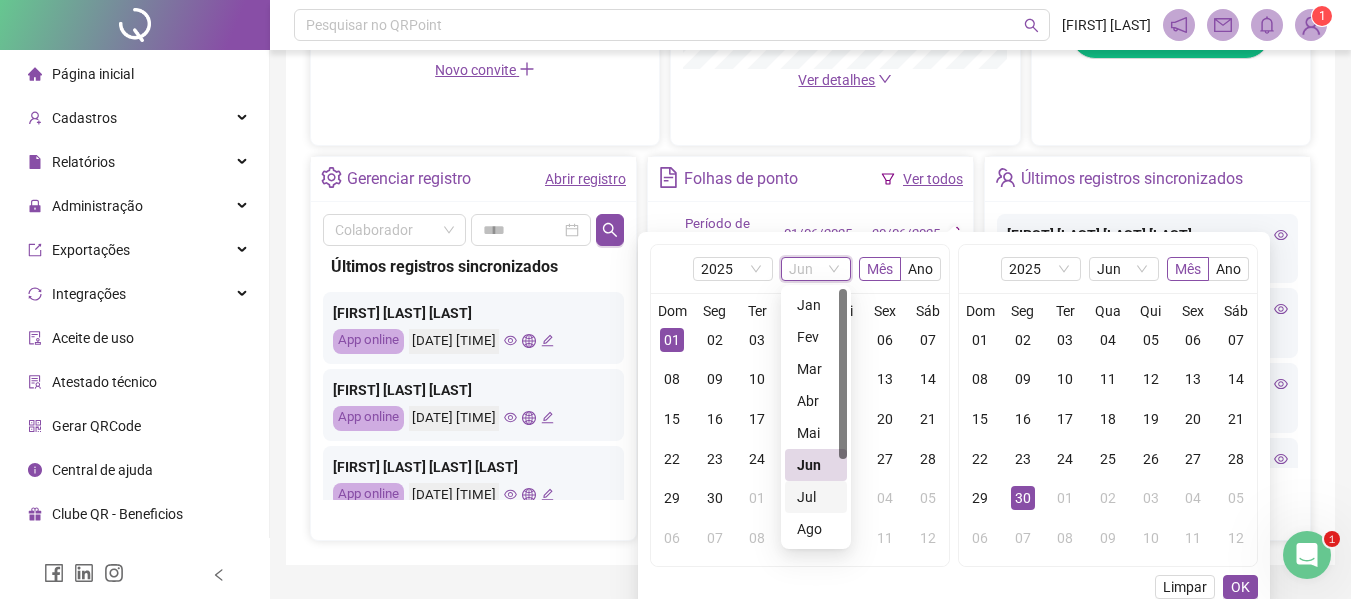 drag, startPoint x: 807, startPoint y: 499, endPoint x: 809, endPoint y: 488, distance: 11.18034 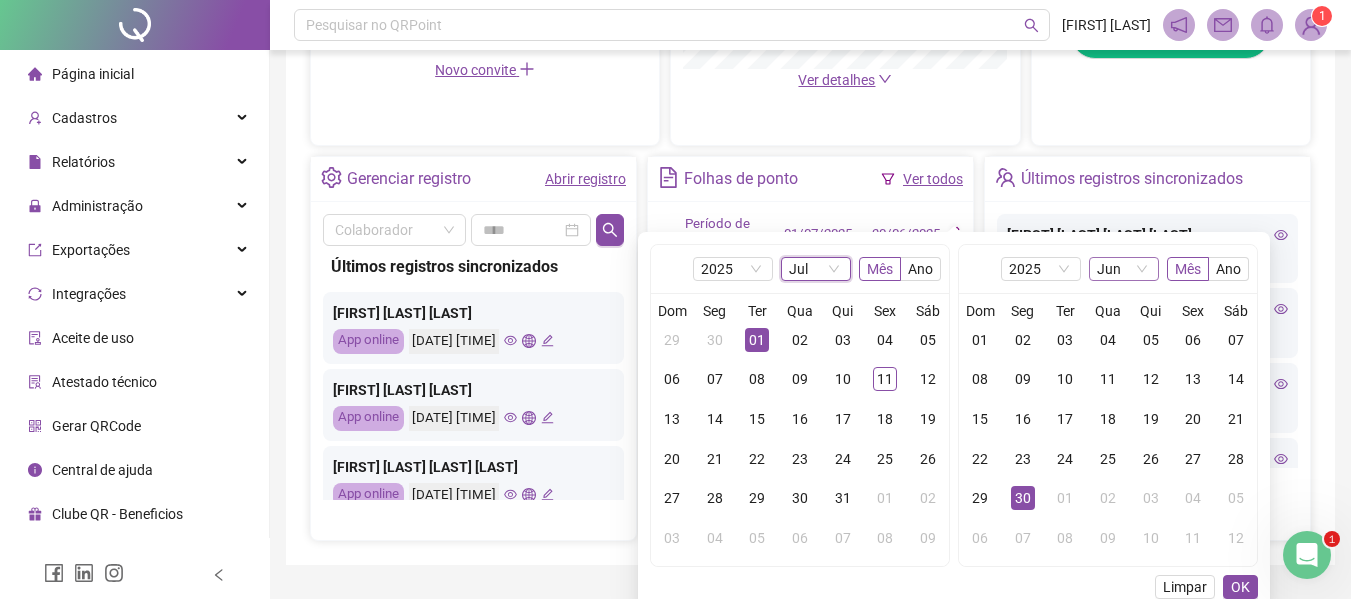 click on "Jun" at bounding box center (1124, 269) 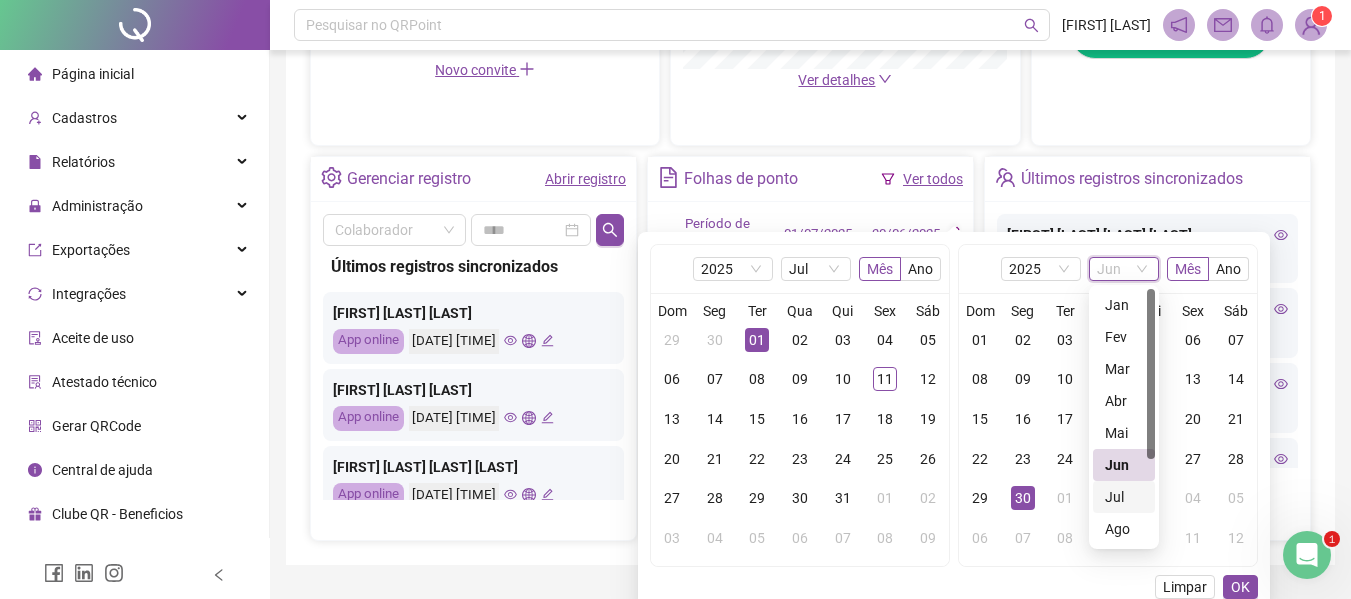 click on "Jul" at bounding box center (1124, 497) 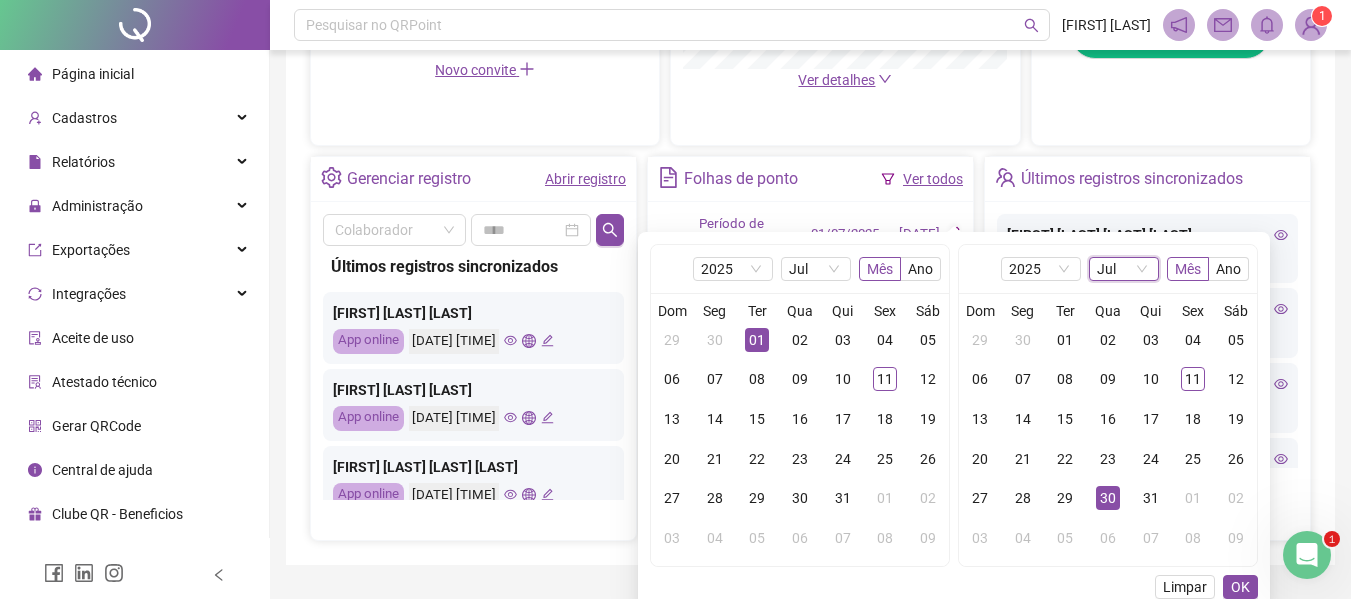 click on "01" at bounding box center [757, 340] 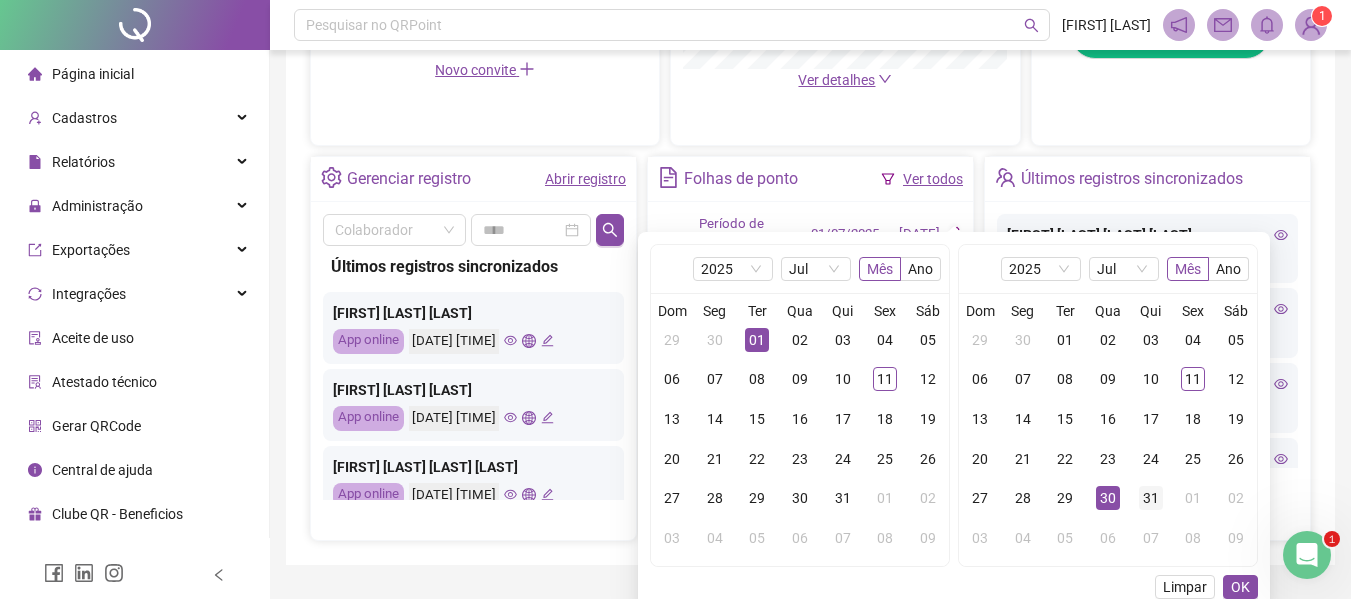 click on "31" at bounding box center [1151, 498] 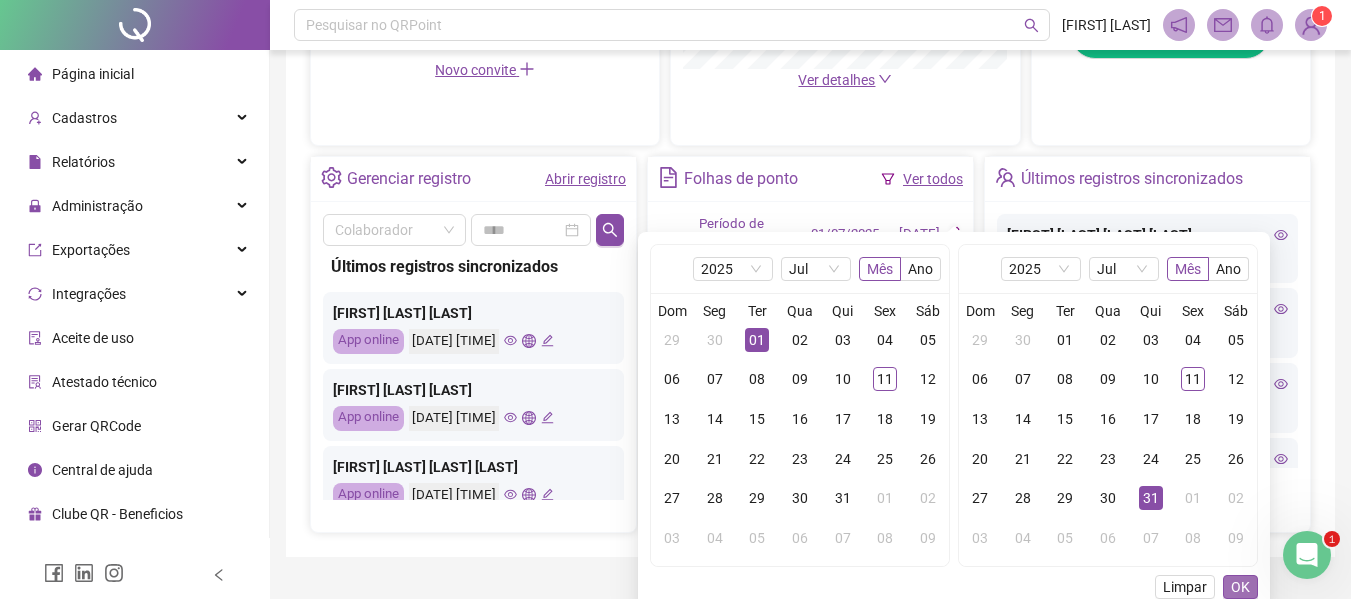 click on "OK" at bounding box center (1240, 587) 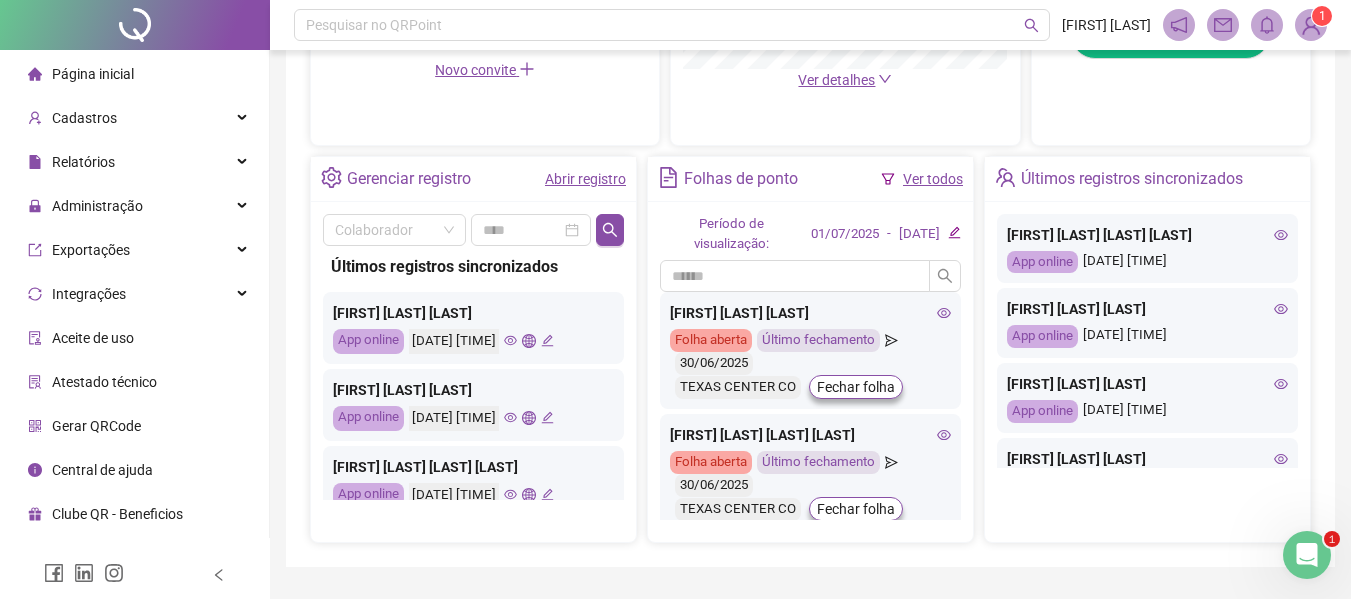 click on "Ver todos" at bounding box center (933, 179) 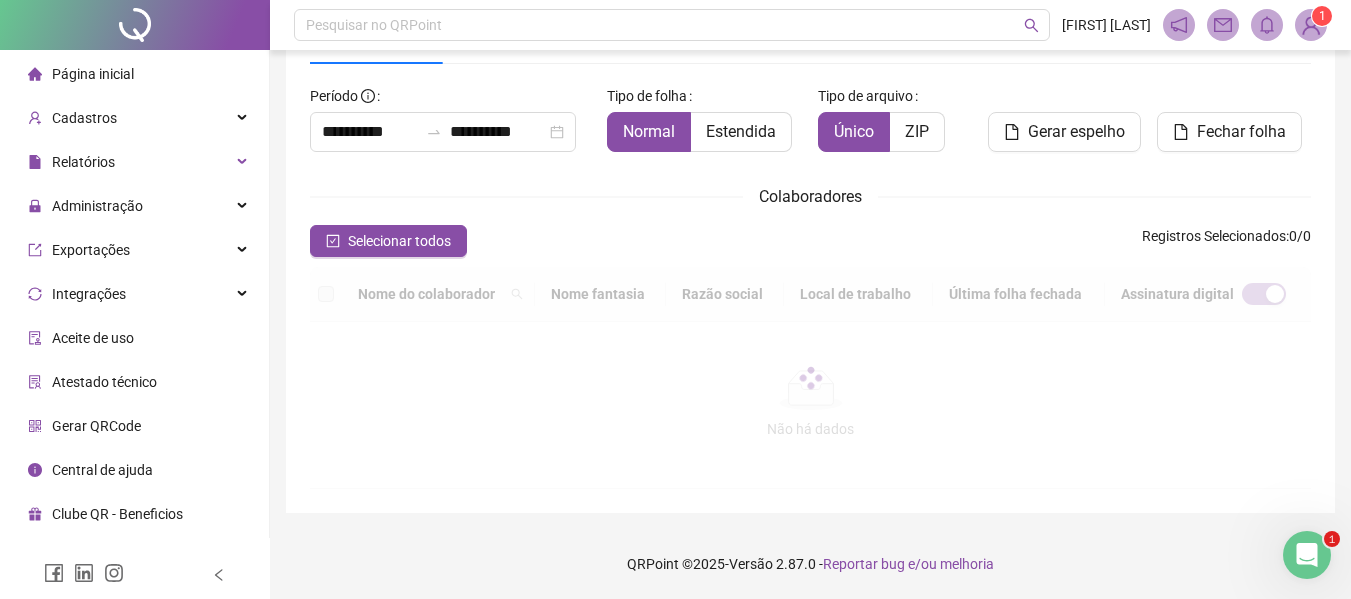 scroll, scrollTop: 110, scrollLeft: 0, axis: vertical 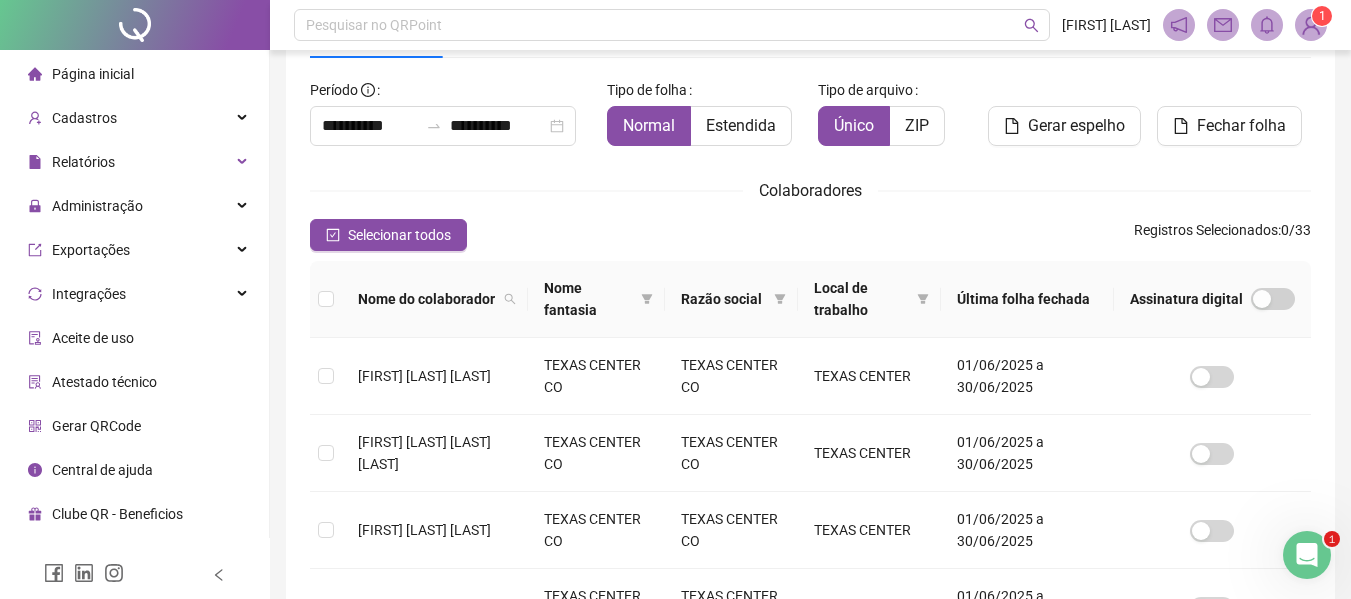 click 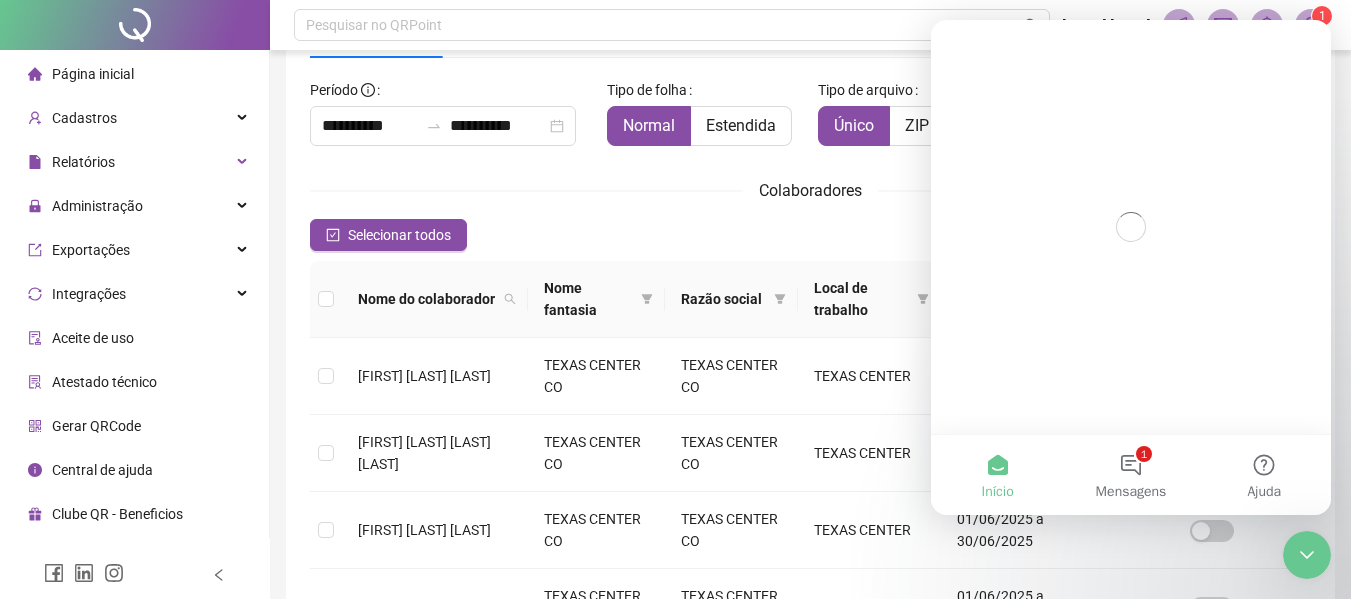 scroll, scrollTop: 0, scrollLeft: 0, axis: both 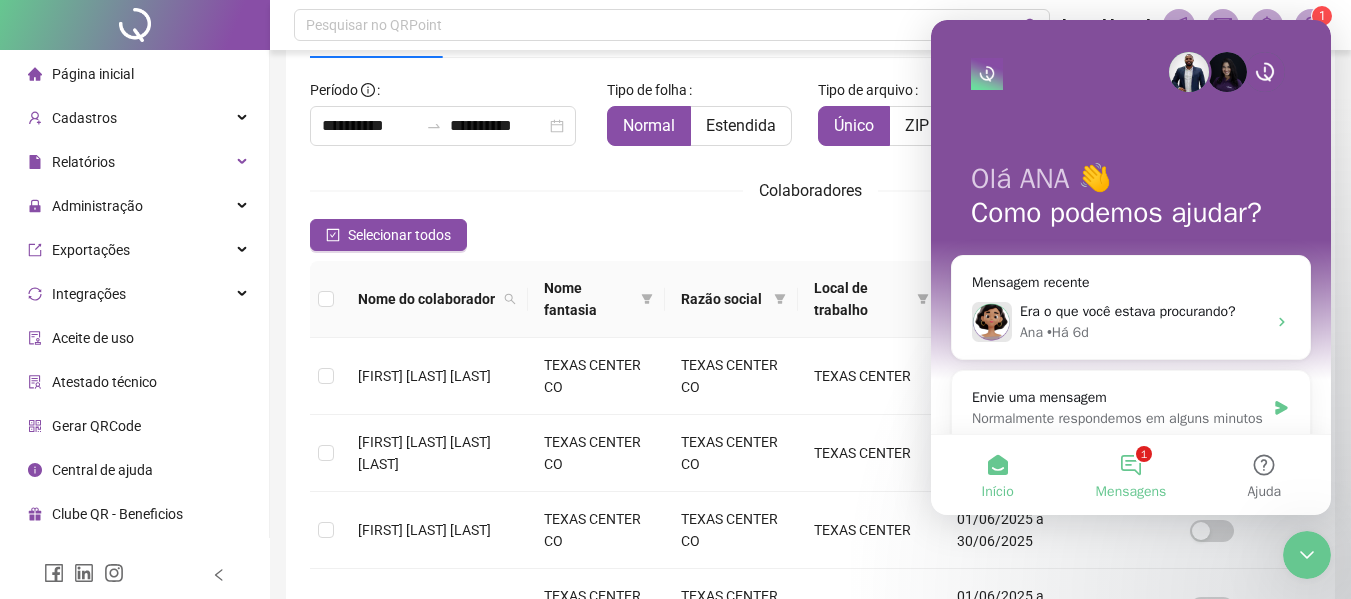 click on "1 Mensagens" at bounding box center (1130, 475) 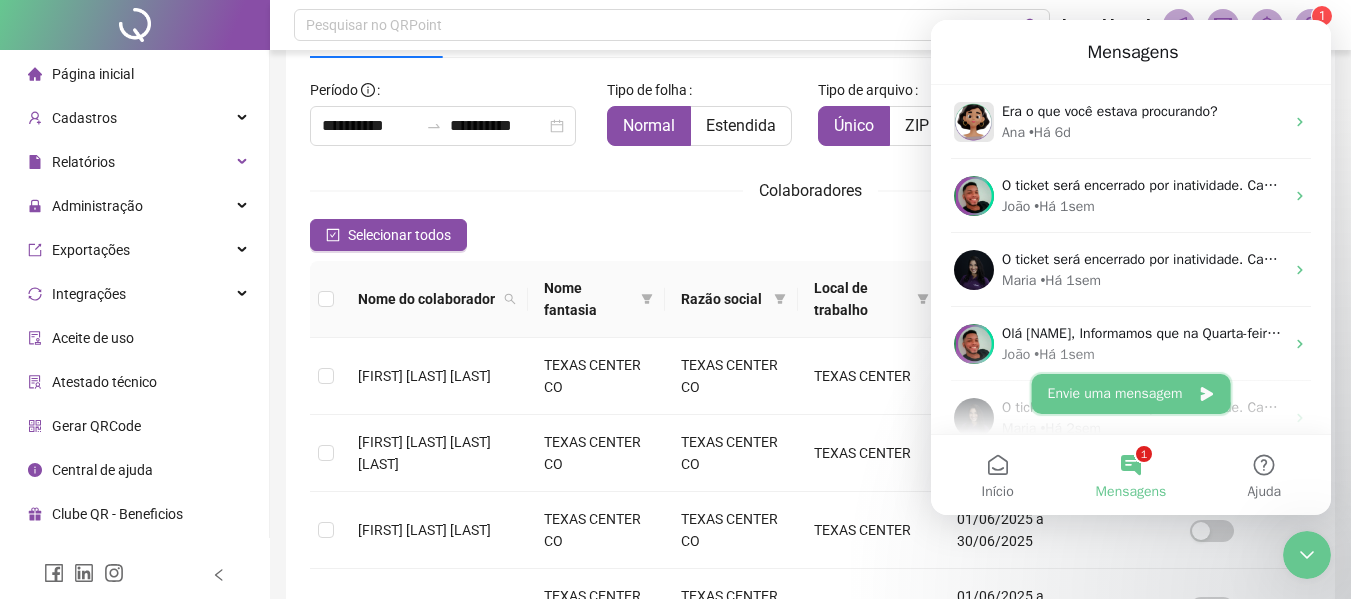 click on "Envie uma mensagem" at bounding box center [1131, 394] 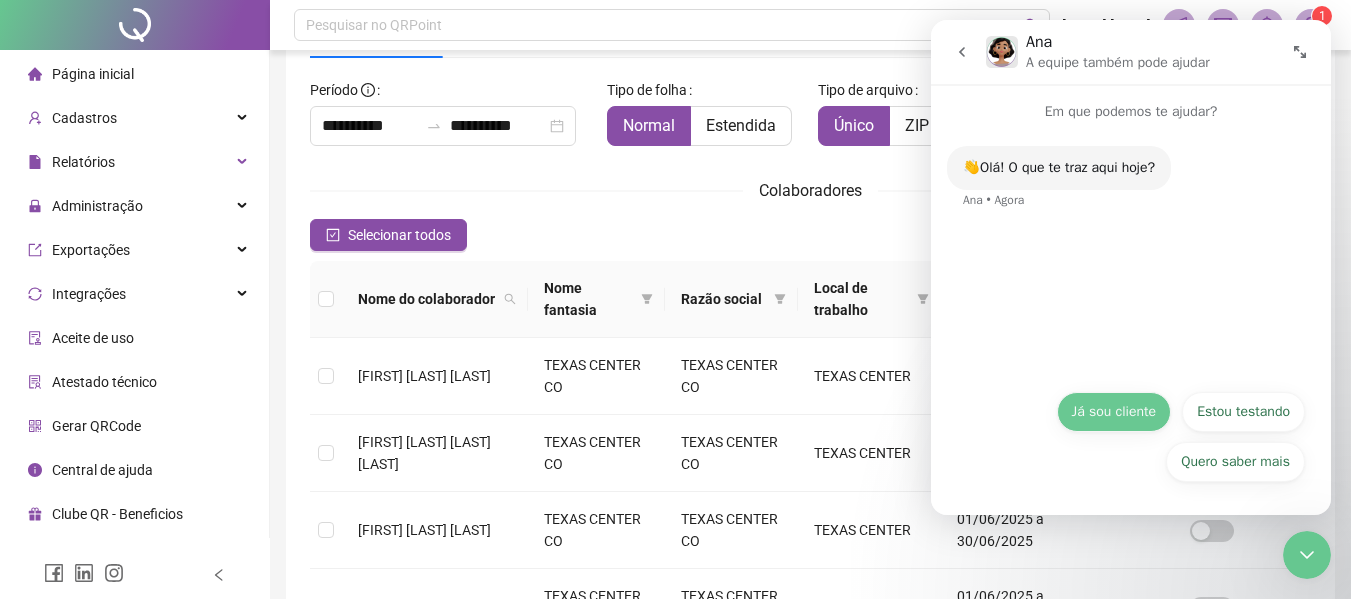 click on "Já sou cliente" at bounding box center [1114, 412] 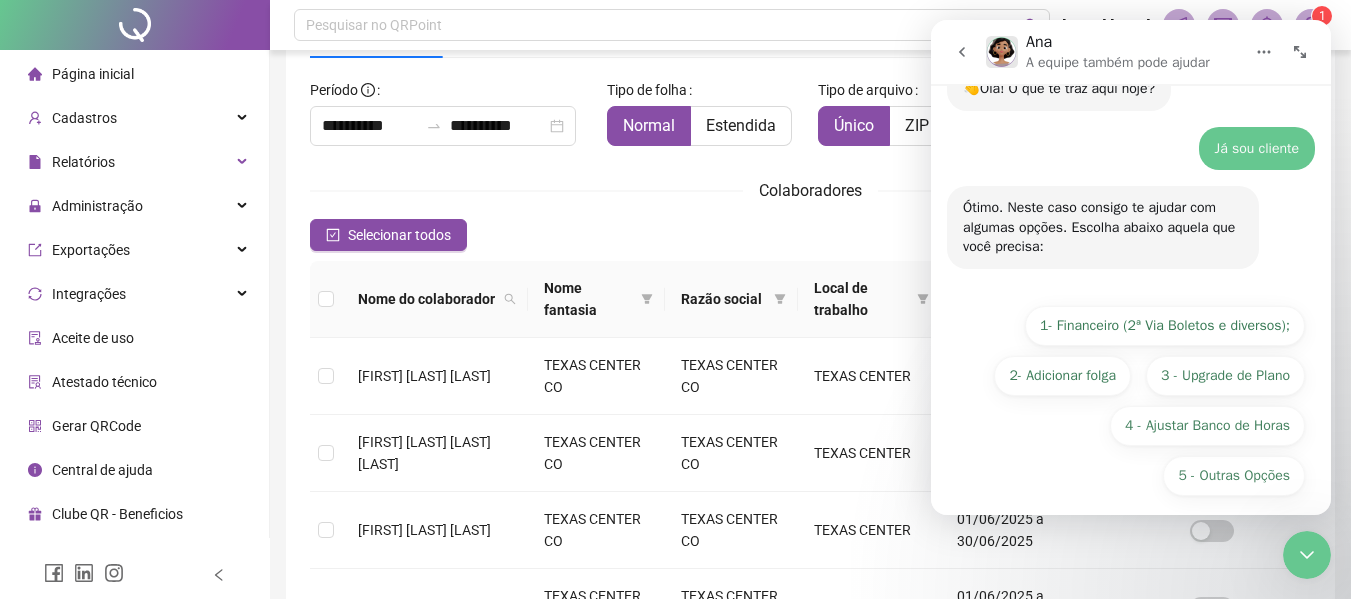 scroll, scrollTop: 93, scrollLeft: 0, axis: vertical 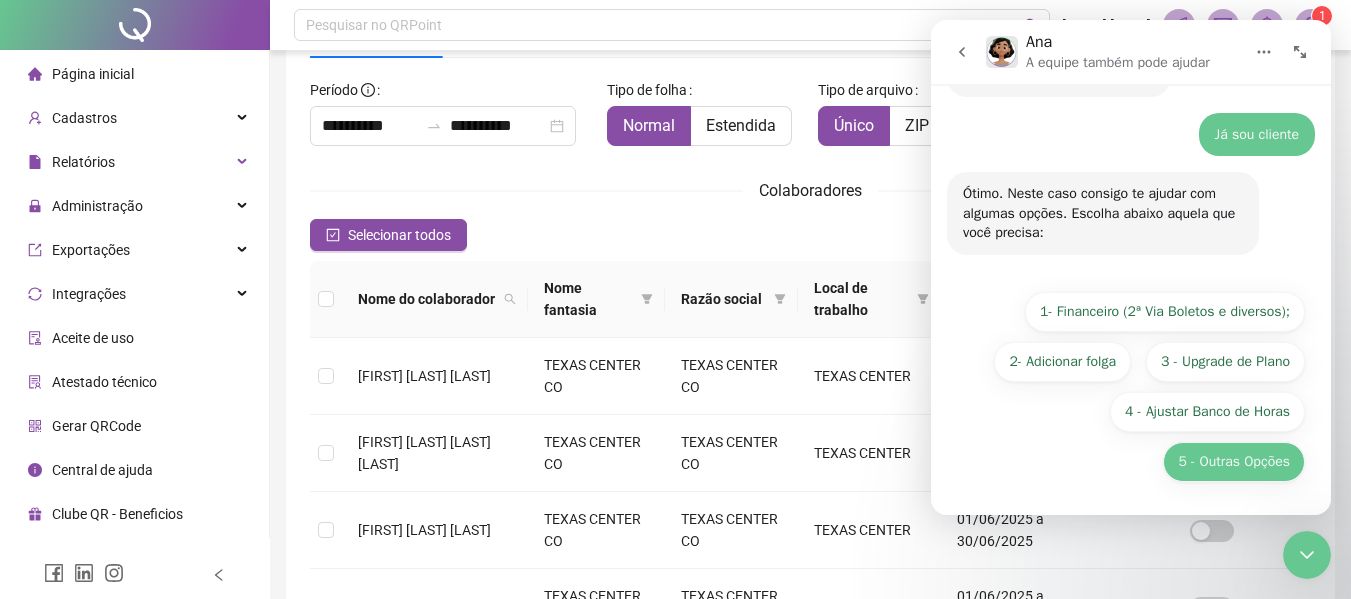 click on "5 - Outras Opções" at bounding box center [1234, 462] 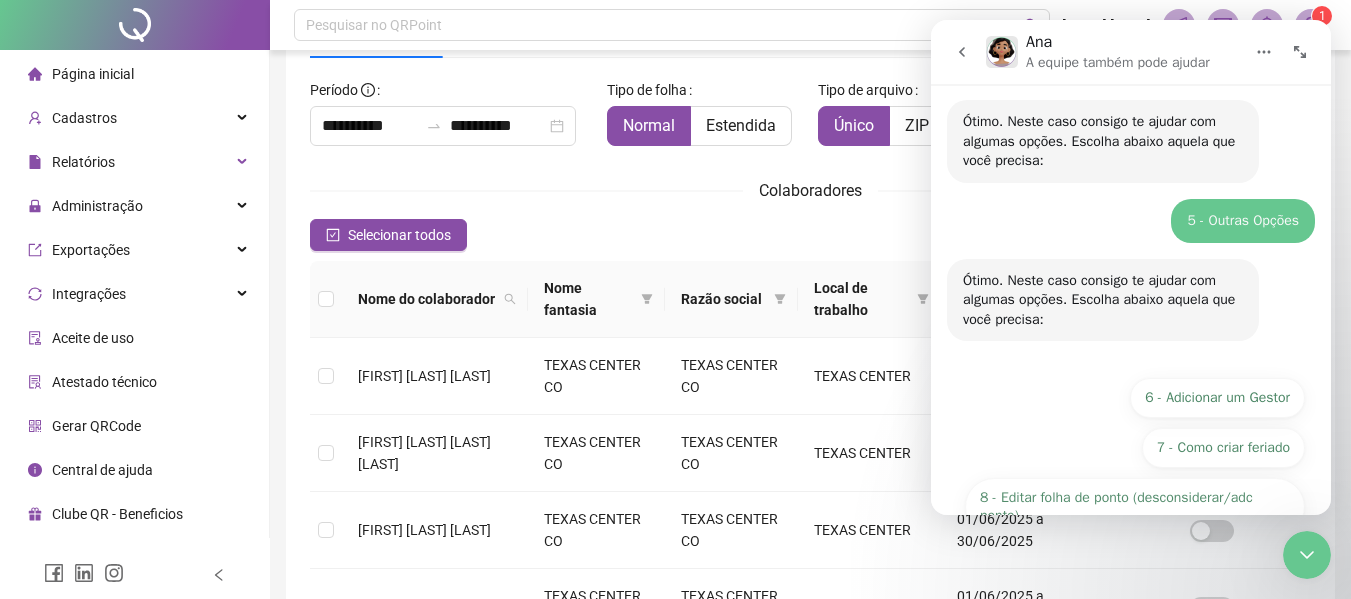scroll, scrollTop: 369, scrollLeft: 0, axis: vertical 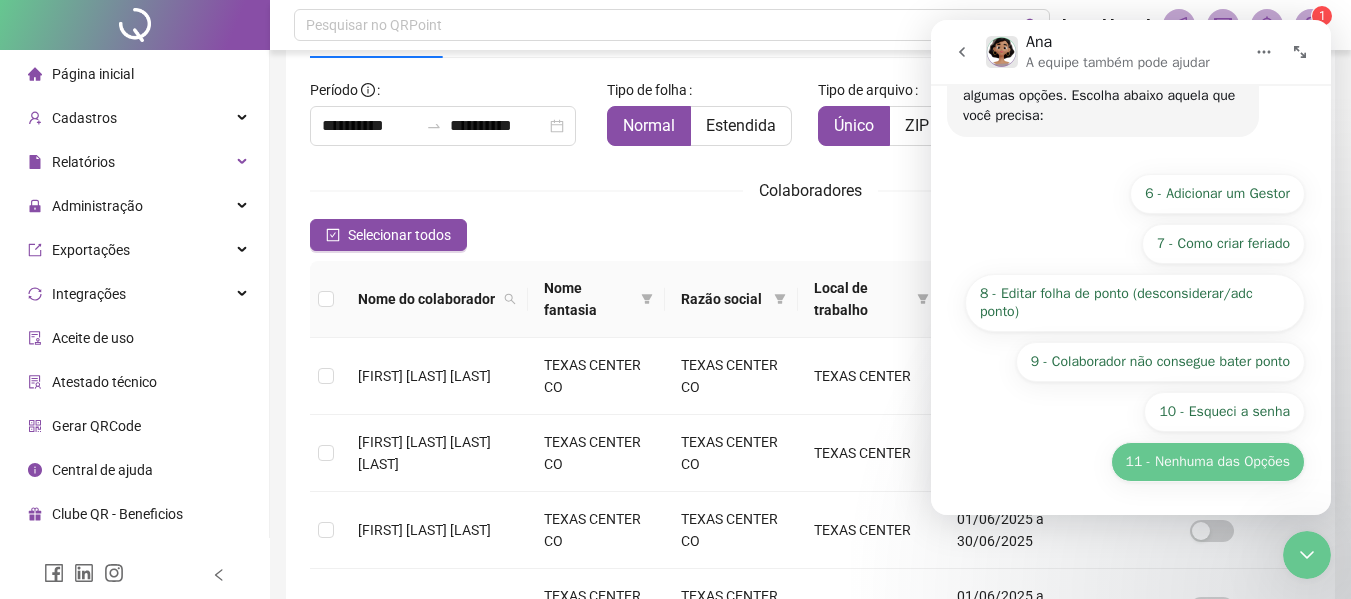 click on "11 - Nenhuma das Opções" at bounding box center [1208, 462] 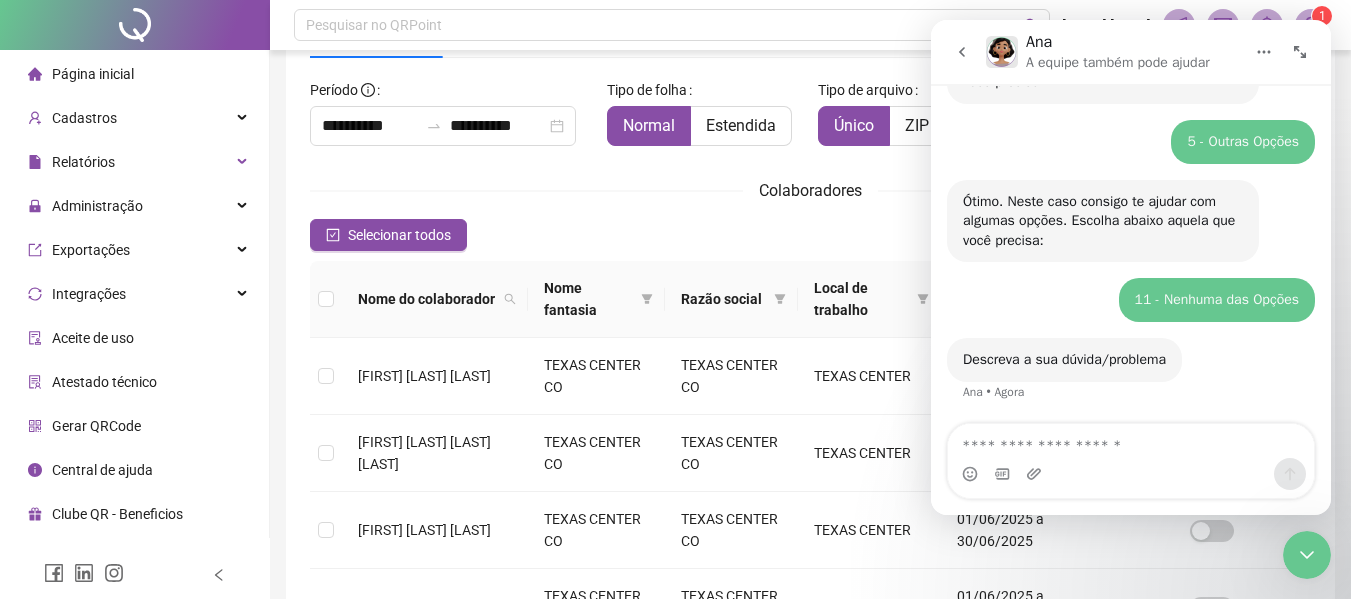 scroll, scrollTop: 334, scrollLeft: 0, axis: vertical 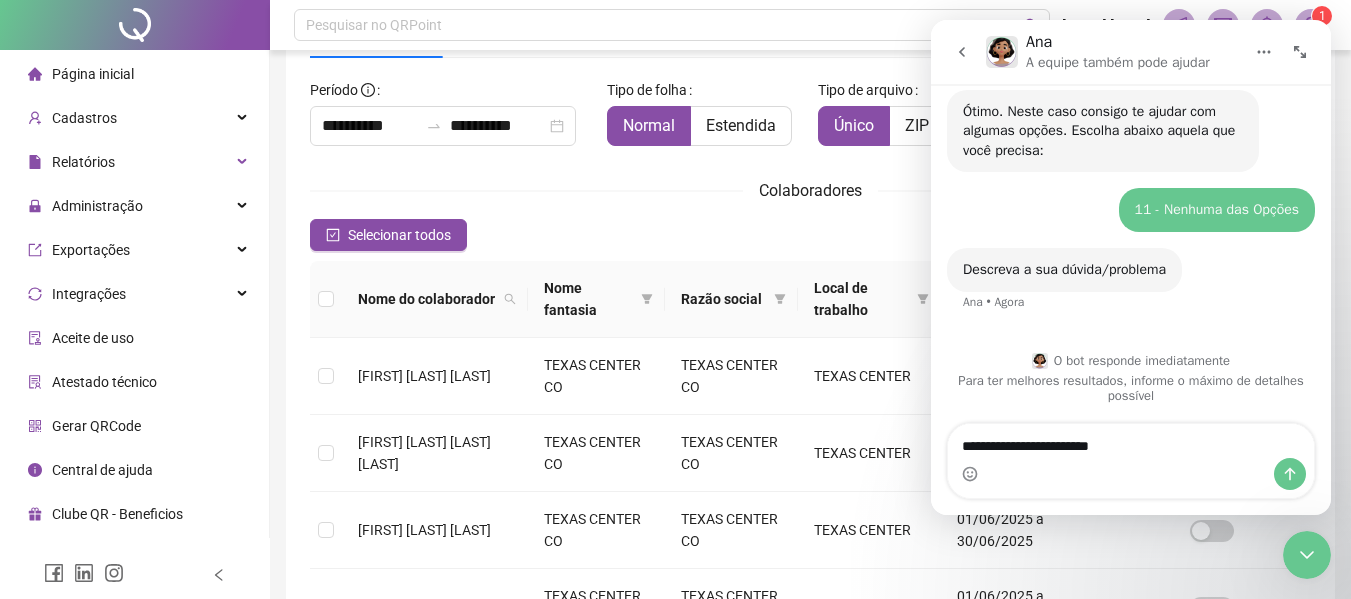 type on "**********" 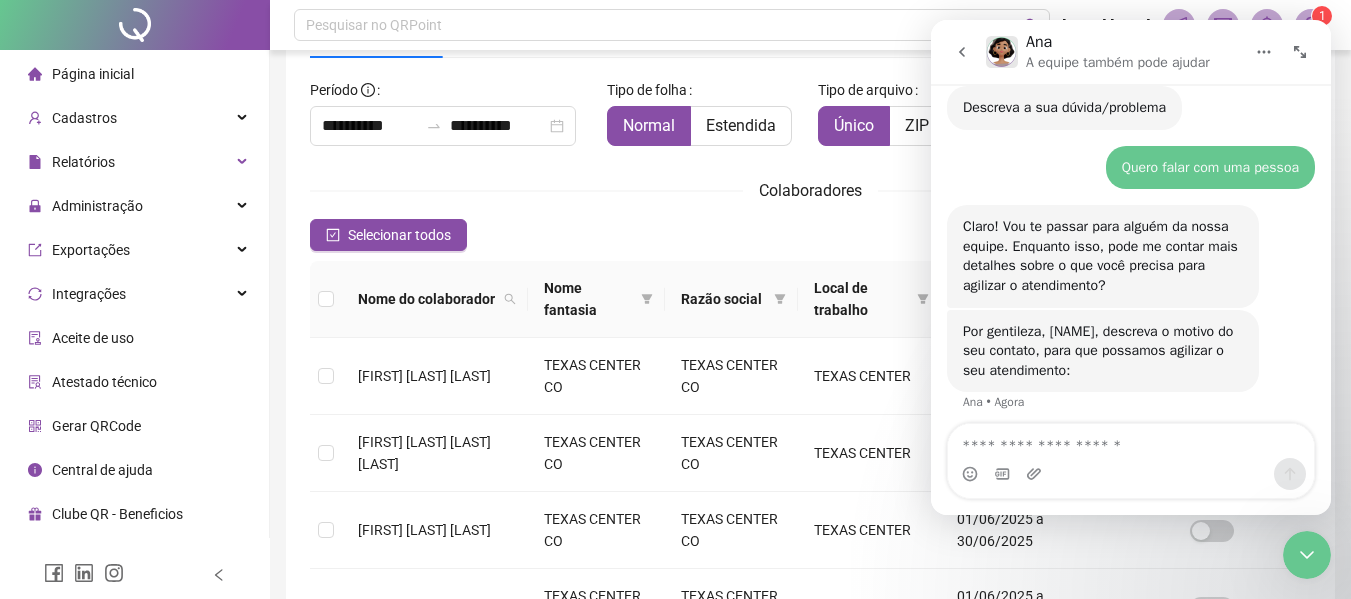 scroll, scrollTop: 506, scrollLeft: 0, axis: vertical 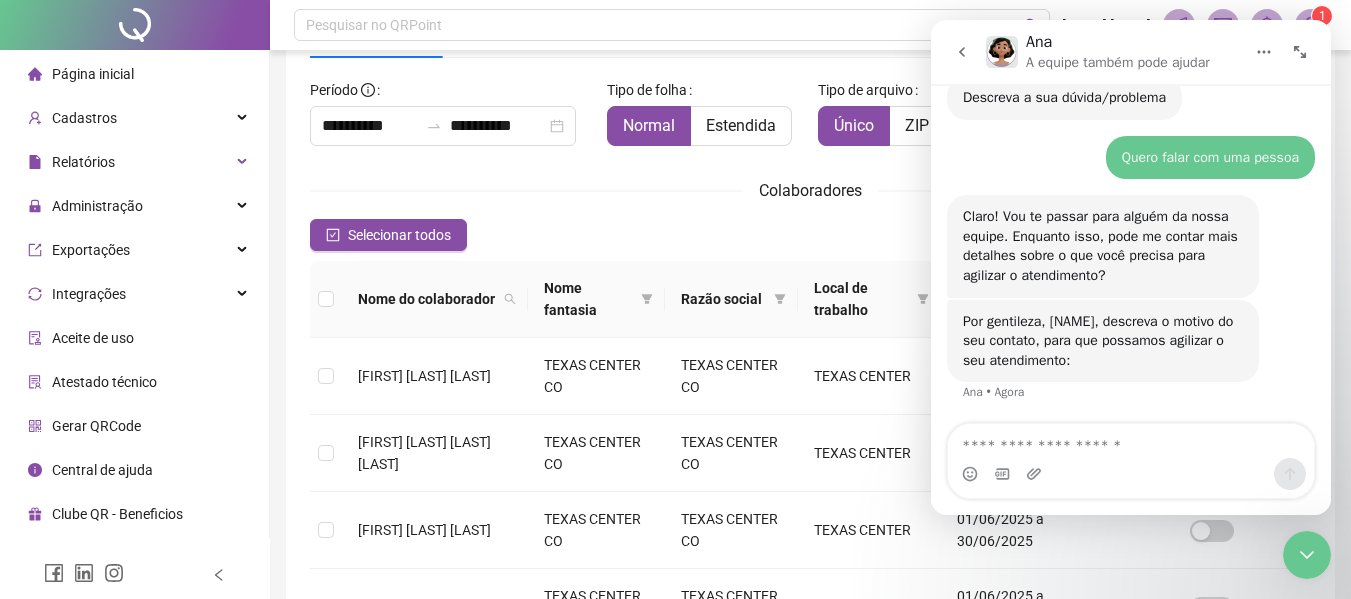click at bounding box center [1131, 441] 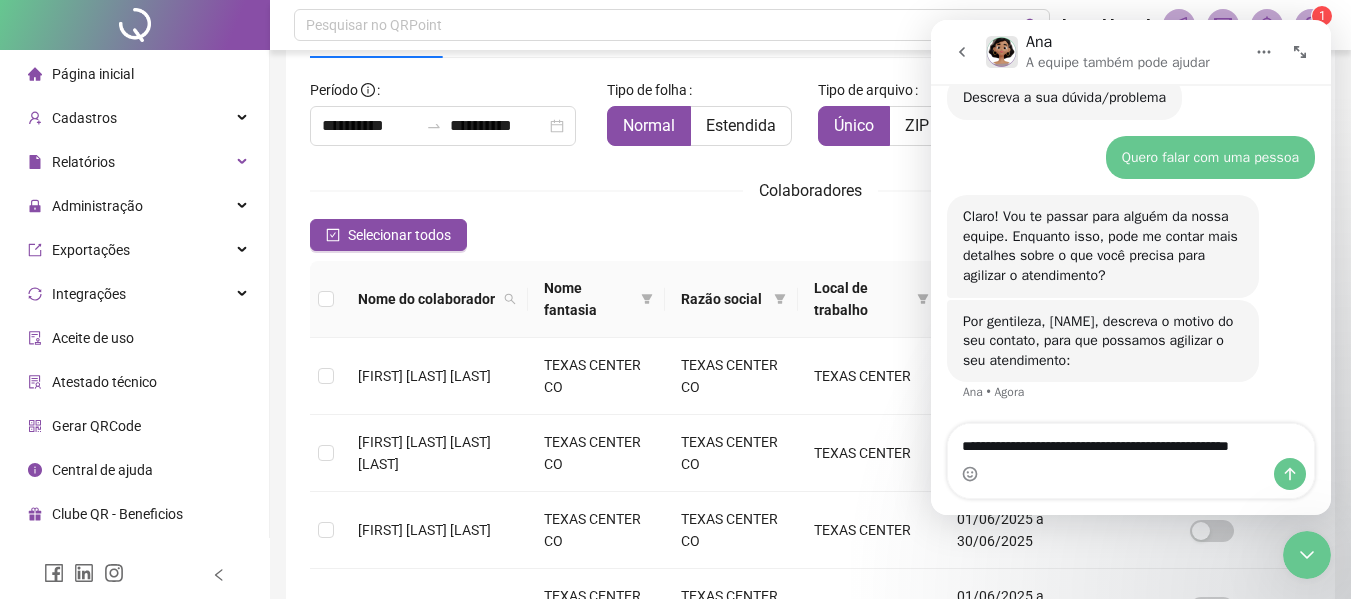 click on "**********" at bounding box center (1131, 441) 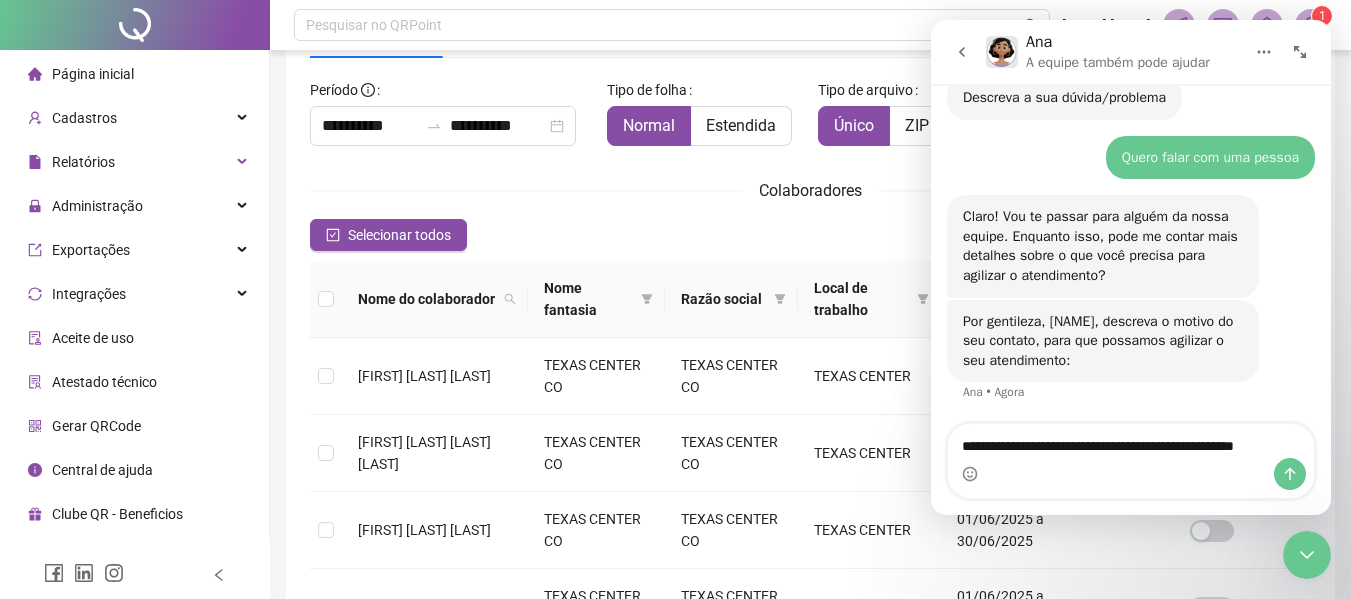 scroll, scrollTop: 526, scrollLeft: 0, axis: vertical 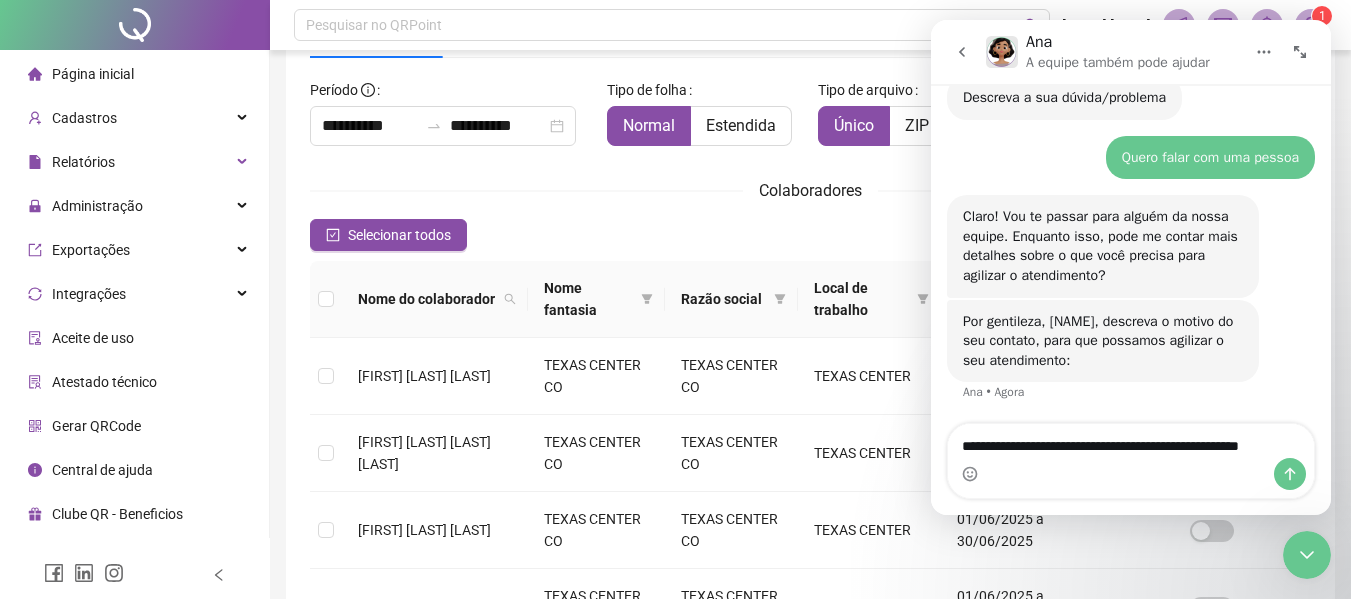 click on "Página inicial" at bounding box center [93, 74] 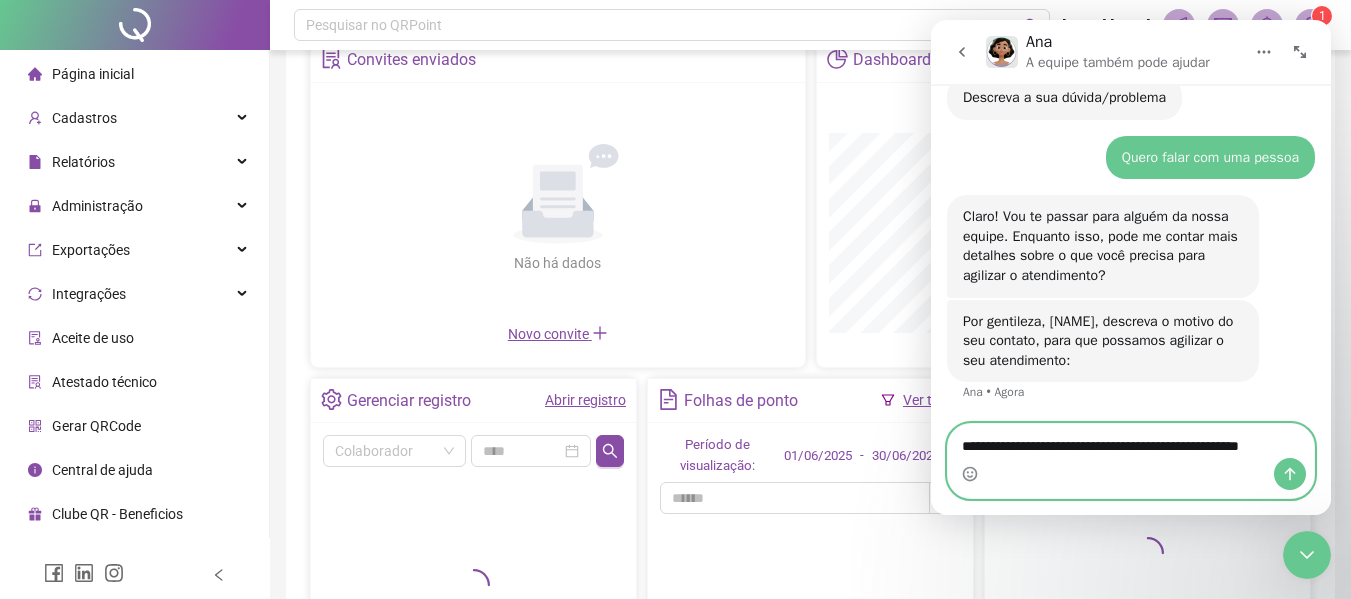click on "**********" at bounding box center (1131, 451) 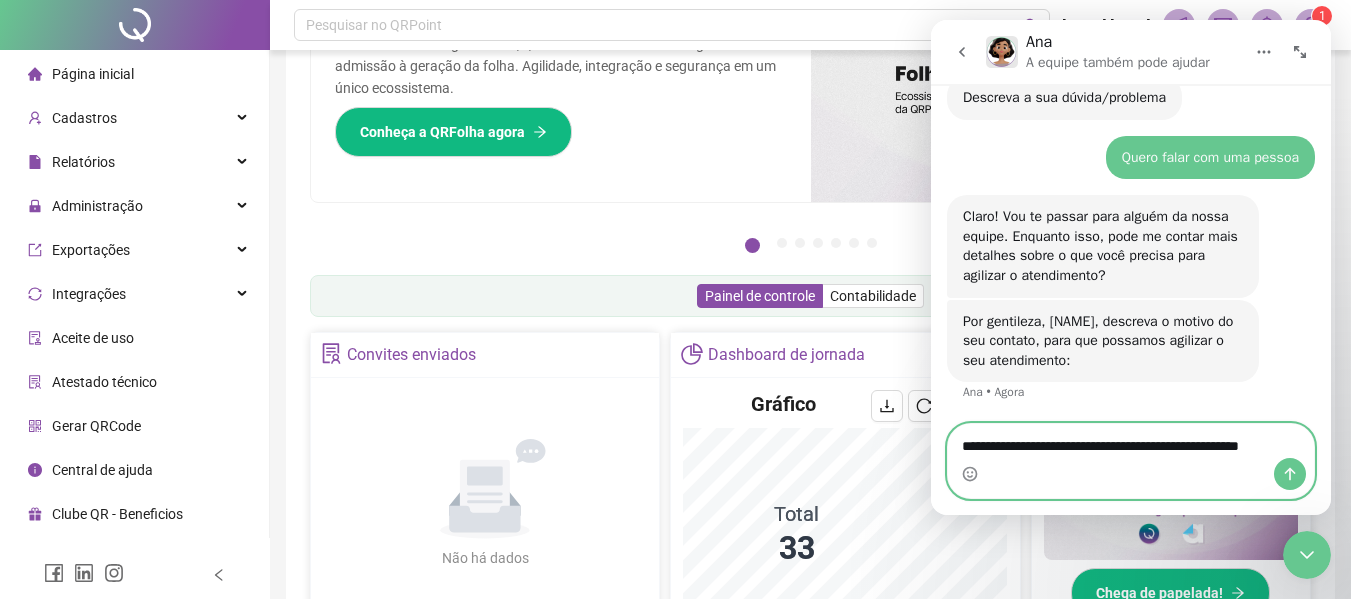 scroll, scrollTop: 405, scrollLeft: 0, axis: vertical 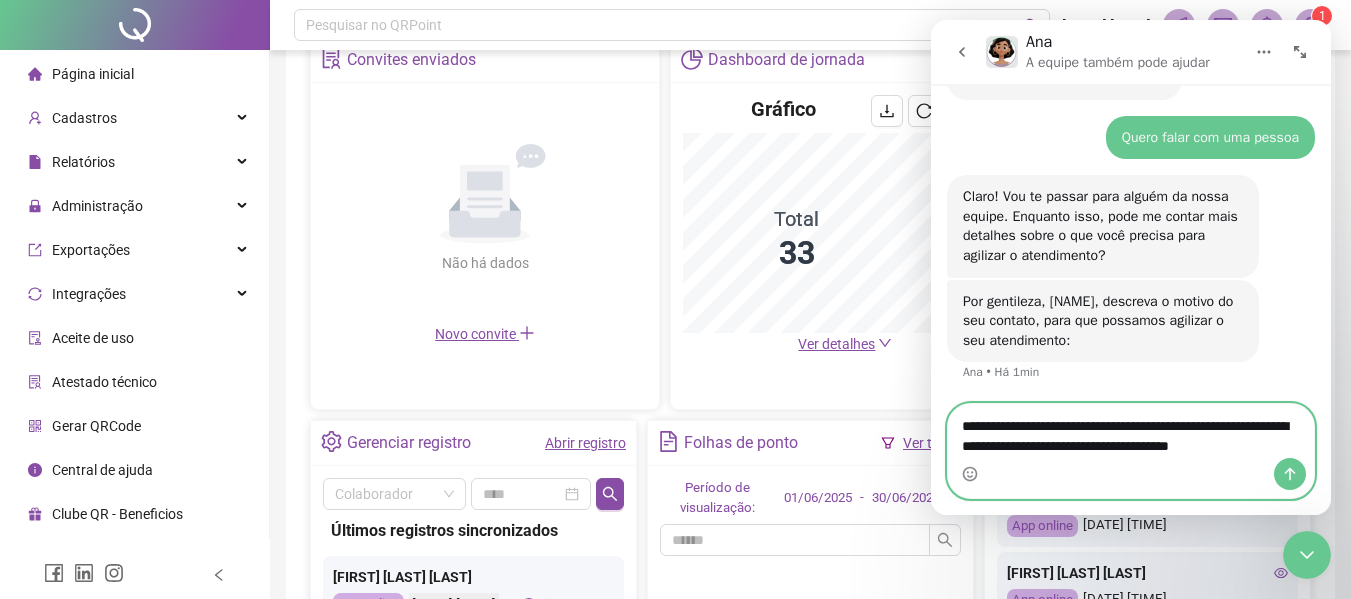 click on "**********" at bounding box center [1131, 431] 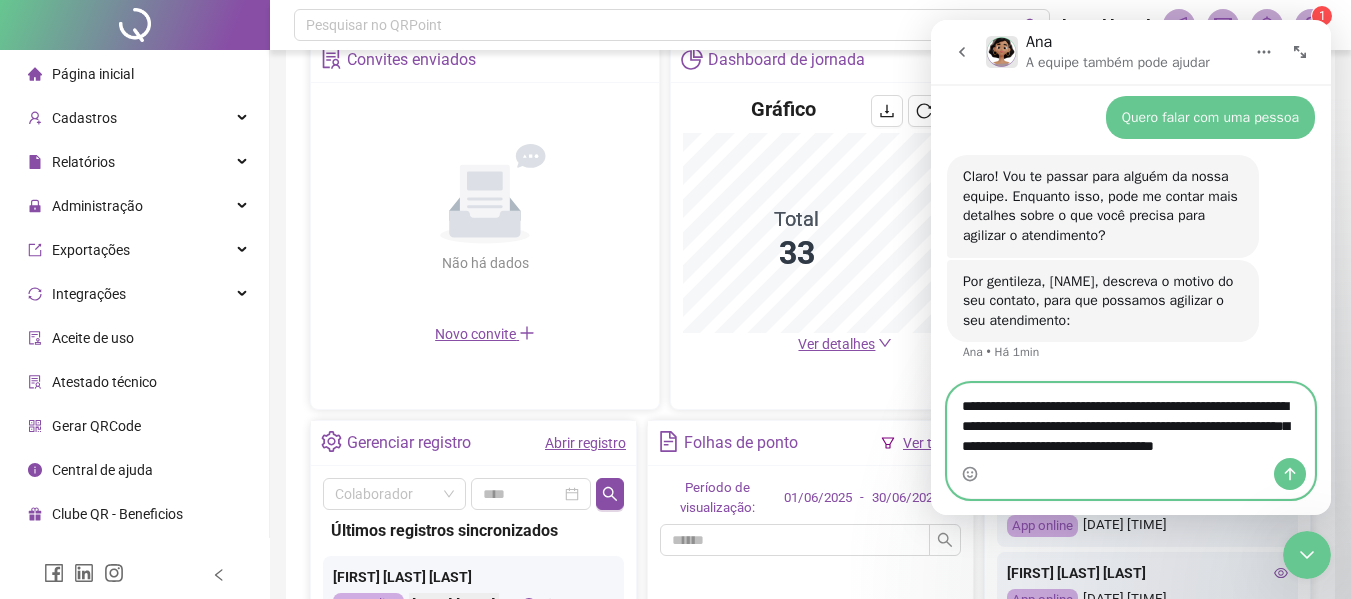 scroll, scrollTop: 566, scrollLeft: 0, axis: vertical 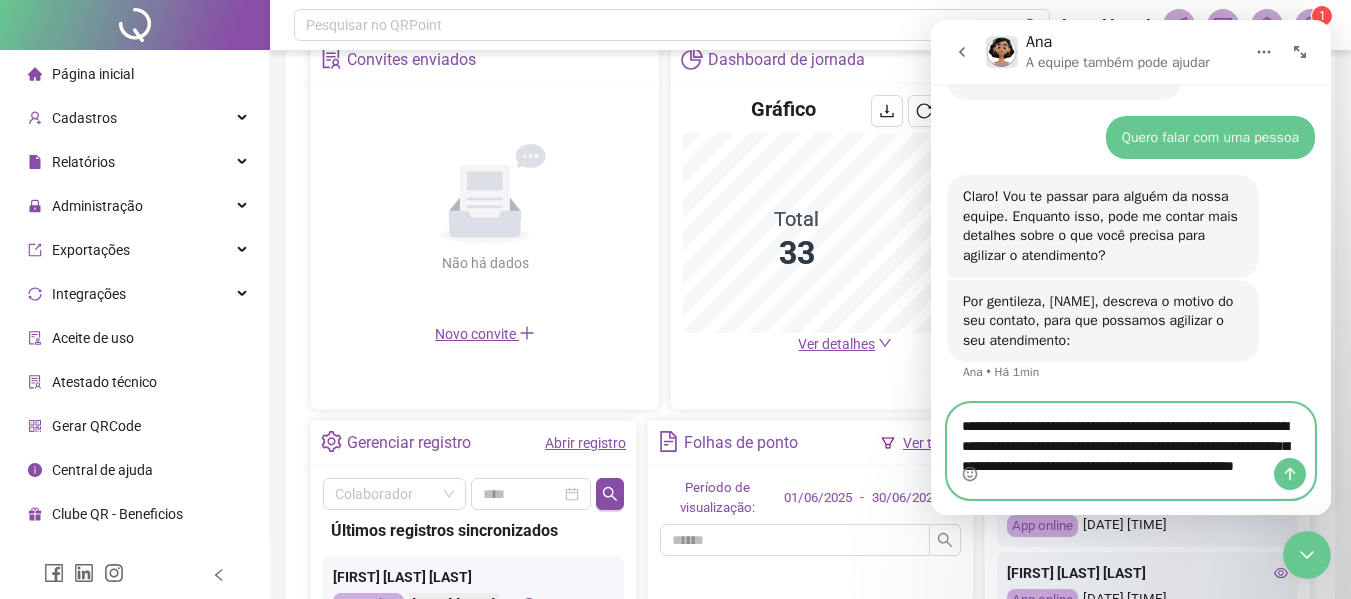type on "**********" 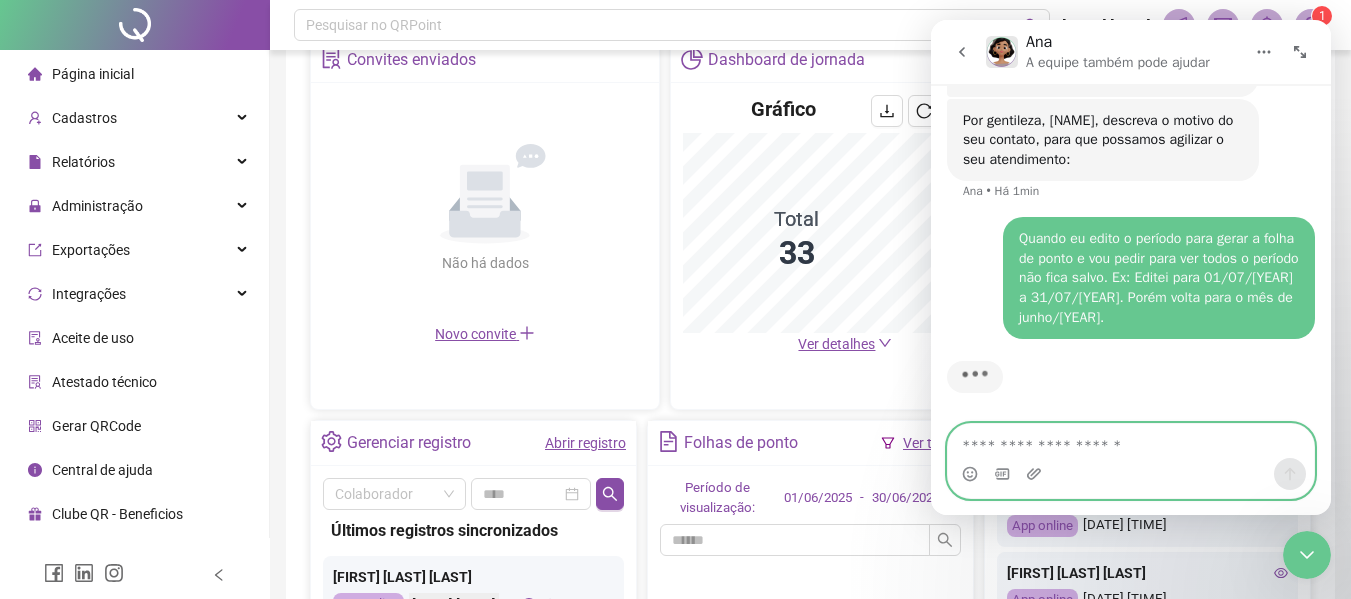 scroll, scrollTop: 709, scrollLeft: 0, axis: vertical 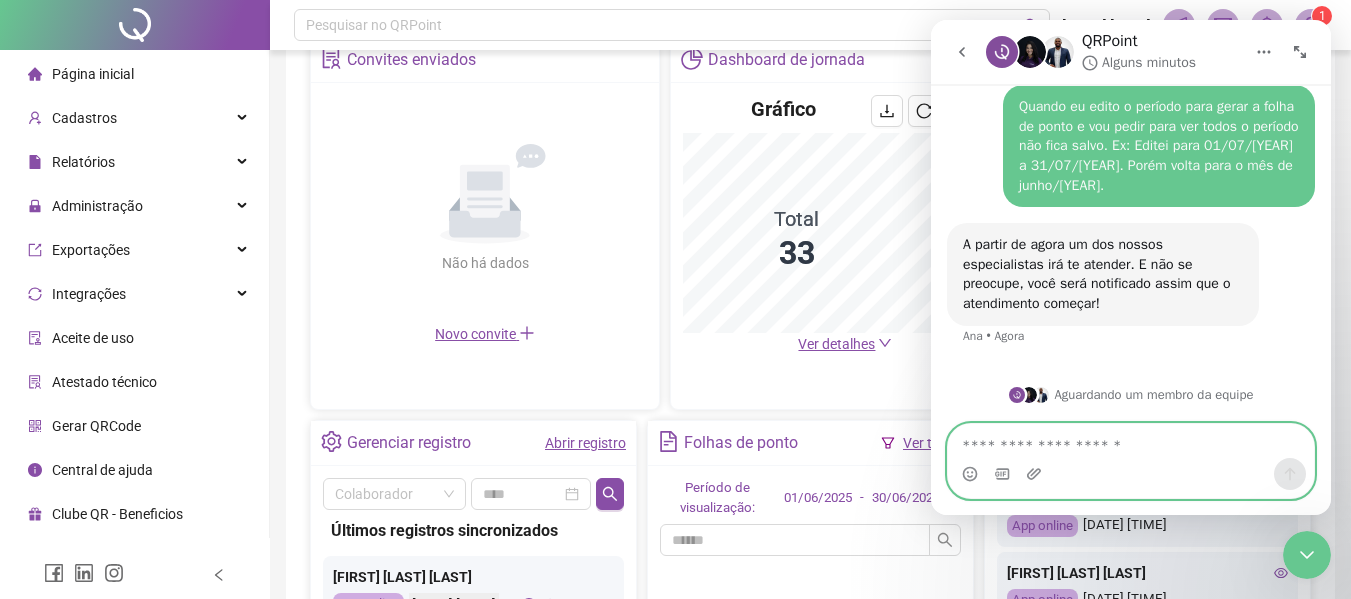 click at bounding box center [1131, 441] 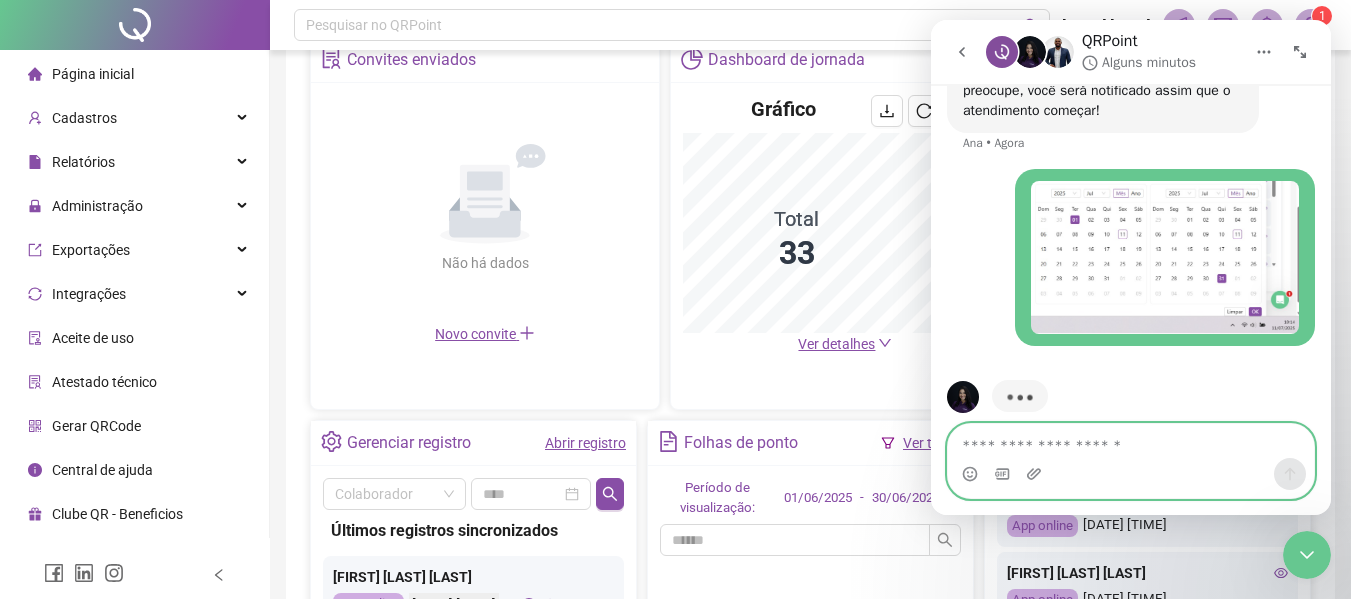 scroll, scrollTop: 1089, scrollLeft: 0, axis: vertical 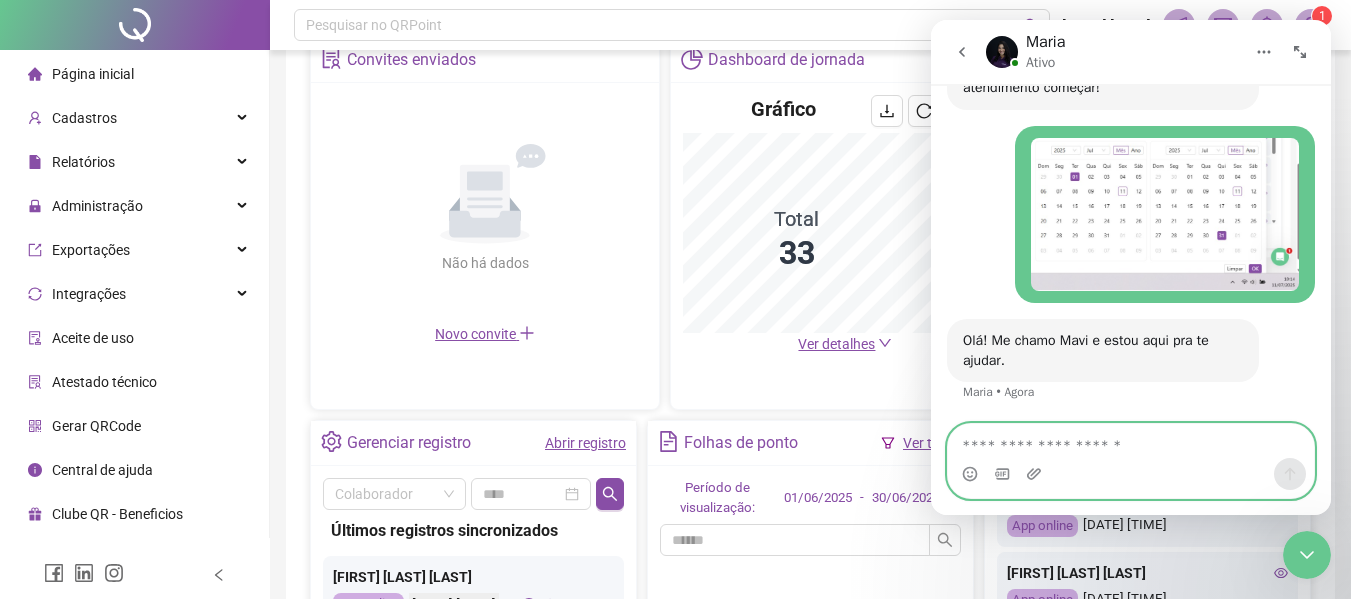 click at bounding box center (1131, 441) 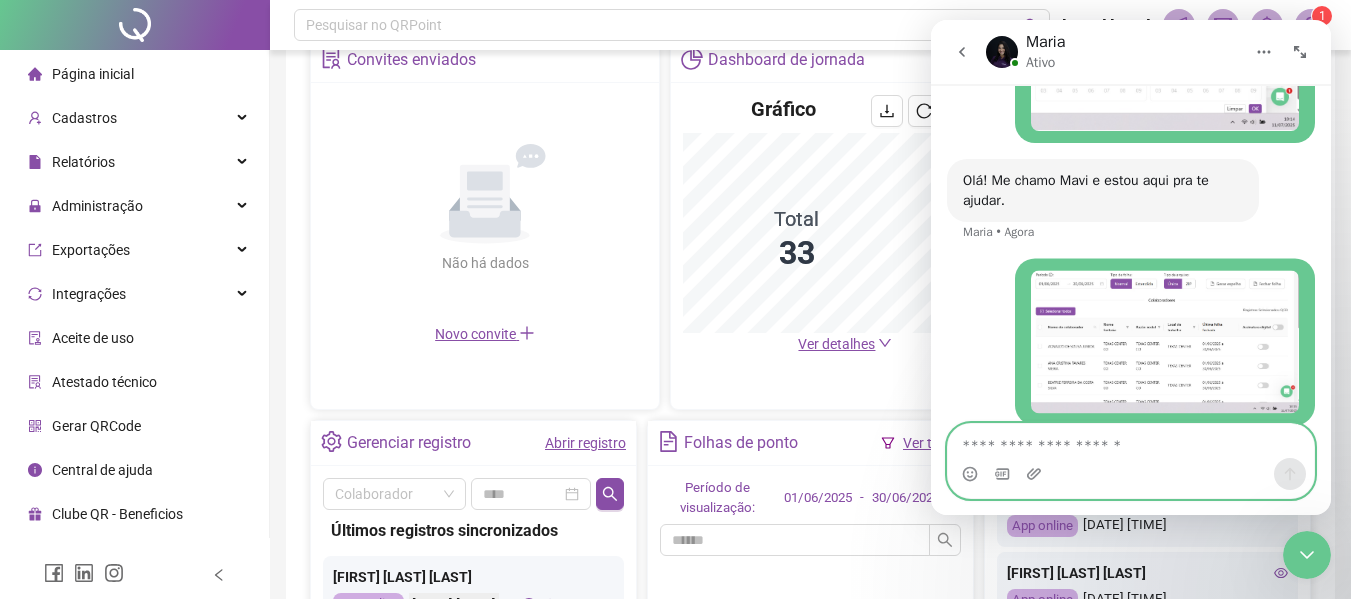 scroll, scrollTop: 1218, scrollLeft: 0, axis: vertical 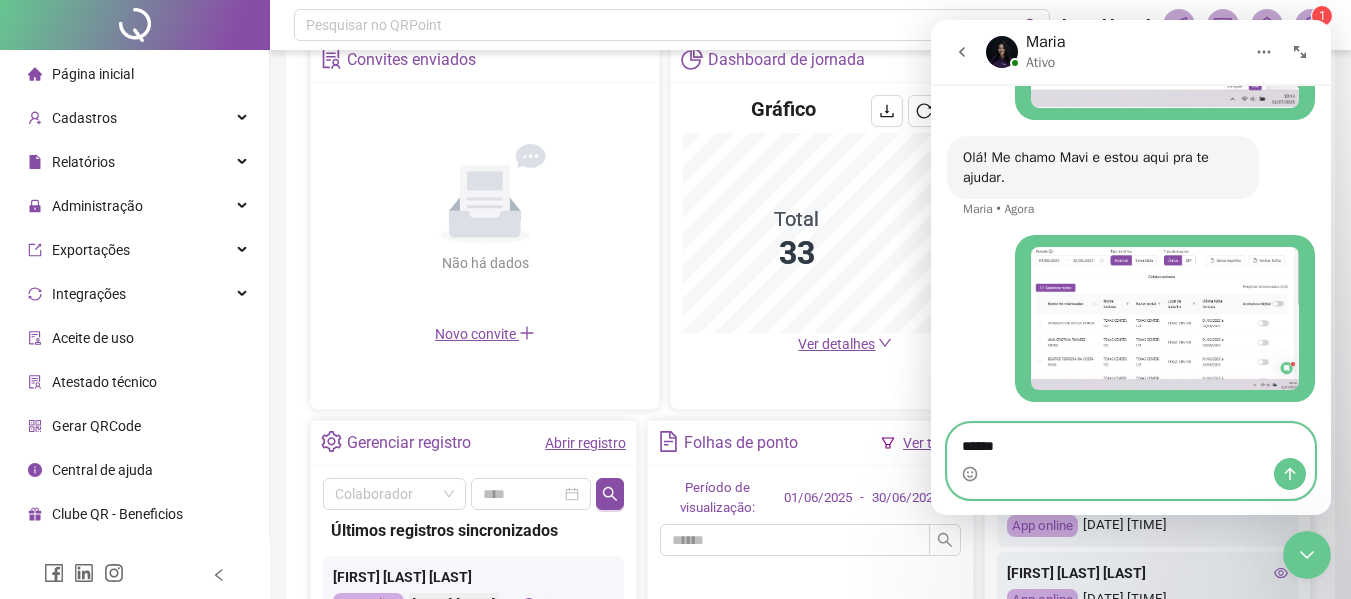 type on "*******" 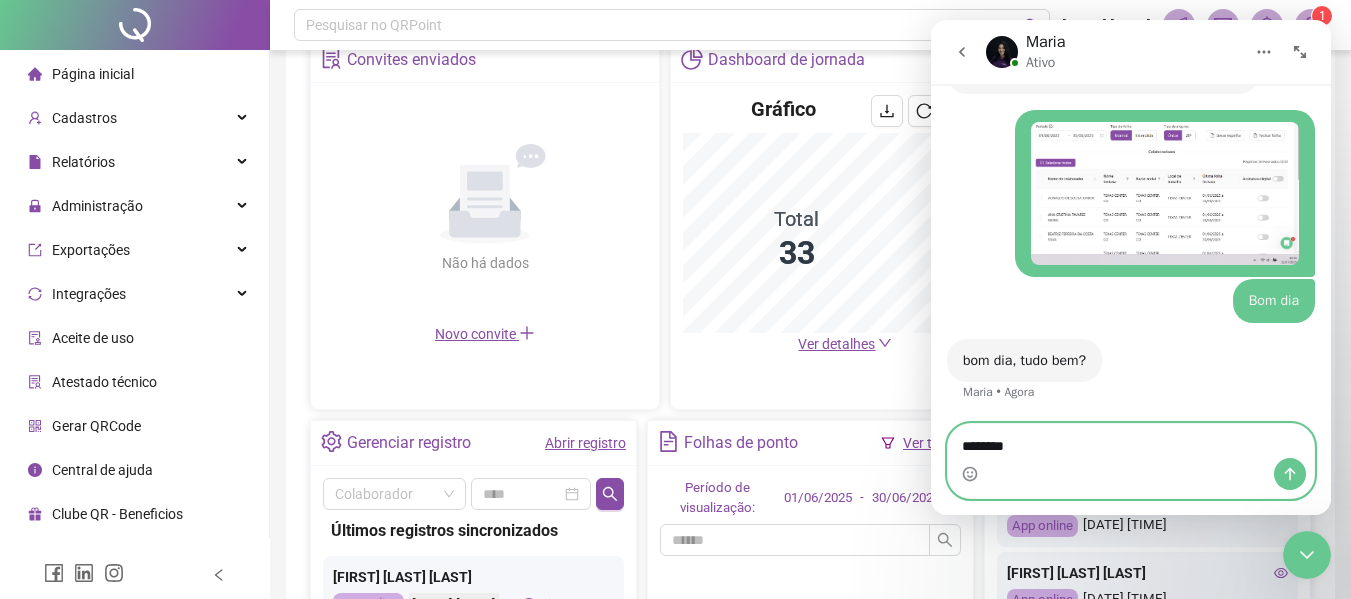 scroll, scrollTop: 1400, scrollLeft: 0, axis: vertical 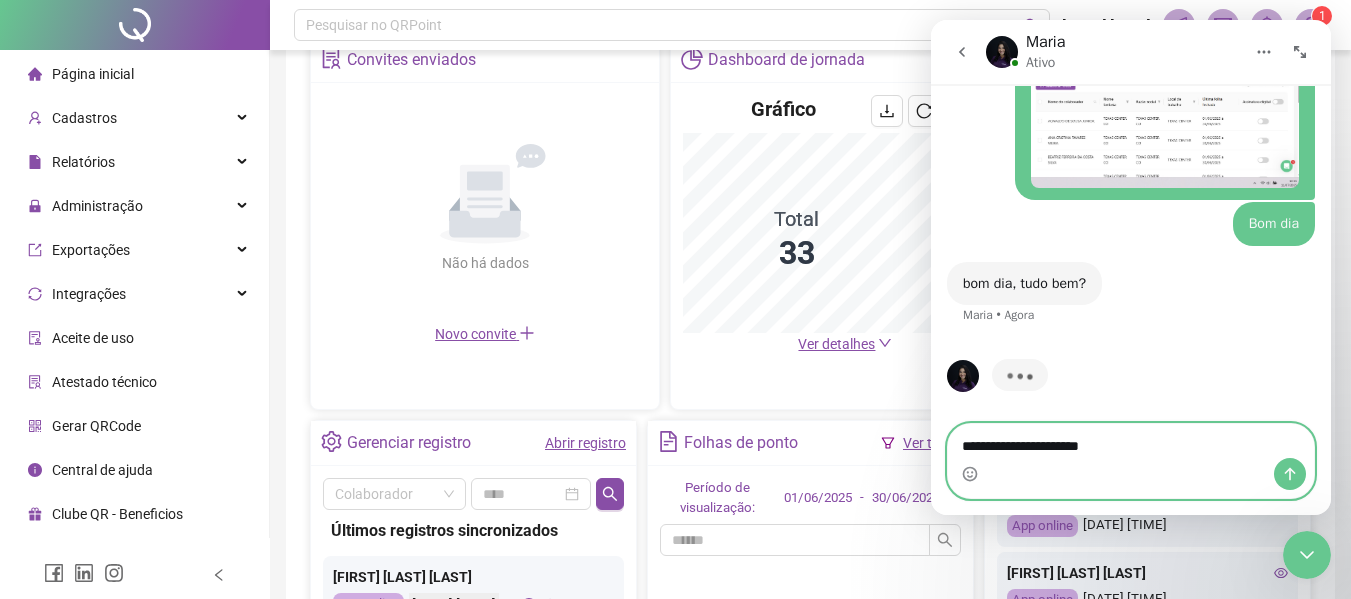 type on "**********" 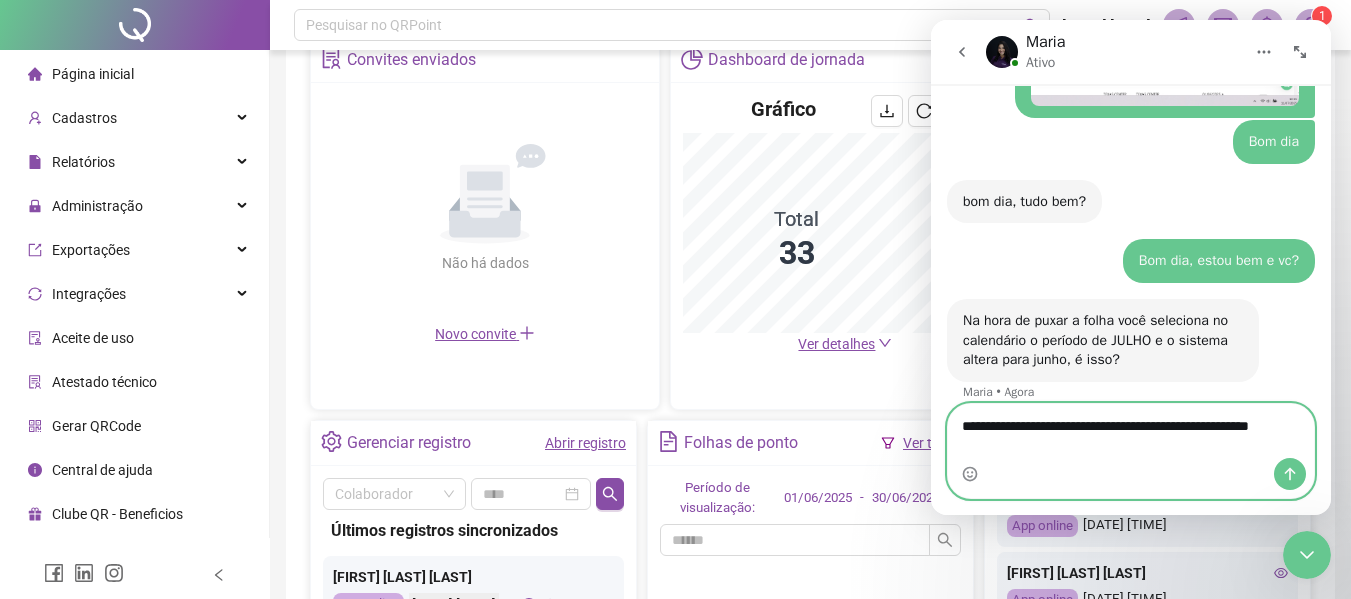 scroll, scrollTop: 1502, scrollLeft: 0, axis: vertical 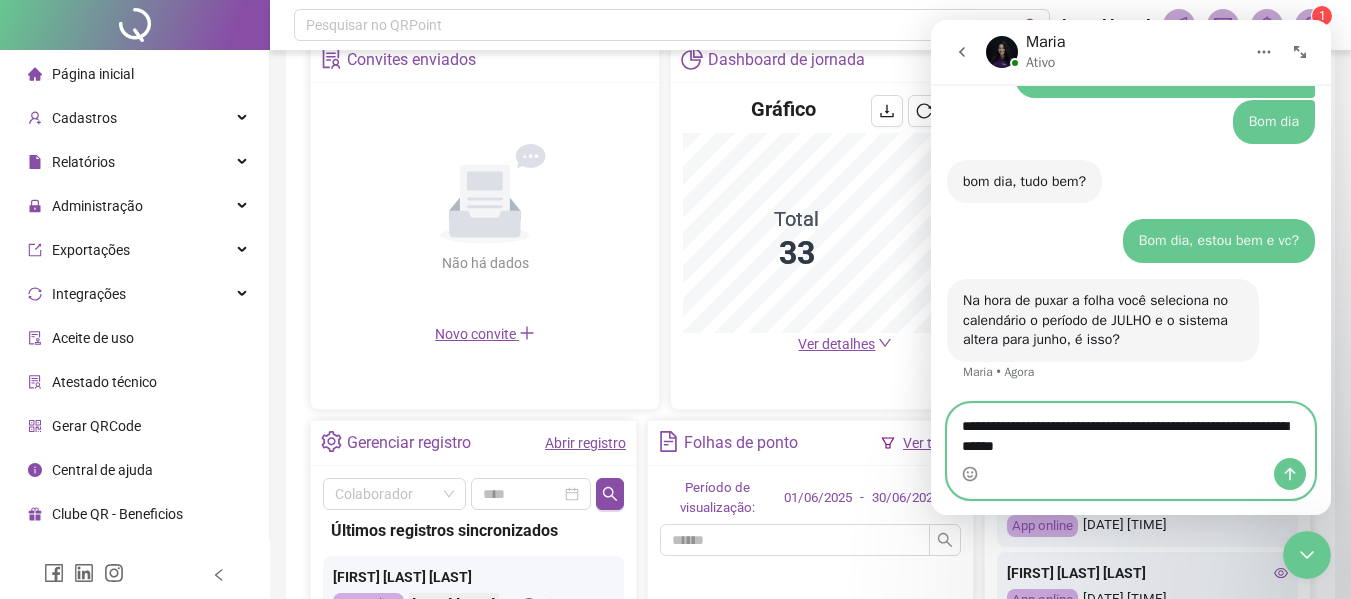 type on "**********" 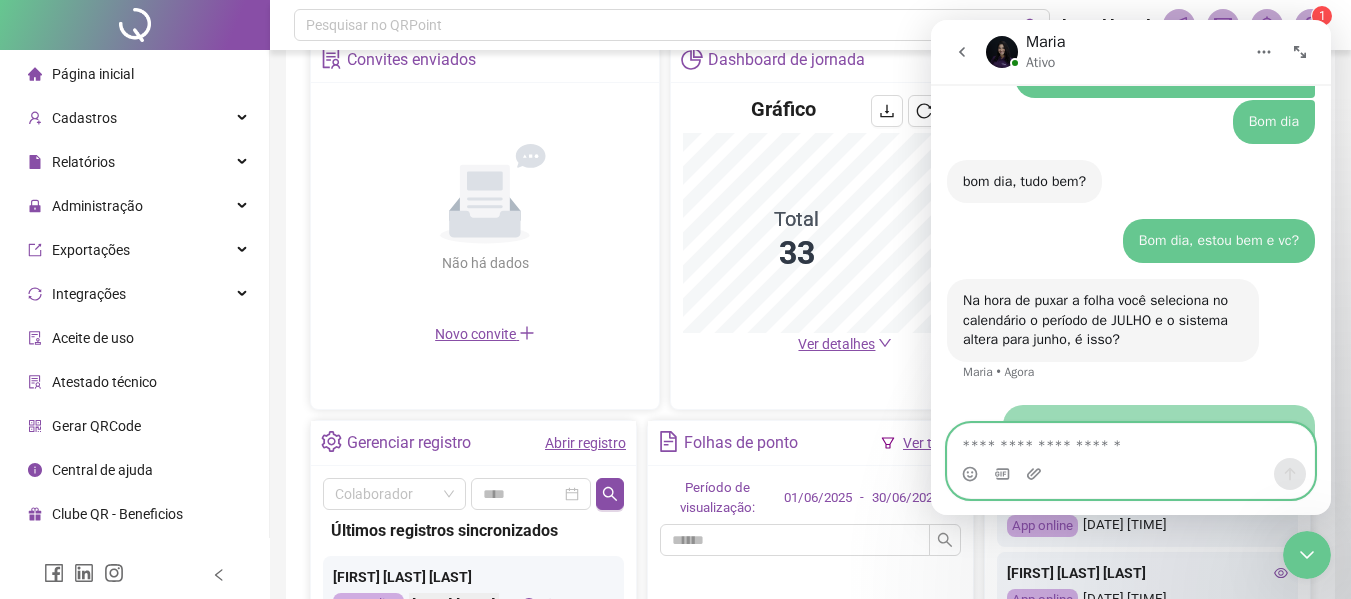 scroll, scrollTop: 1561, scrollLeft: 0, axis: vertical 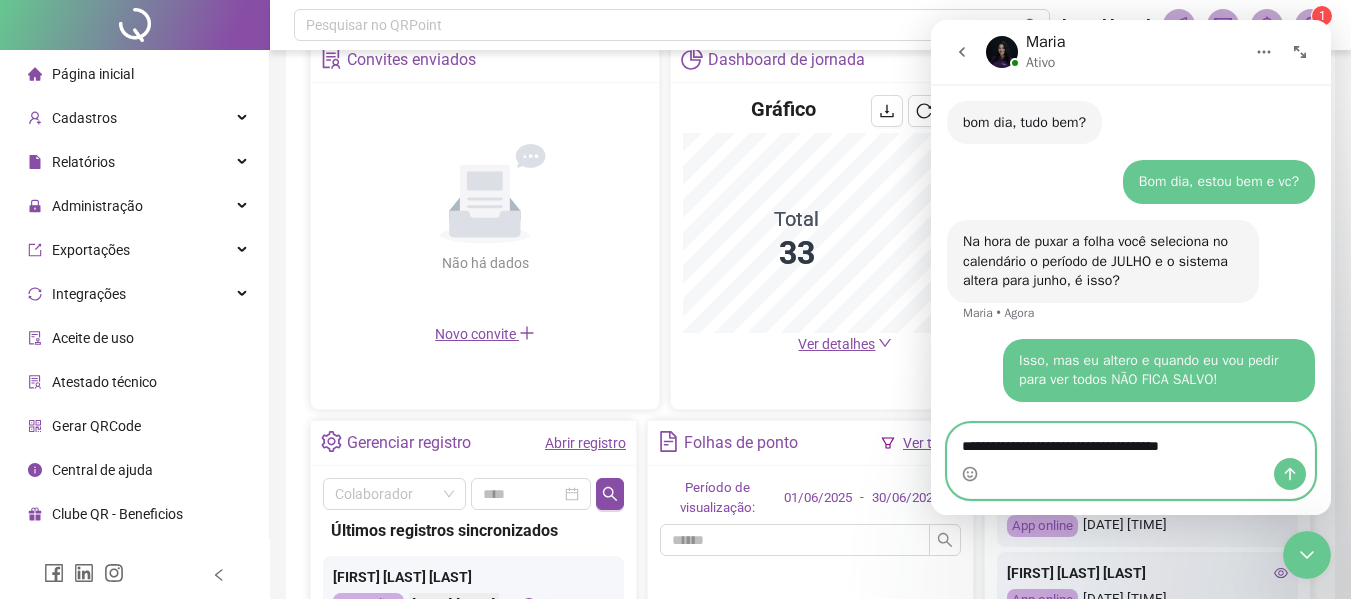 type on "**********" 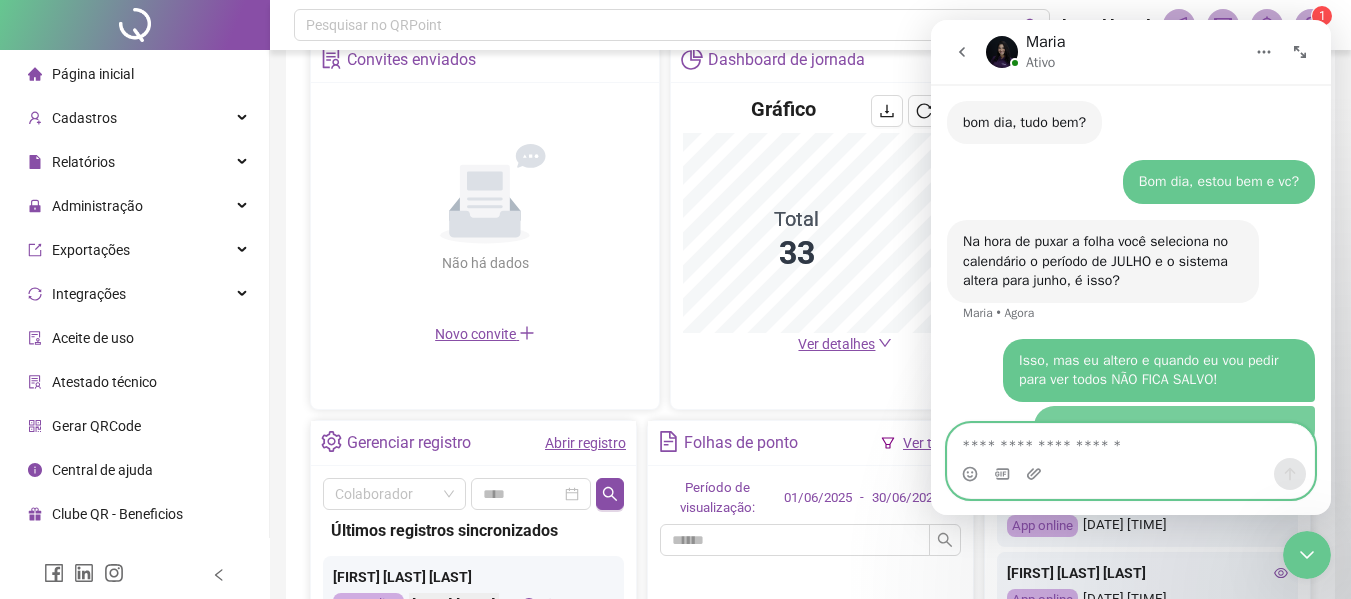scroll, scrollTop: 1607, scrollLeft: 0, axis: vertical 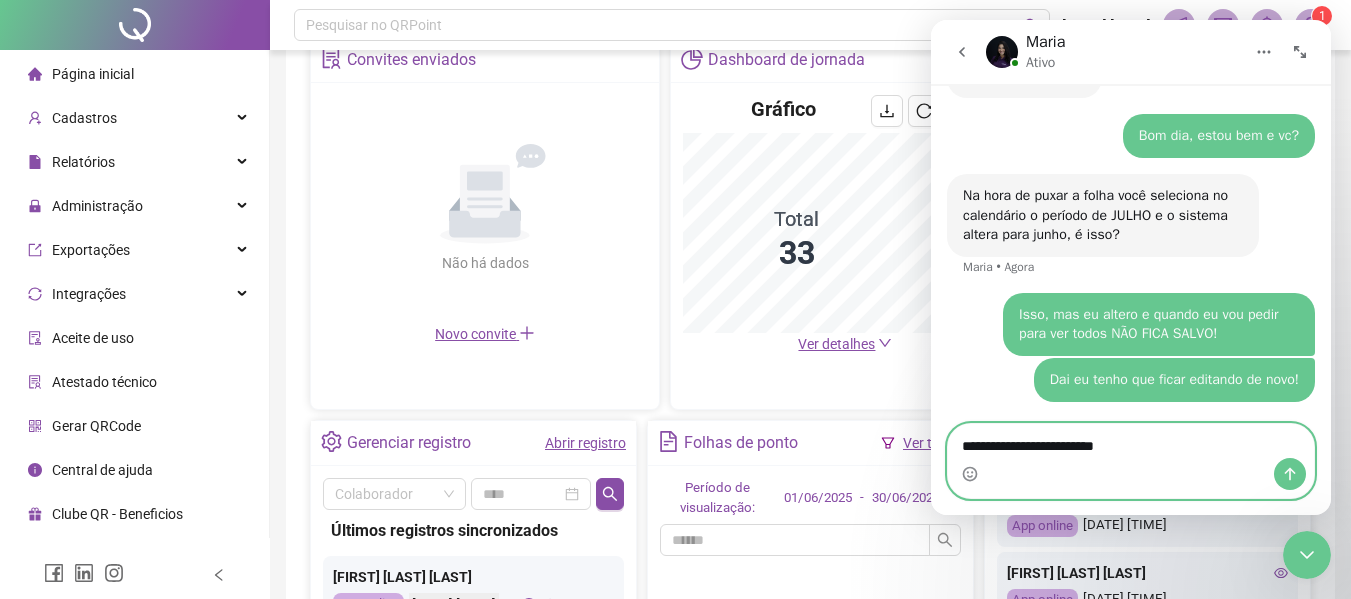 type on "**********" 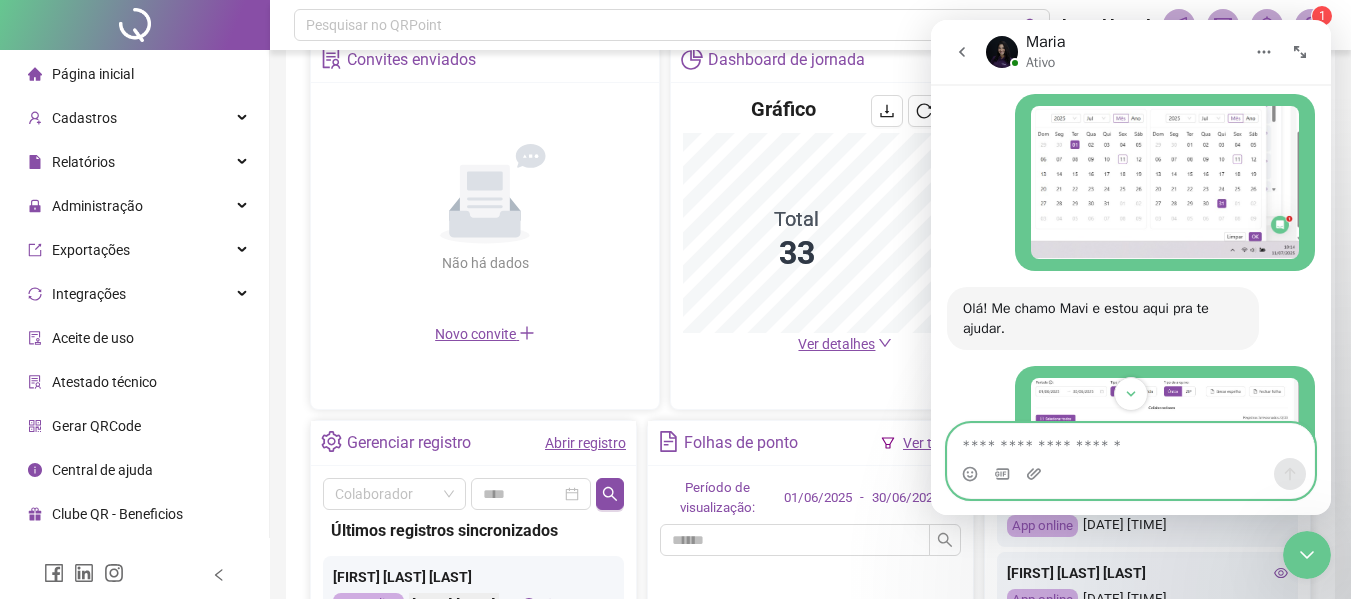 scroll, scrollTop: 1052, scrollLeft: 0, axis: vertical 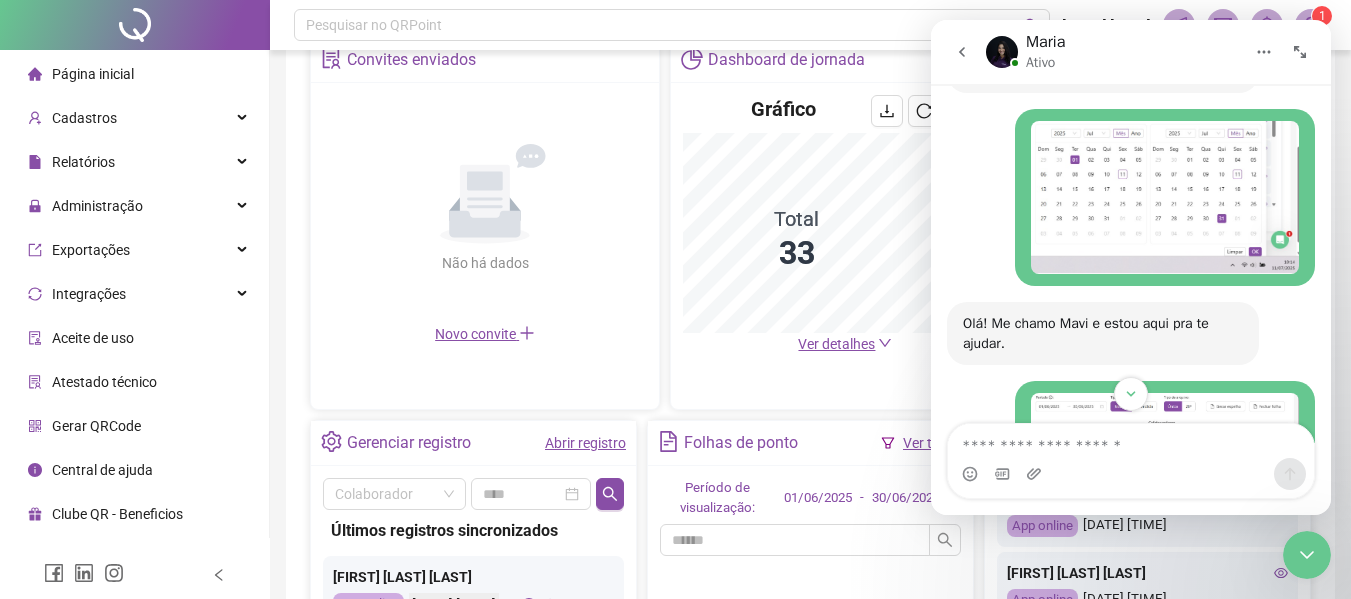 click at bounding box center (1165, 197) 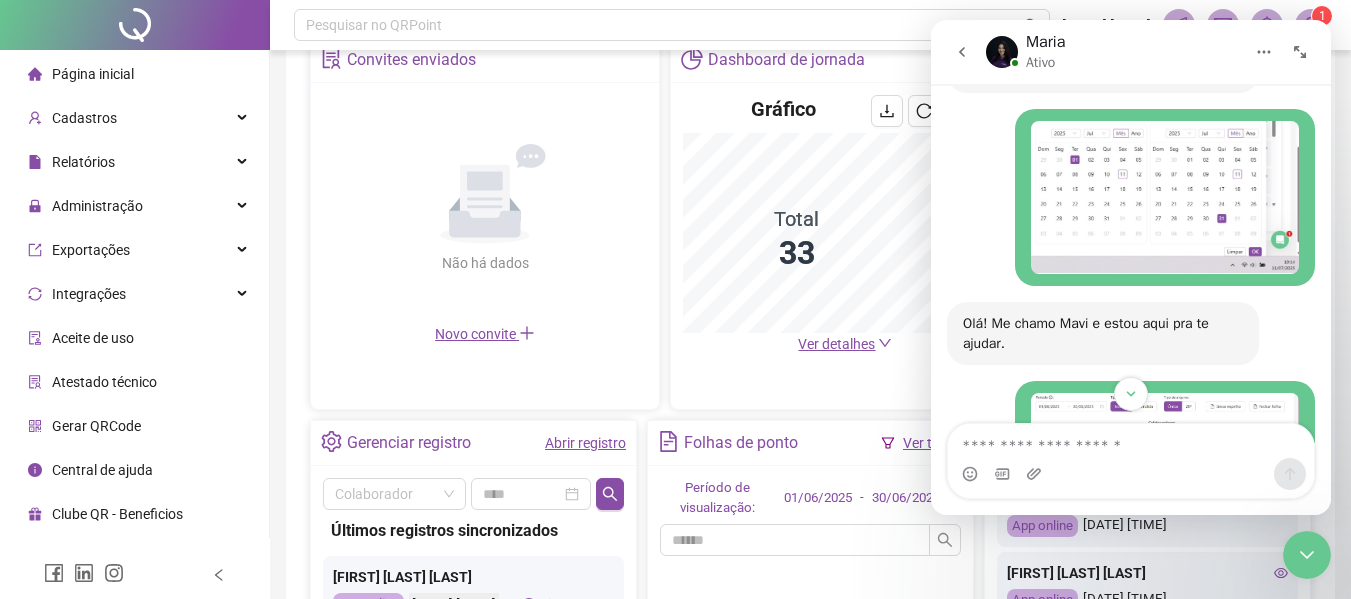 scroll, scrollTop: 0, scrollLeft: 0, axis: both 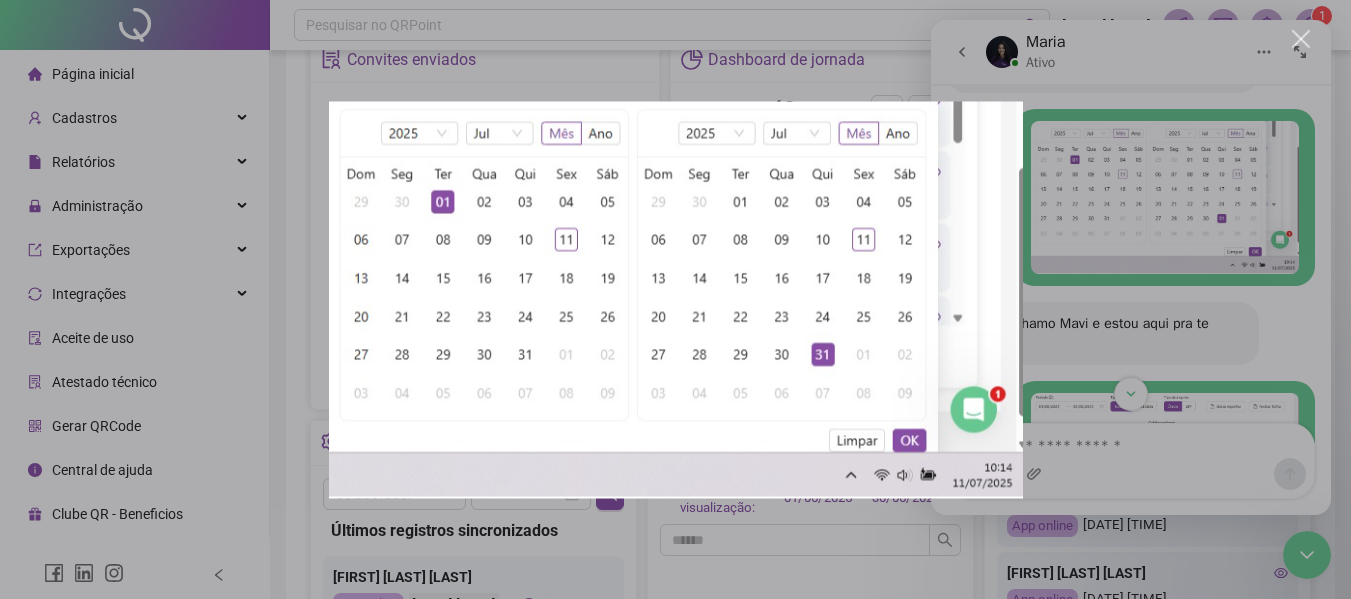 click at bounding box center [675, 299] 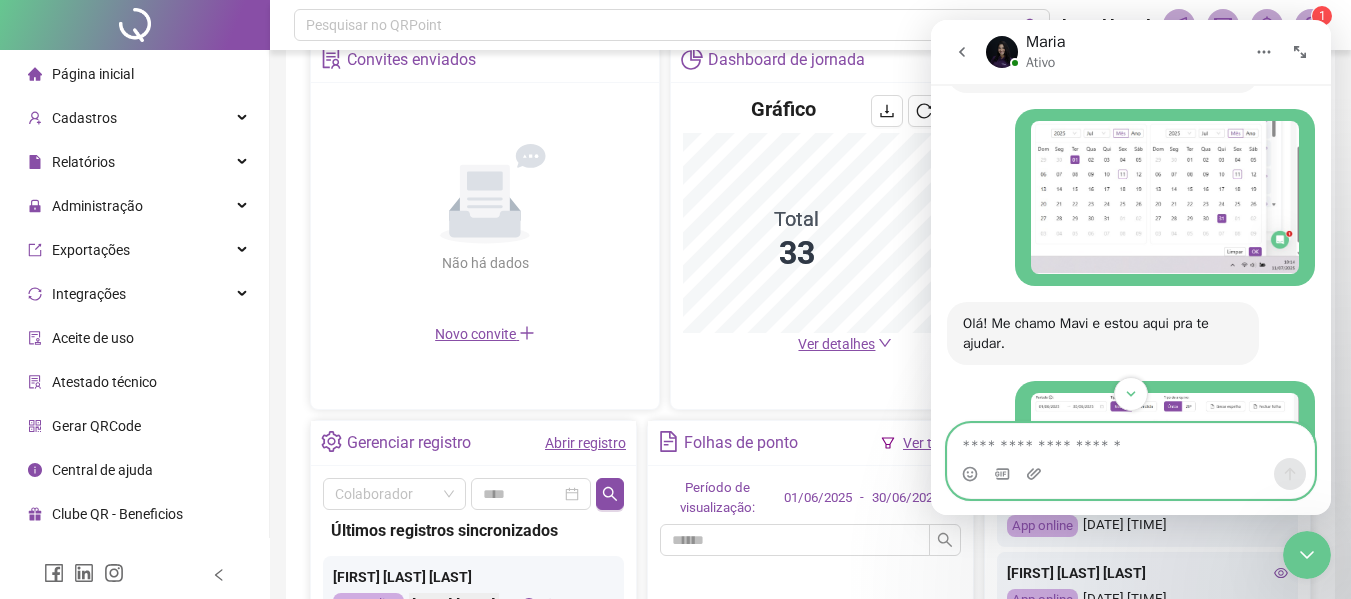click at bounding box center [1131, 441] 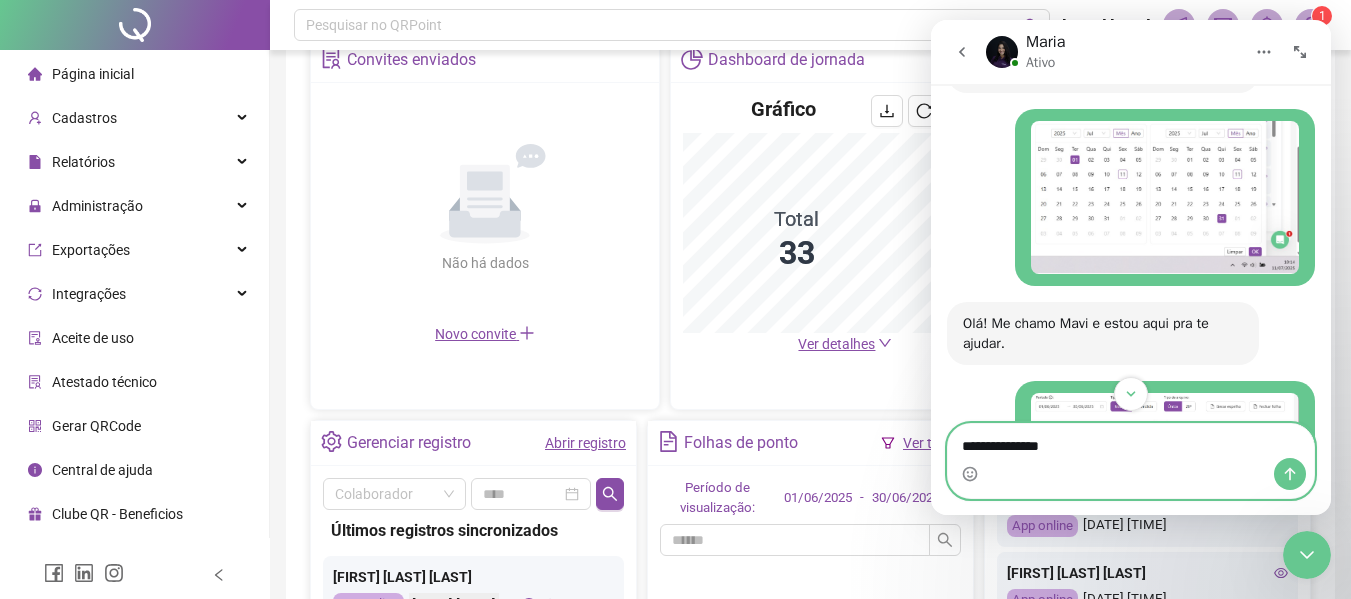 click on "**********" at bounding box center [1131, 441] 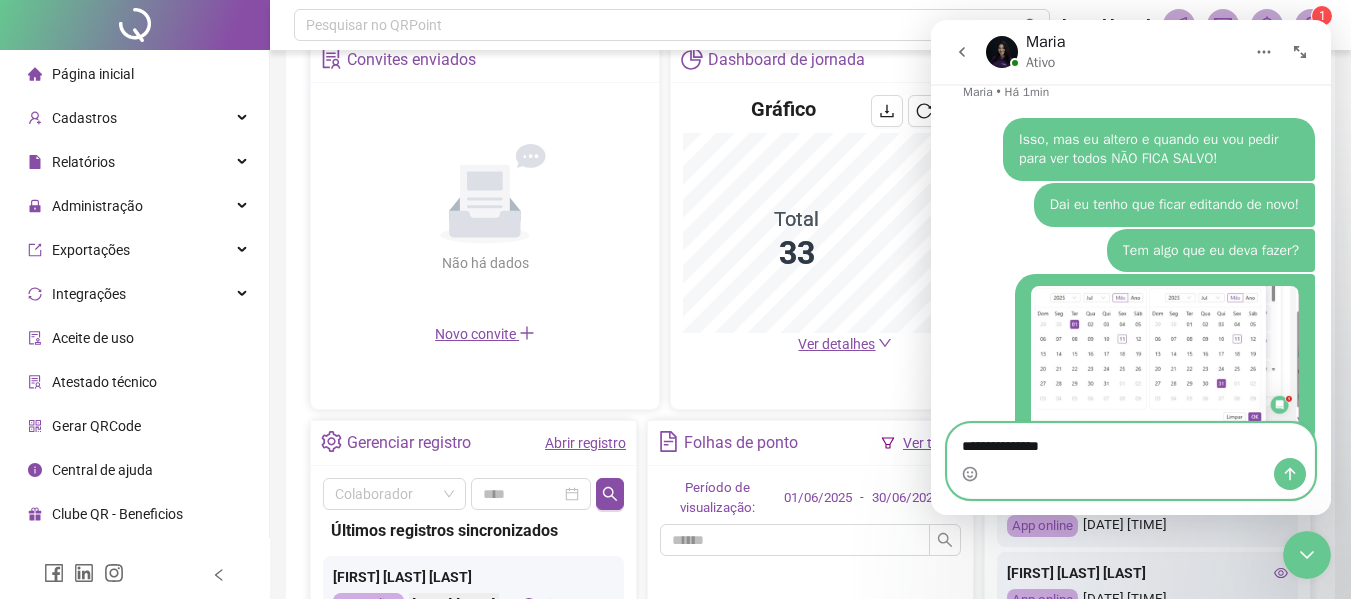 scroll, scrollTop: 1831, scrollLeft: 0, axis: vertical 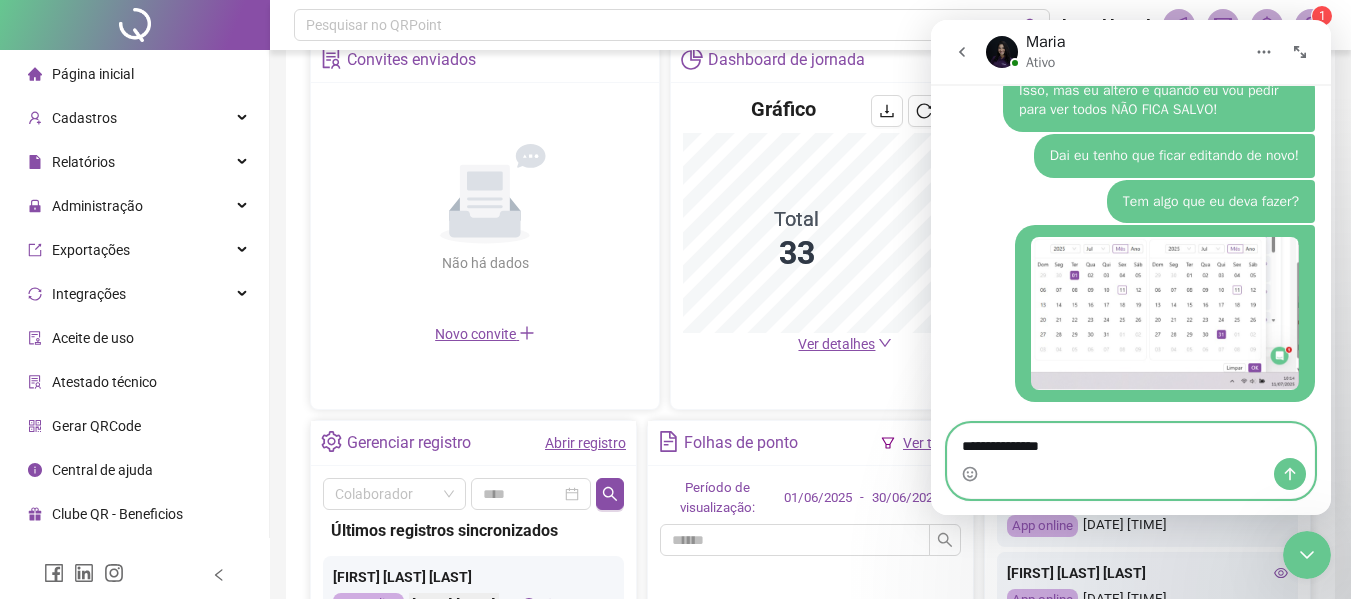 click on "**********" at bounding box center [1131, 441] 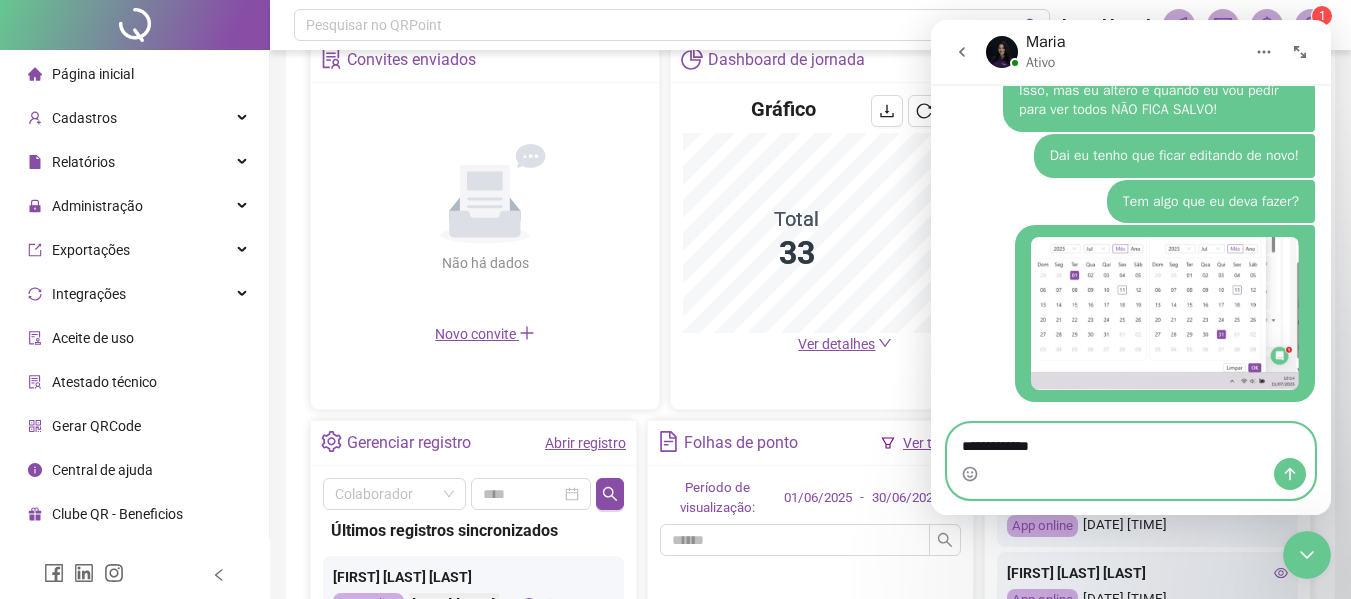 type on "**********" 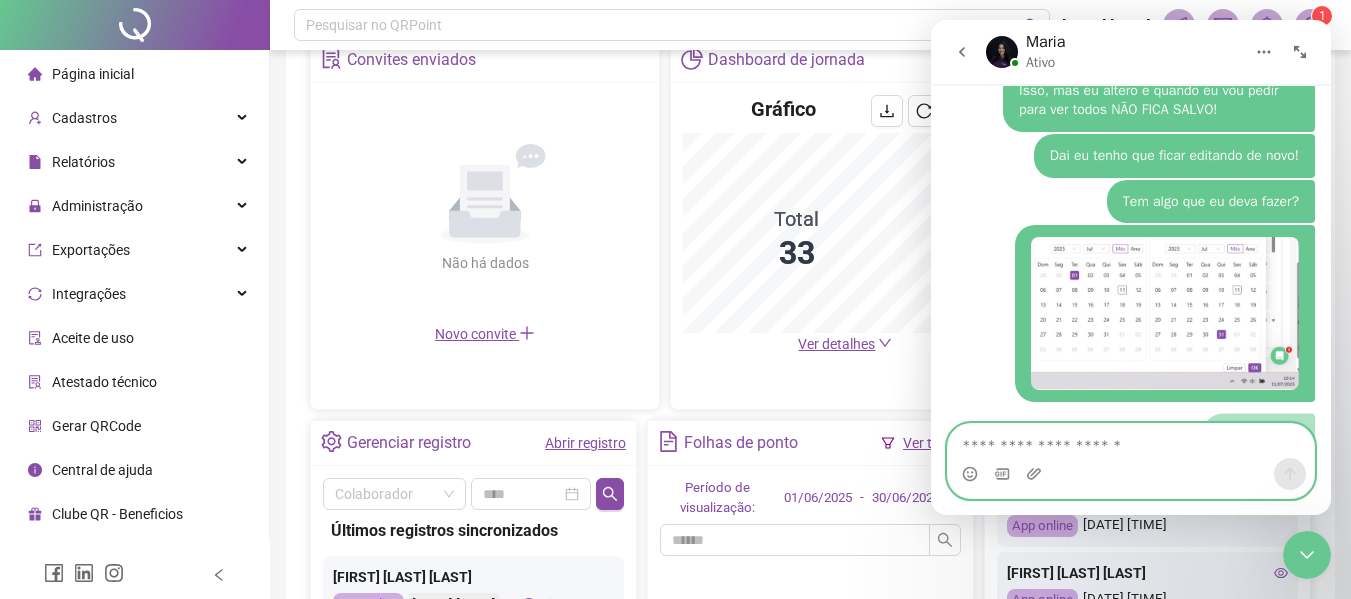 scroll, scrollTop: 1876, scrollLeft: 0, axis: vertical 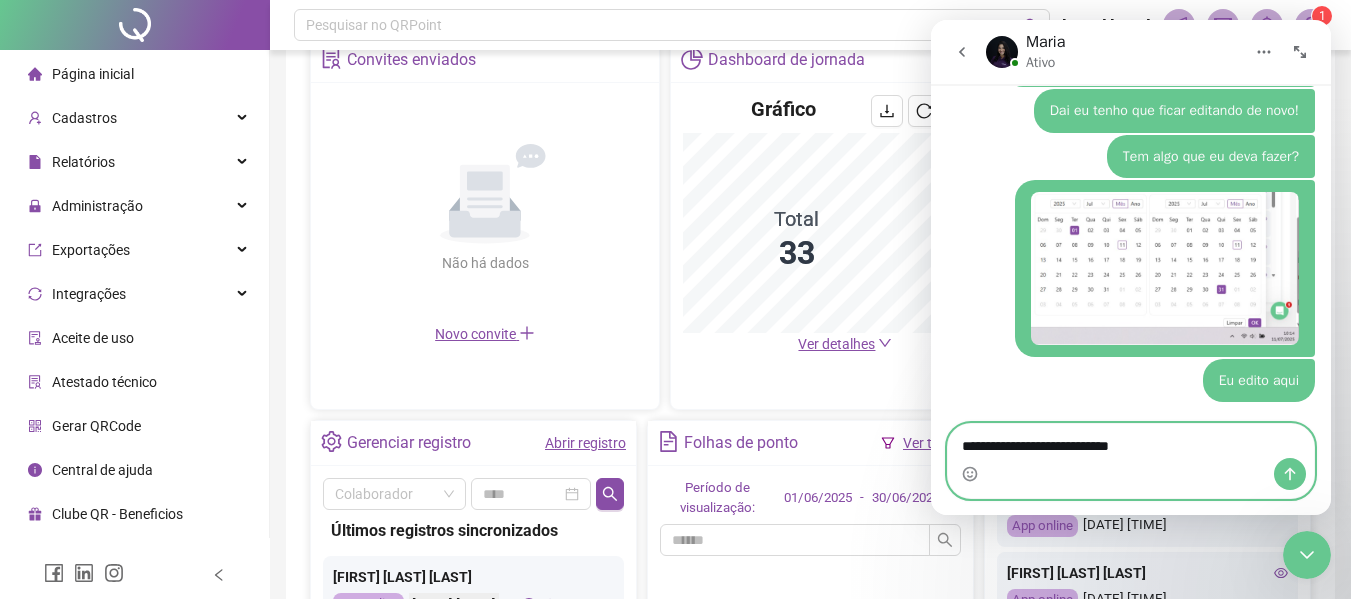 type on "**********" 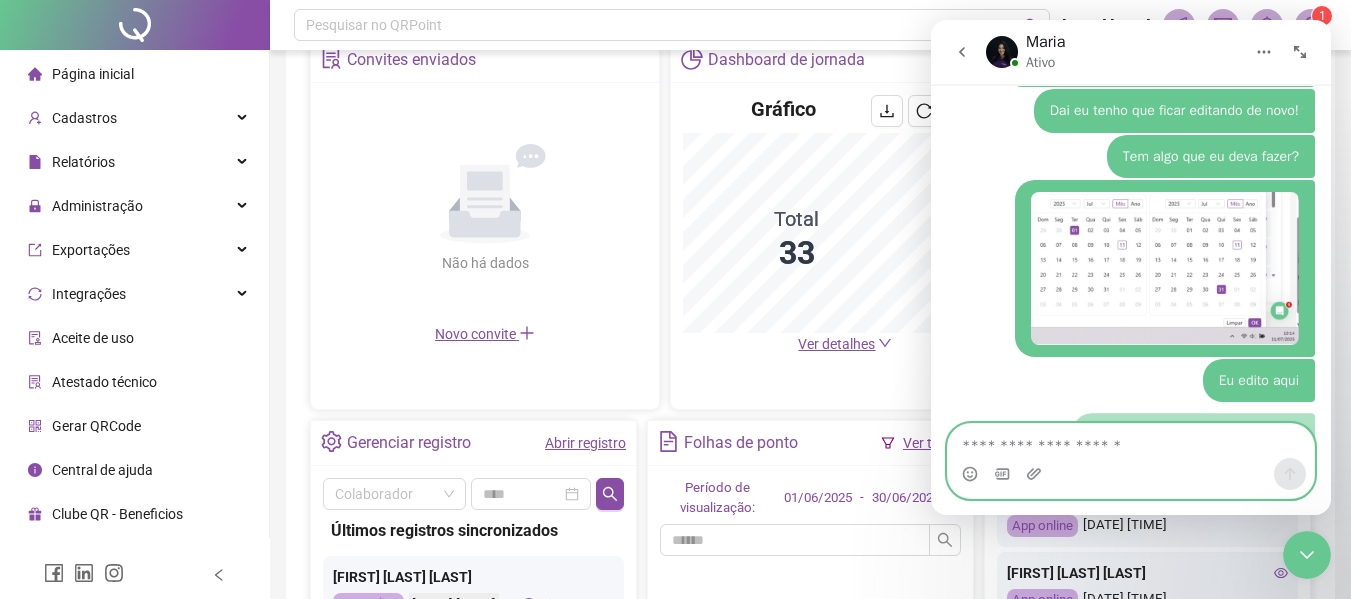 scroll, scrollTop: 1922, scrollLeft: 0, axis: vertical 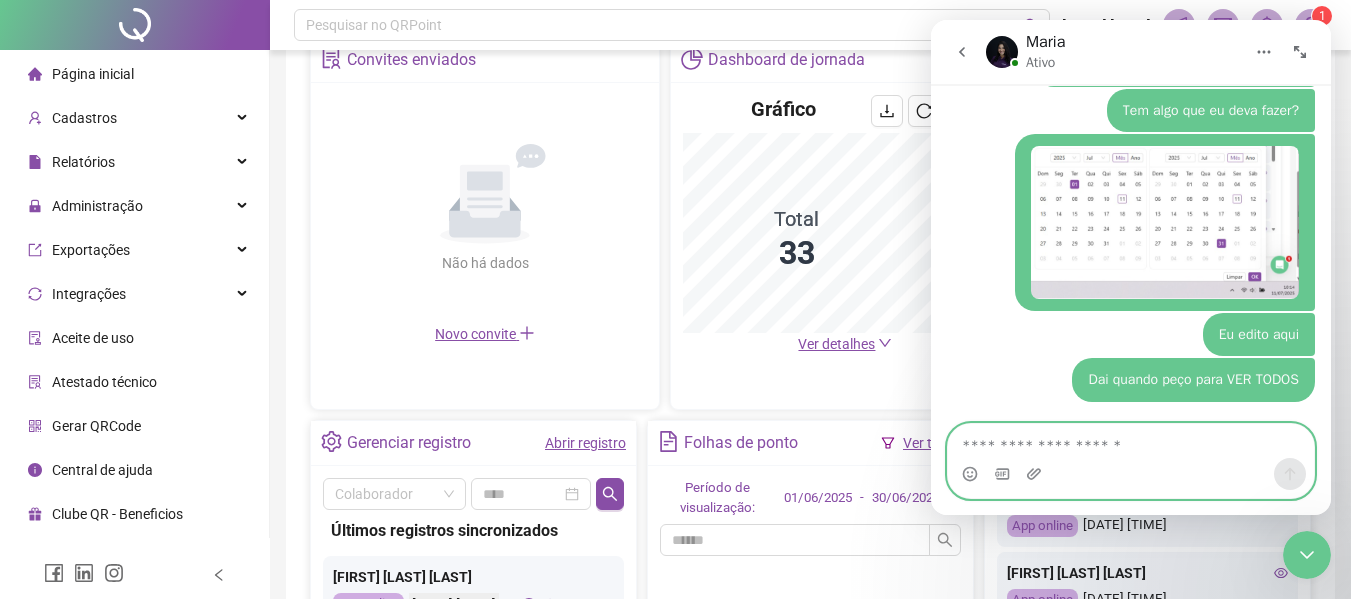 click at bounding box center [1131, 441] 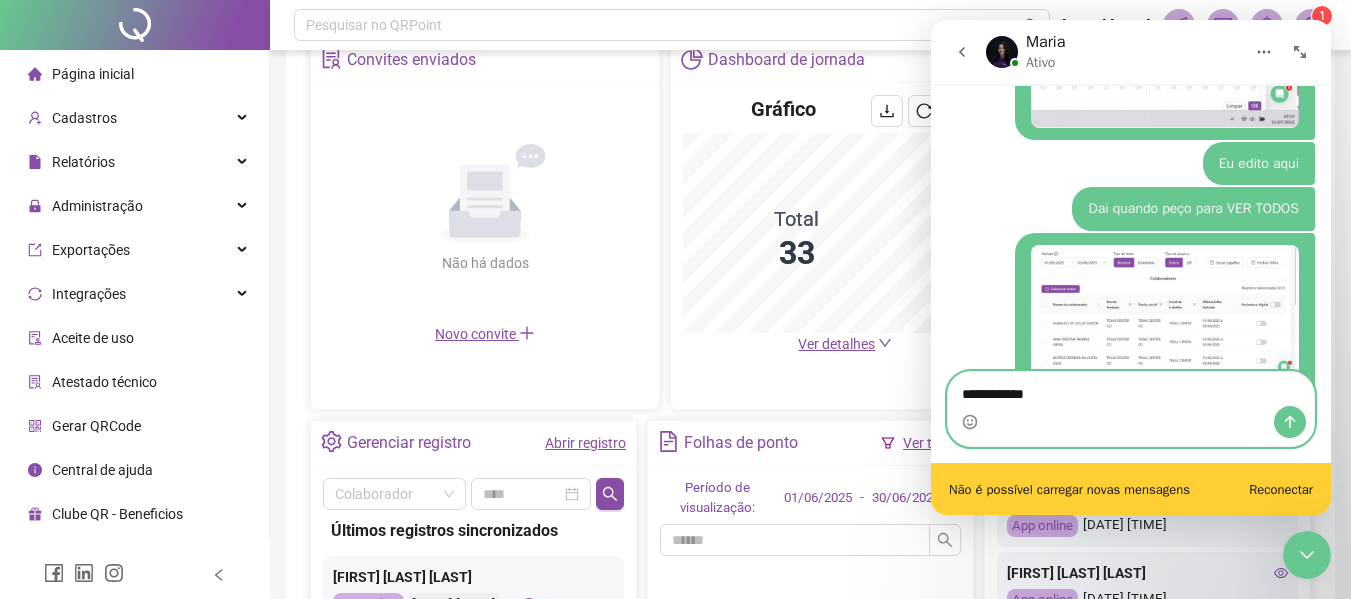 scroll, scrollTop: 2145, scrollLeft: 0, axis: vertical 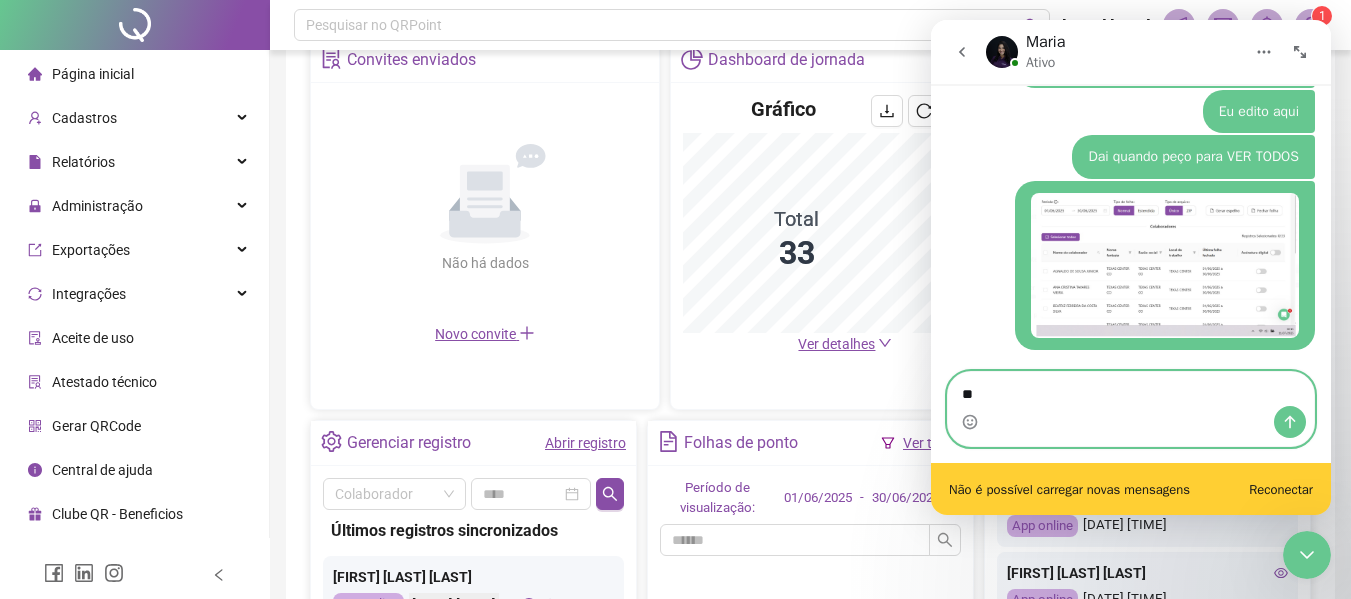 type on "*" 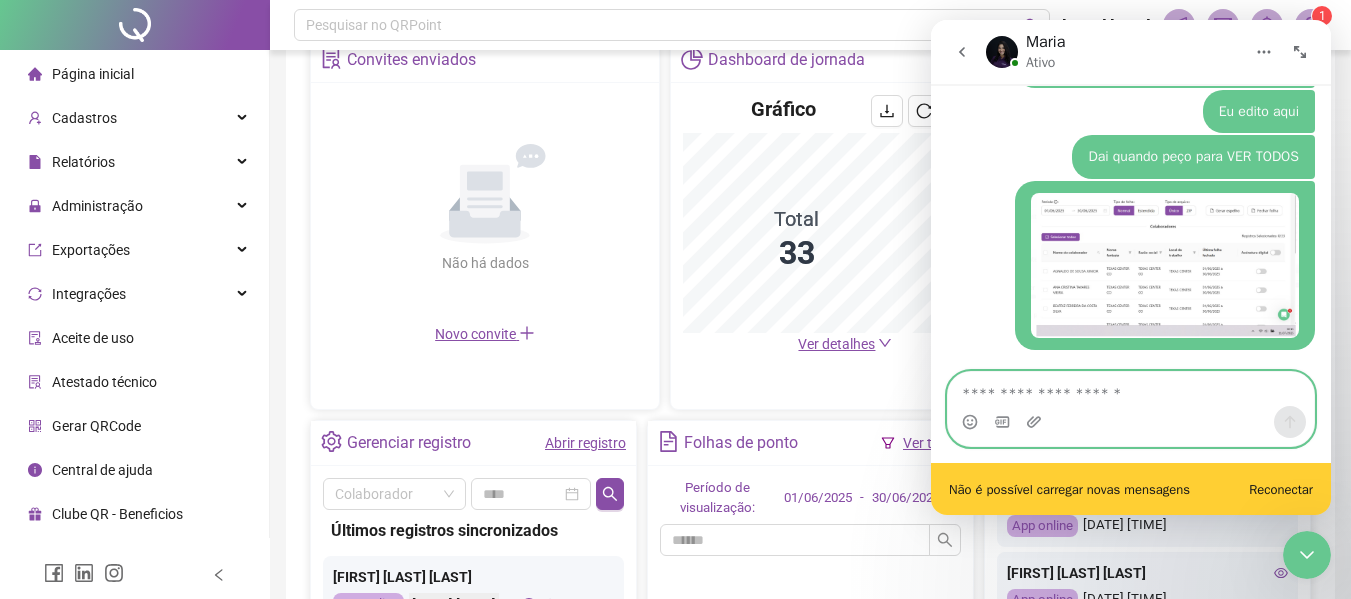 type on "*" 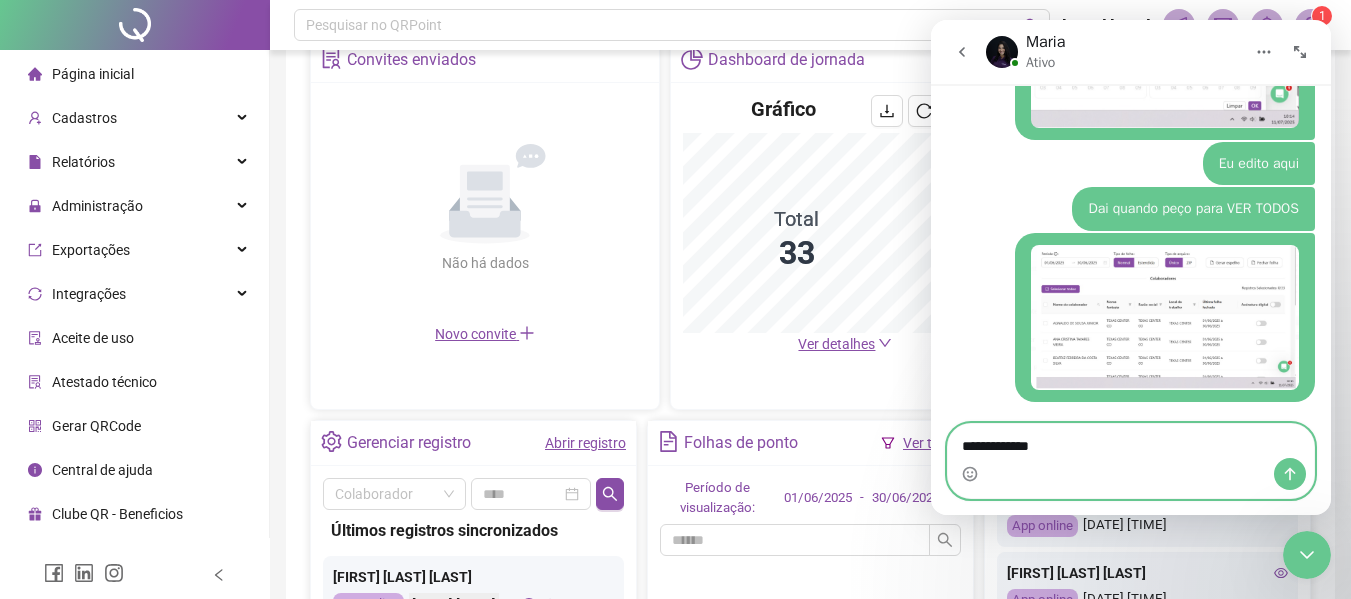 scroll, scrollTop: 2093, scrollLeft: 0, axis: vertical 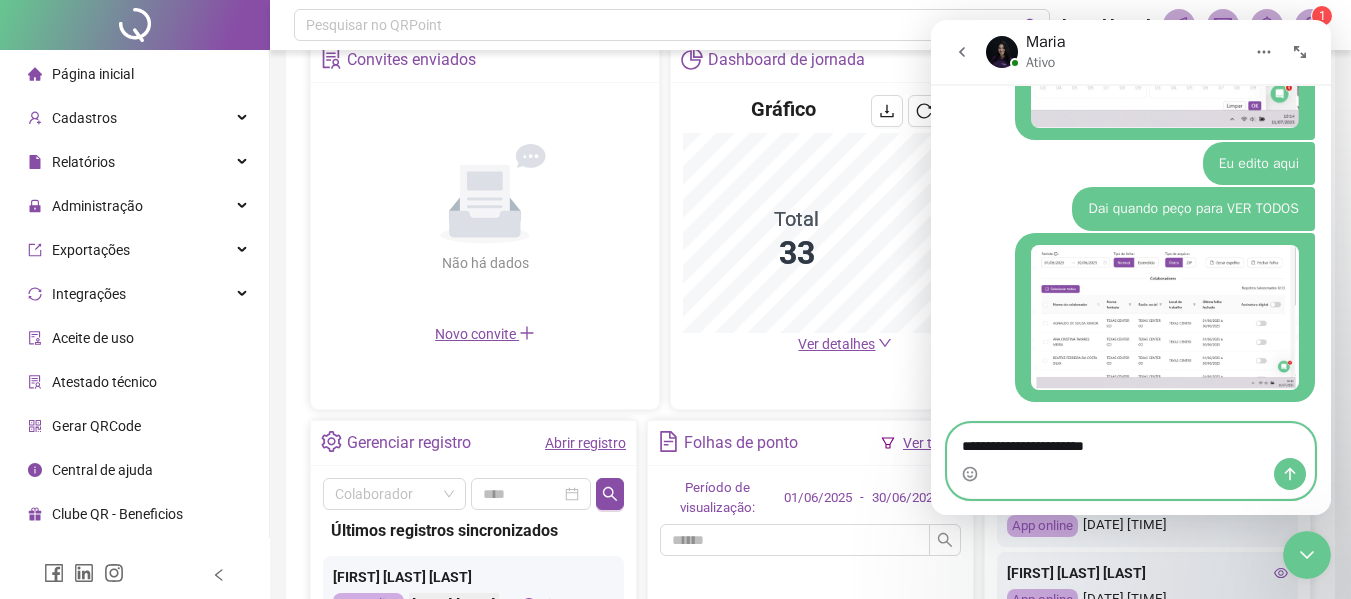 type on "**********" 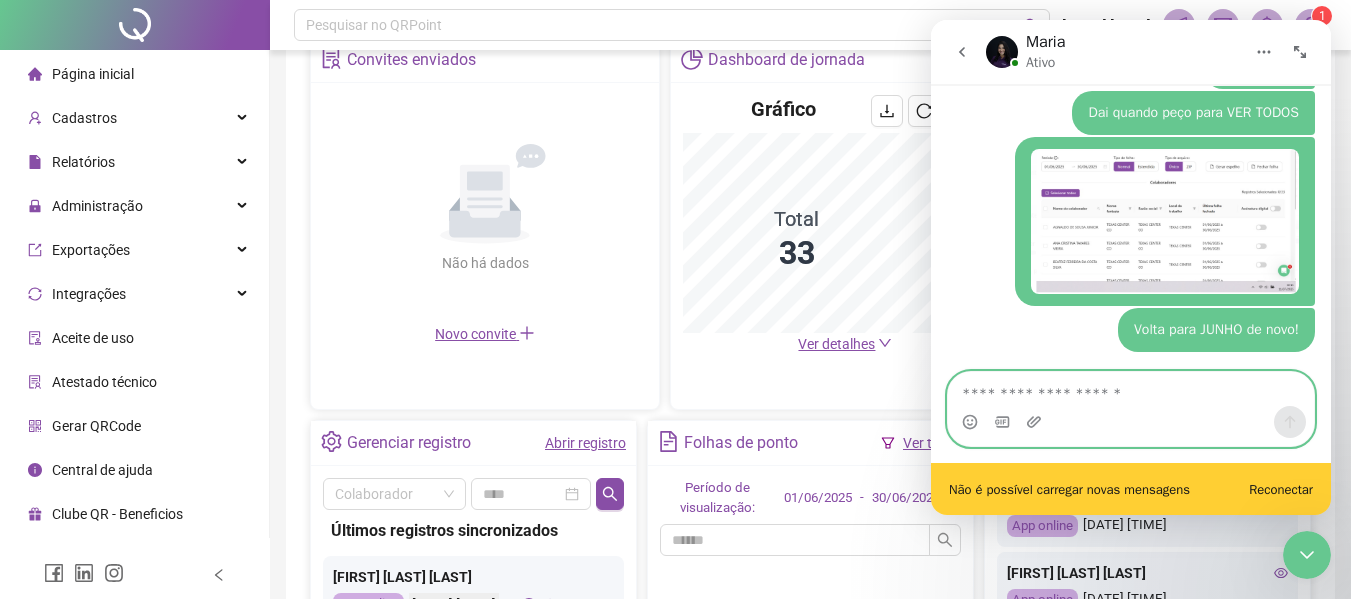 scroll, scrollTop: 2191, scrollLeft: 0, axis: vertical 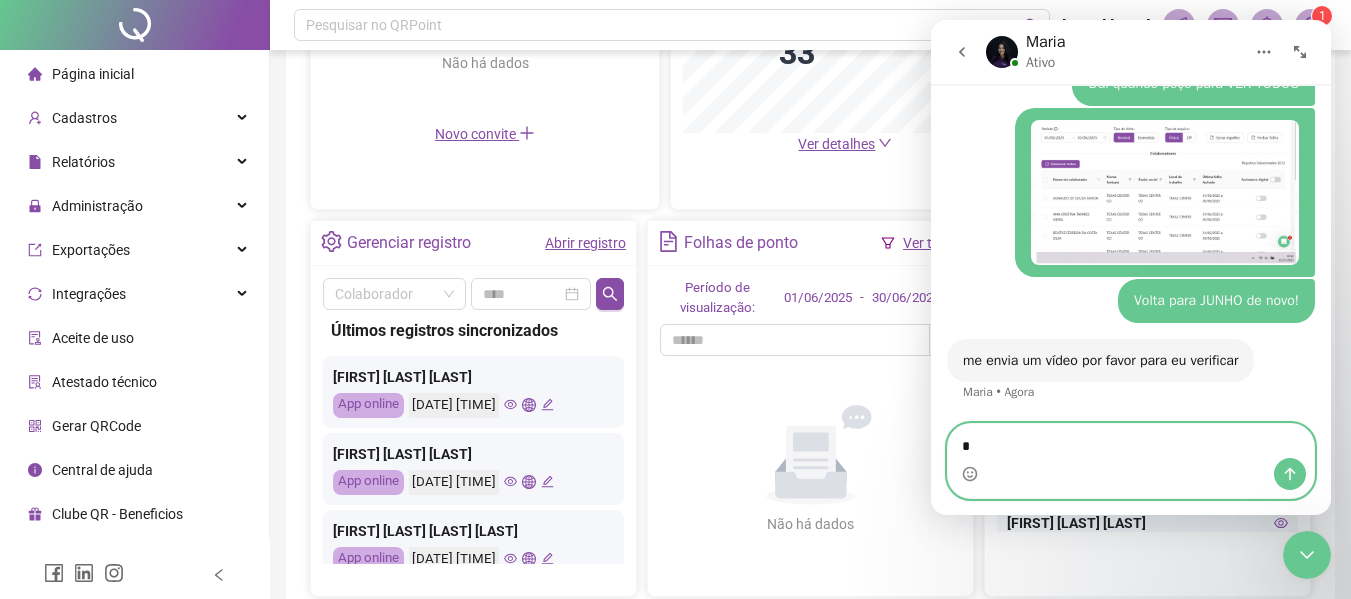 type on "**" 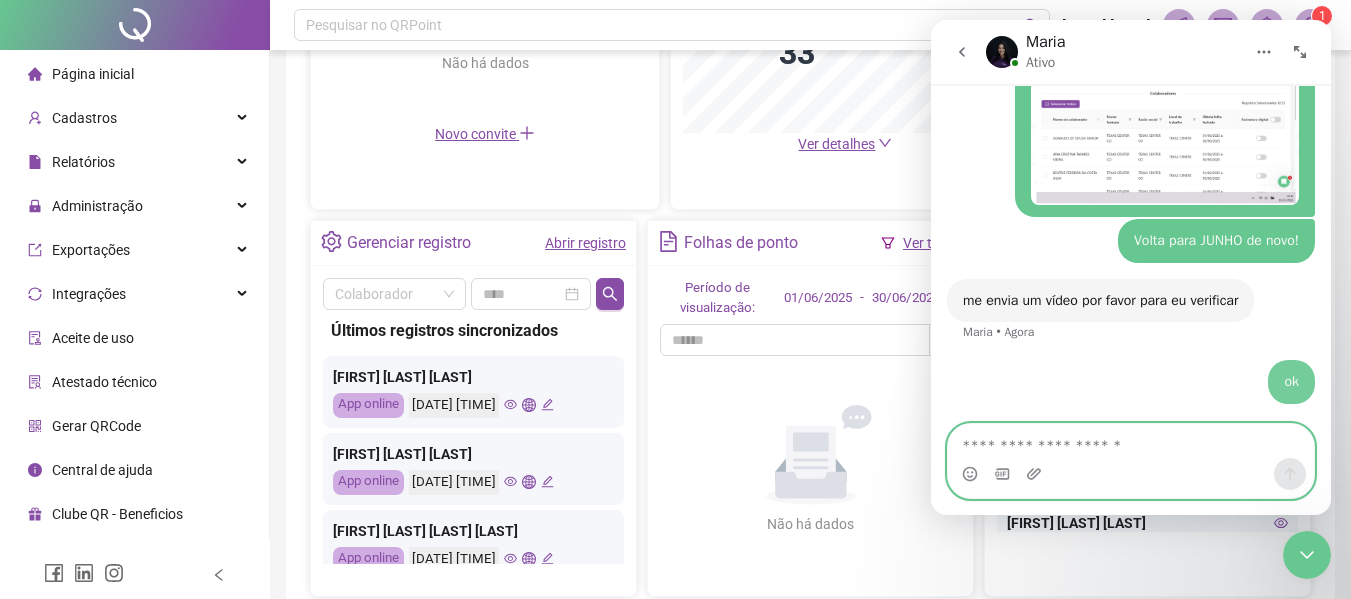 scroll, scrollTop: 2277, scrollLeft: 0, axis: vertical 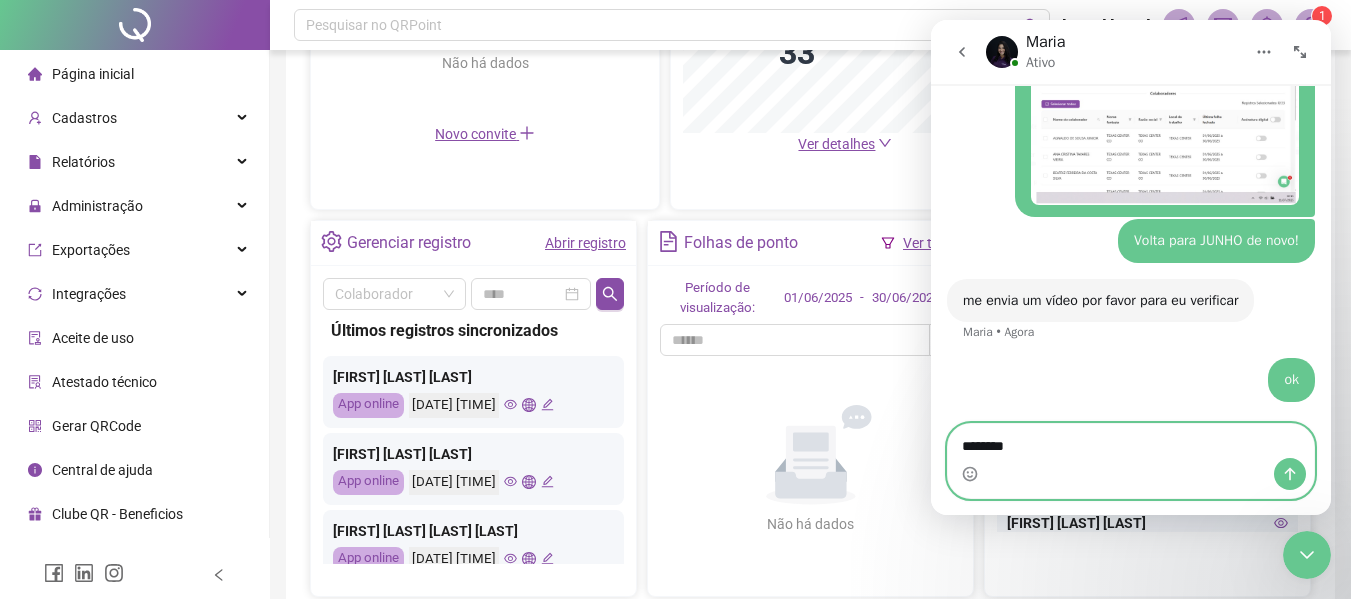 type on "*********" 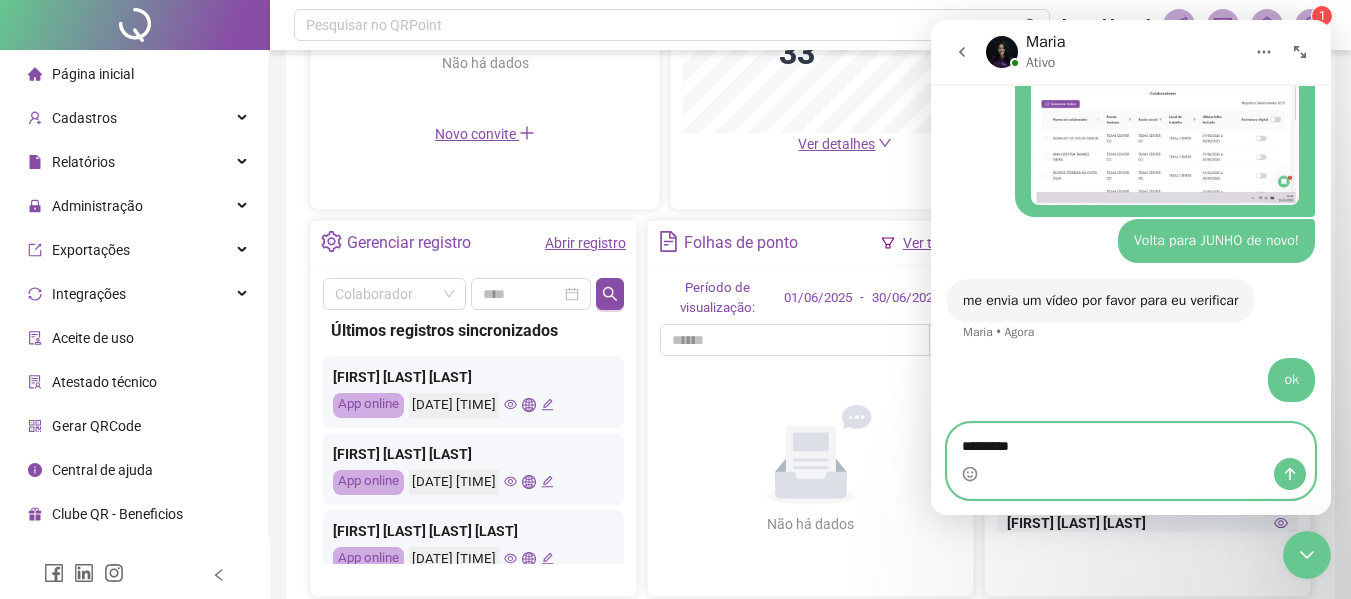 type 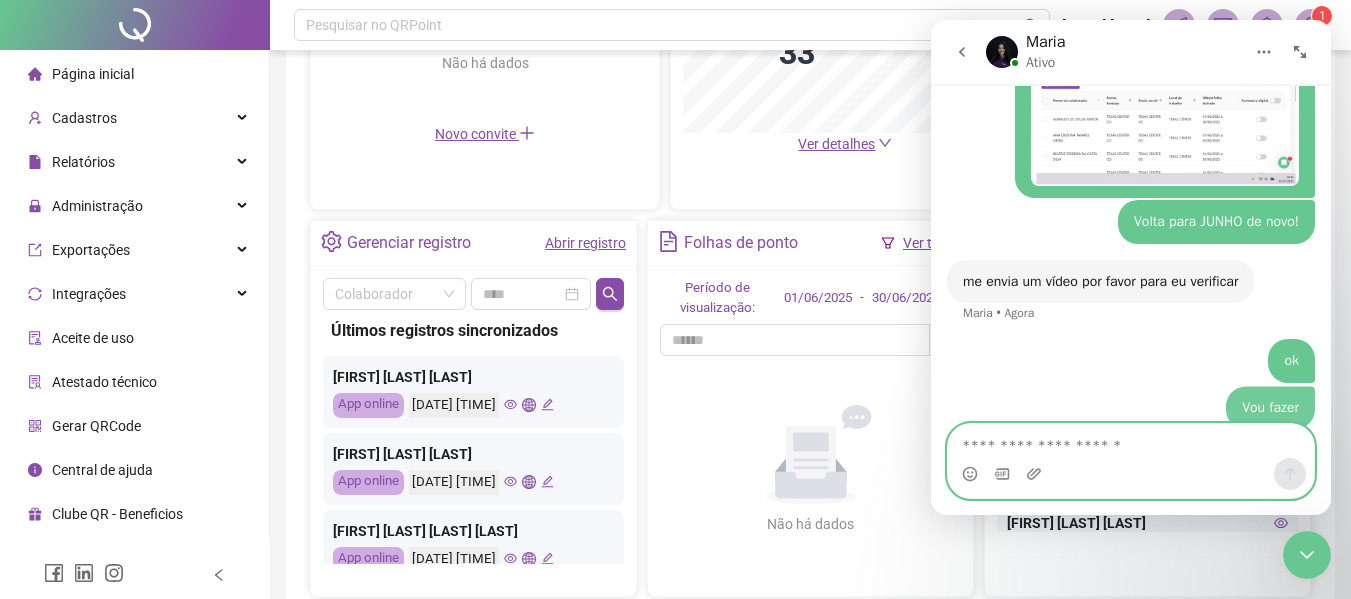 scroll, scrollTop: 2323, scrollLeft: 0, axis: vertical 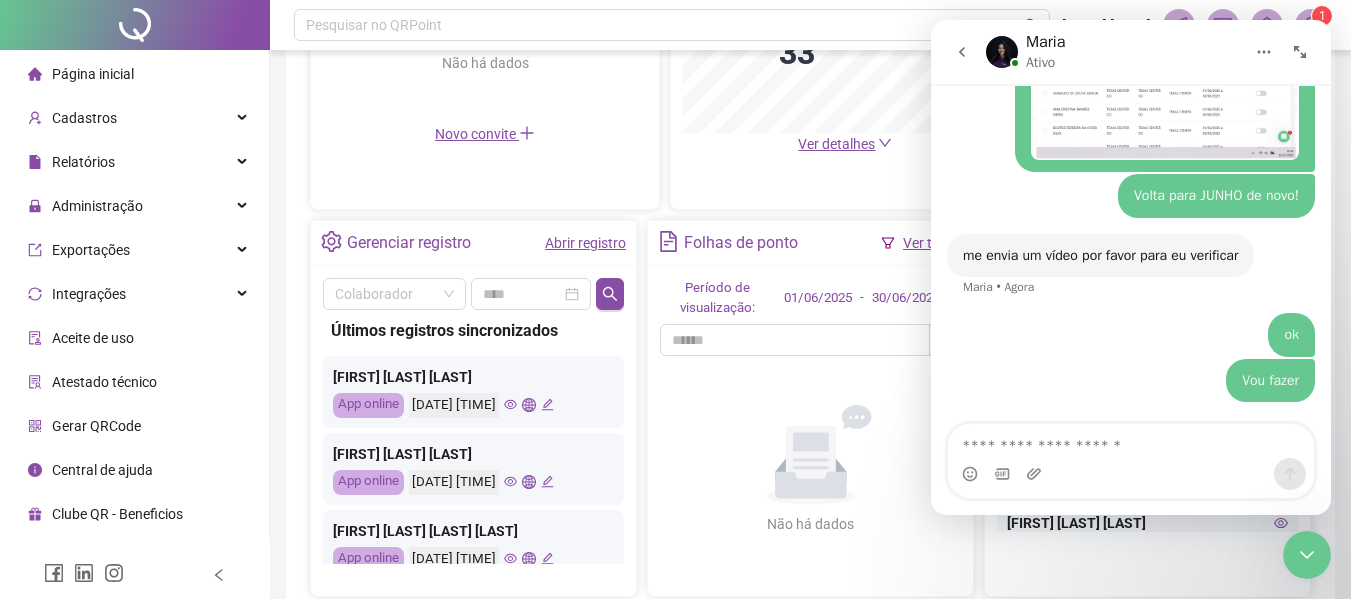 click on "Não há dados Não há dados" at bounding box center (810, 470) 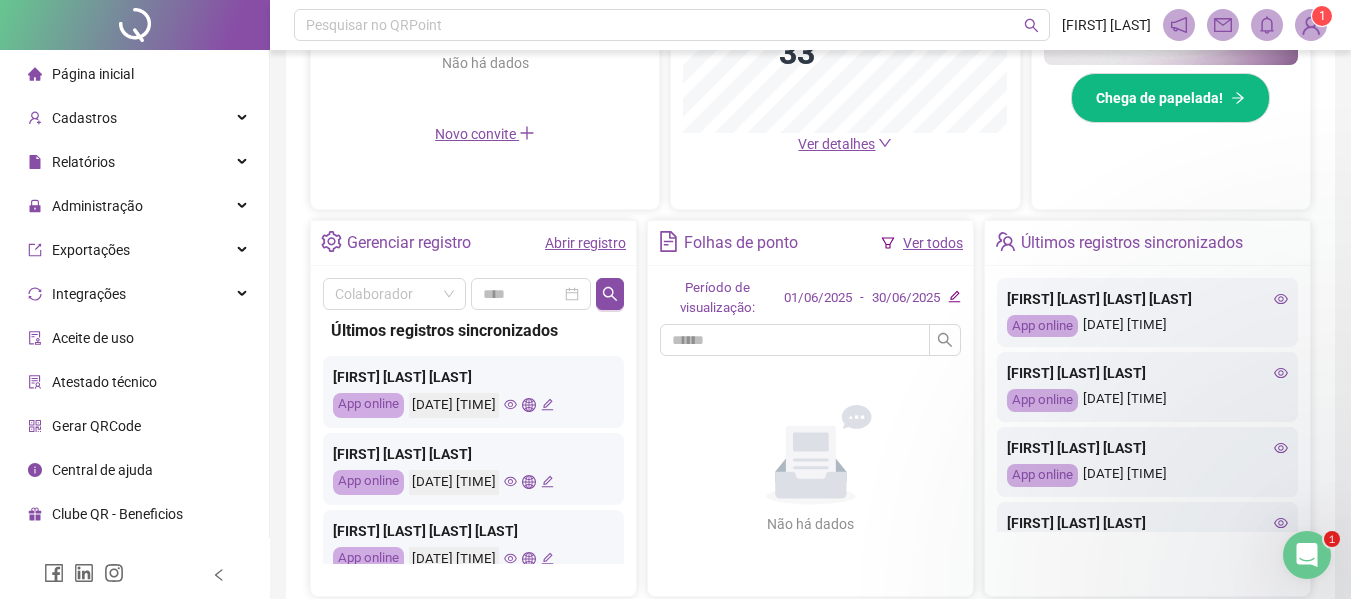 scroll, scrollTop: 0, scrollLeft: 0, axis: both 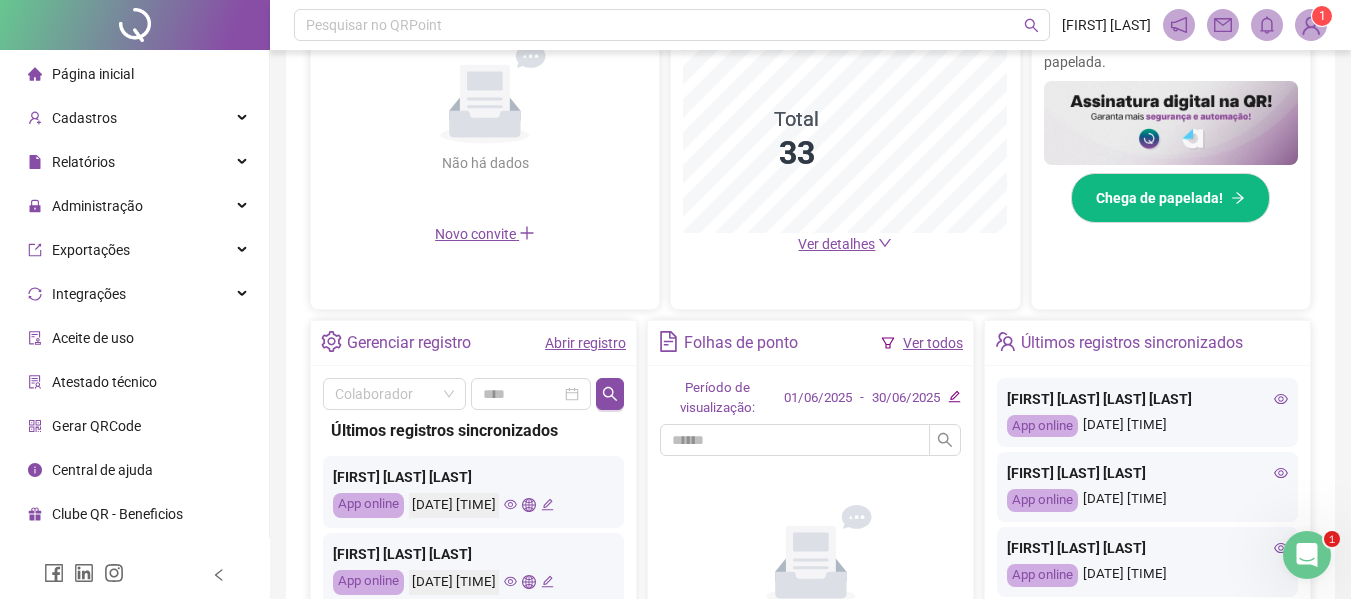 click 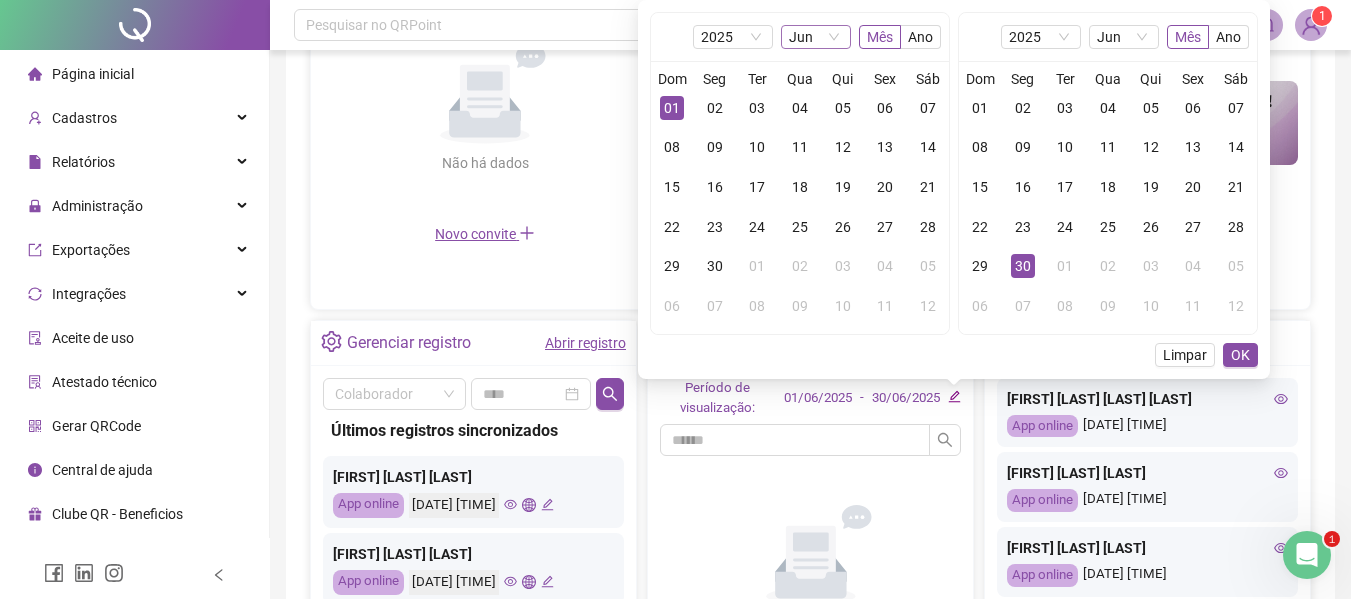 click on "Jun" at bounding box center [816, 37] 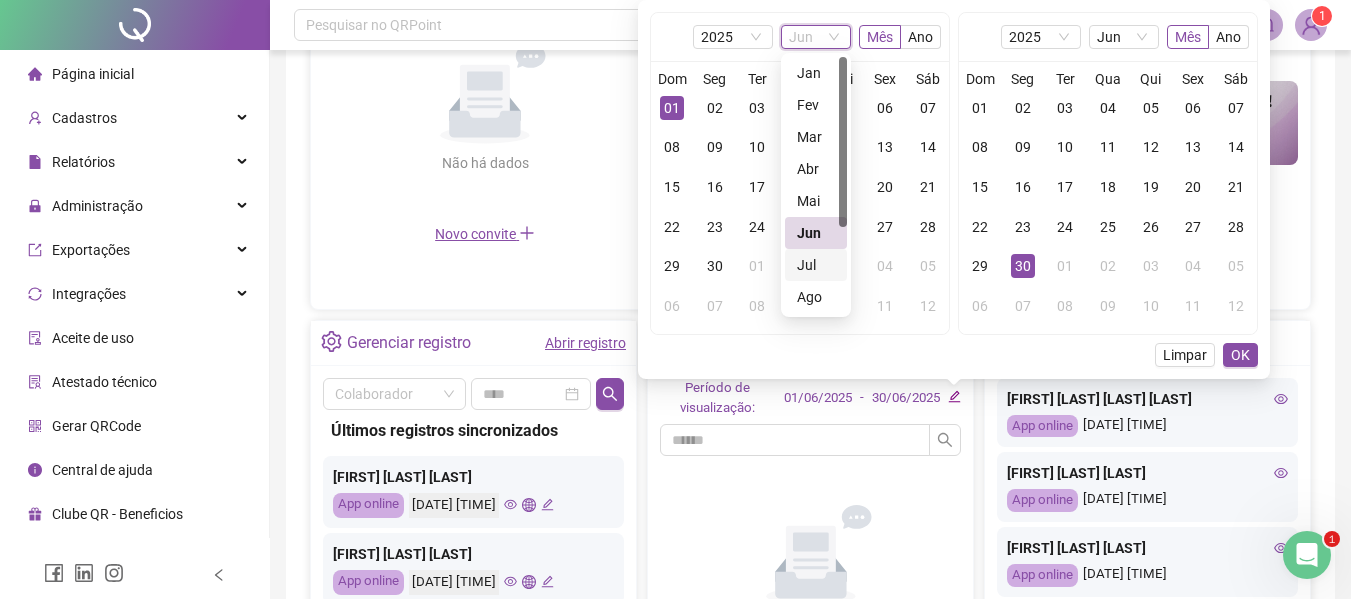 click on "Jul" at bounding box center [816, 265] 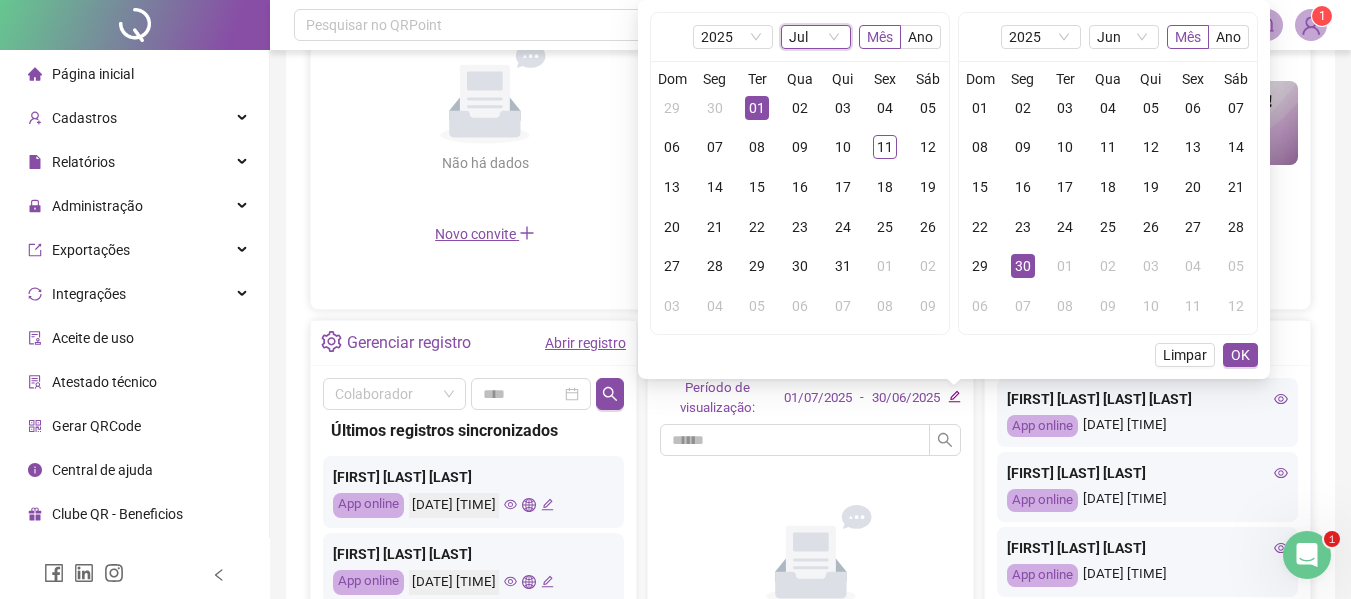 click on "01" at bounding box center [757, 108] 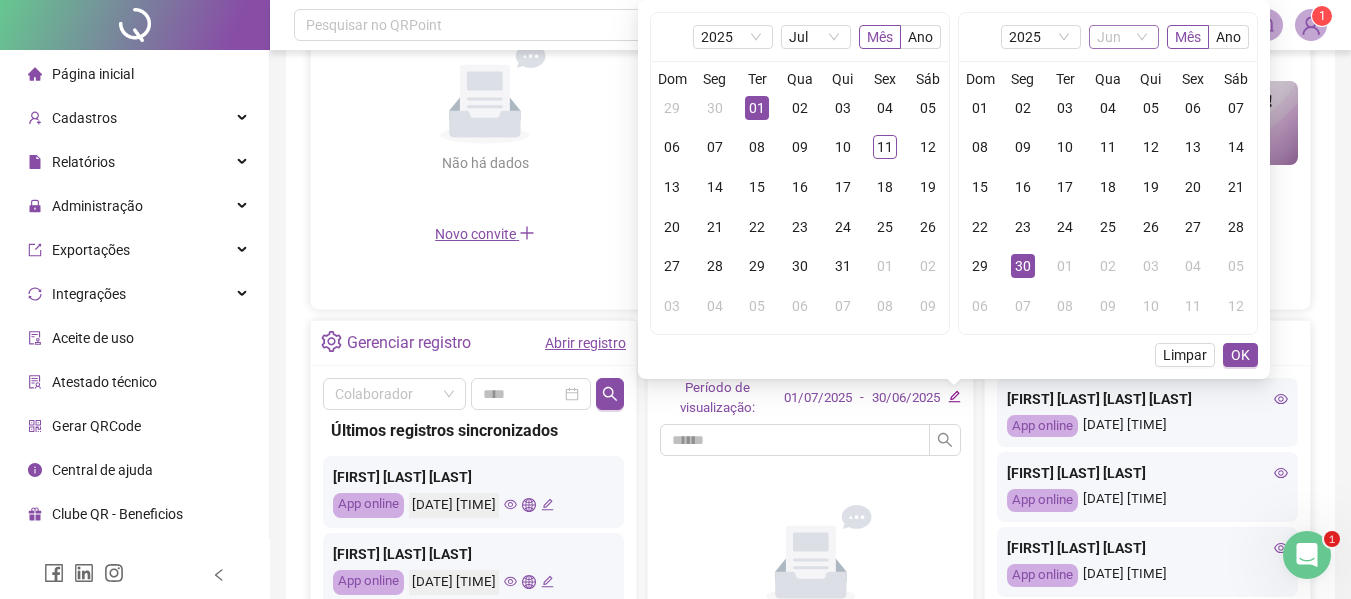 click on "Jun" at bounding box center (1124, 37) 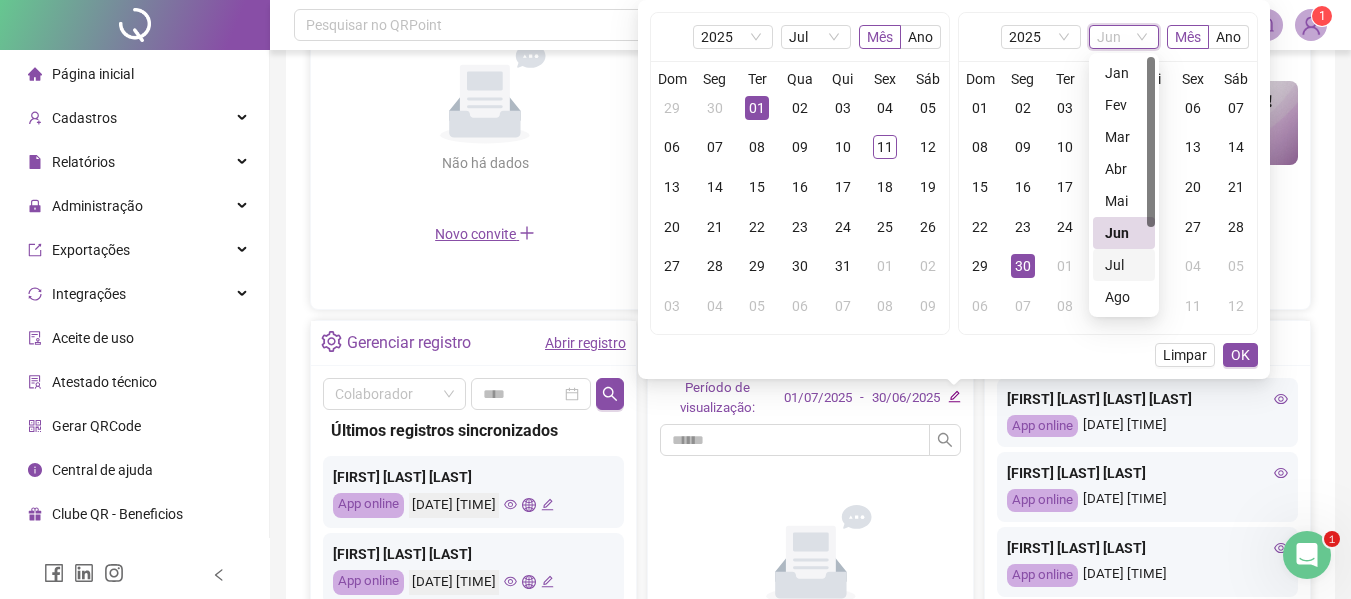 click on "Jul" at bounding box center (1124, 265) 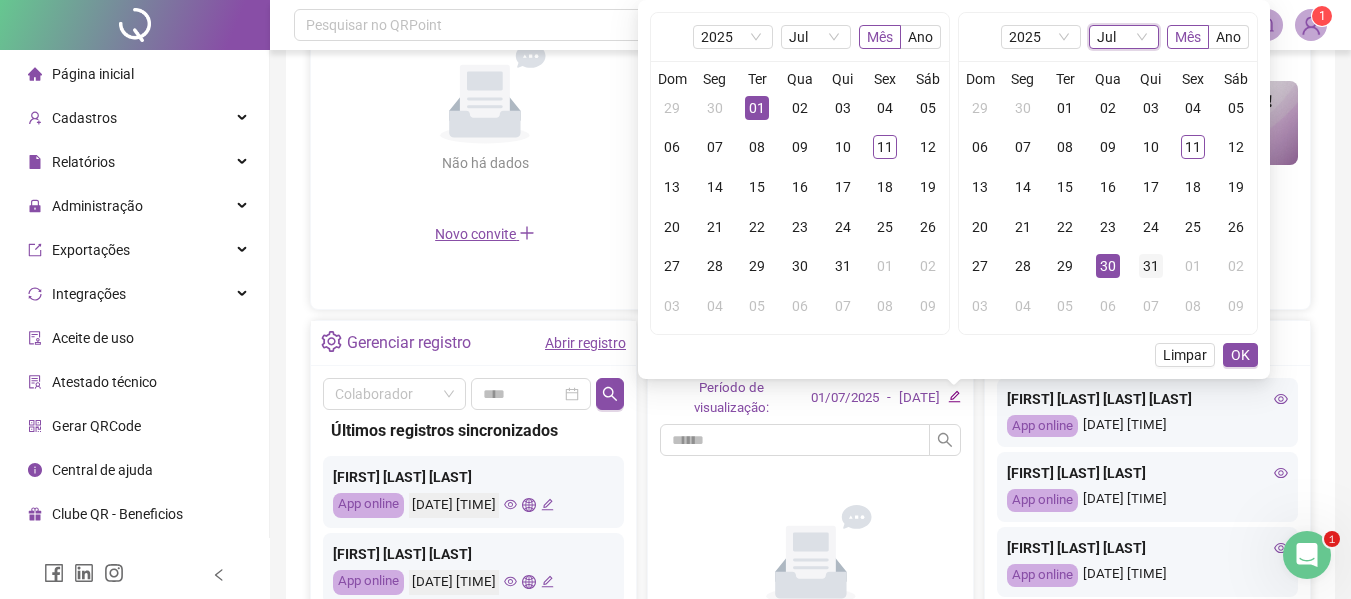 click on "31" at bounding box center [1151, 266] 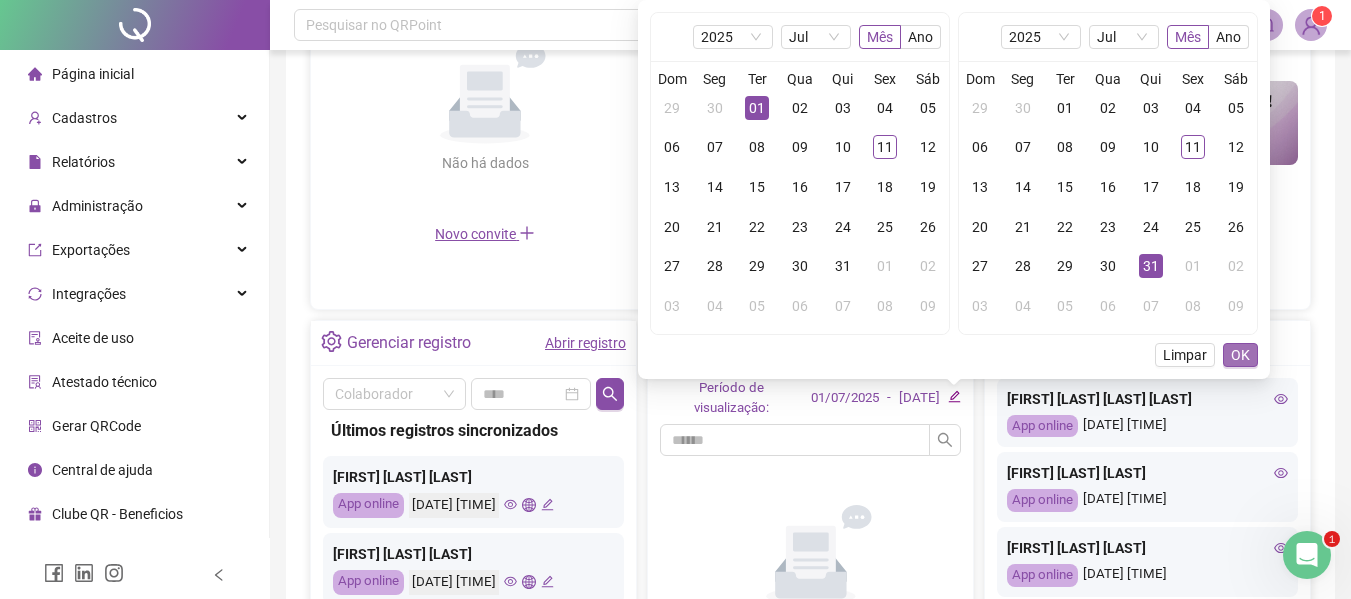 click on "OK" at bounding box center [1240, 355] 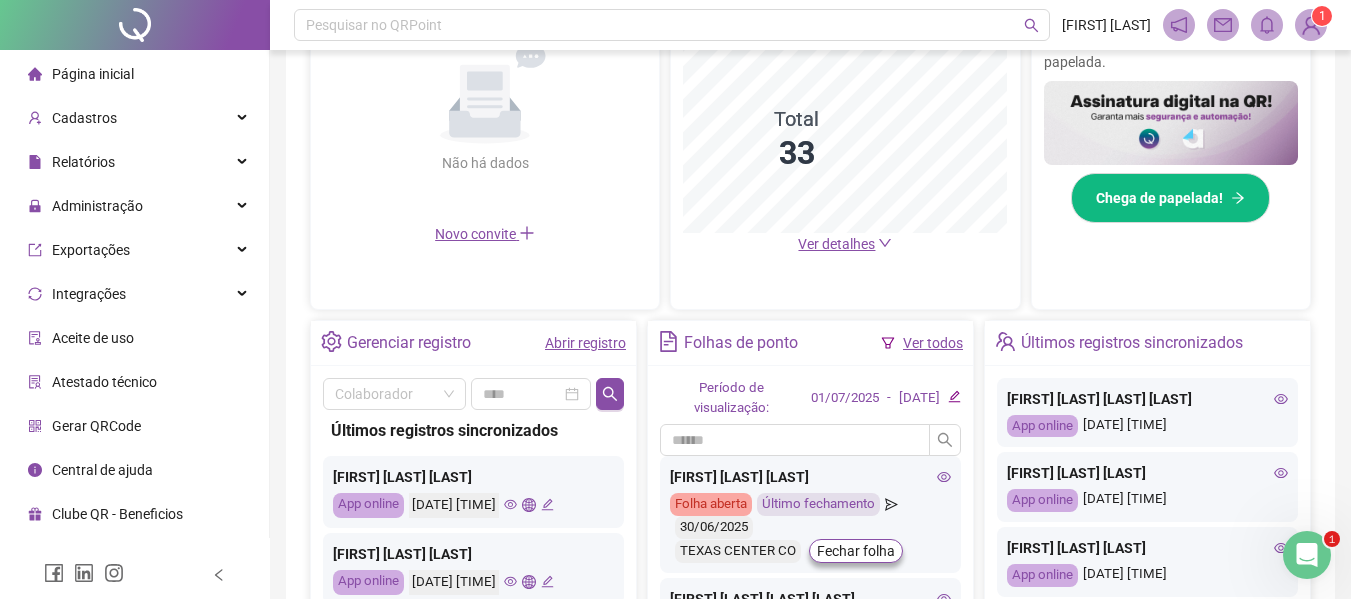 click on "Ver todos" at bounding box center [933, 343] 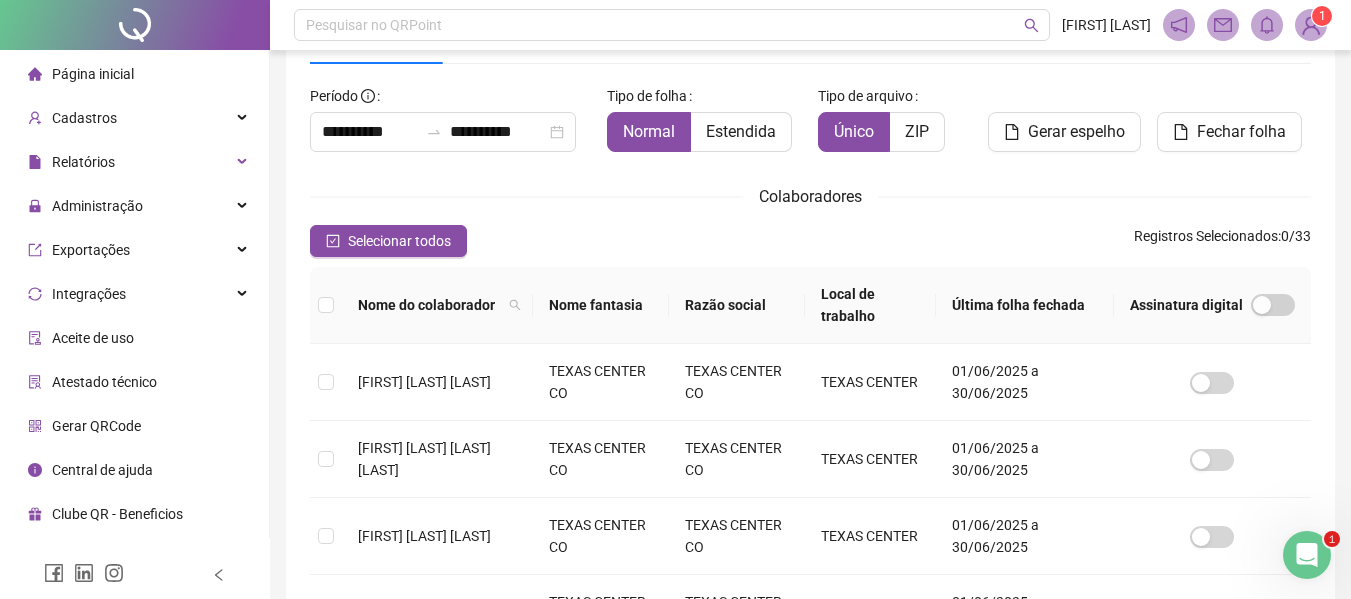 scroll, scrollTop: 110, scrollLeft: 0, axis: vertical 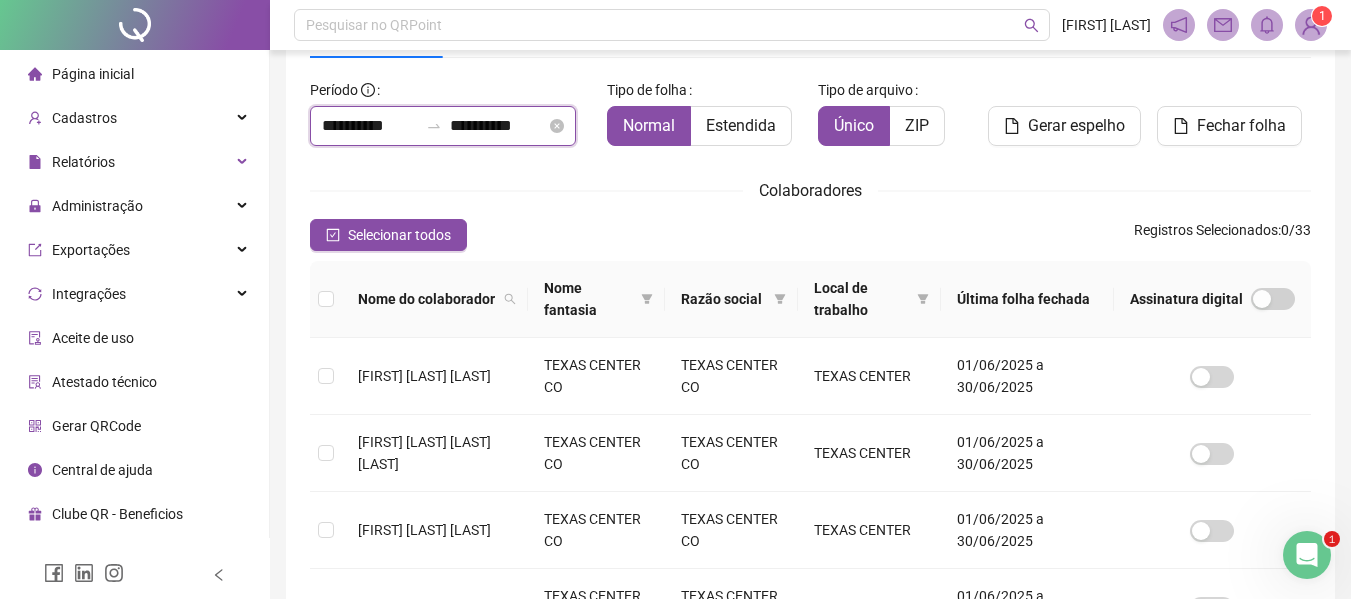 click on "**********" at bounding box center (370, 126) 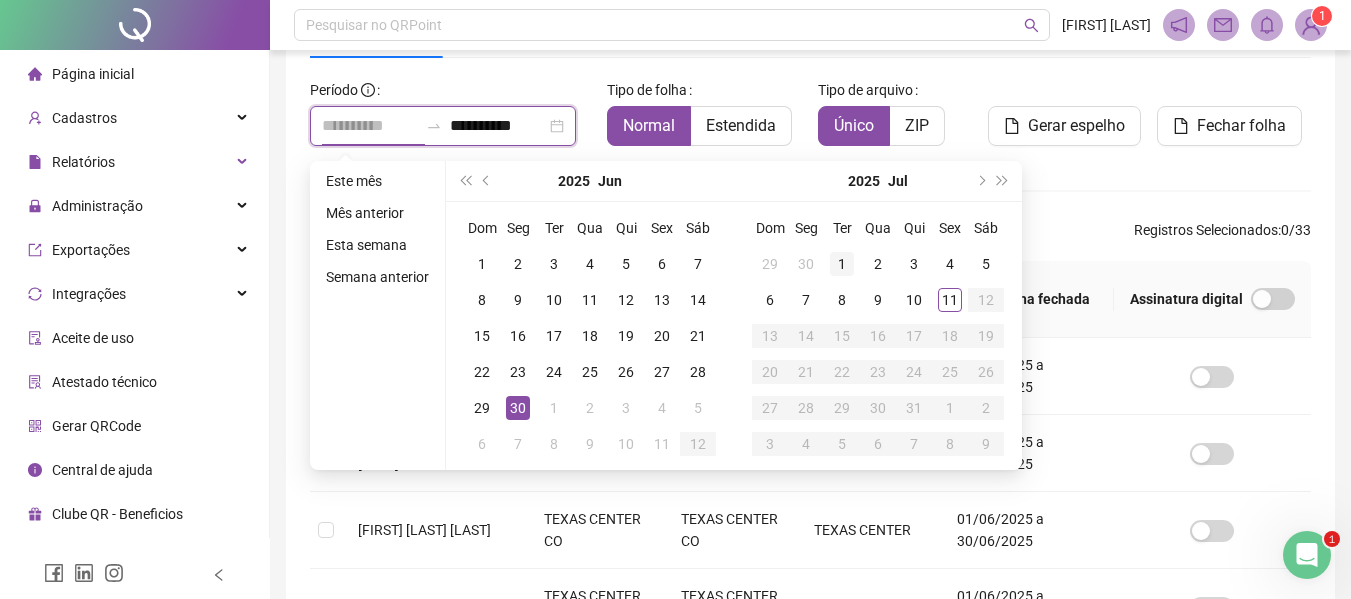 type on "**********" 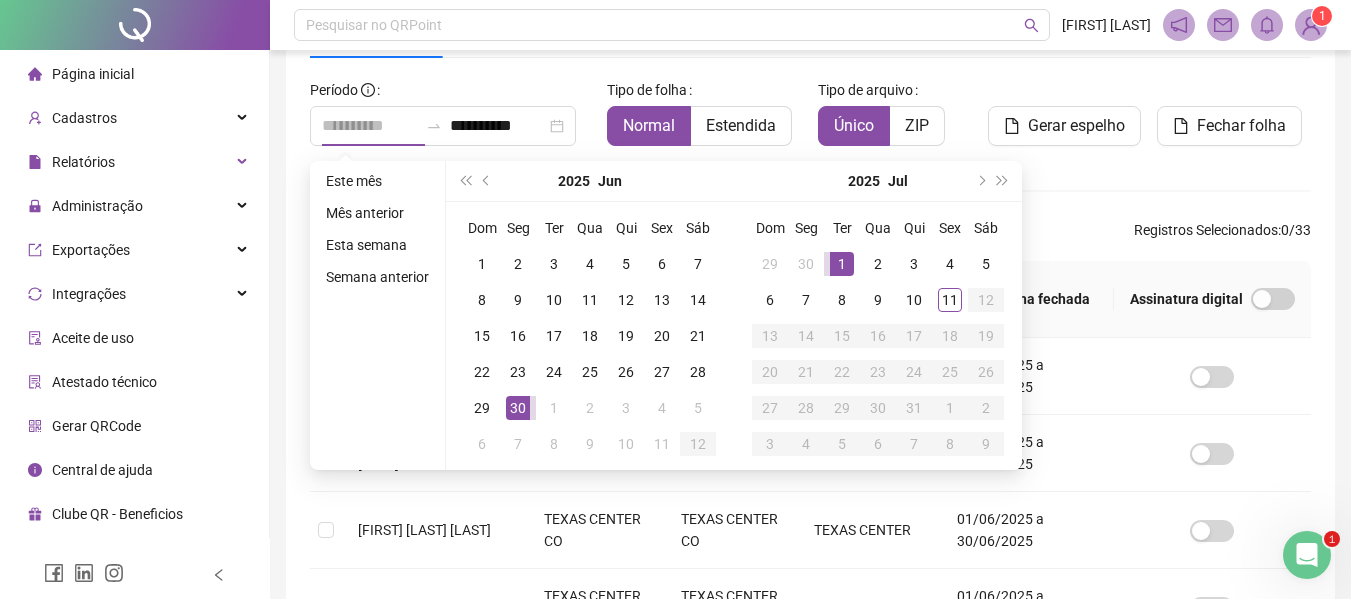 click on "1" at bounding box center (842, 264) 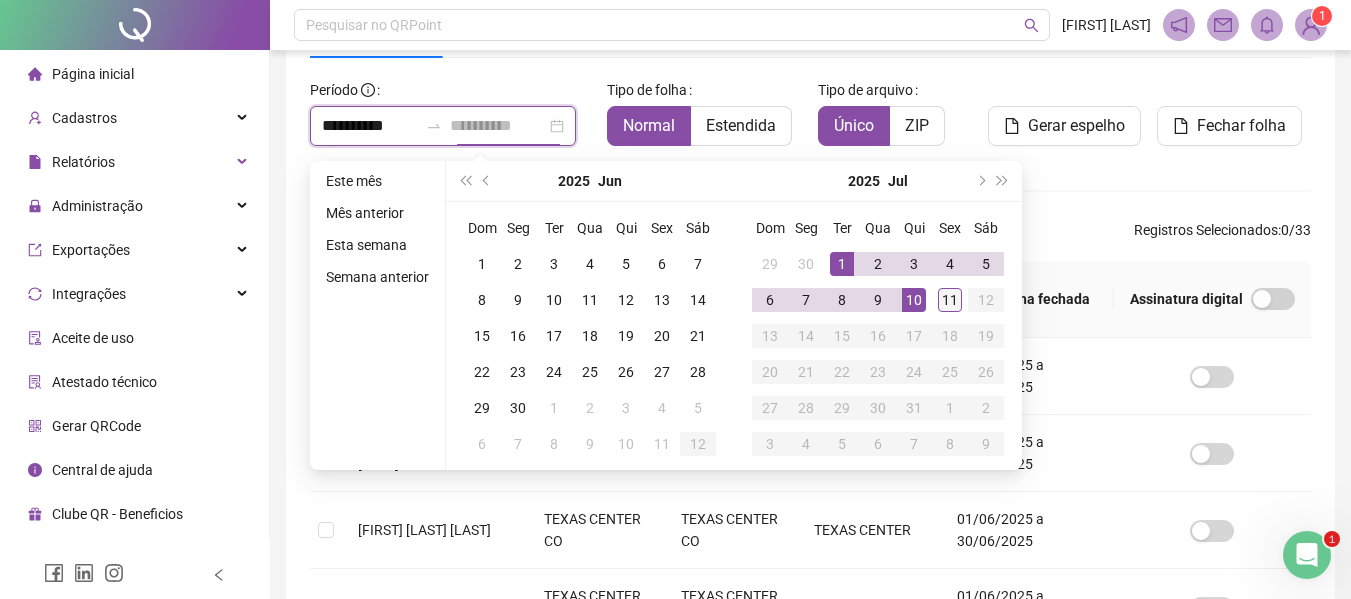 type on "**********" 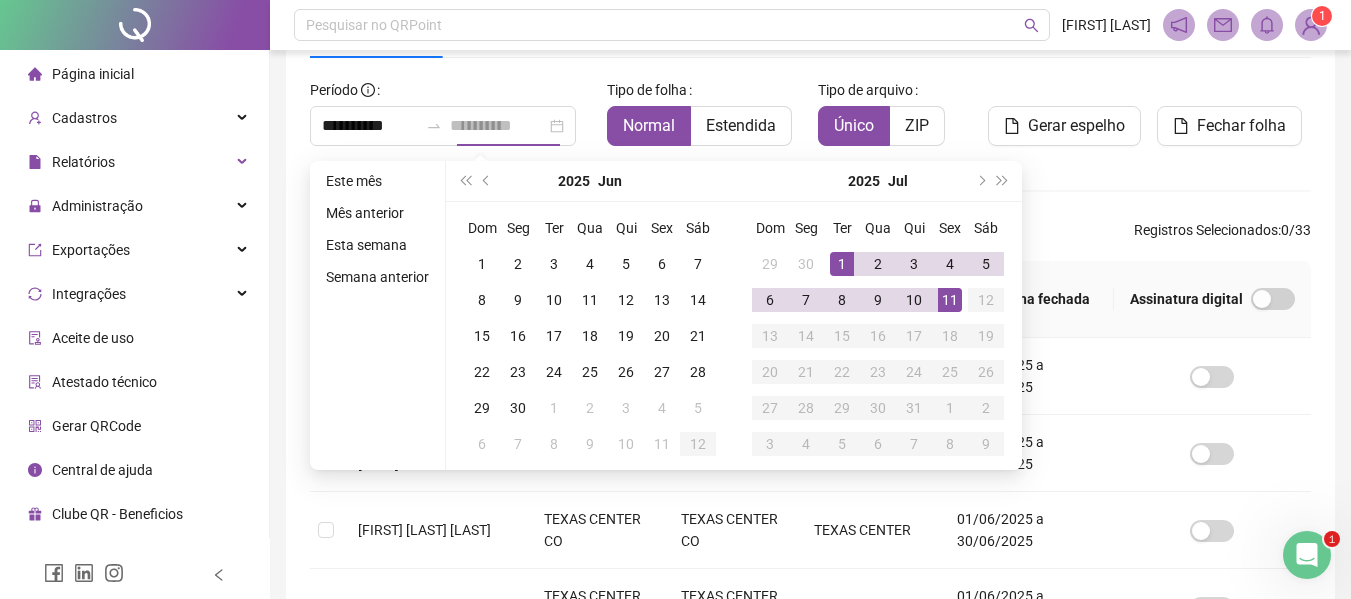 click on "11" at bounding box center [950, 300] 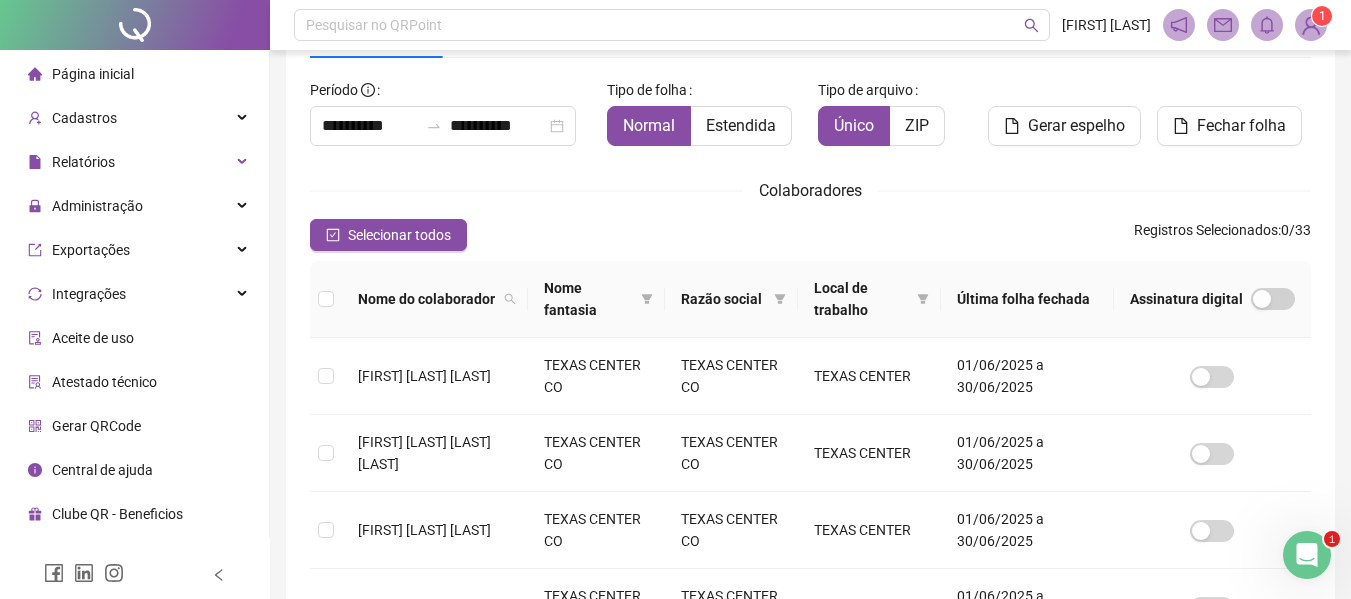 click 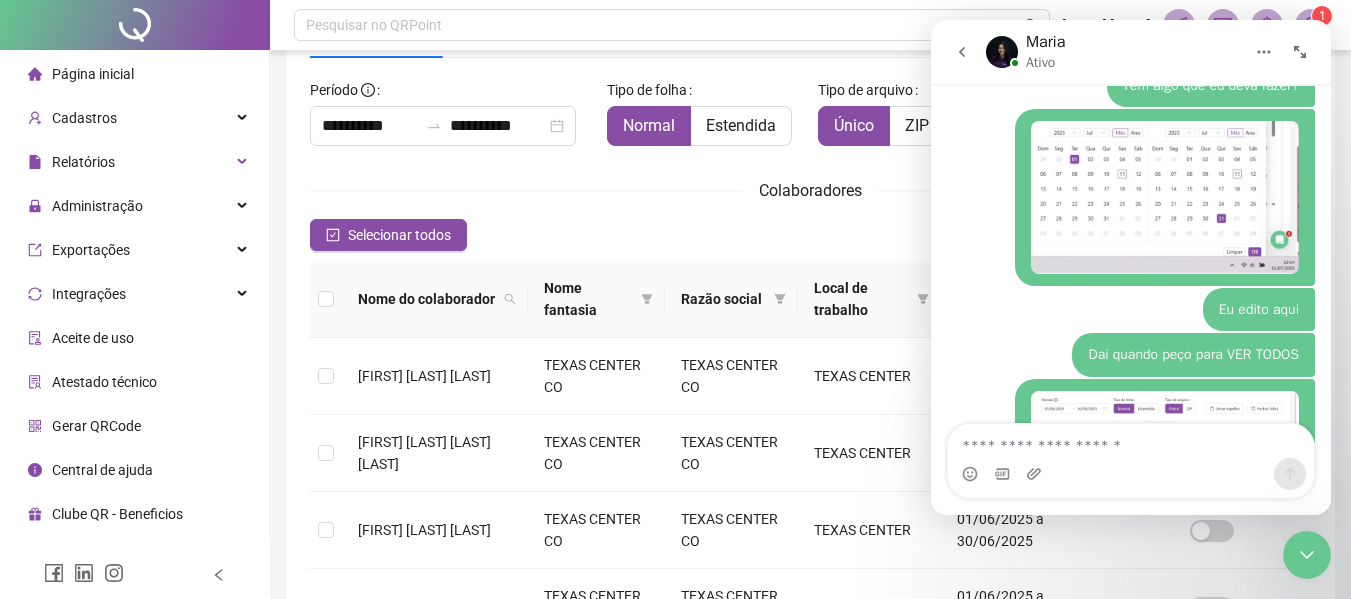 scroll, scrollTop: 2323, scrollLeft: 0, axis: vertical 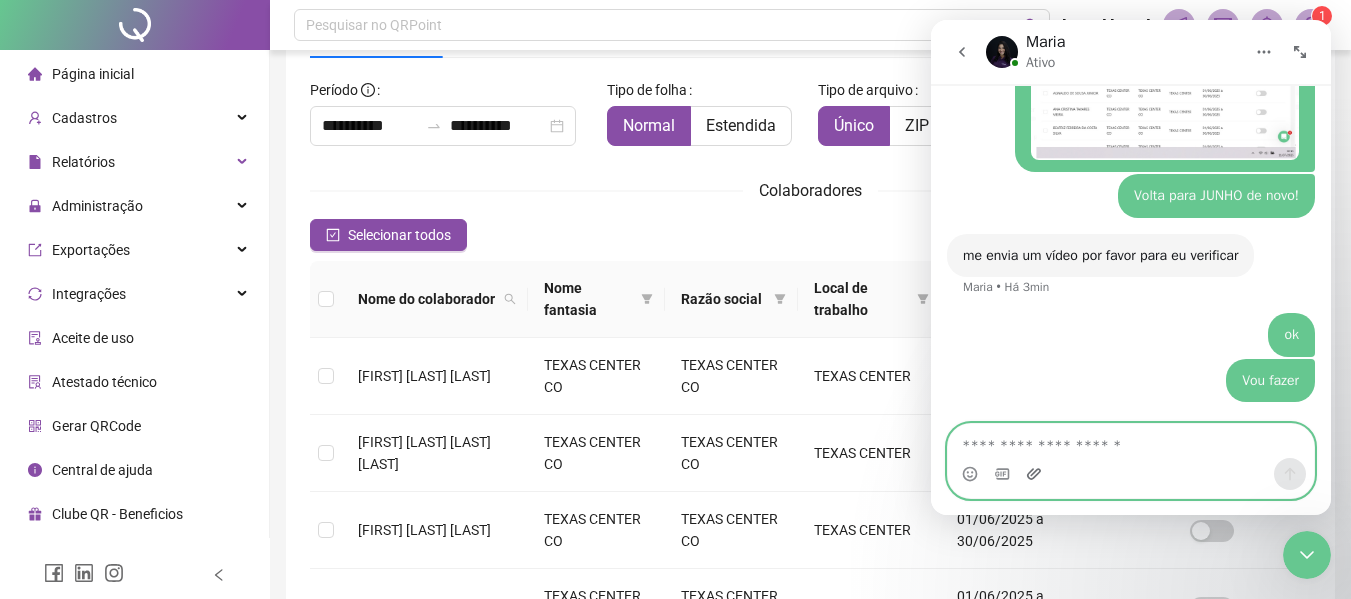 click 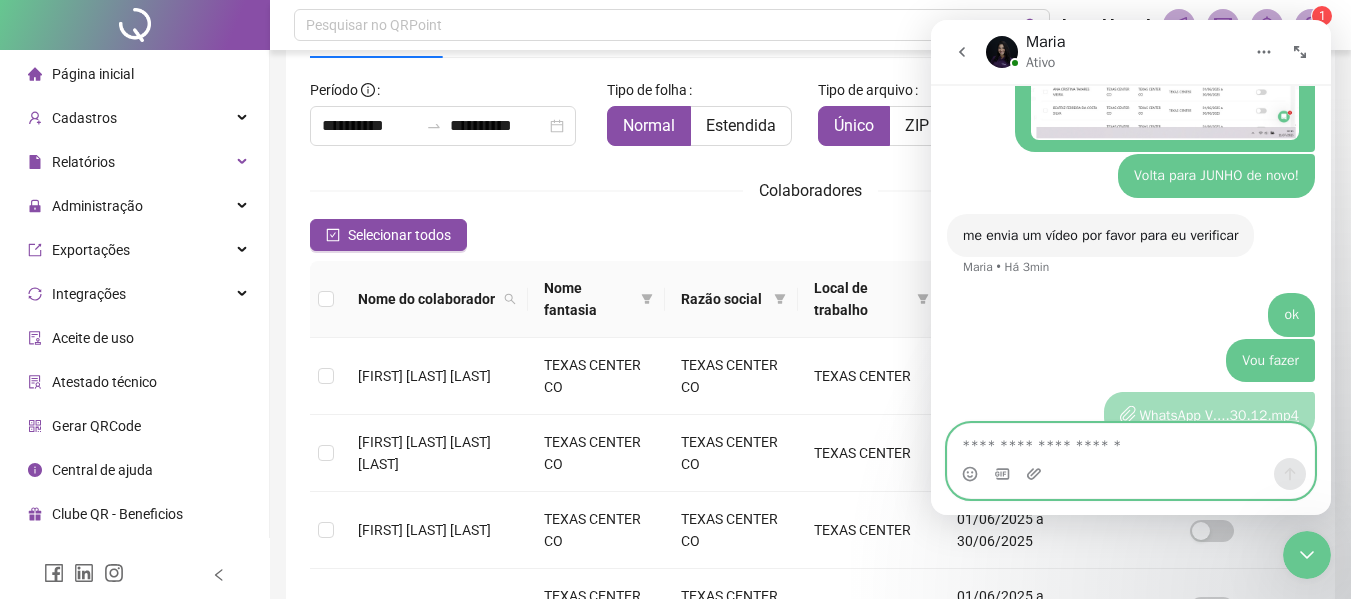 scroll, scrollTop: 2371, scrollLeft: 0, axis: vertical 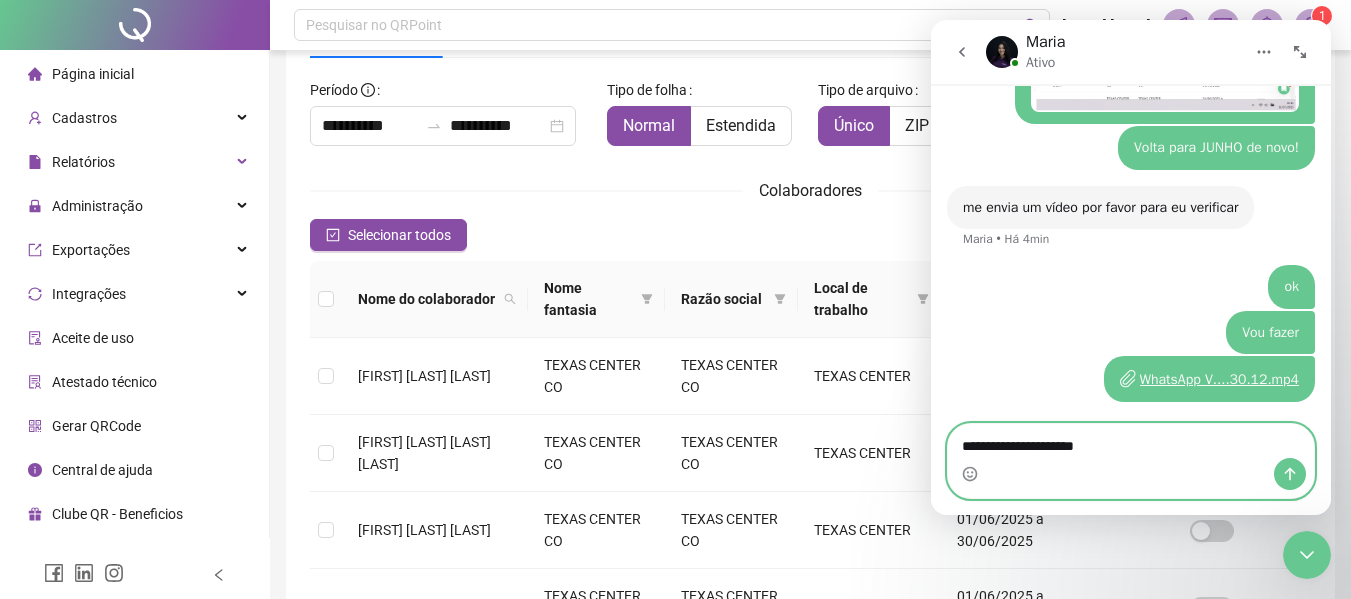 type on "**********" 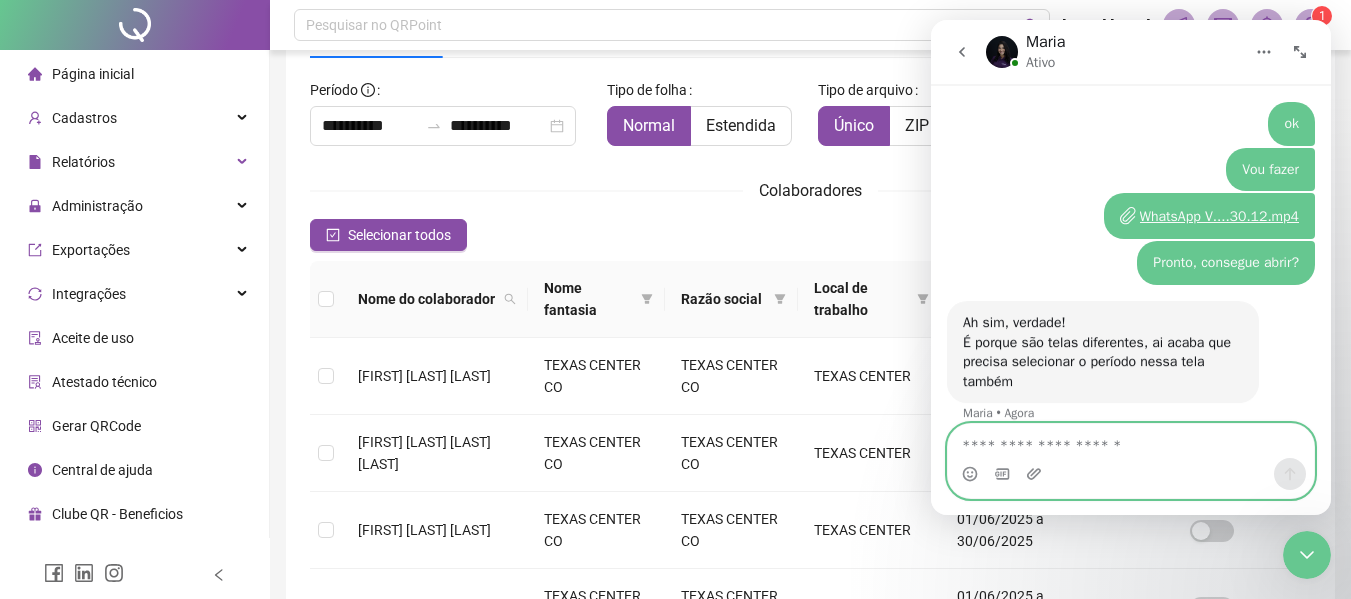 scroll, scrollTop: 2535, scrollLeft: 0, axis: vertical 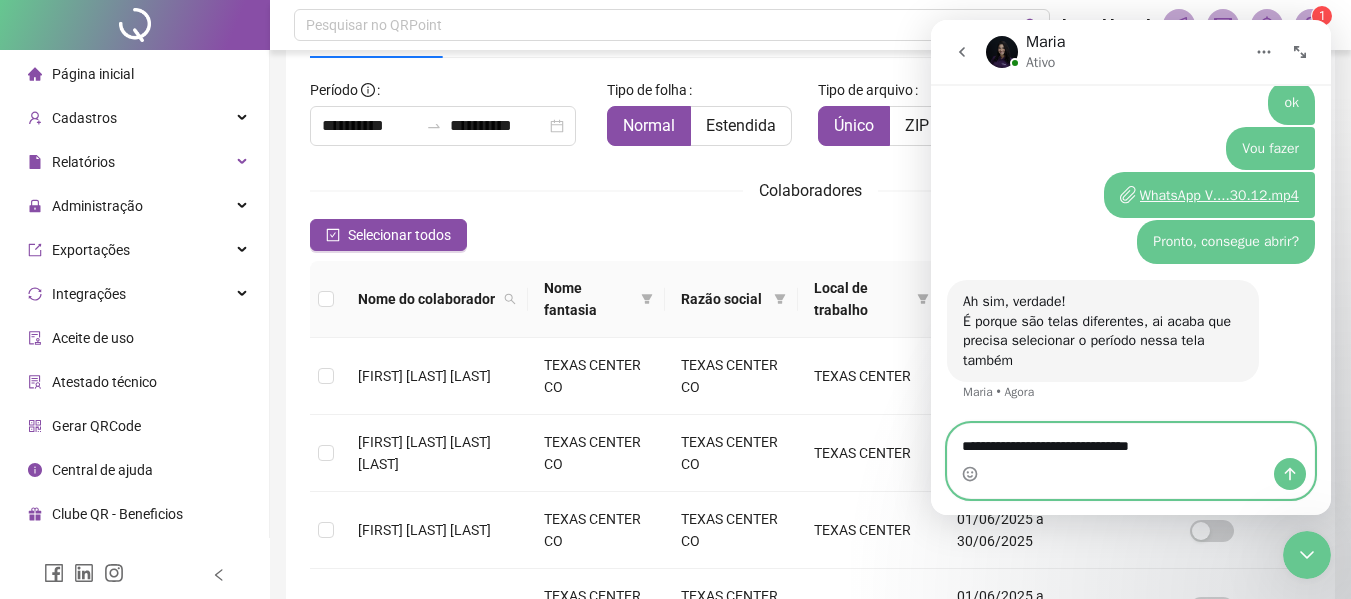 type on "**********" 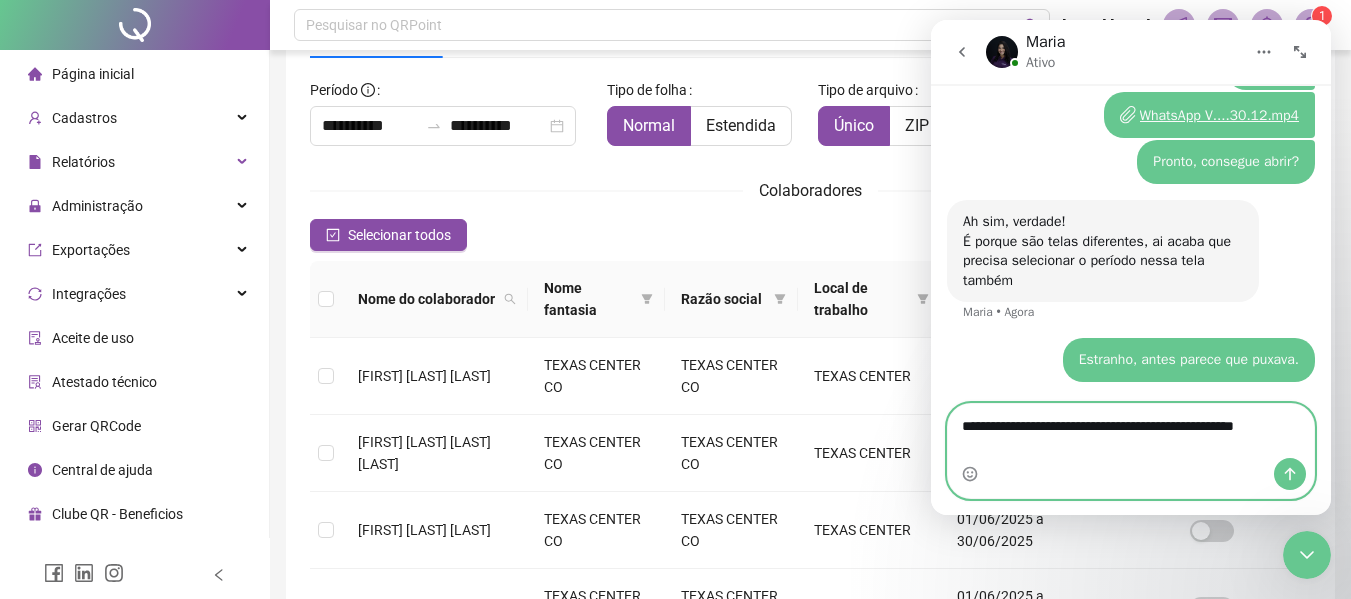 scroll, scrollTop: 2615, scrollLeft: 0, axis: vertical 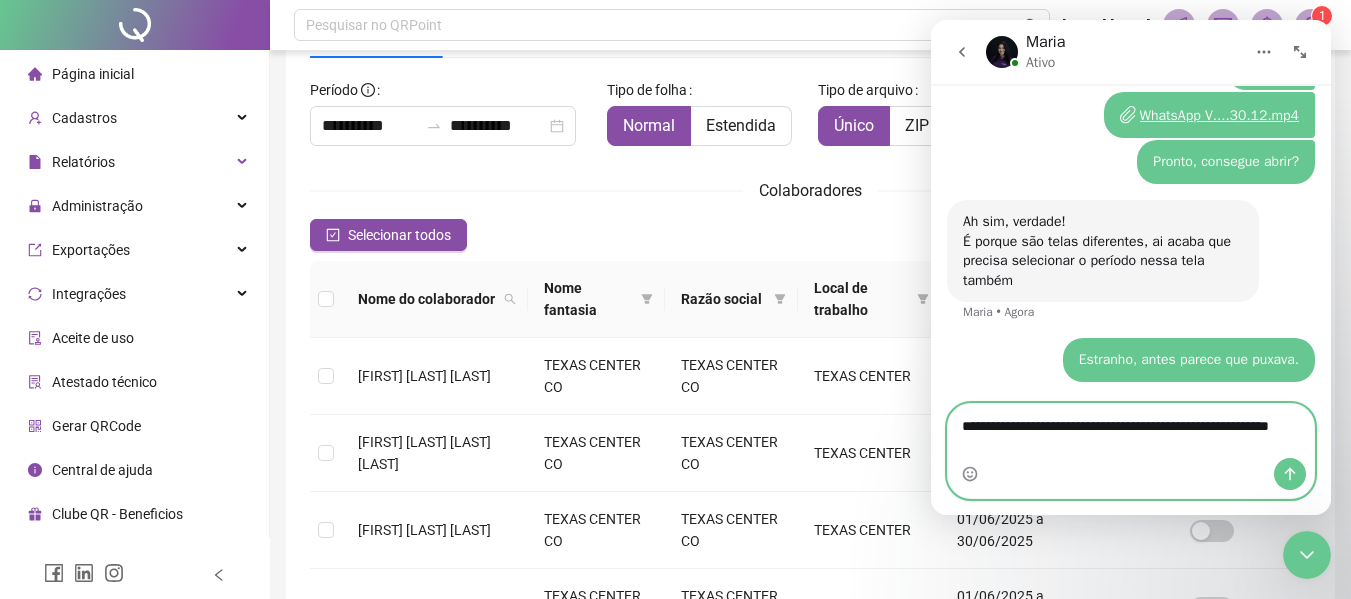 type on "**********" 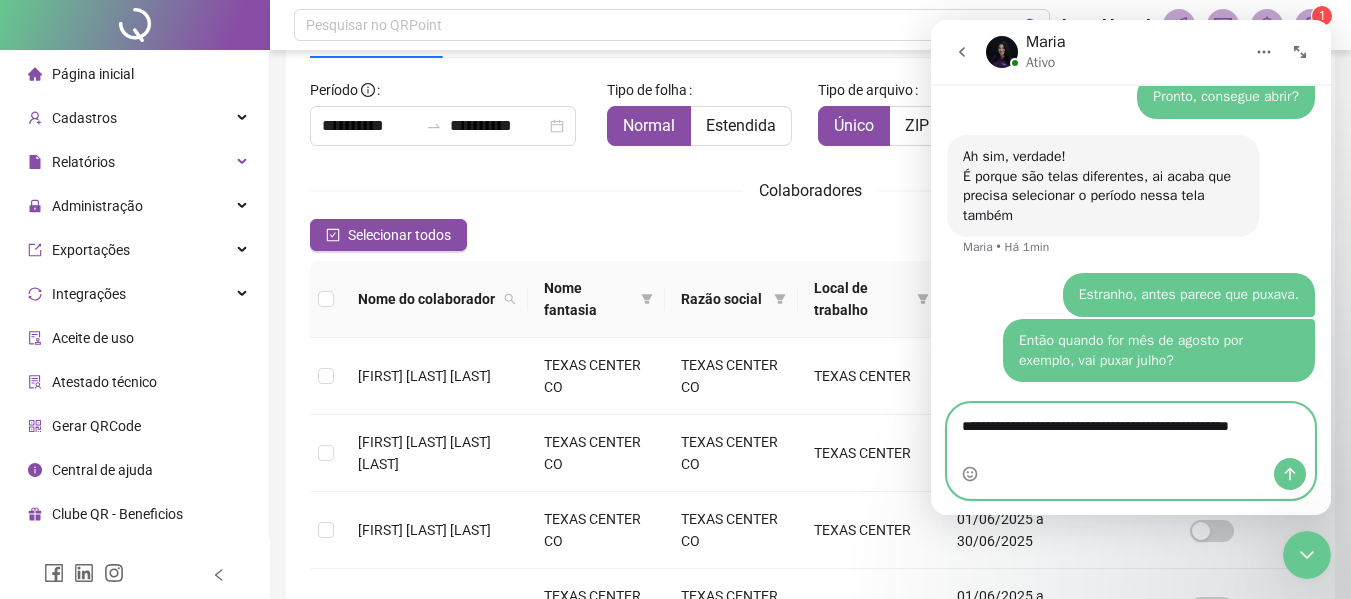 scroll, scrollTop: 2680, scrollLeft: 0, axis: vertical 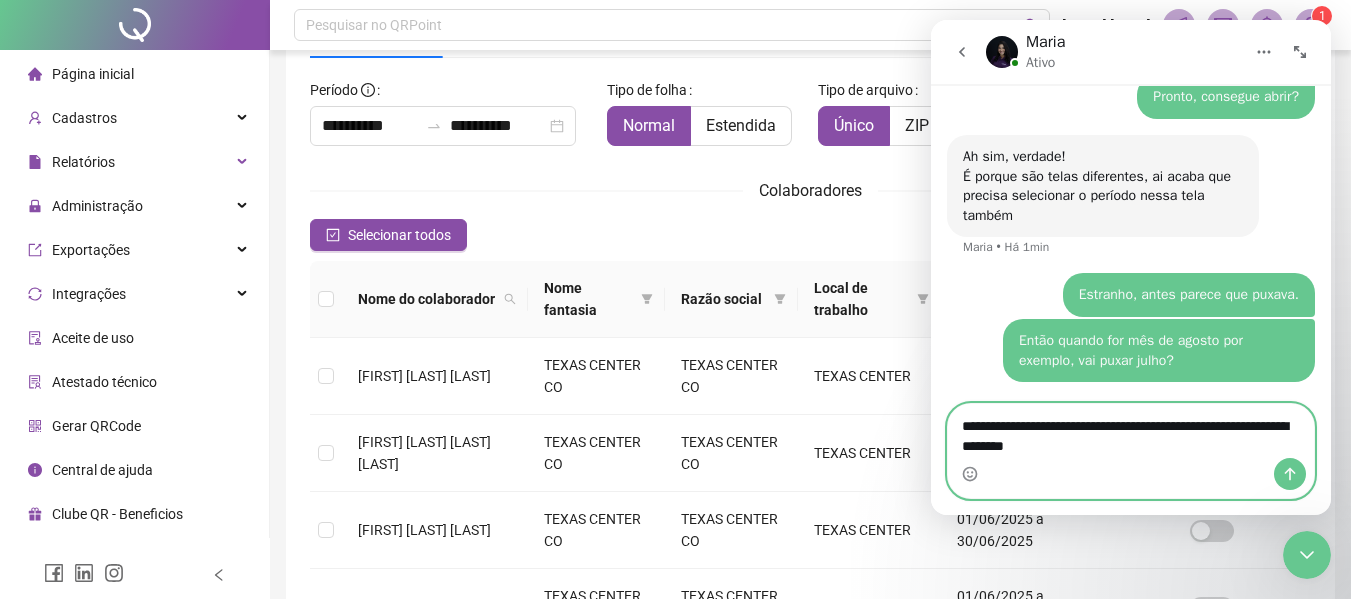 type on "**********" 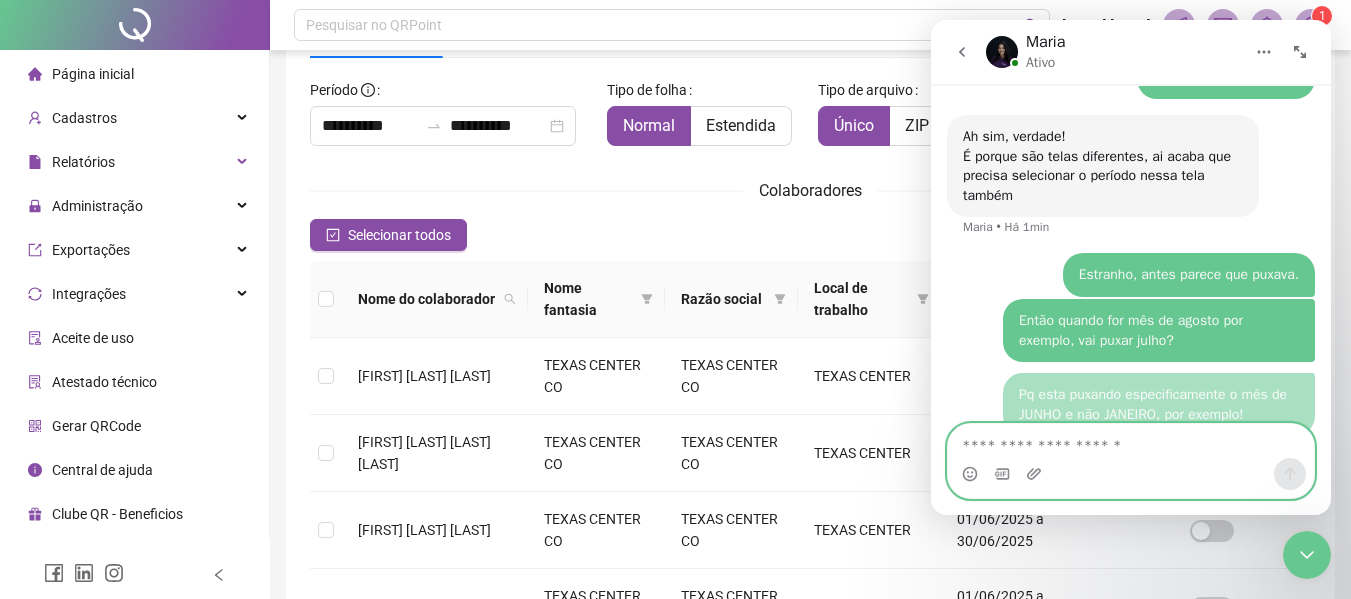 scroll, scrollTop: 2725, scrollLeft: 0, axis: vertical 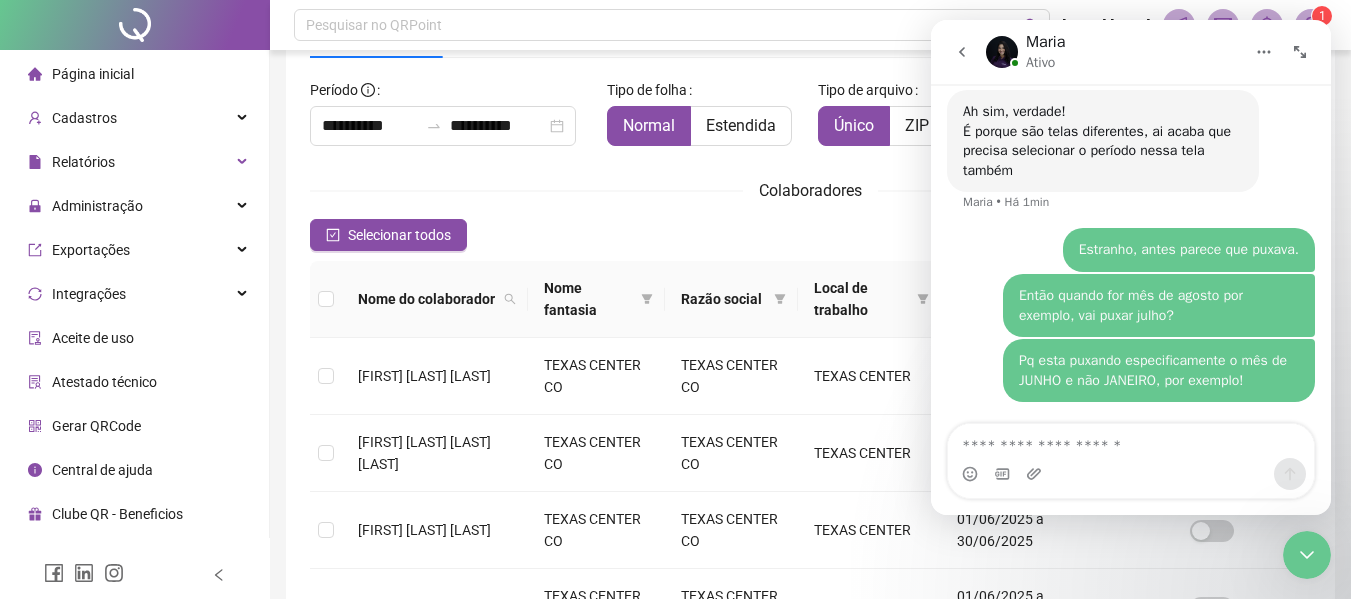 click on "Então quando for mês de agosto por exemplo, vai puxar julho?" at bounding box center [1159, 305] 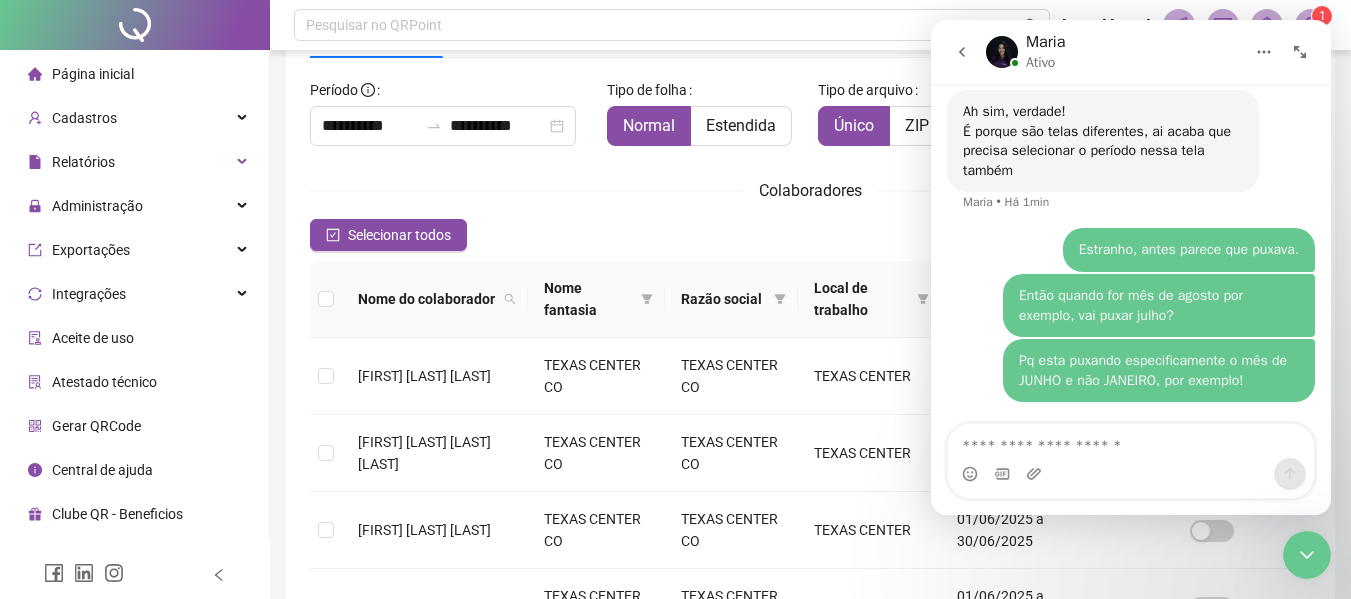 drag, startPoint x: 1260, startPoint y: 248, endPoint x: 1220, endPoint y: 314, distance: 77.175125 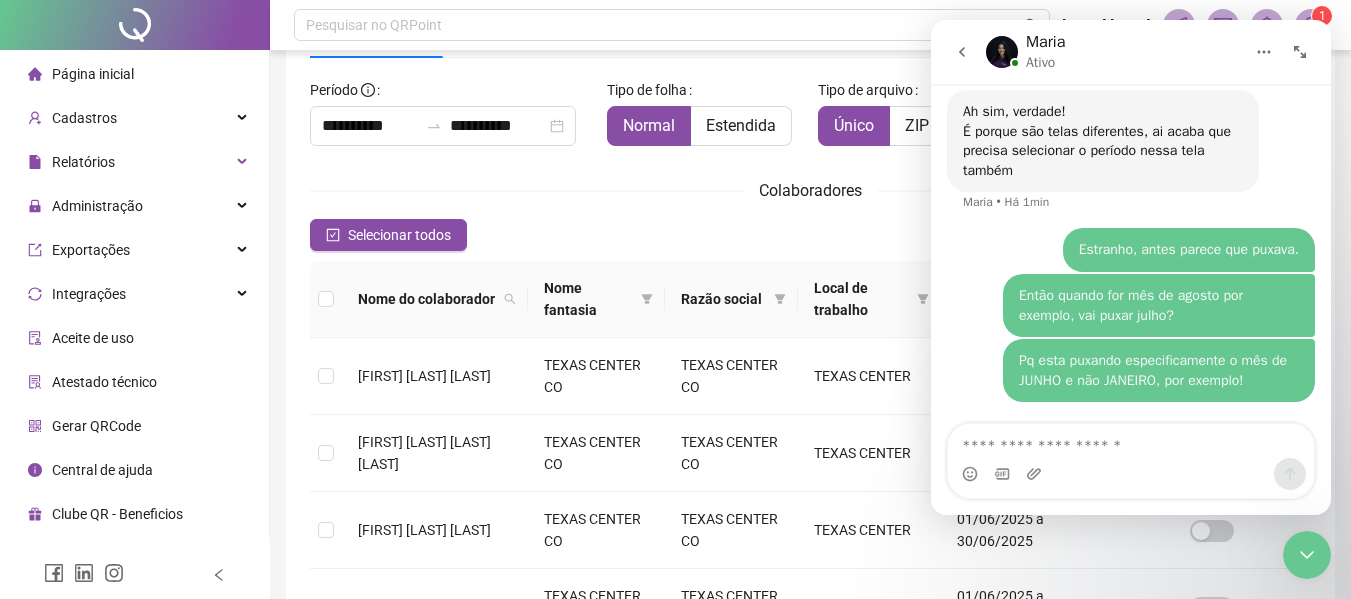click on "Então quando for mês de agosto por exemplo, vai puxar julho?" at bounding box center (1159, 305) 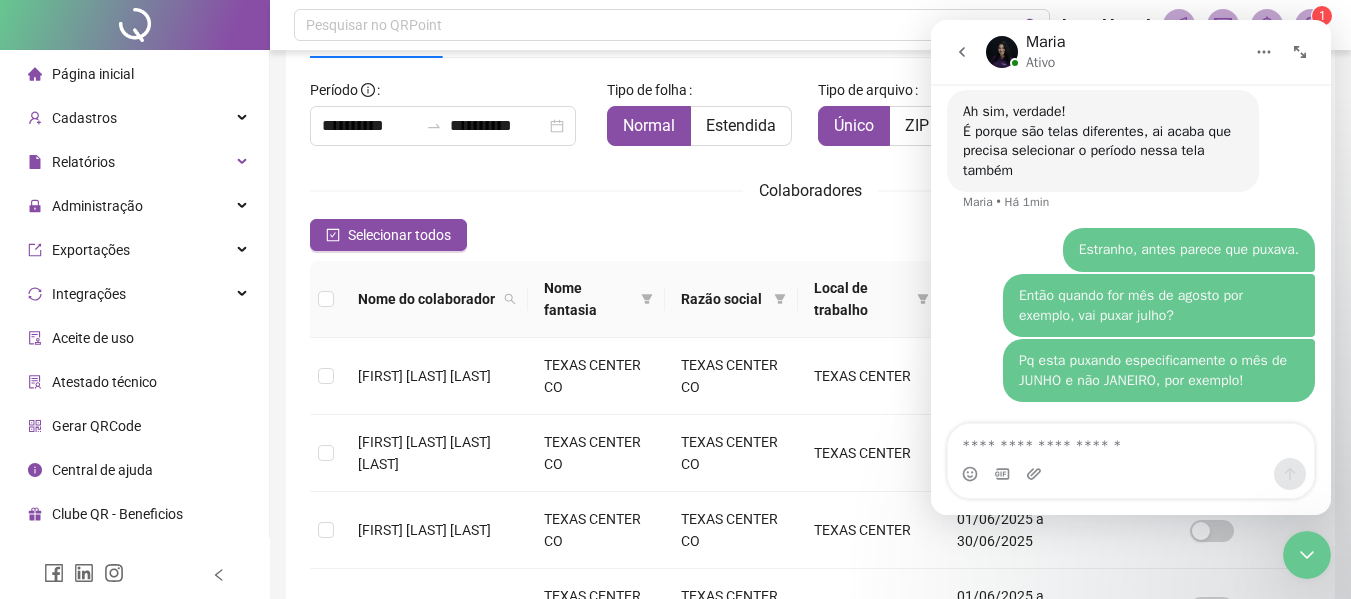 click on "Então quando for mês de agosto por exemplo, vai puxar julho?" at bounding box center (1159, 305) 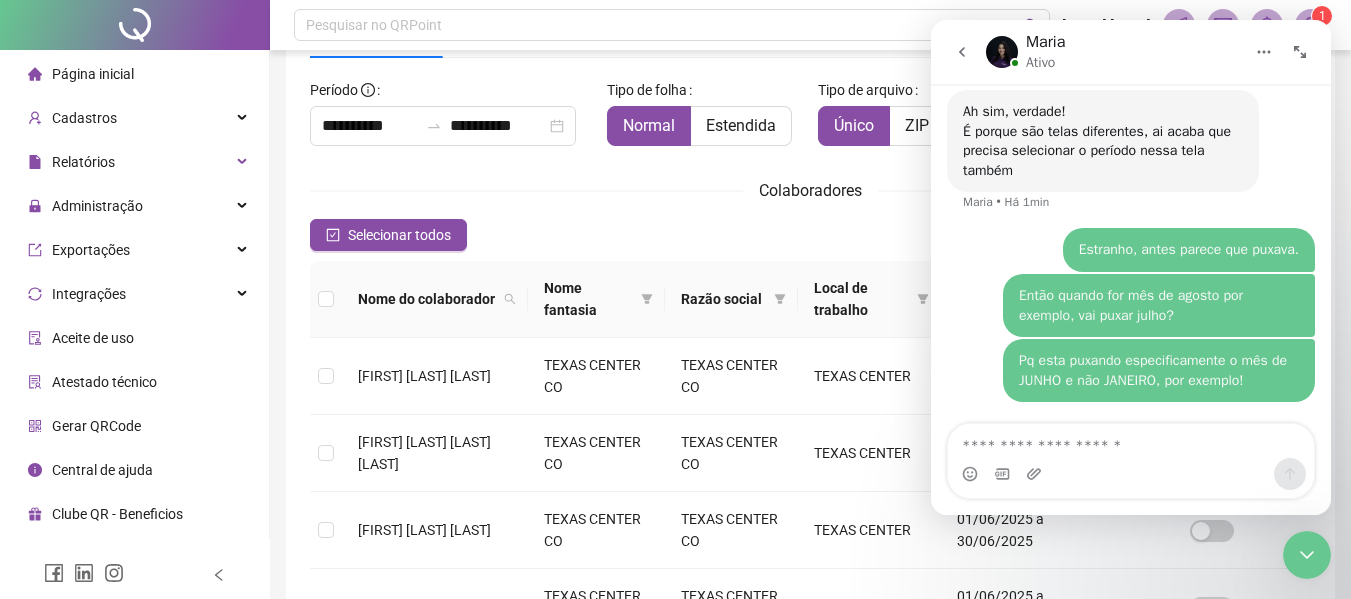 click on "Estranho, antes parece que puxava." at bounding box center (1189, 250) 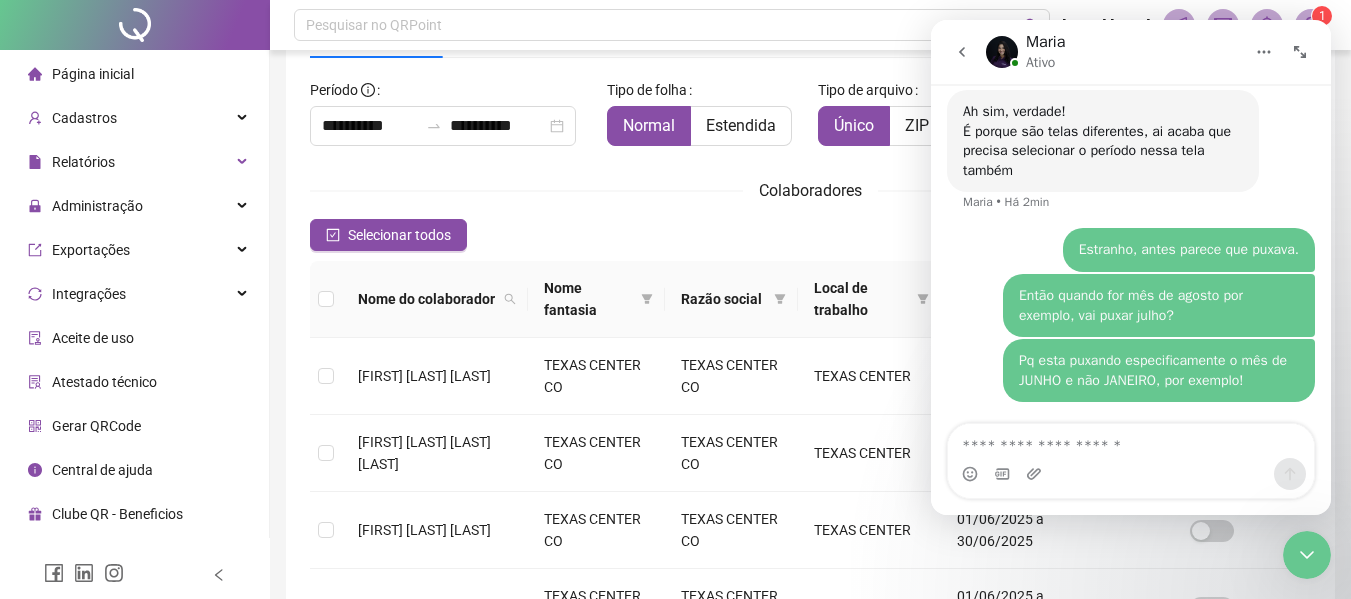 click on "Então quando for mês de agosto por exemplo, vai puxar julho?" at bounding box center (1159, 305) 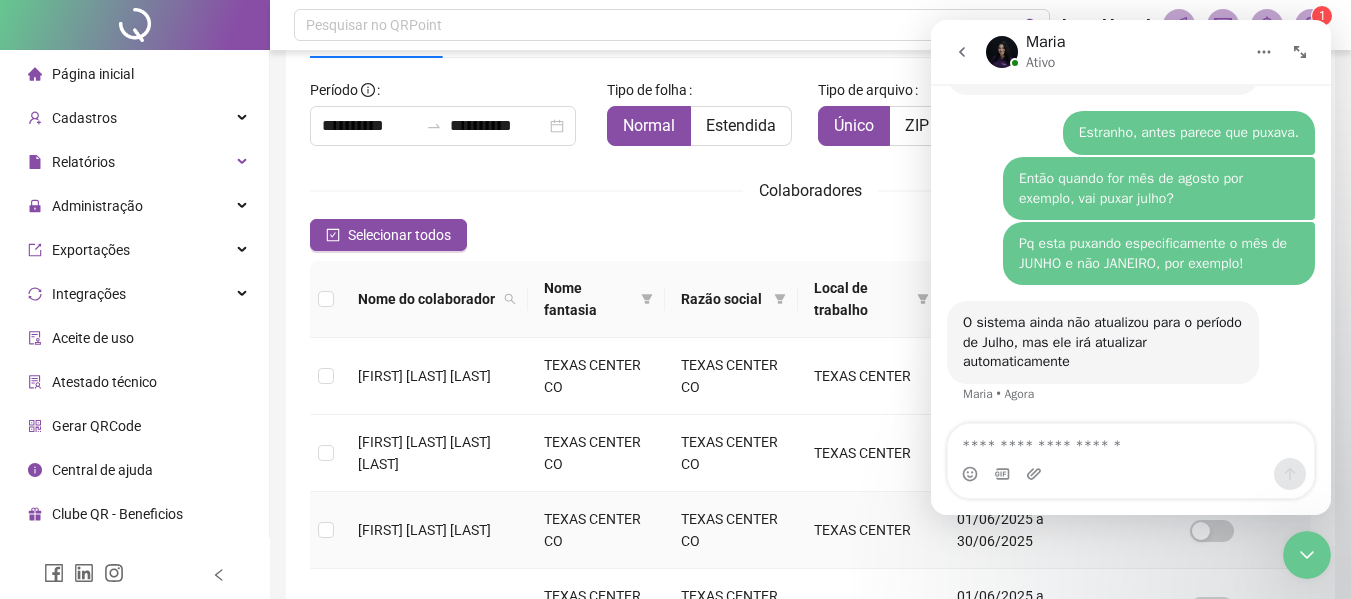 scroll, scrollTop: 2824, scrollLeft: 0, axis: vertical 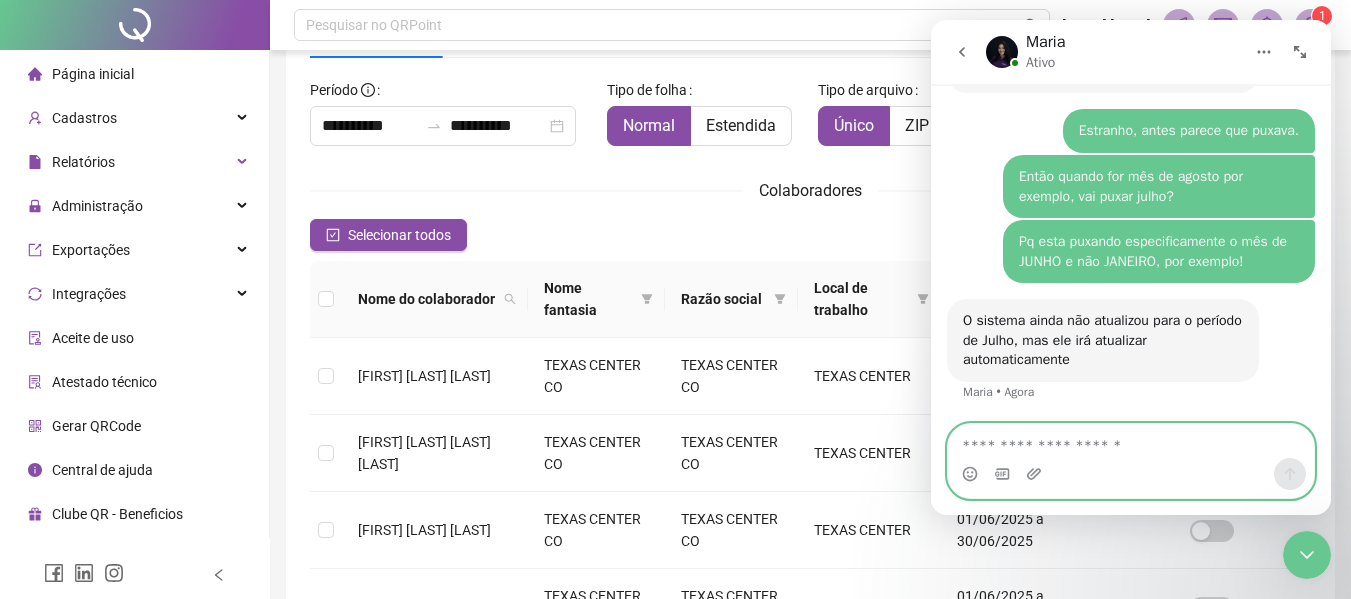 click at bounding box center (1131, 441) 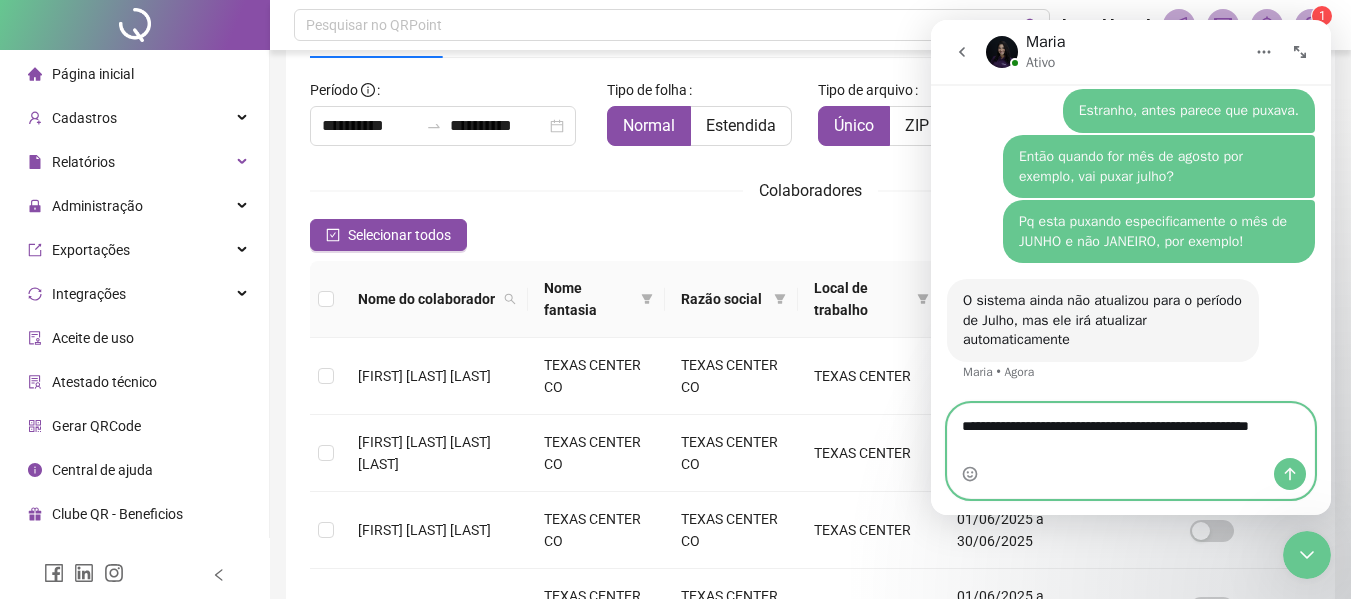 scroll, scrollTop: 2844, scrollLeft: 0, axis: vertical 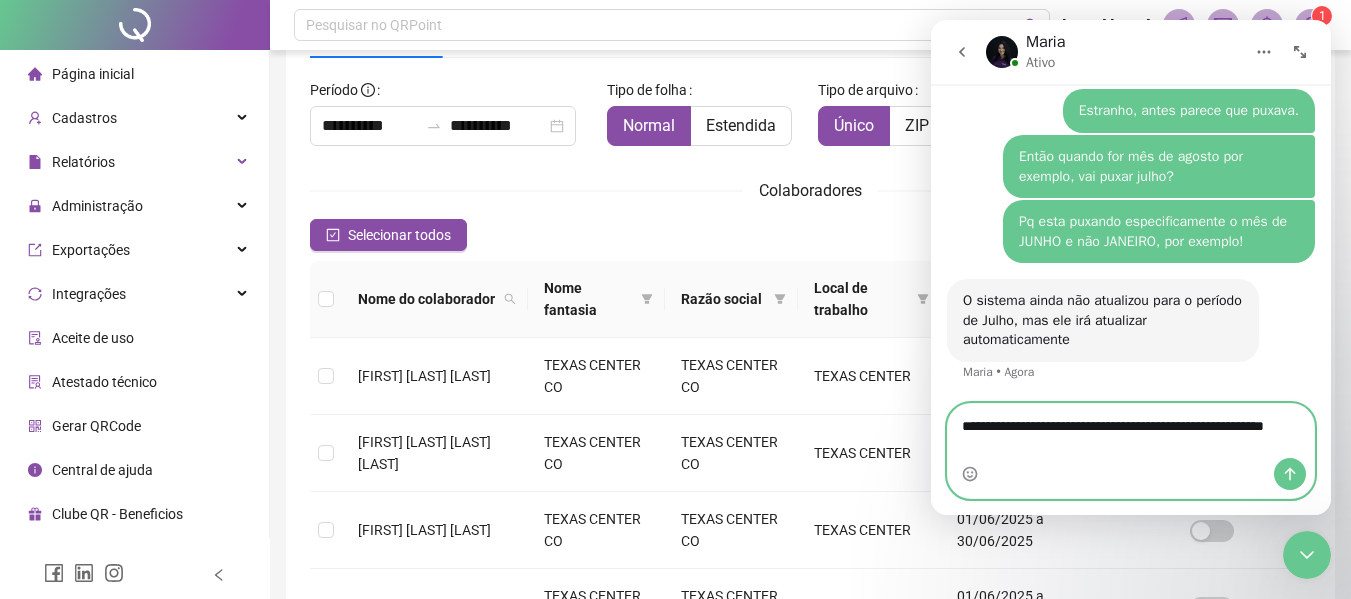 click on "**********" at bounding box center (1131, 431) 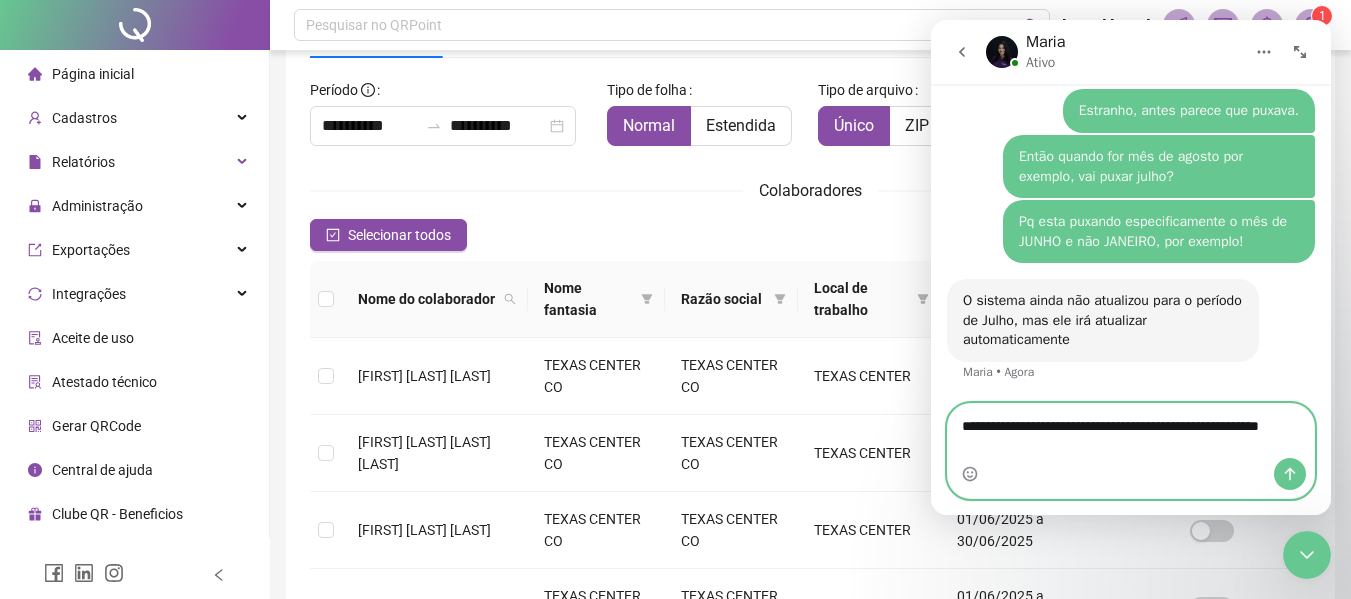 type on "**********" 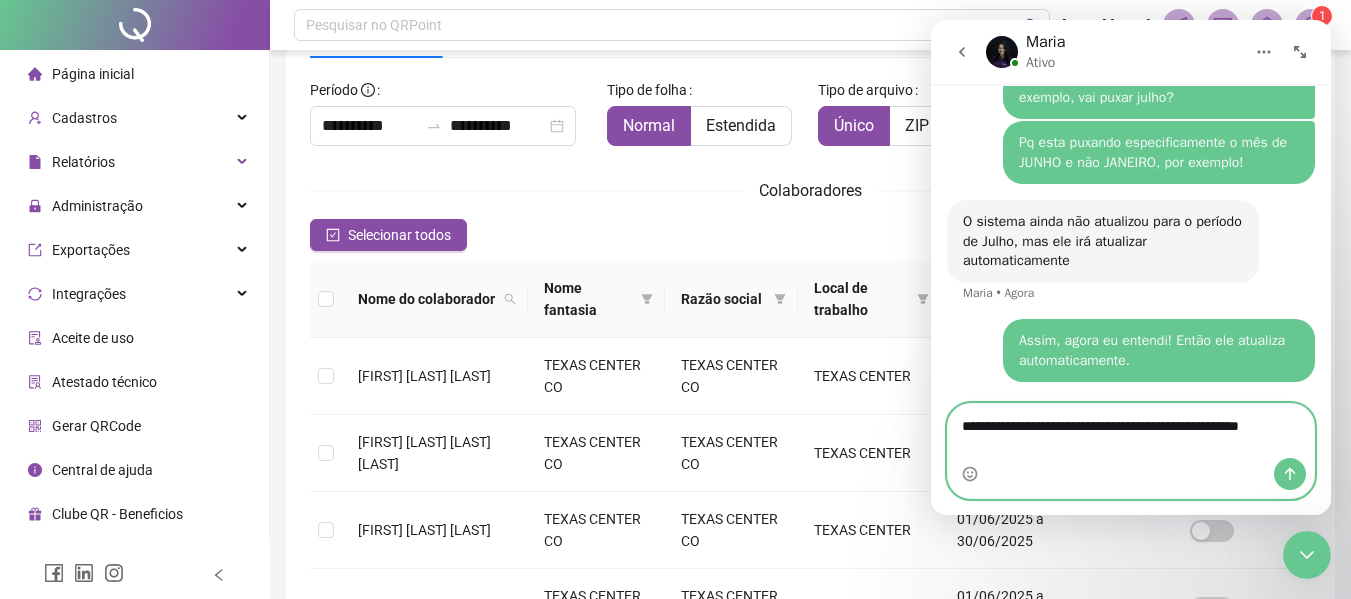 scroll, scrollTop: 2923, scrollLeft: 0, axis: vertical 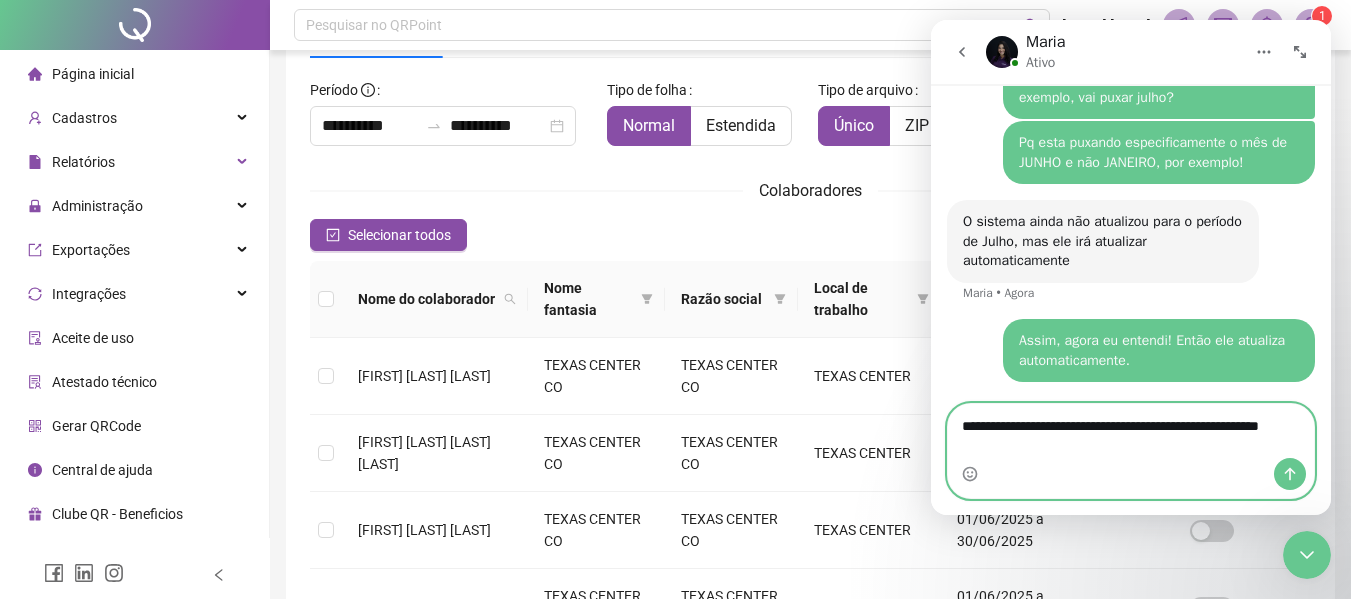 type on "**********" 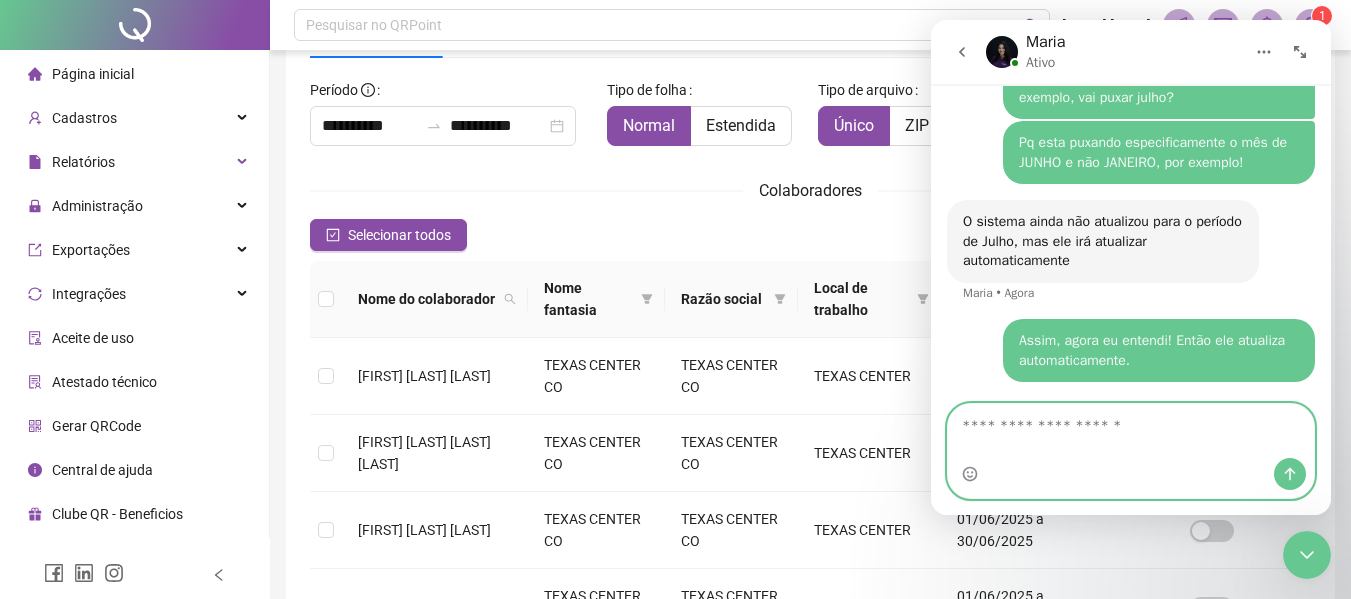 scroll, scrollTop: 2968, scrollLeft: 0, axis: vertical 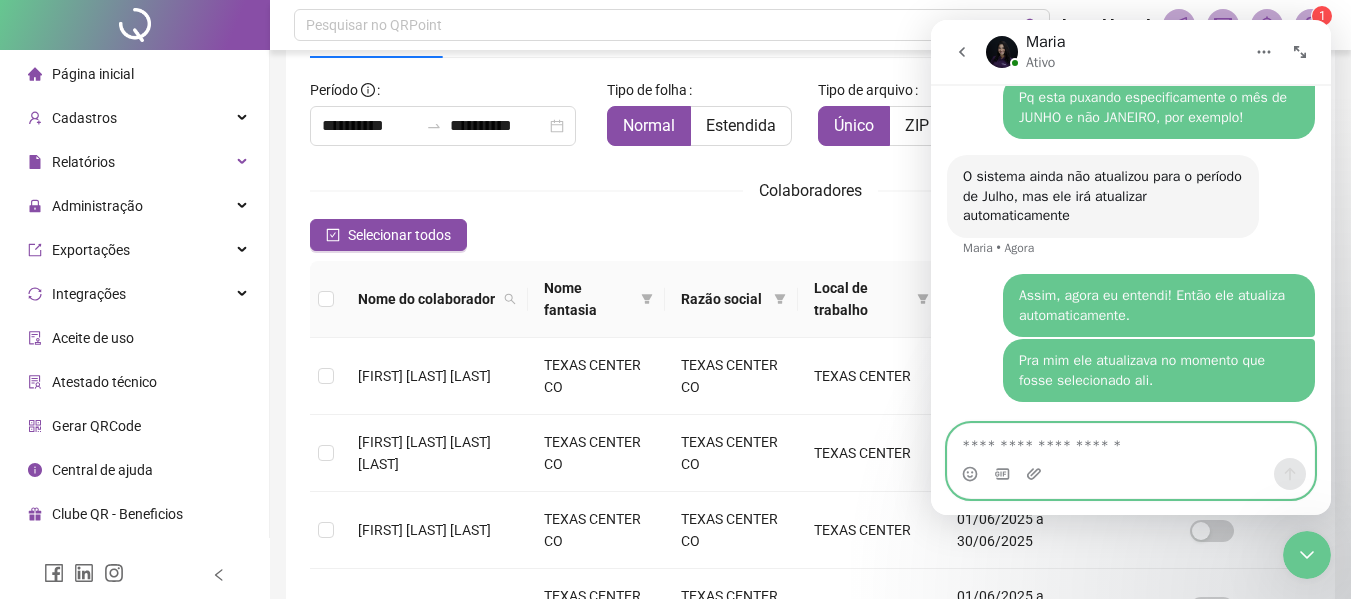 click at bounding box center (1131, 441) 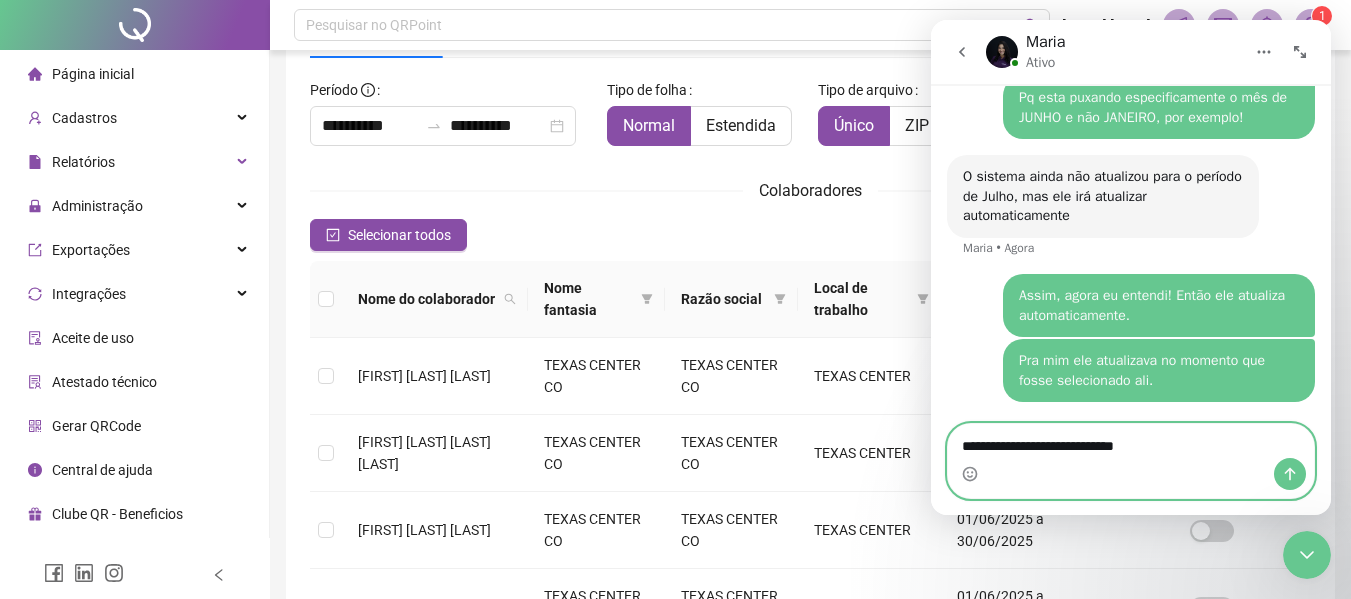 type on "**********" 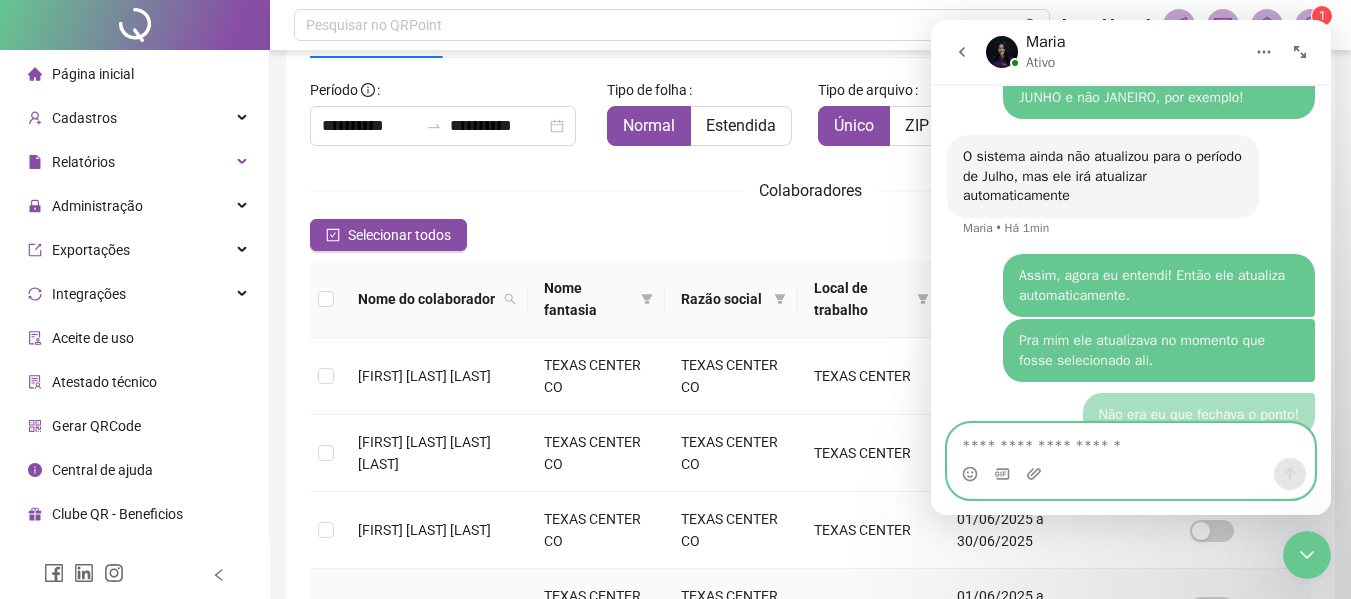 scroll, scrollTop: 3014, scrollLeft: 0, axis: vertical 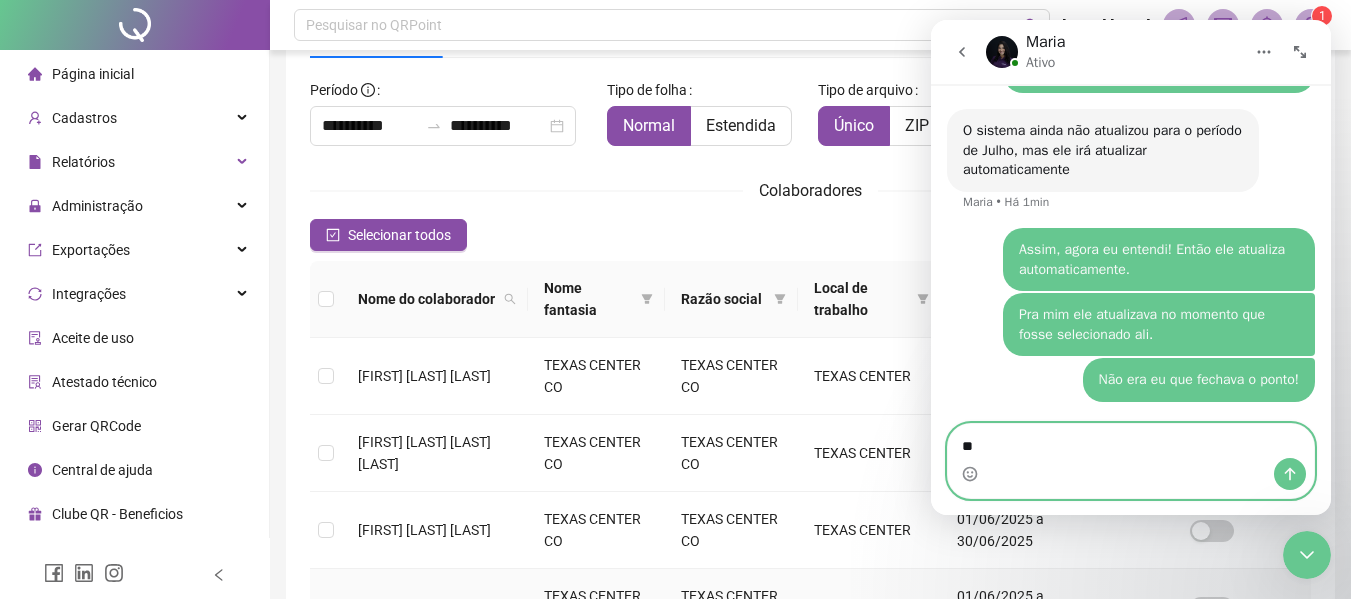 type on "*" 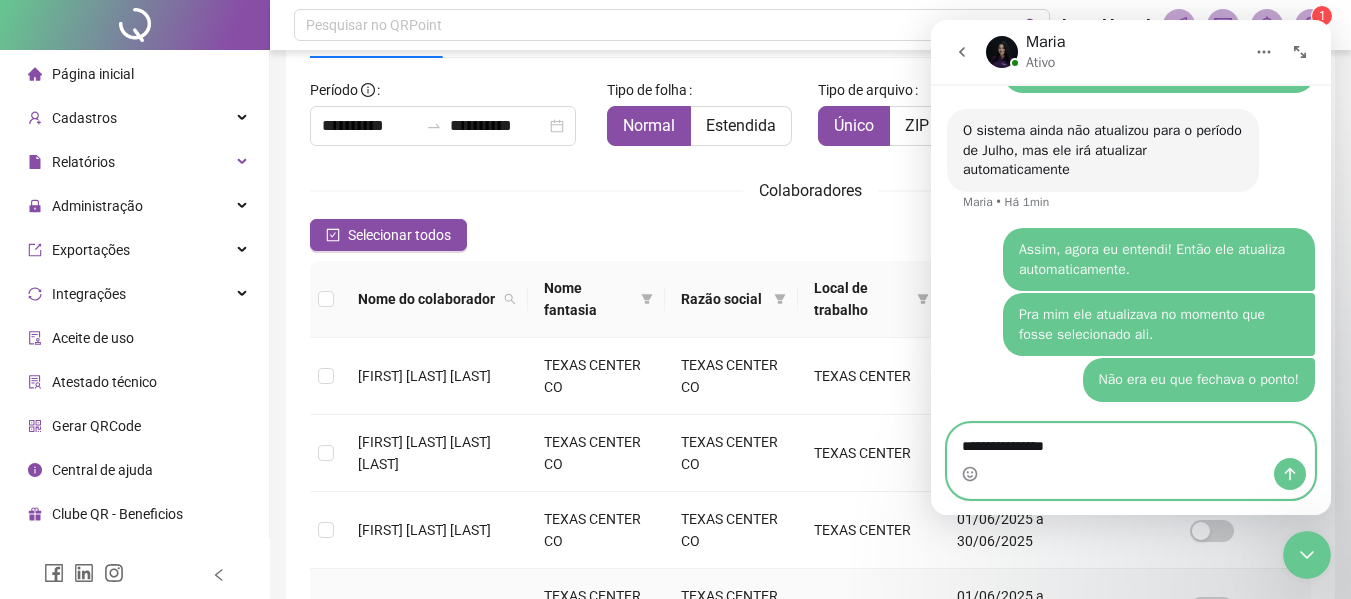 type on "**********" 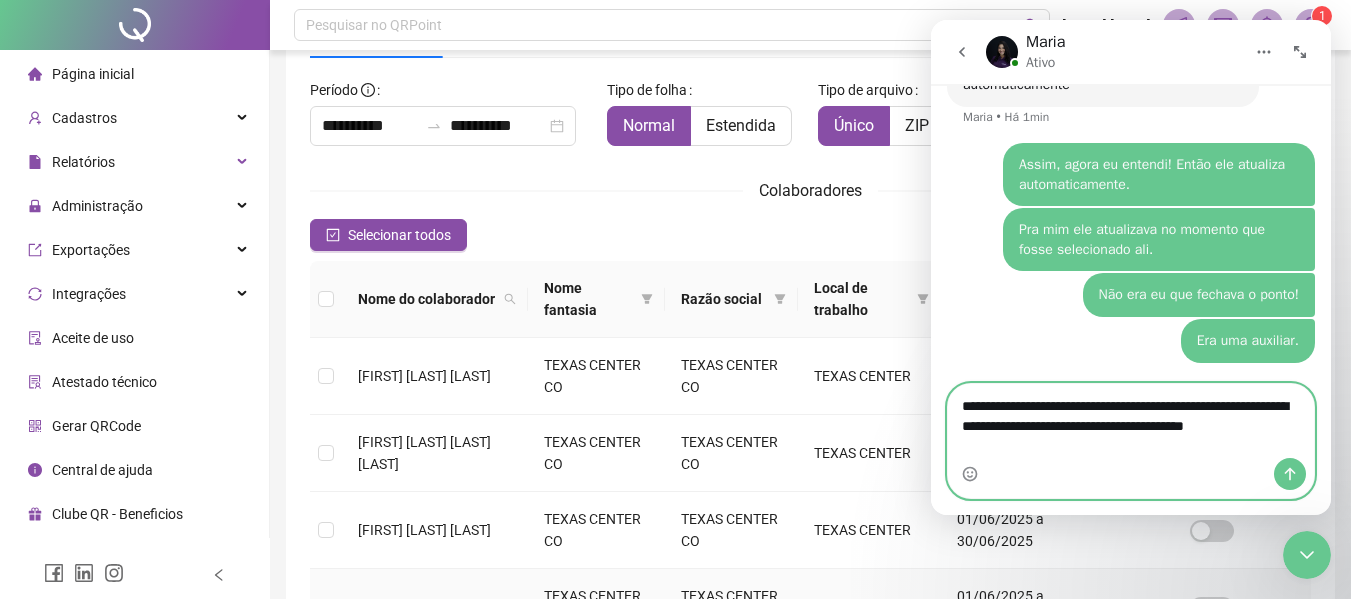 scroll, scrollTop: 3099, scrollLeft: 0, axis: vertical 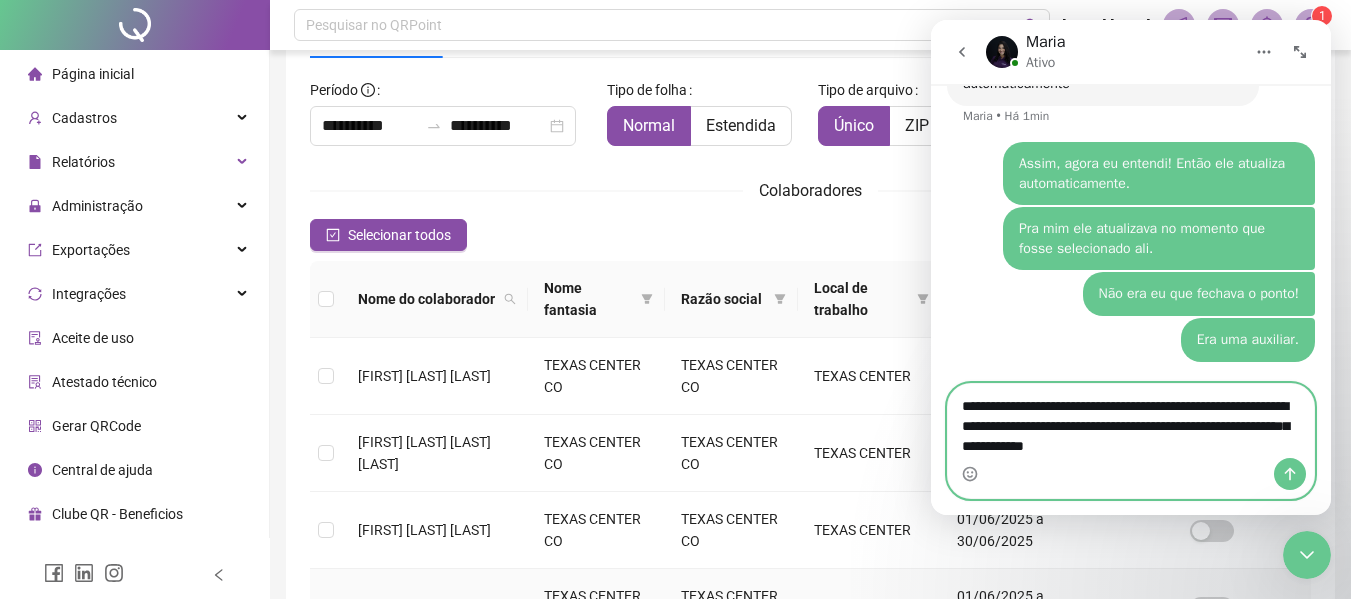 type on "**********" 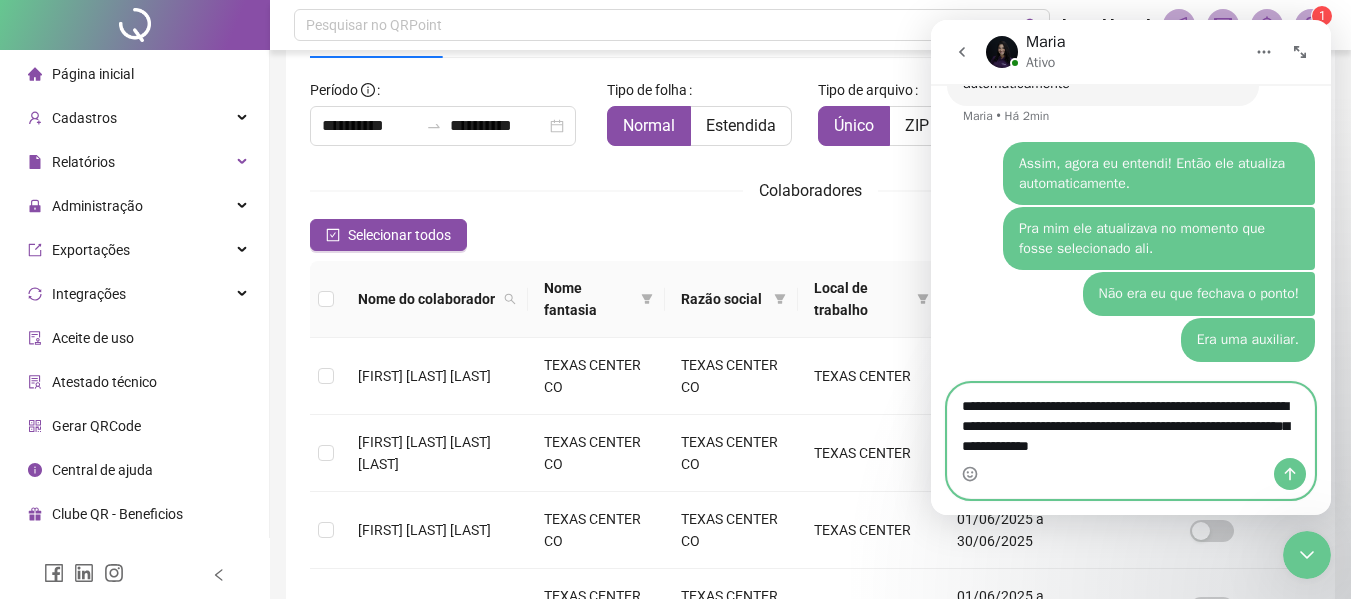 type 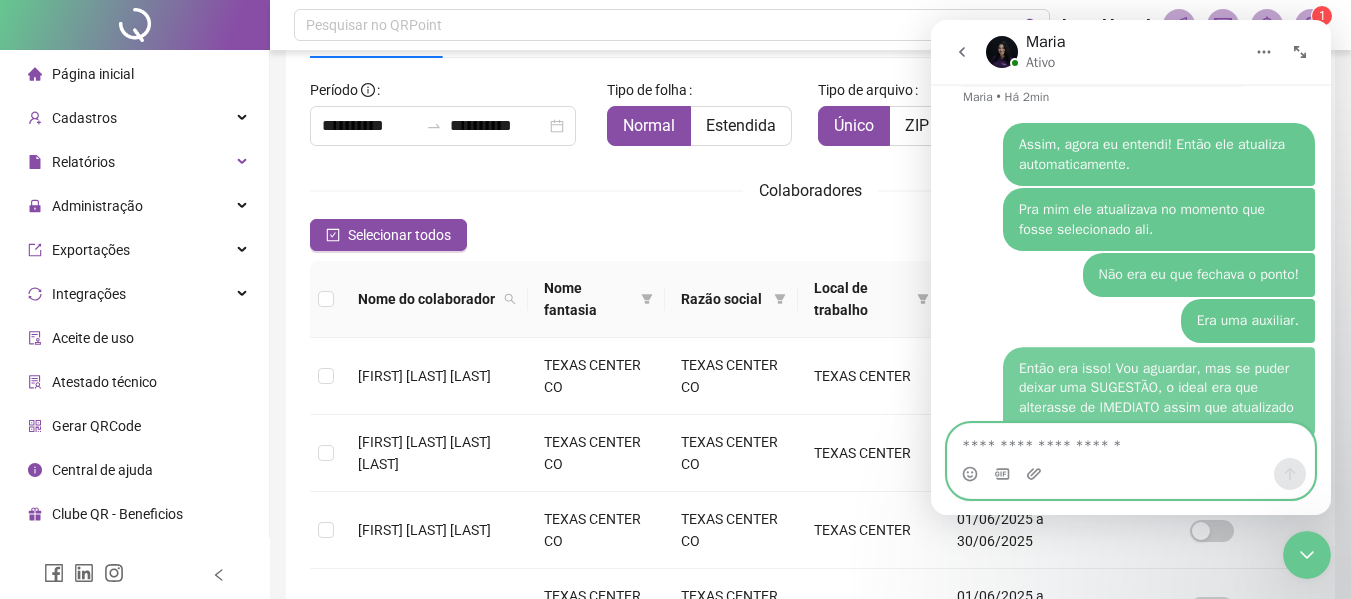 scroll, scrollTop: 3164, scrollLeft: 0, axis: vertical 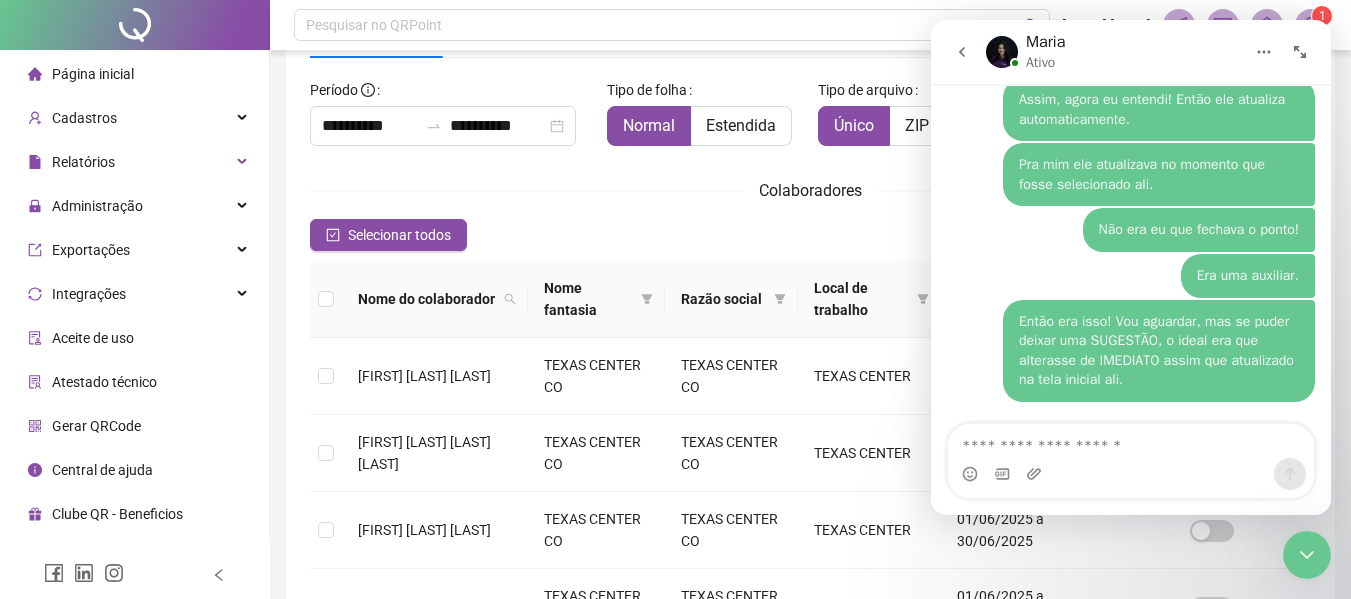click on "**********" at bounding box center (810, 623) 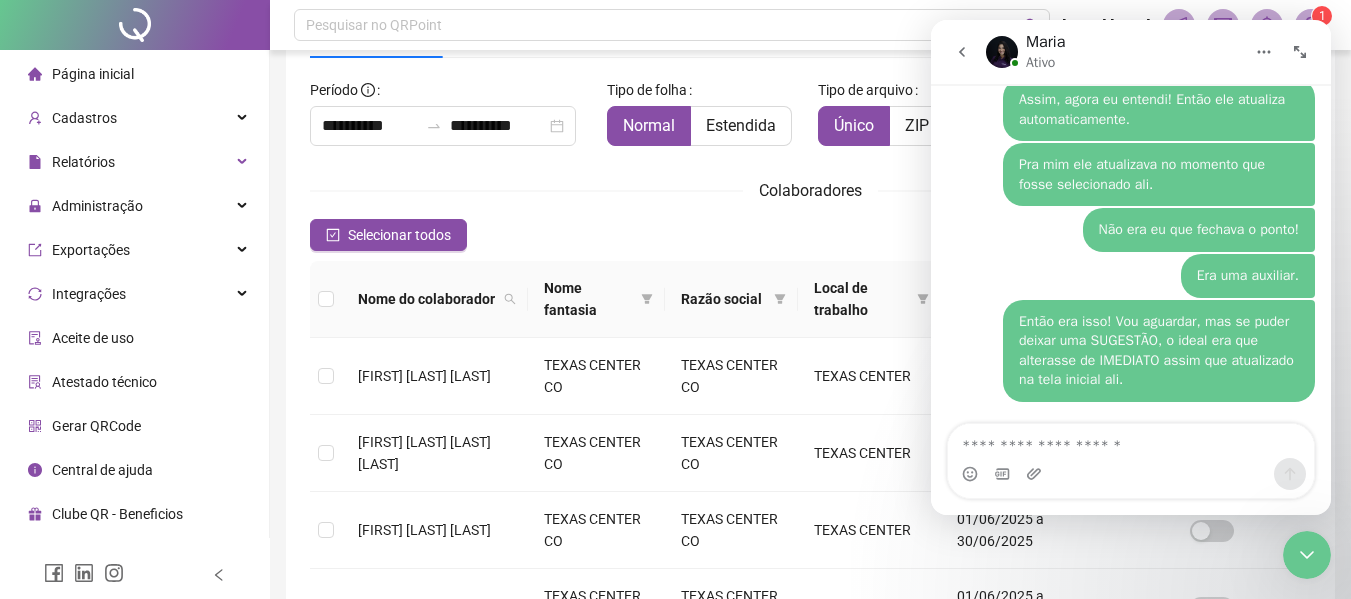 click 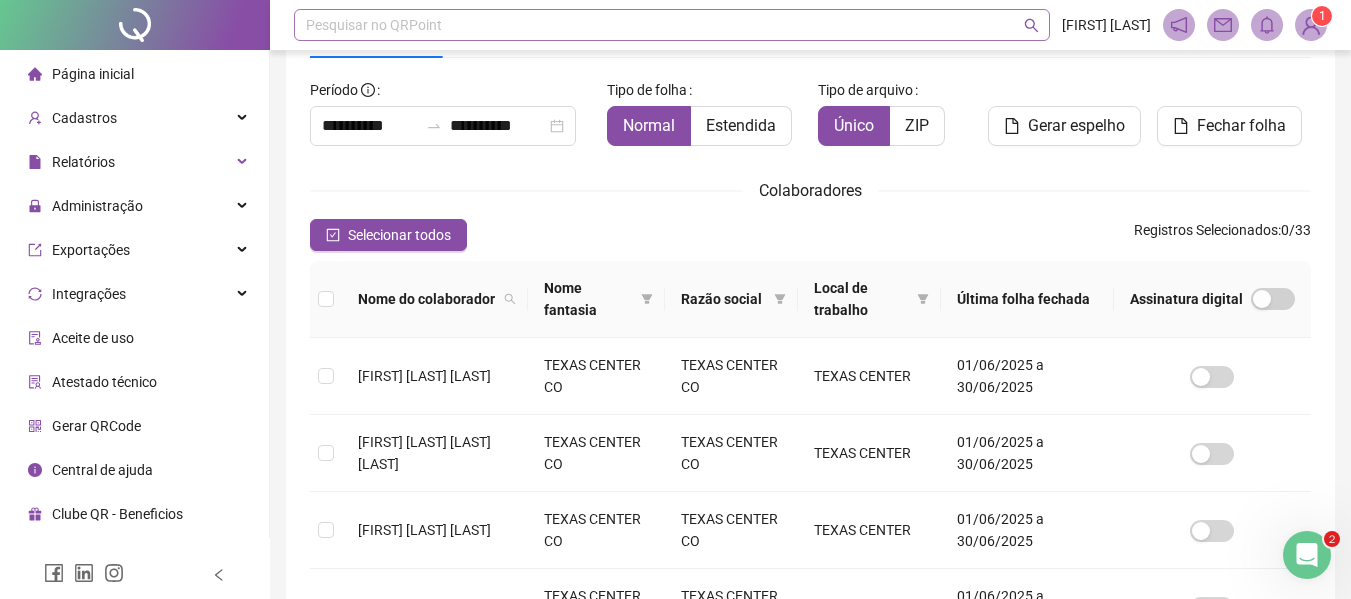scroll, scrollTop: 3462, scrollLeft: 0, axis: vertical 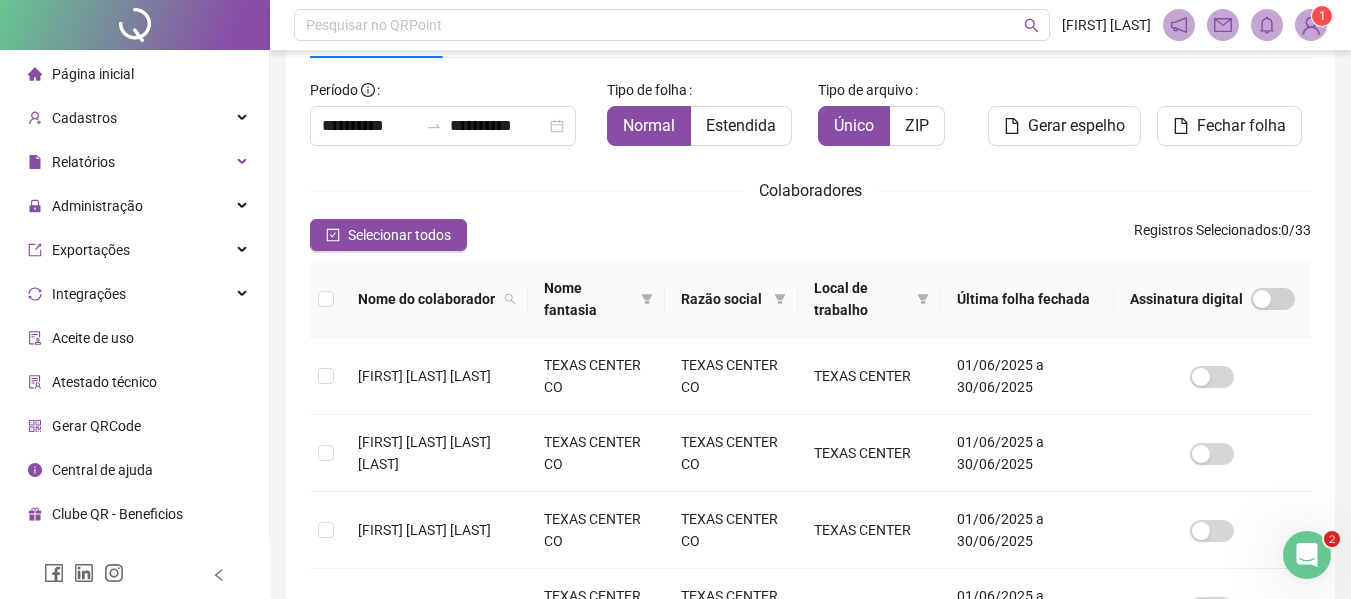 click 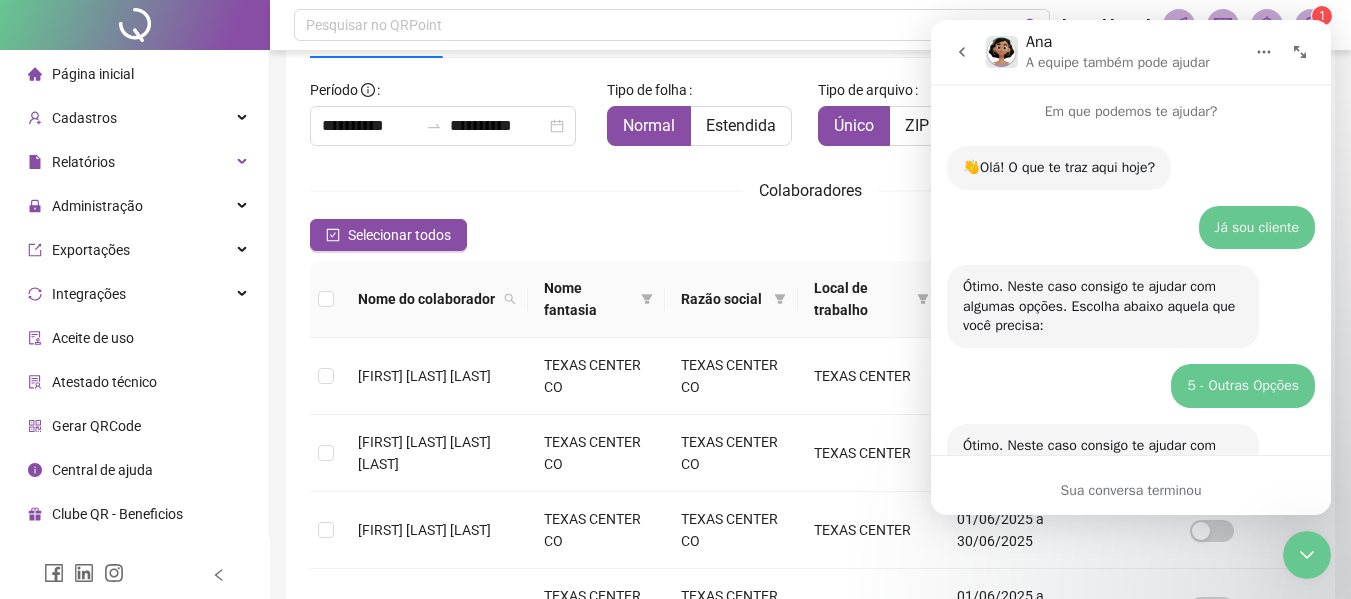 scroll, scrollTop: 89, scrollLeft: 0, axis: vertical 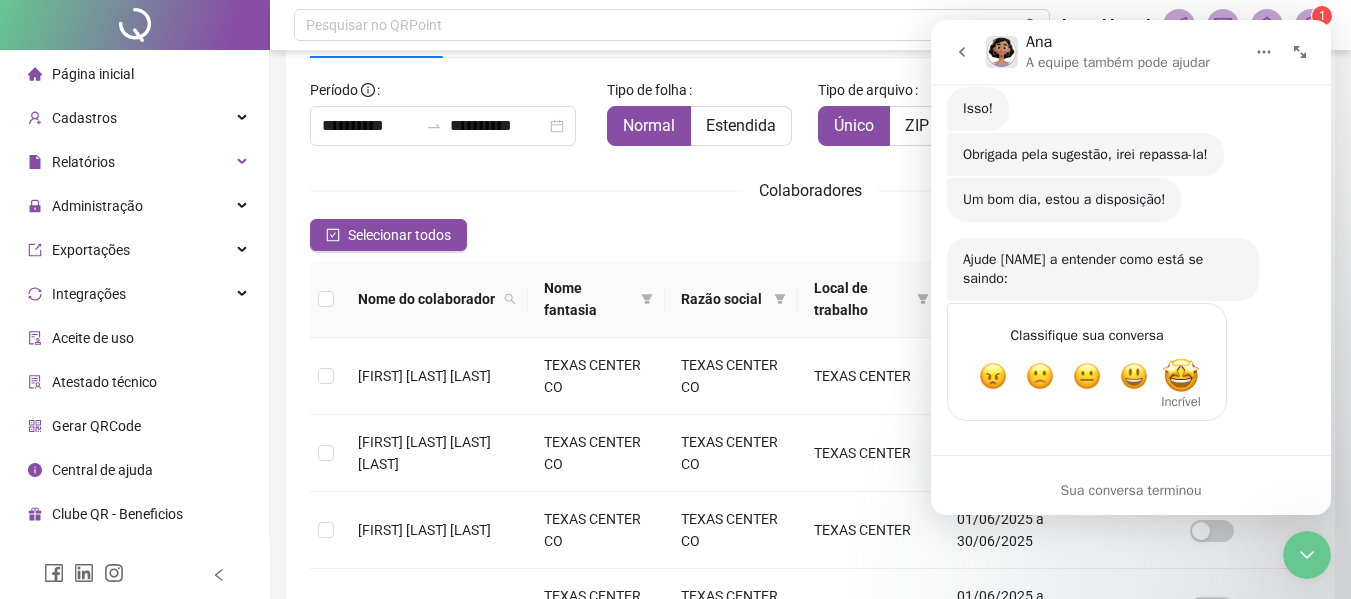 click at bounding box center [1181, 376] 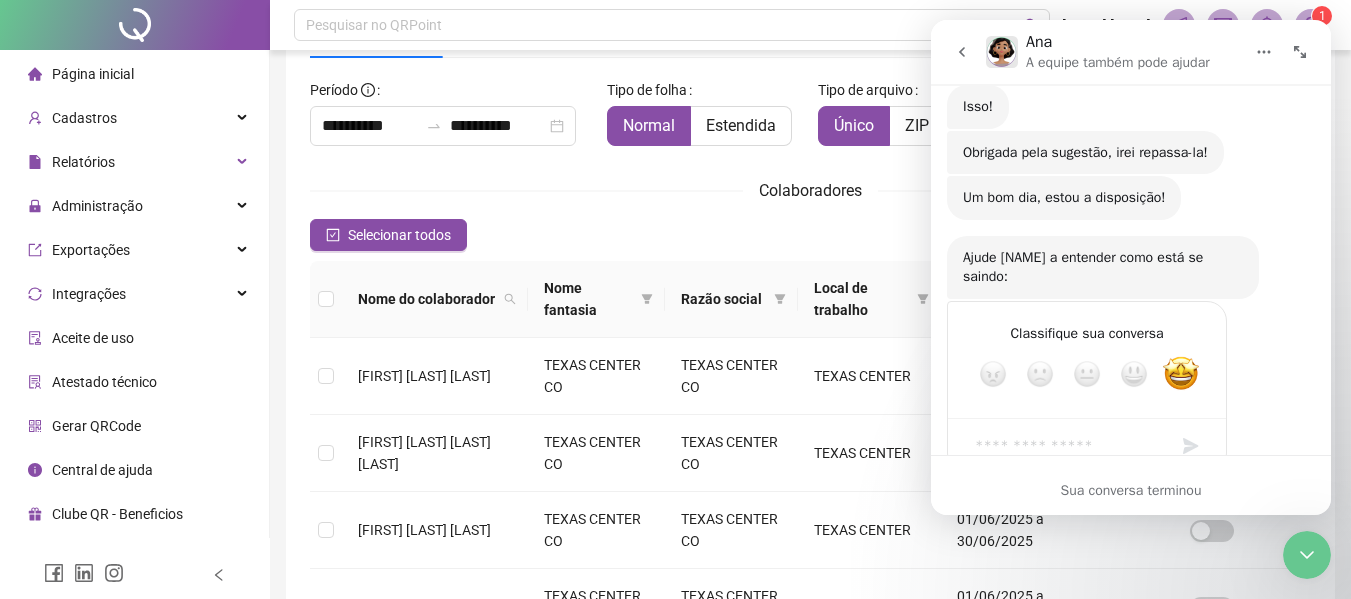 scroll, scrollTop: 3480, scrollLeft: 0, axis: vertical 